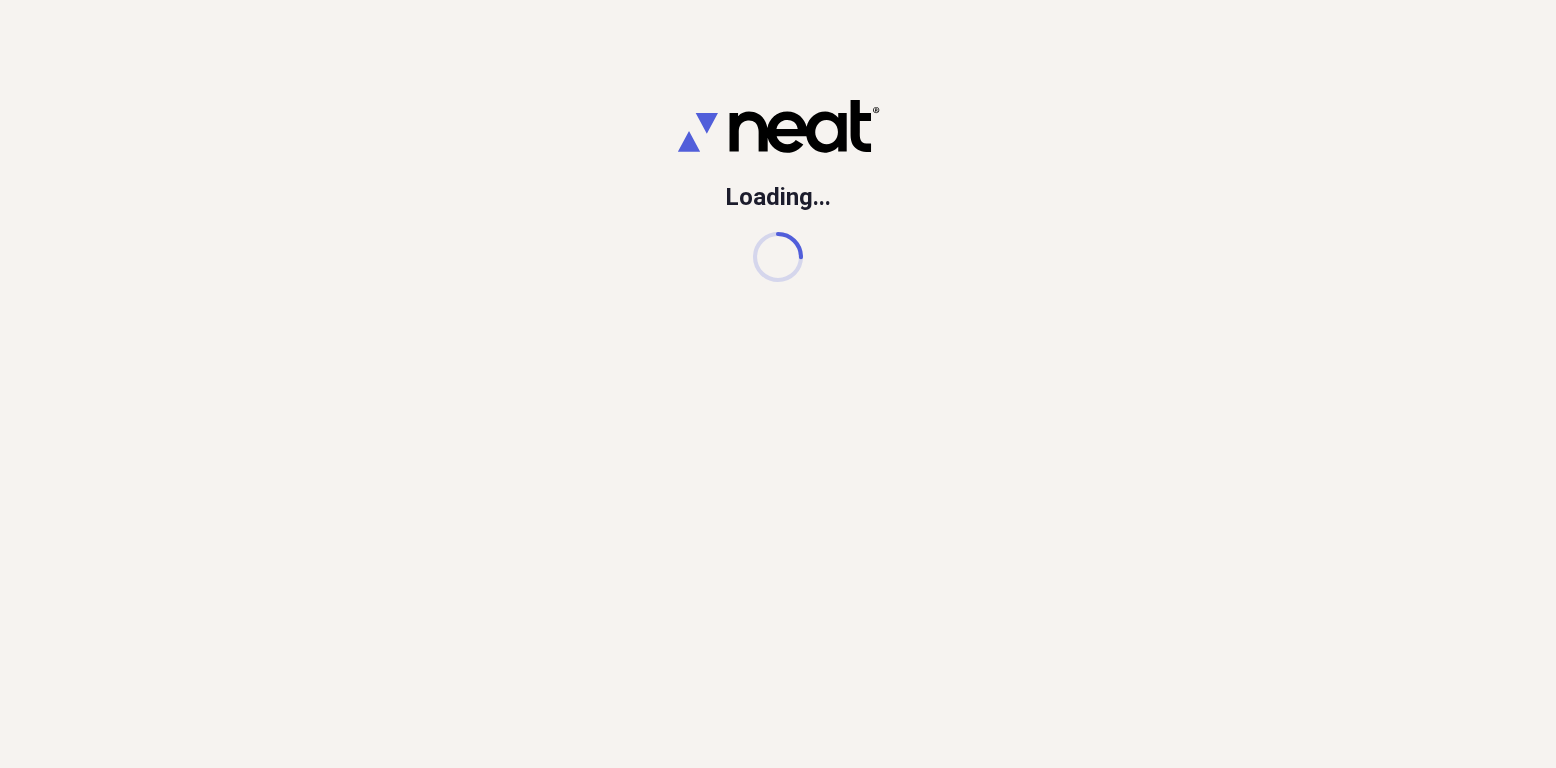 scroll, scrollTop: 0, scrollLeft: 0, axis: both 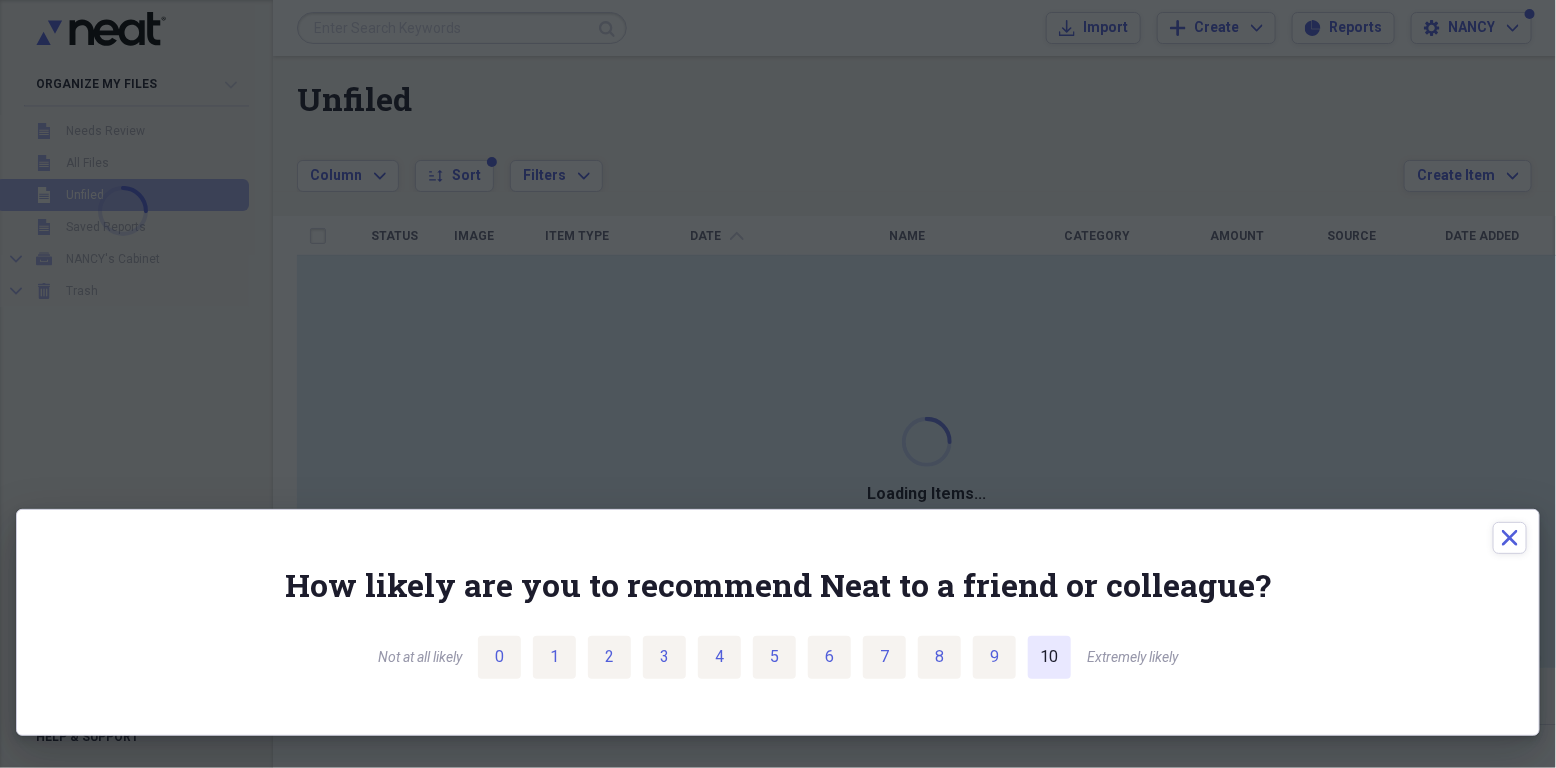 click on "10" at bounding box center (1049, 657) 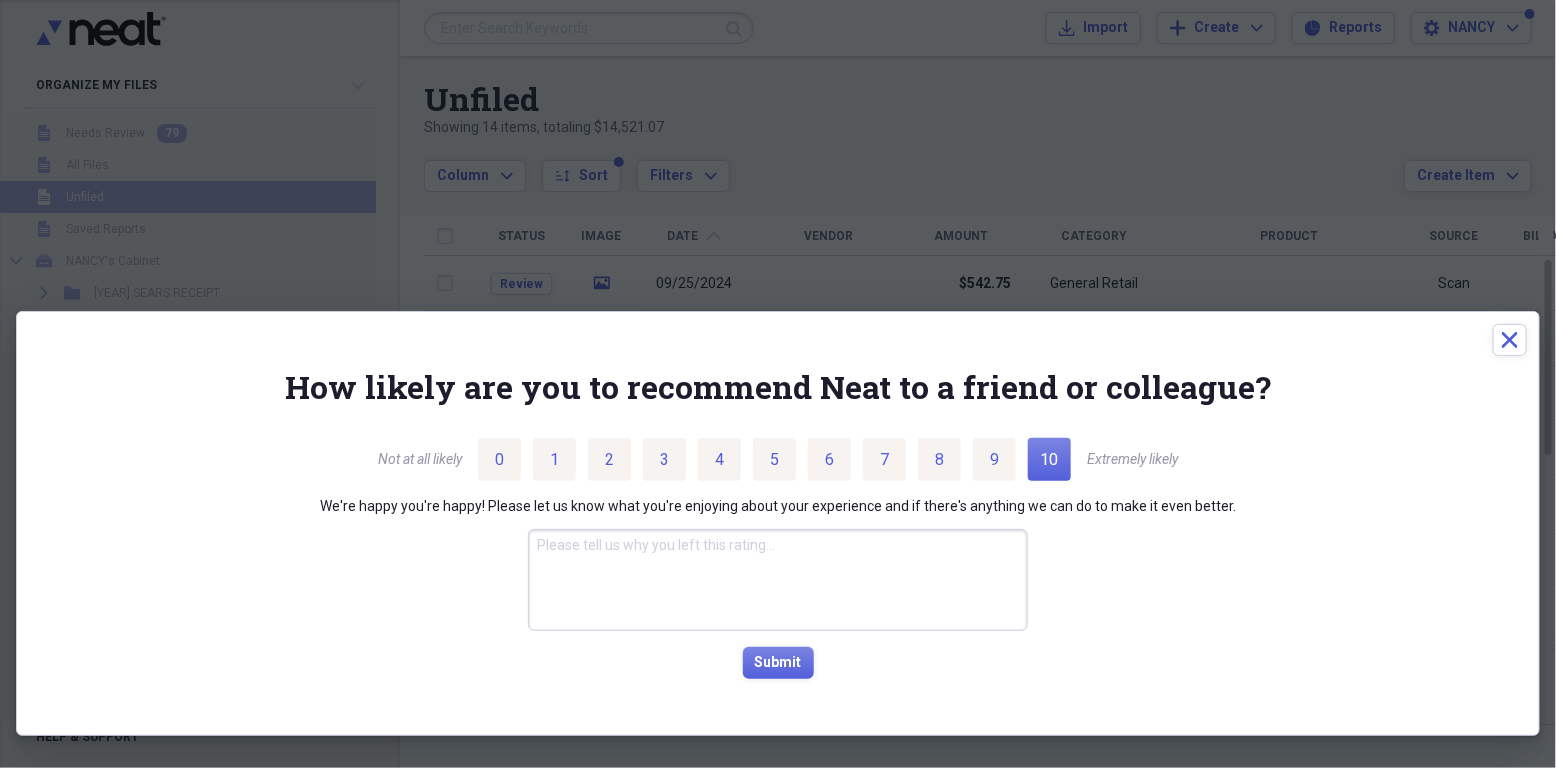 click at bounding box center (778, 580) 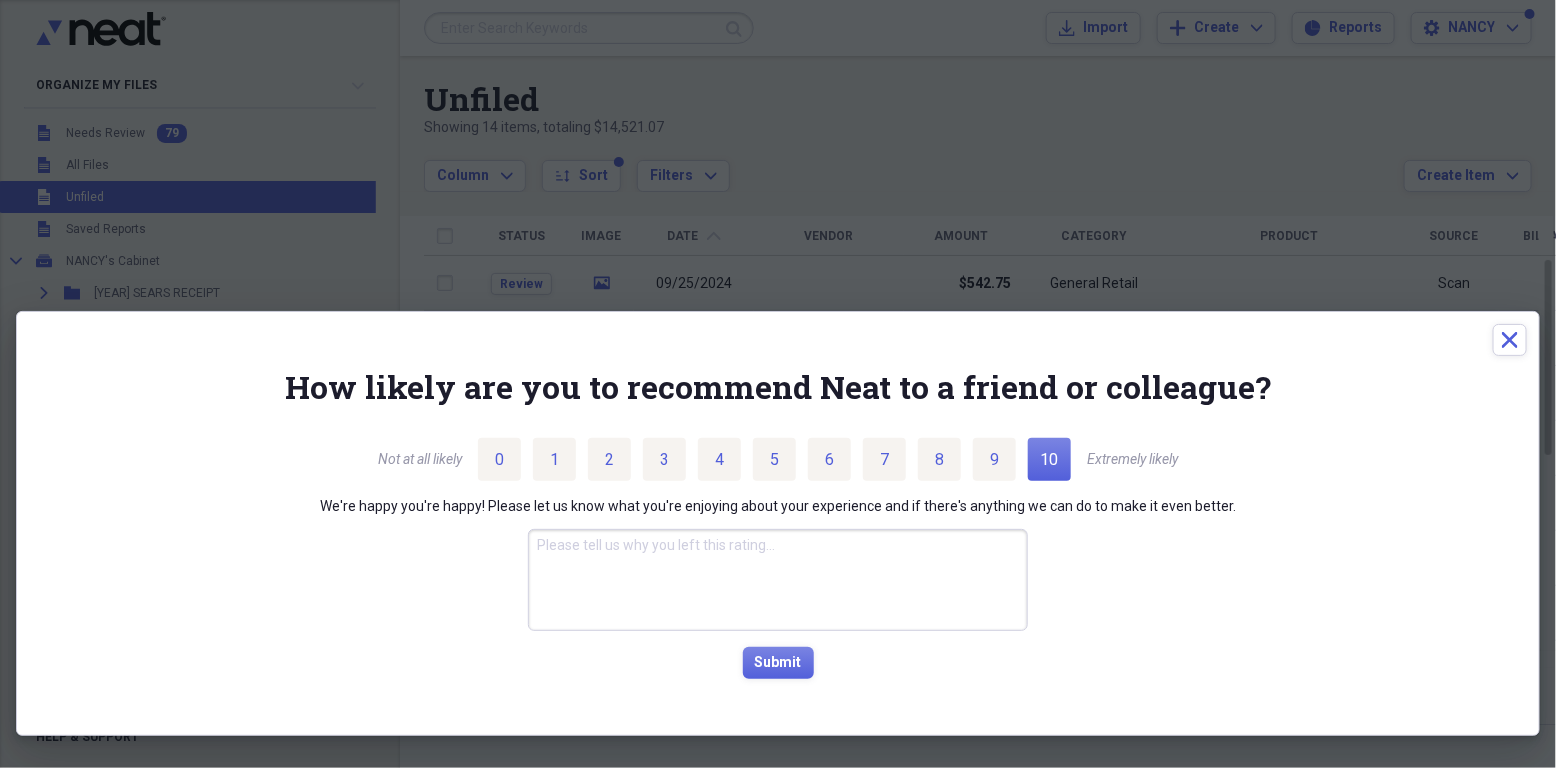 type on "i" 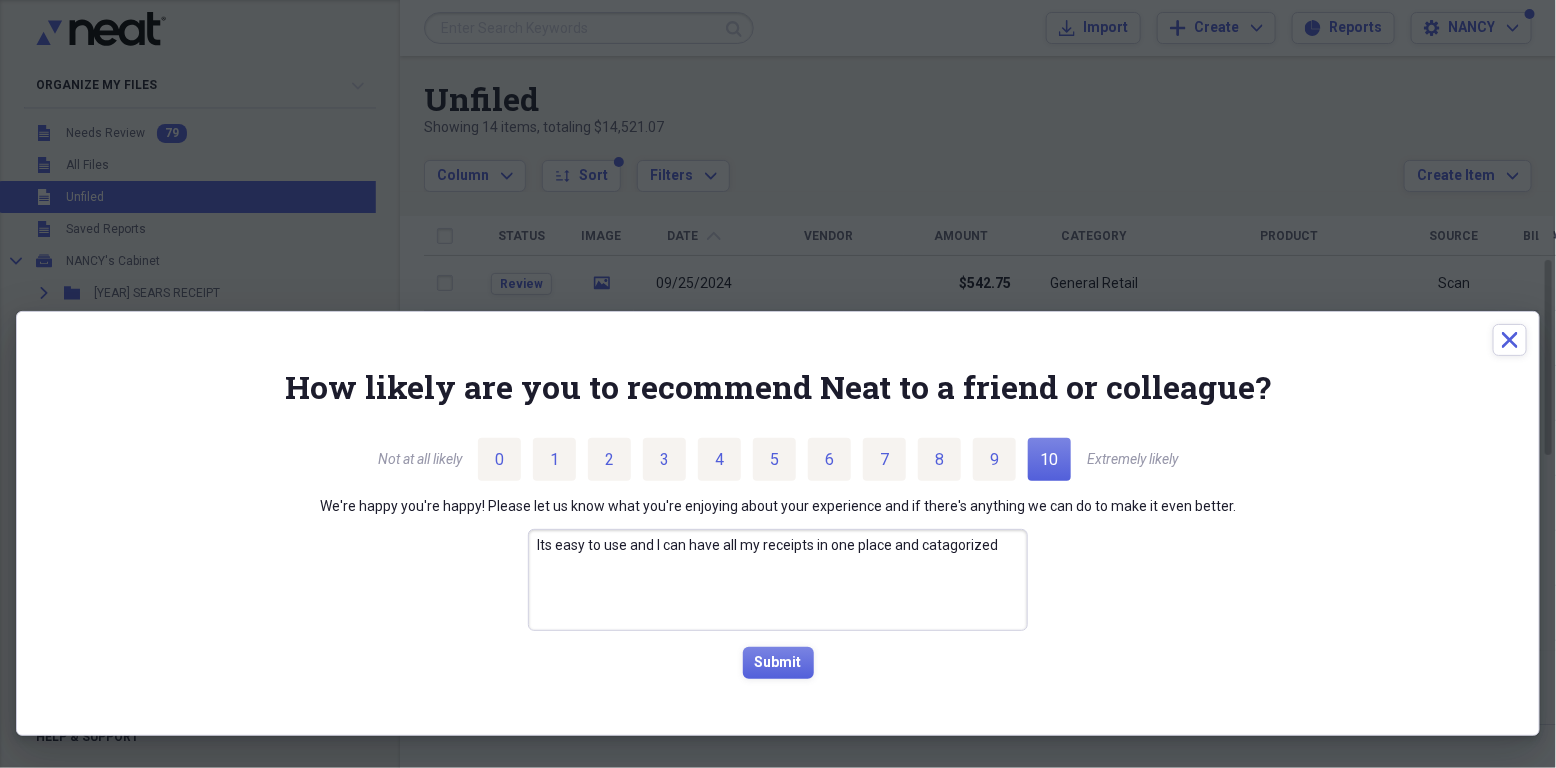 click on "Its easy to use and I can have all my receipts in one place and catagorized" at bounding box center [778, 580] 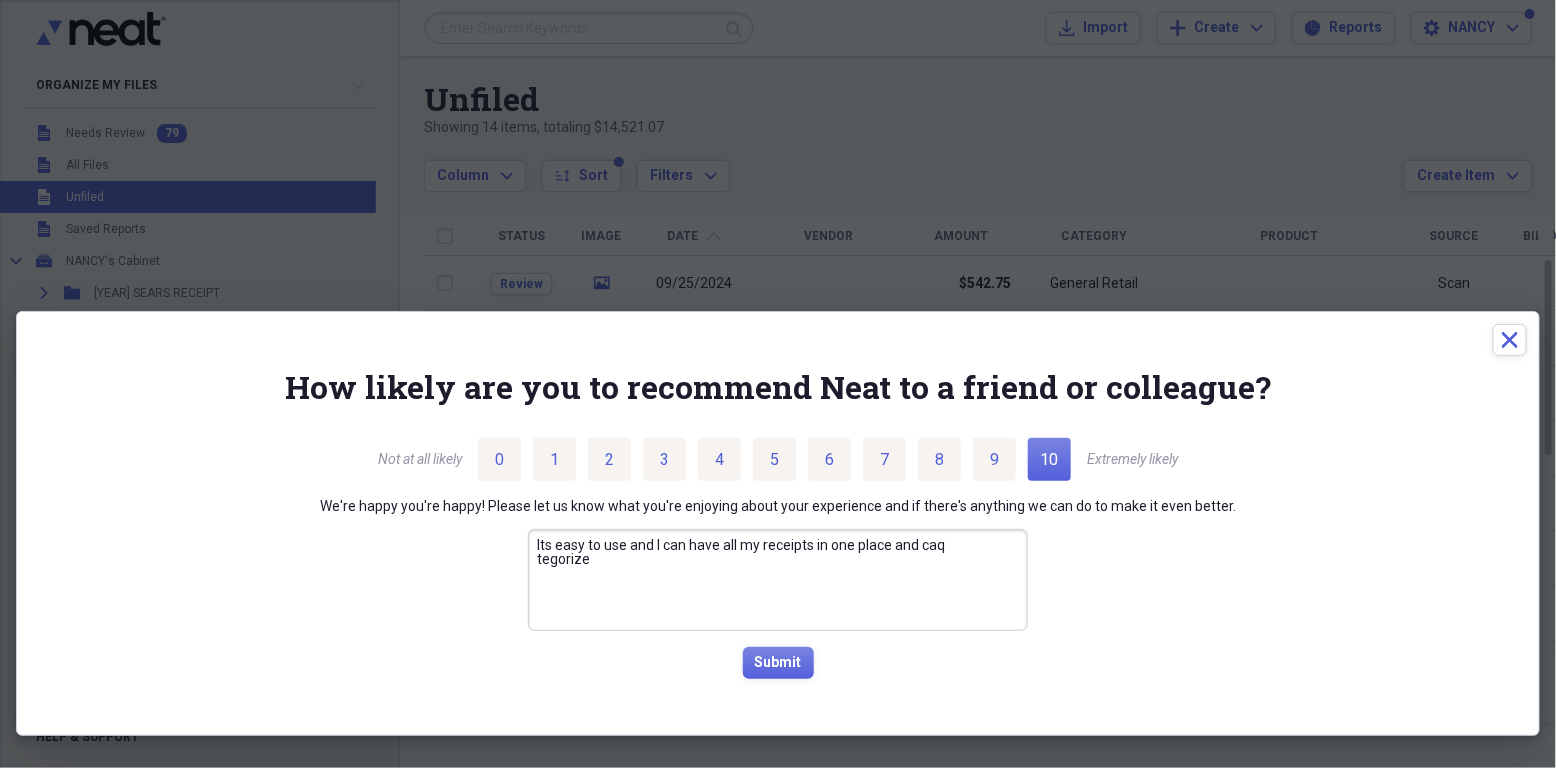 click on "Its easy to use and I can have all my receipts in one place and caq
tegorize" at bounding box center [778, 580] 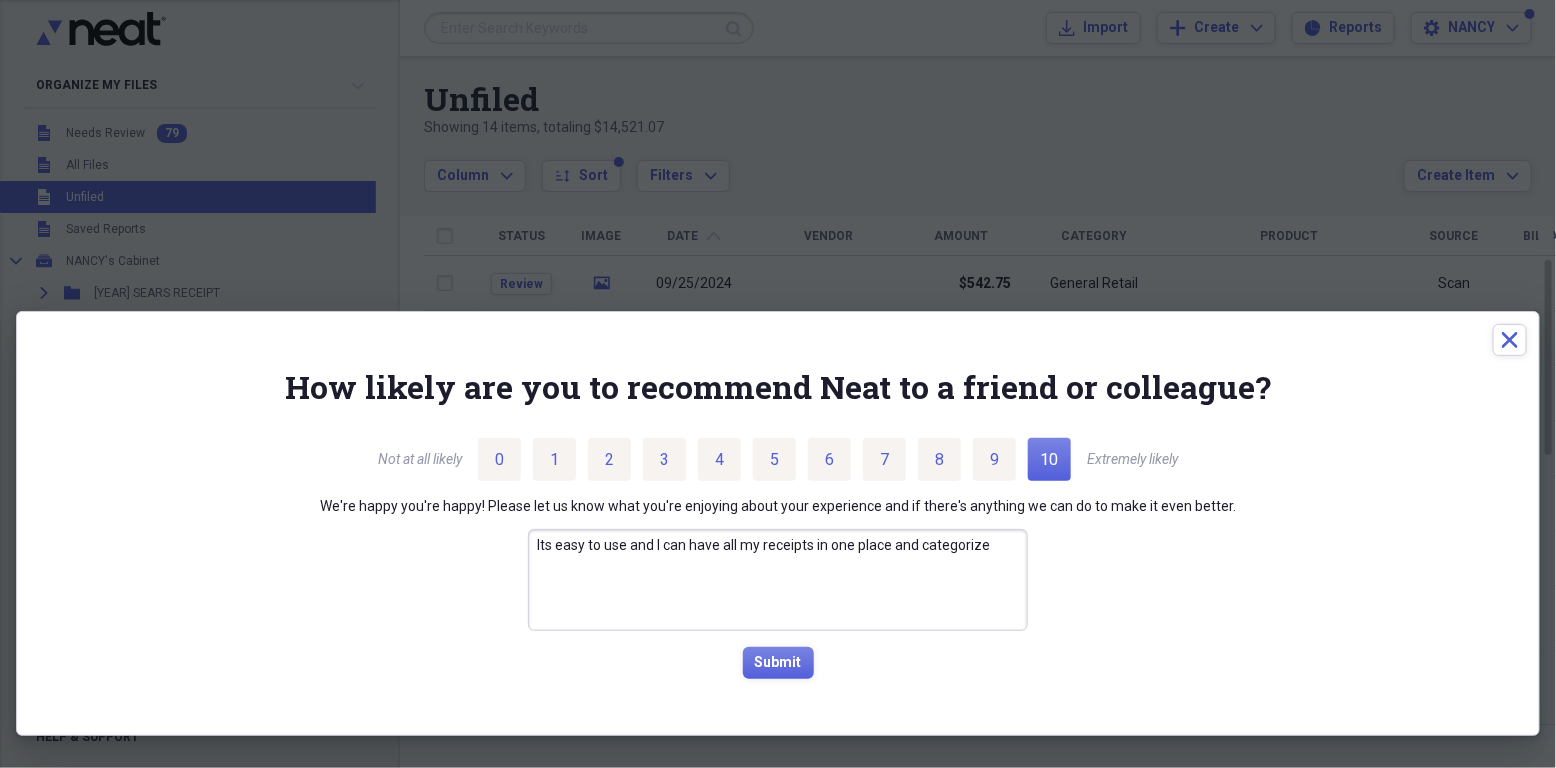 click on "Its easy to use and I can have all my receipts in one place and categorize" at bounding box center (778, 580) 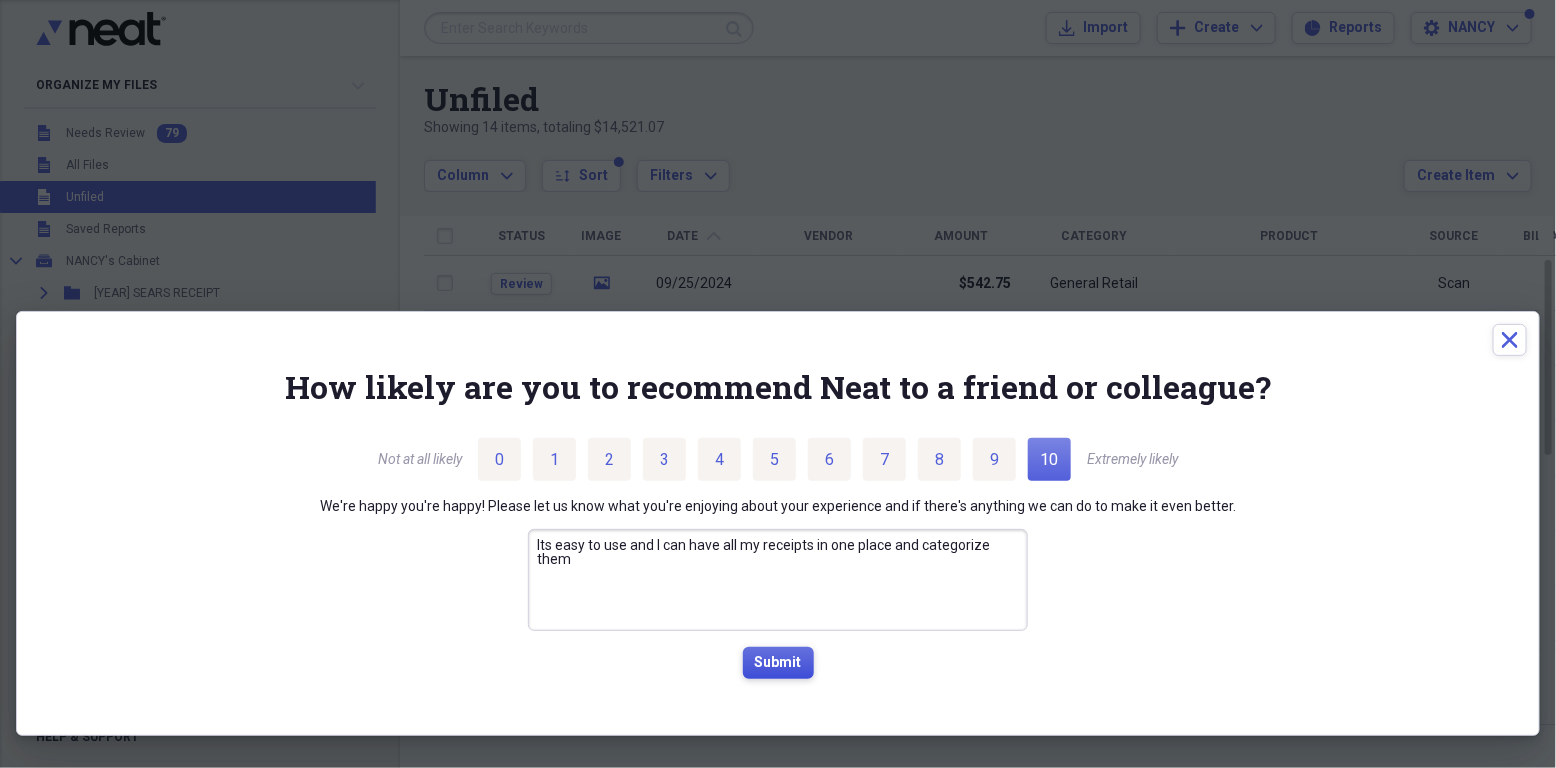 type on "Its easy to use and I can have all my receipts in one place and categorize them" 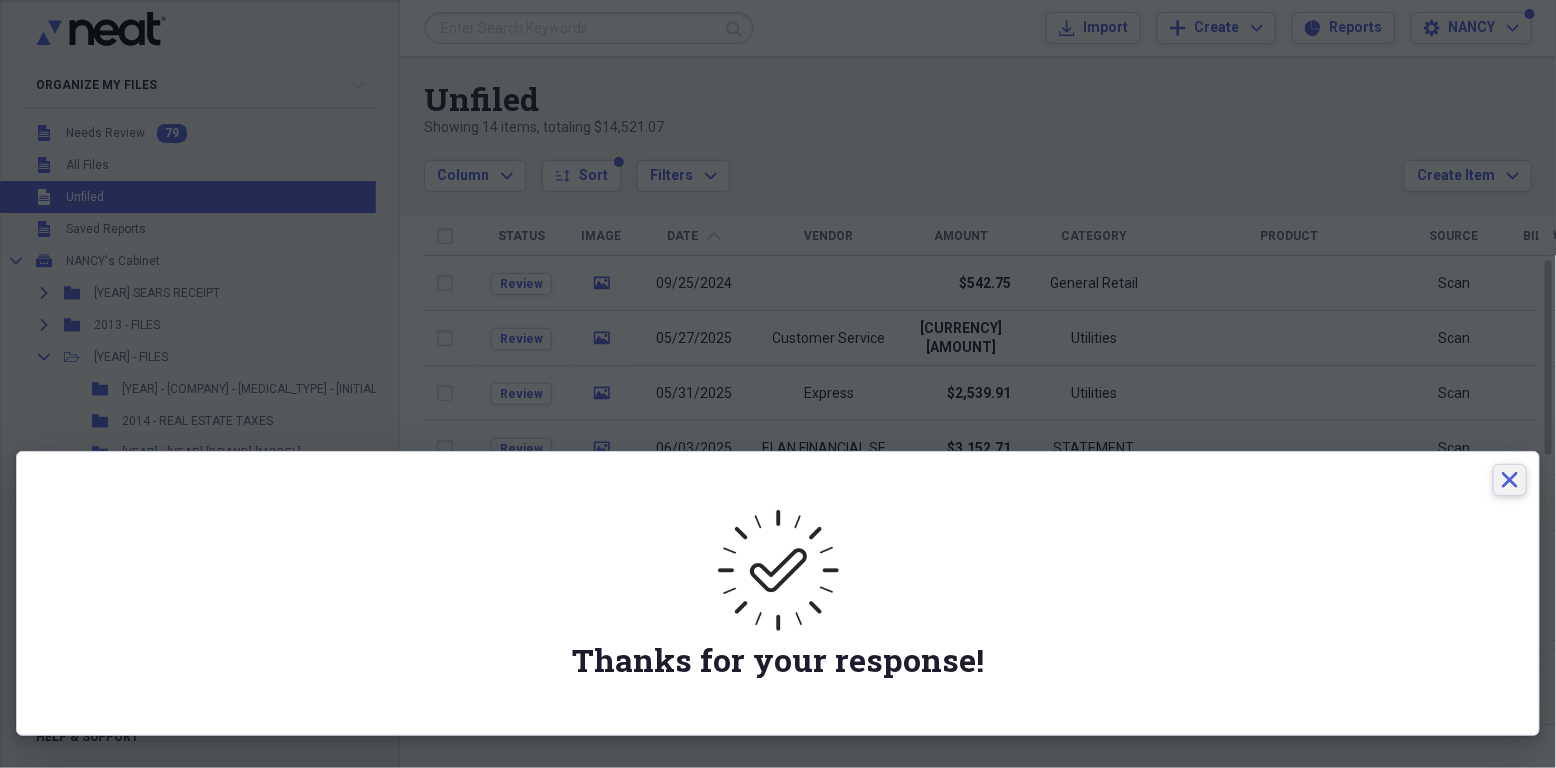 click 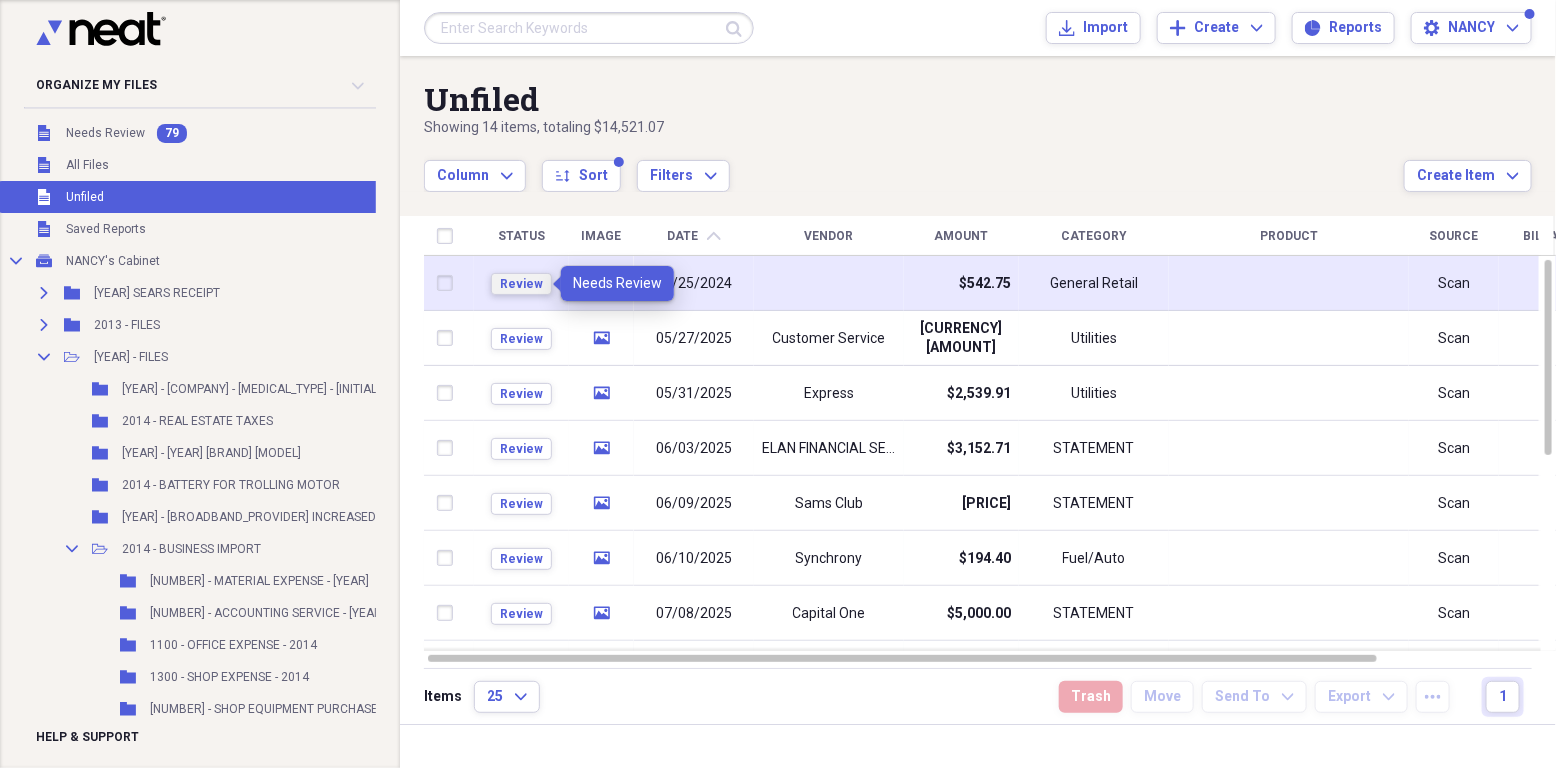 click on "Review" at bounding box center (521, 284) 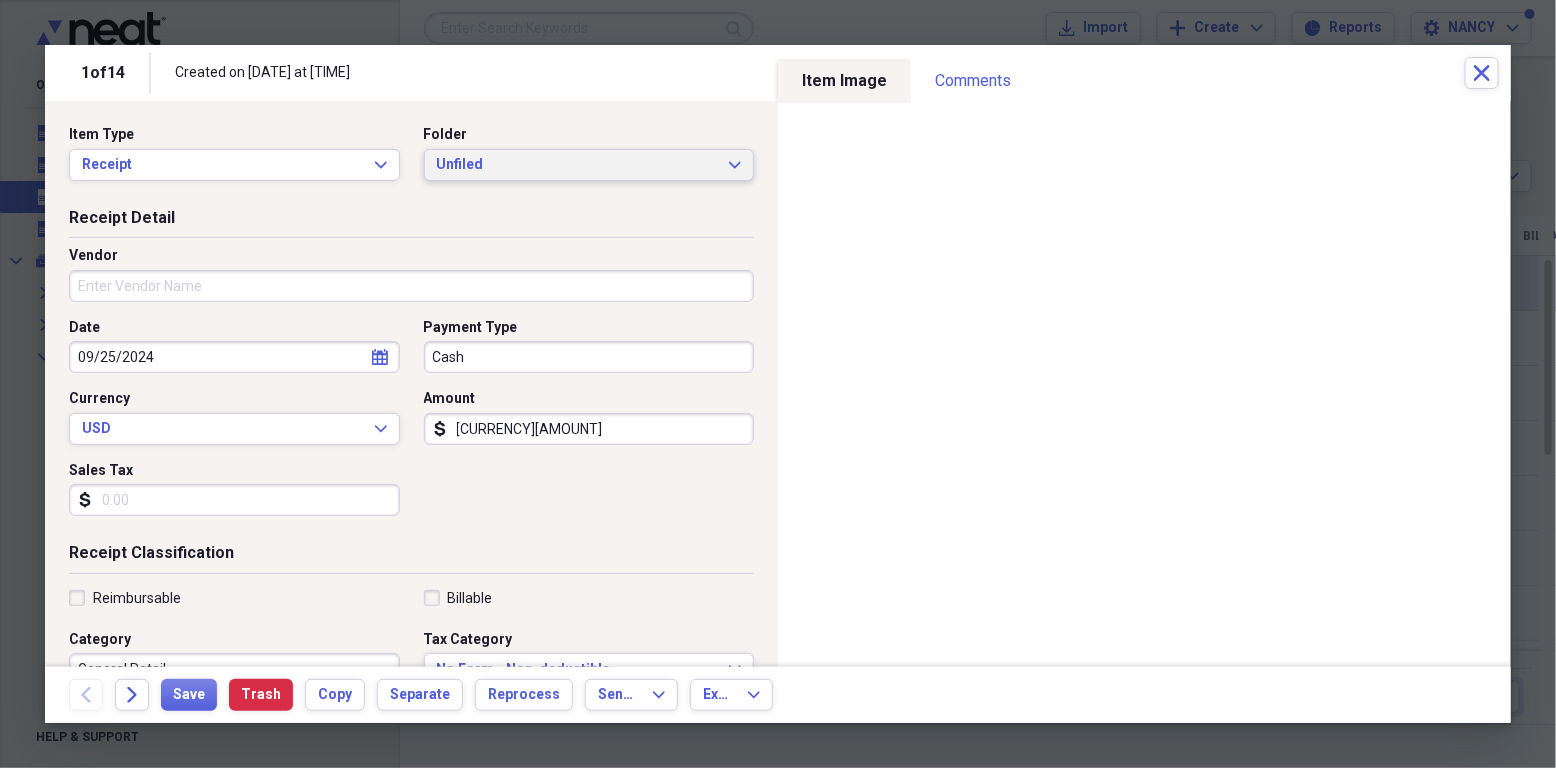 click on "Expand" 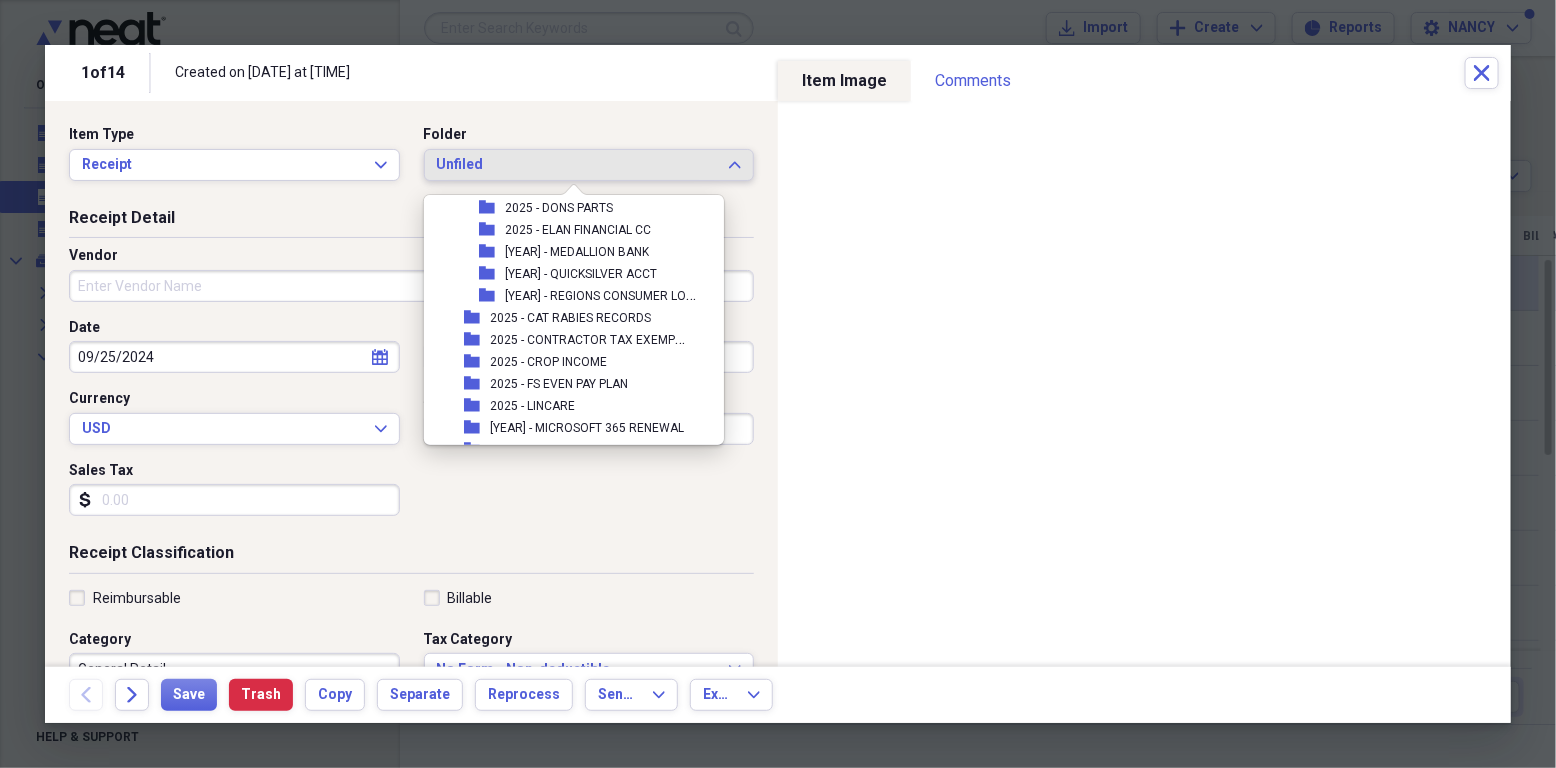 scroll, scrollTop: 14504, scrollLeft: 0, axis: vertical 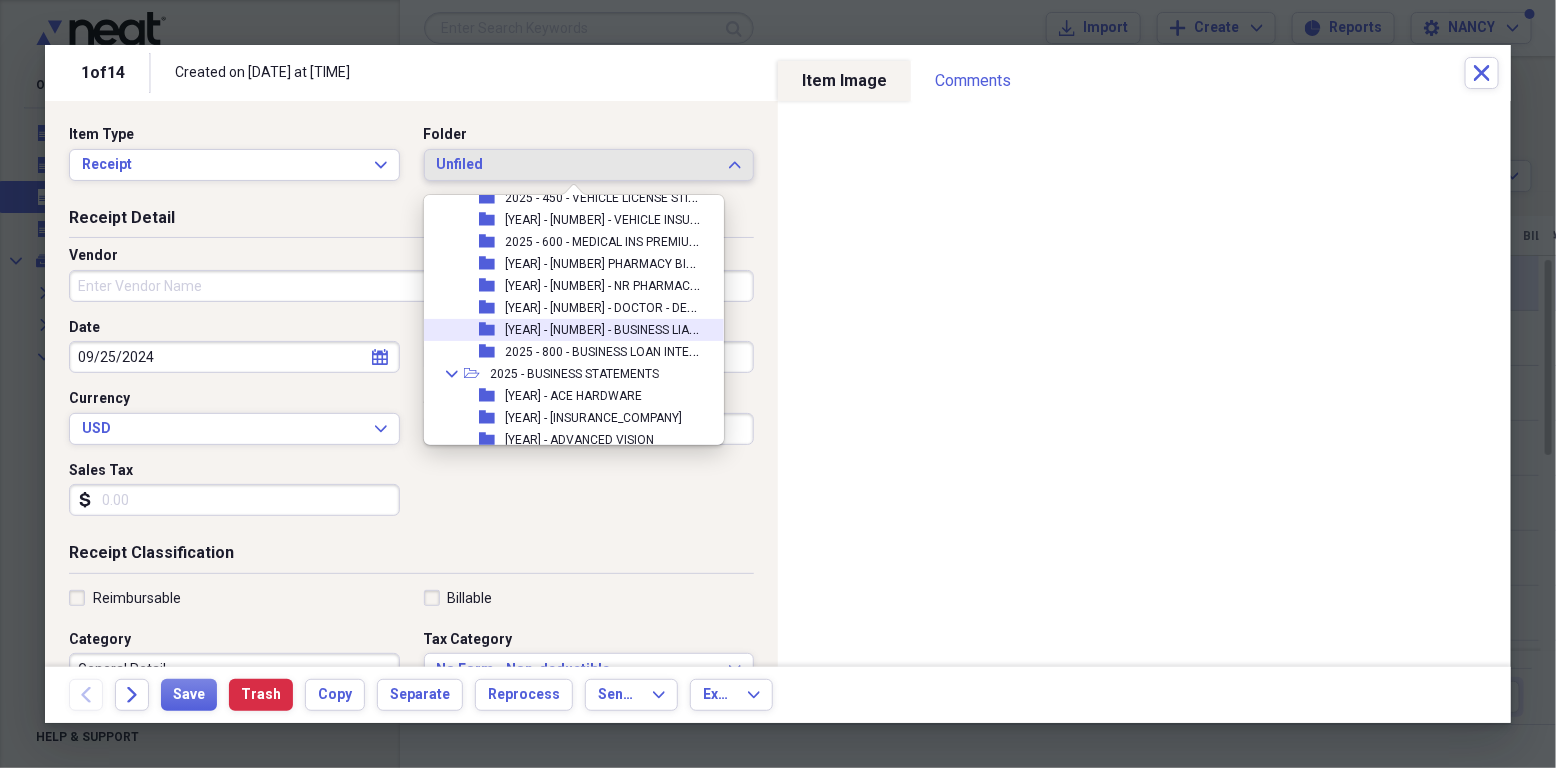 click on "[YEAR] - [NUMBER] - BUSINESS LIABILITY + WRK COMP" at bounding box center (652, 328) 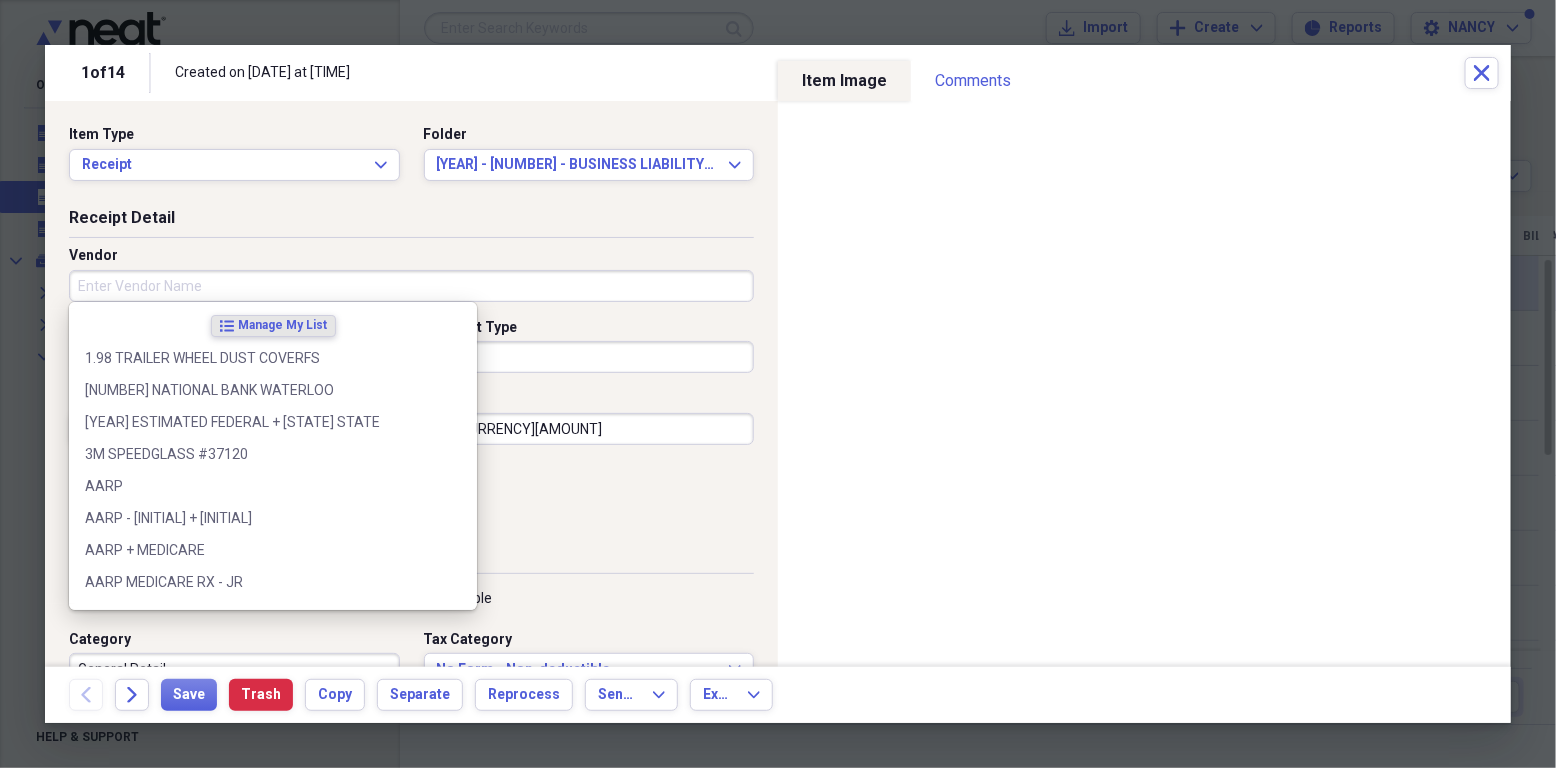 click on "Vendor" at bounding box center [411, 286] 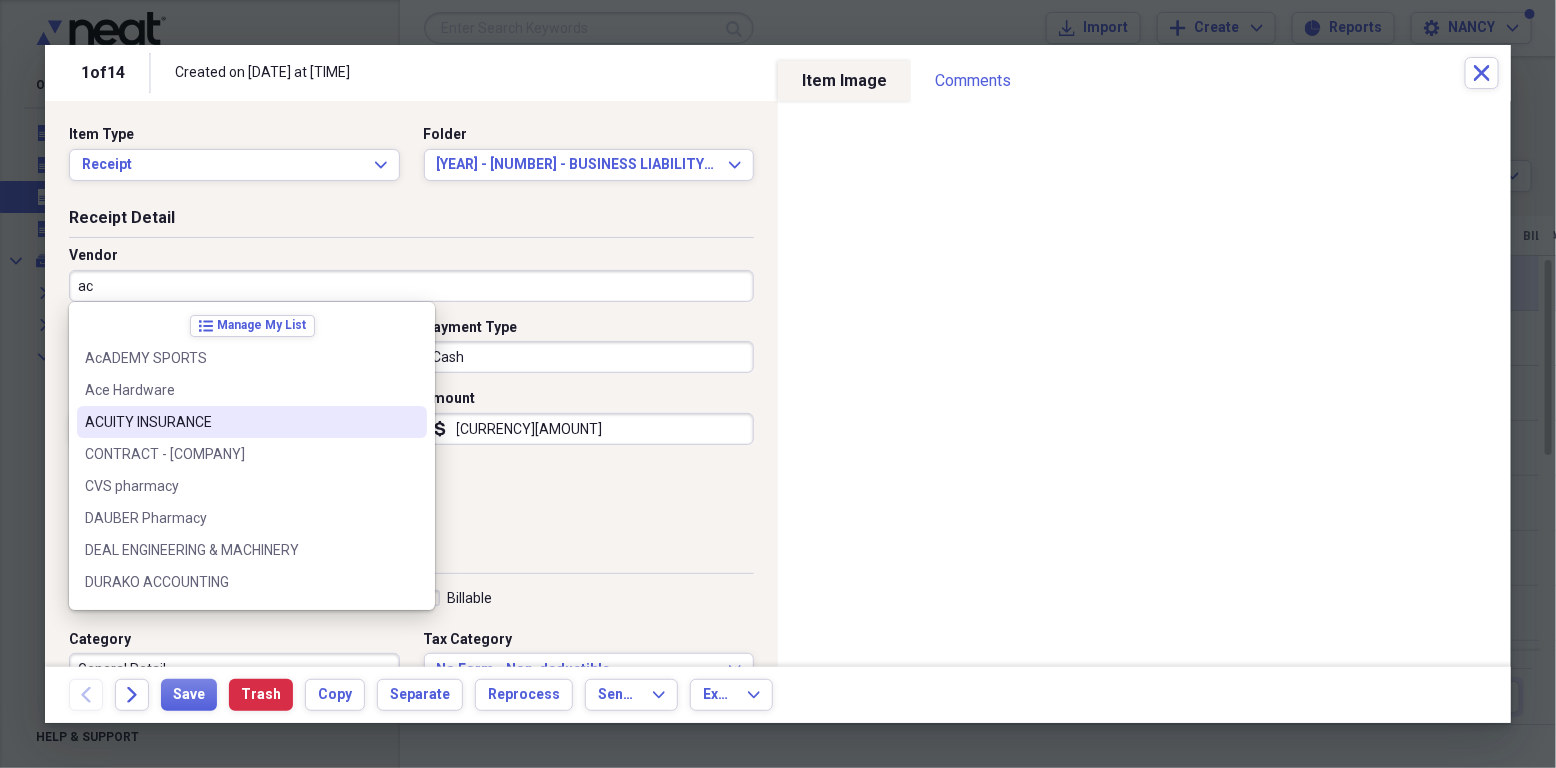 click on "ACUITY INSURANCE" at bounding box center (240, 422) 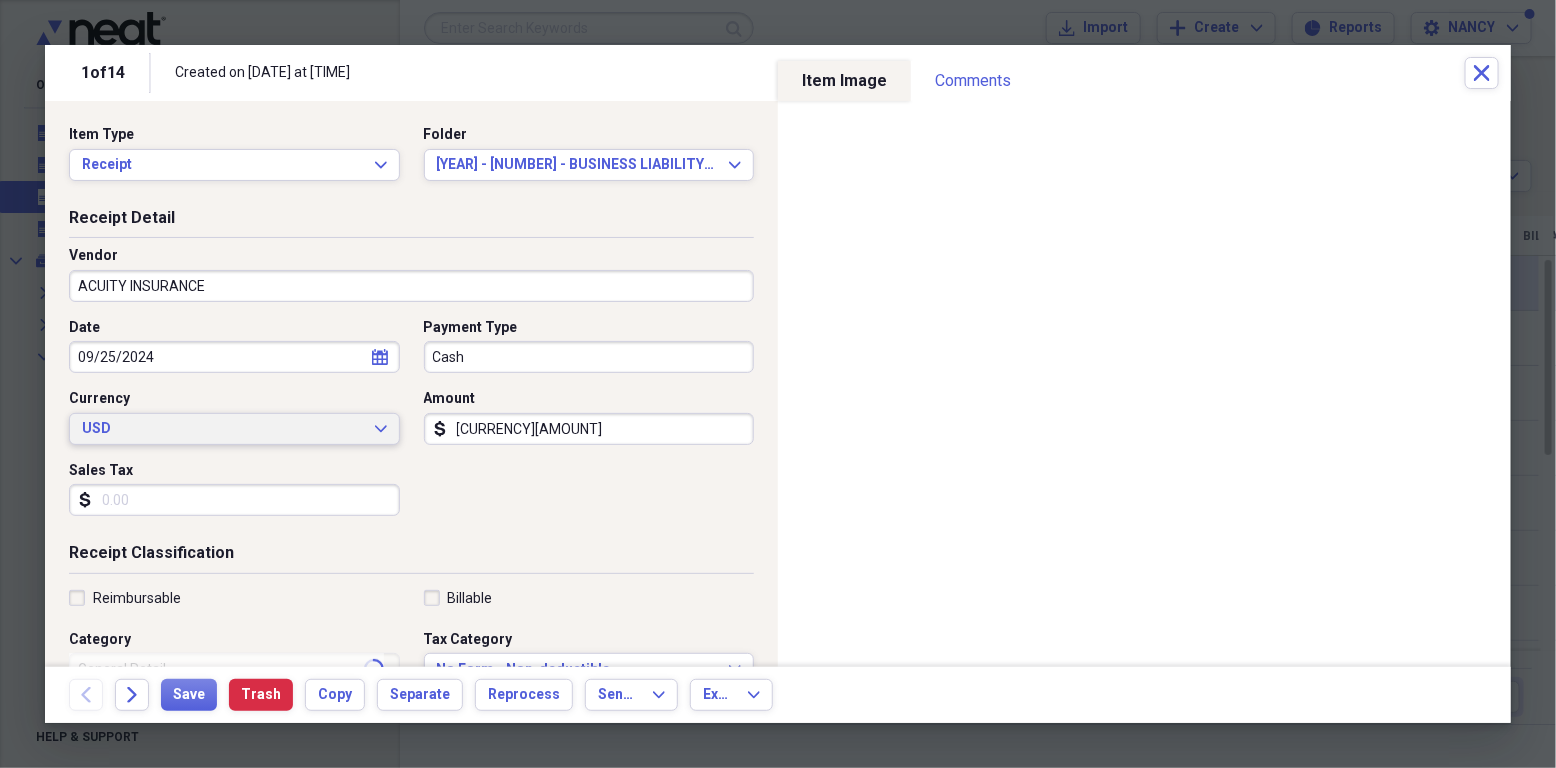 type on "[NUMBER] - BUSINESS LIAB + WRK COMP INS" 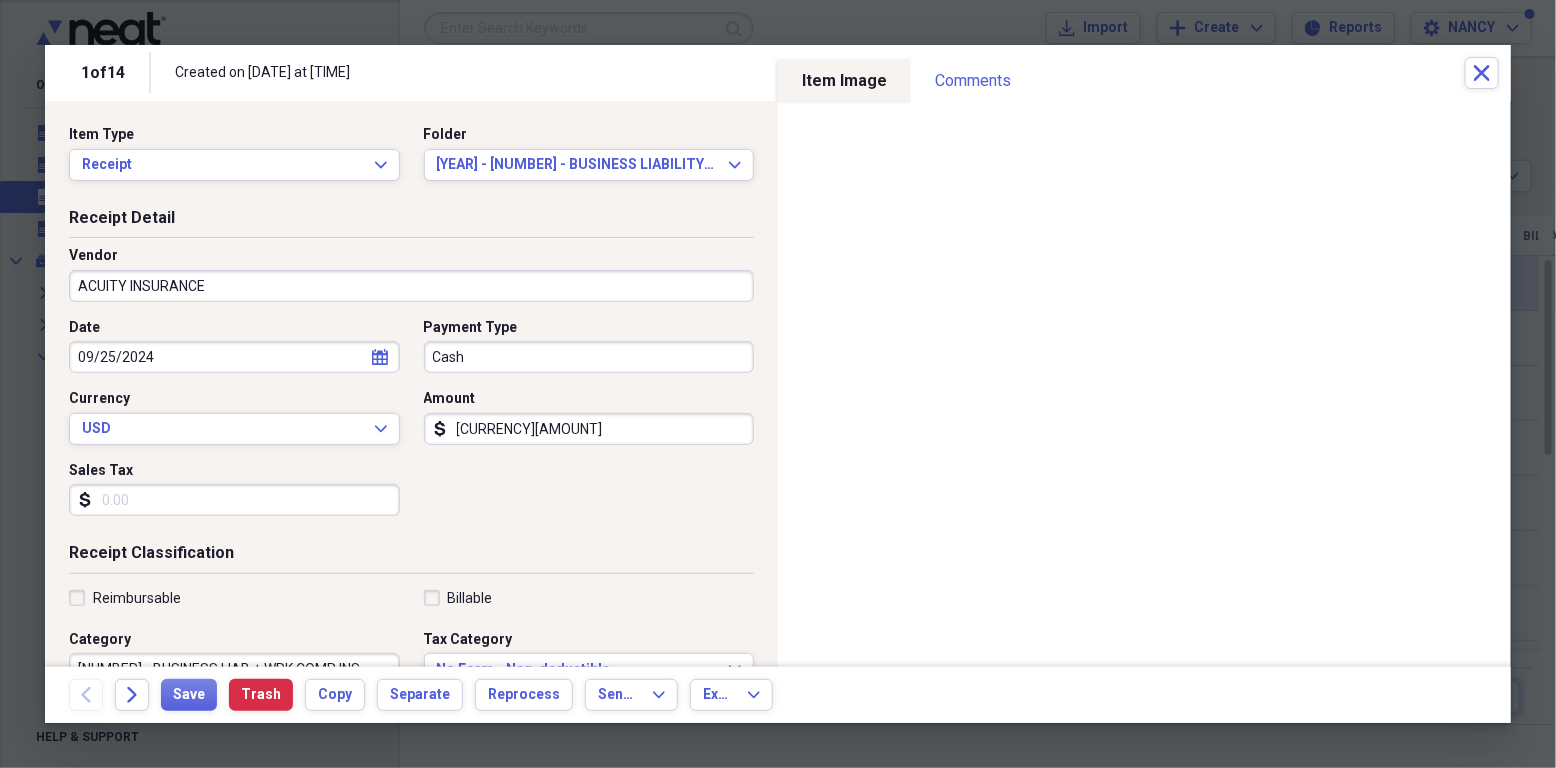click 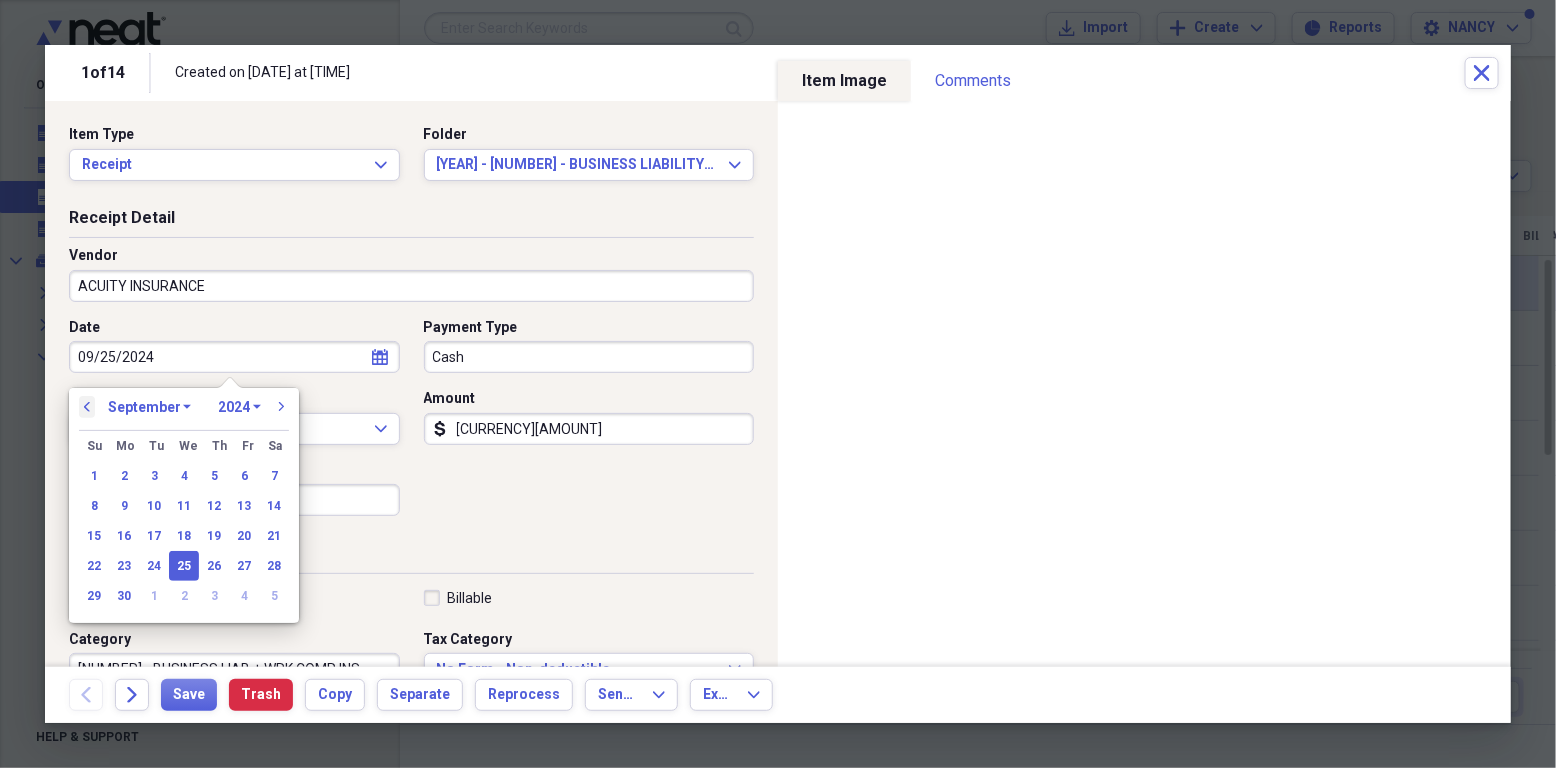click on "previous" at bounding box center (87, 407) 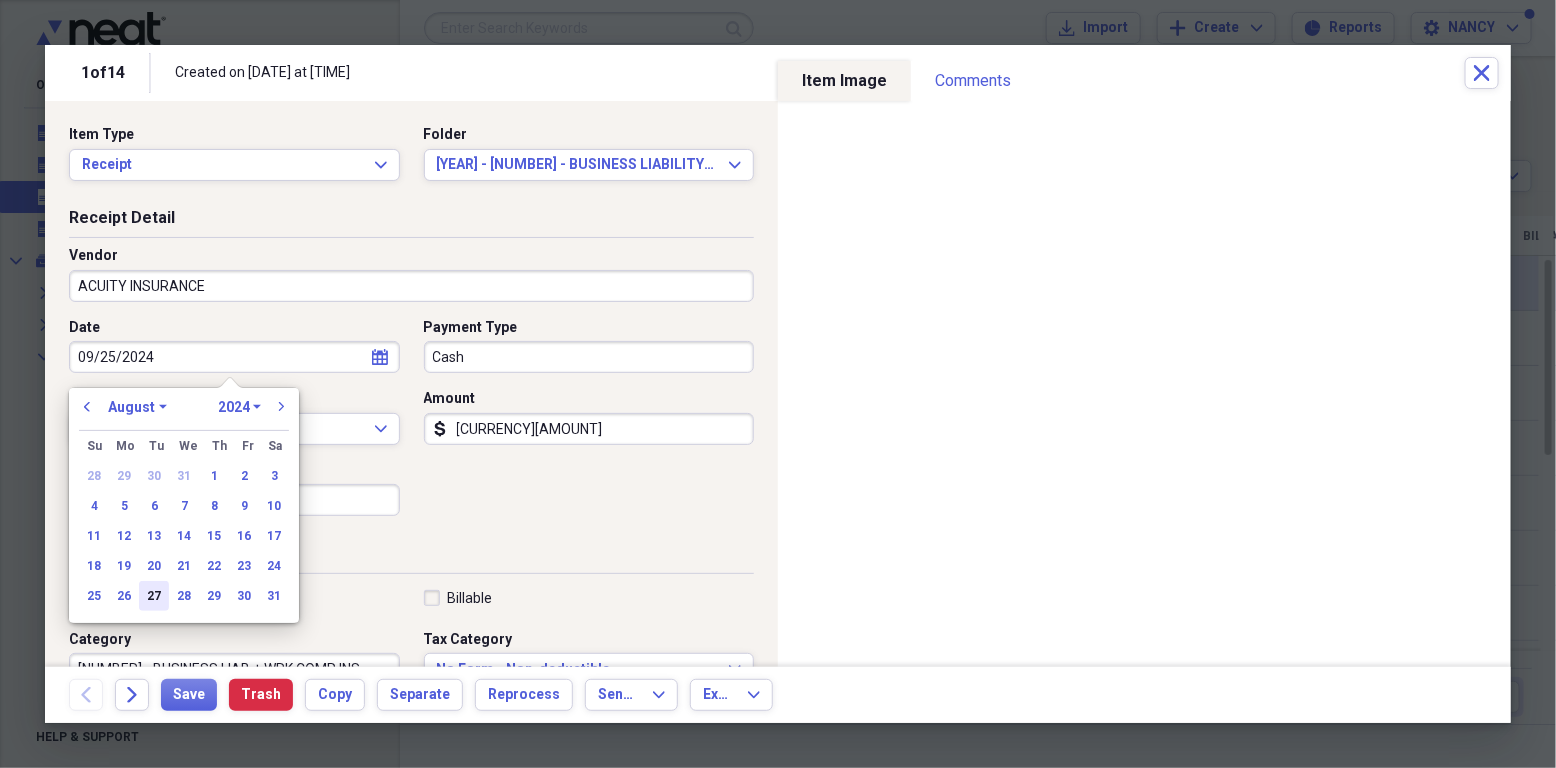 click on "27" at bounding box center (154, 596) 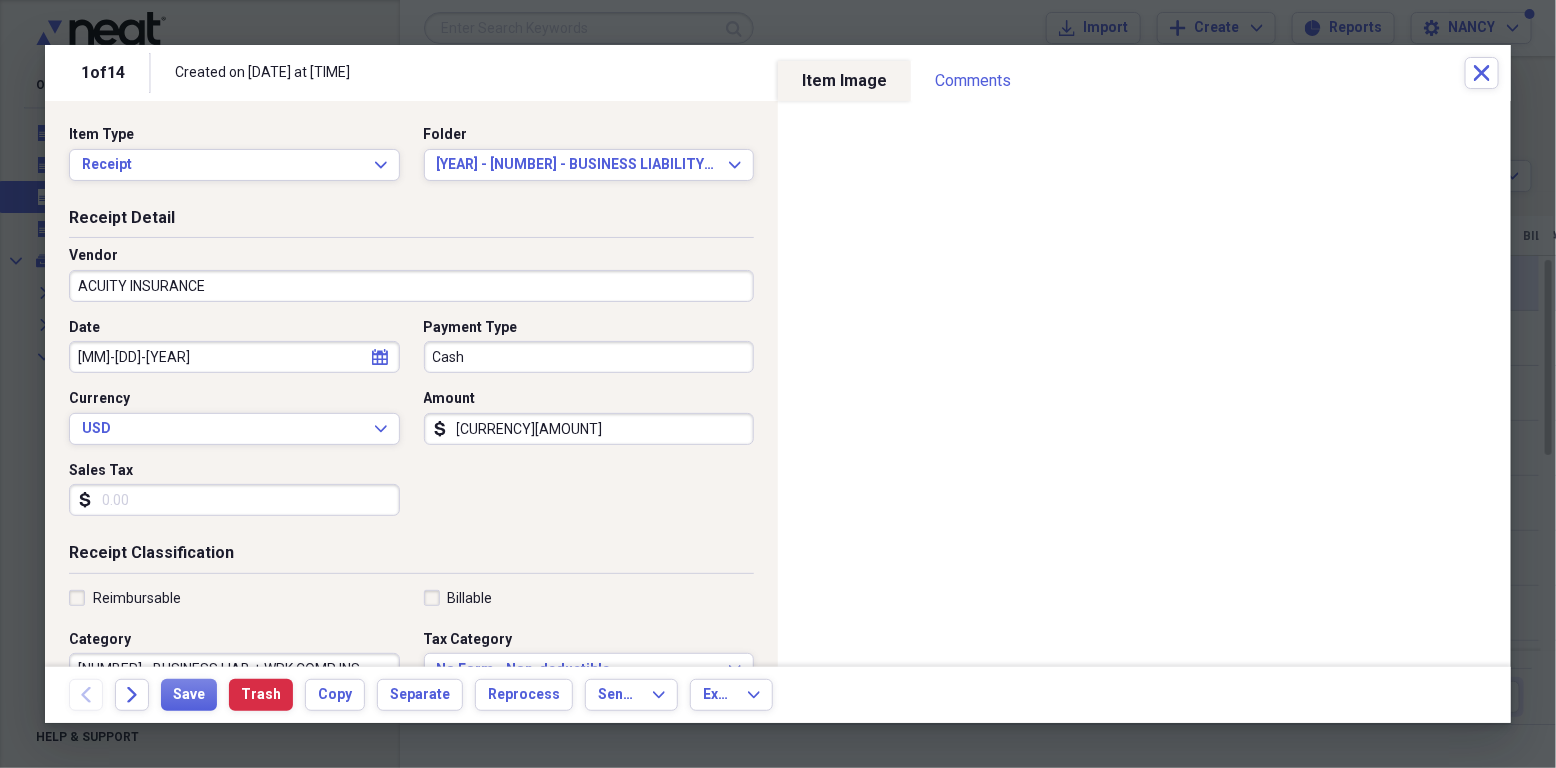 type on "08/27/2025" 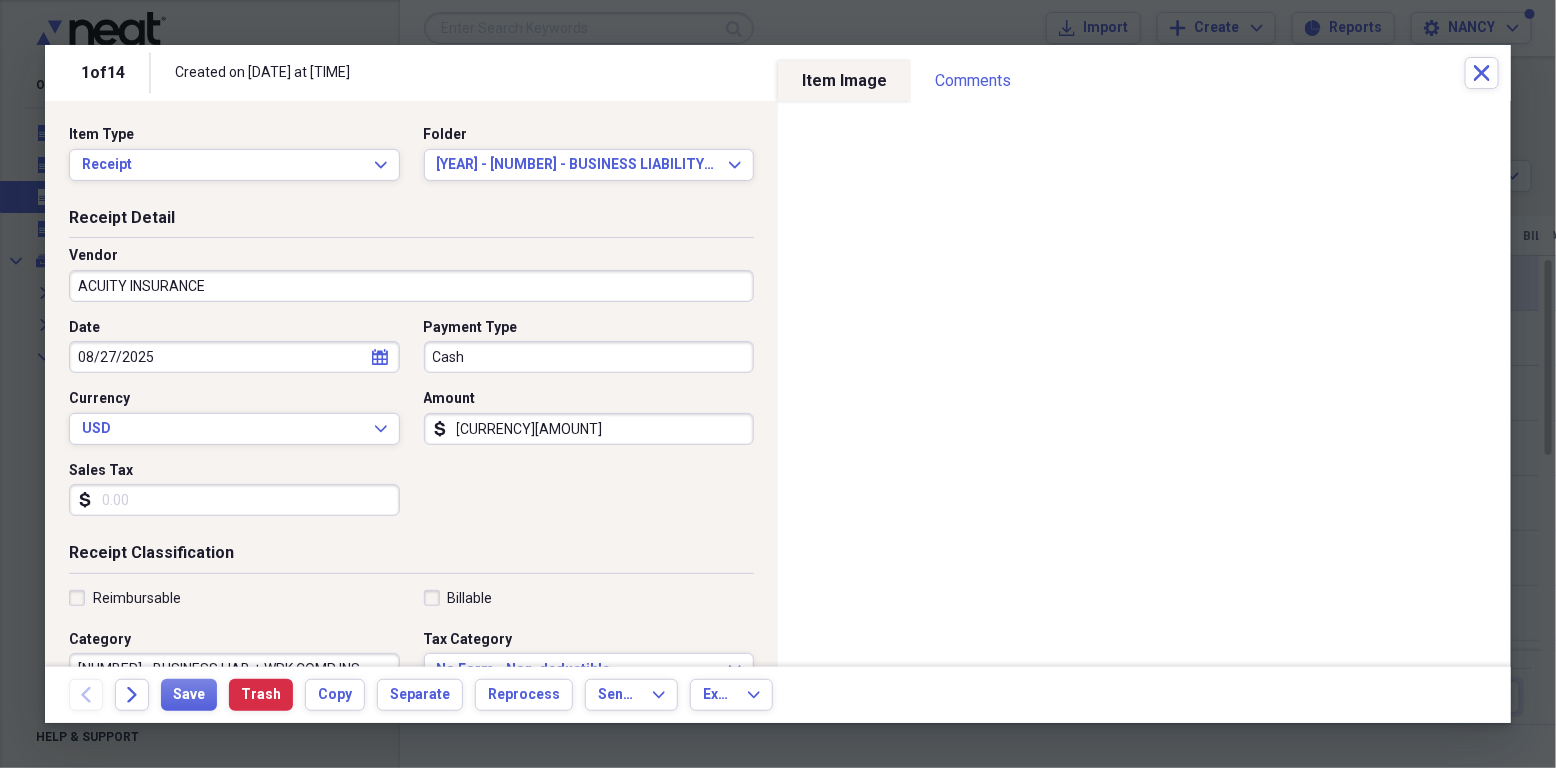 click on "08/27/2025" at bounding box center [234, 357] 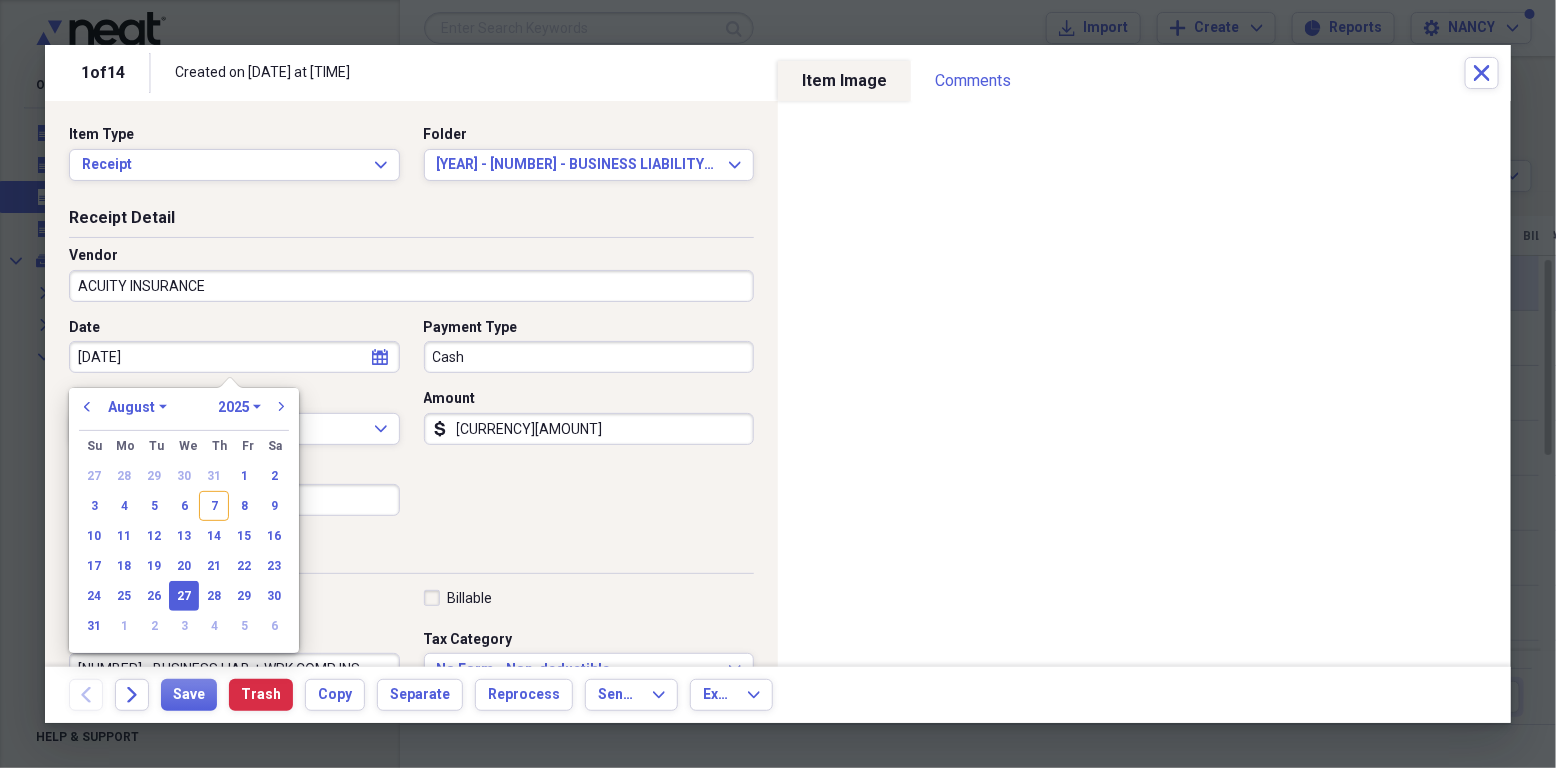 type on "07/27/2025" 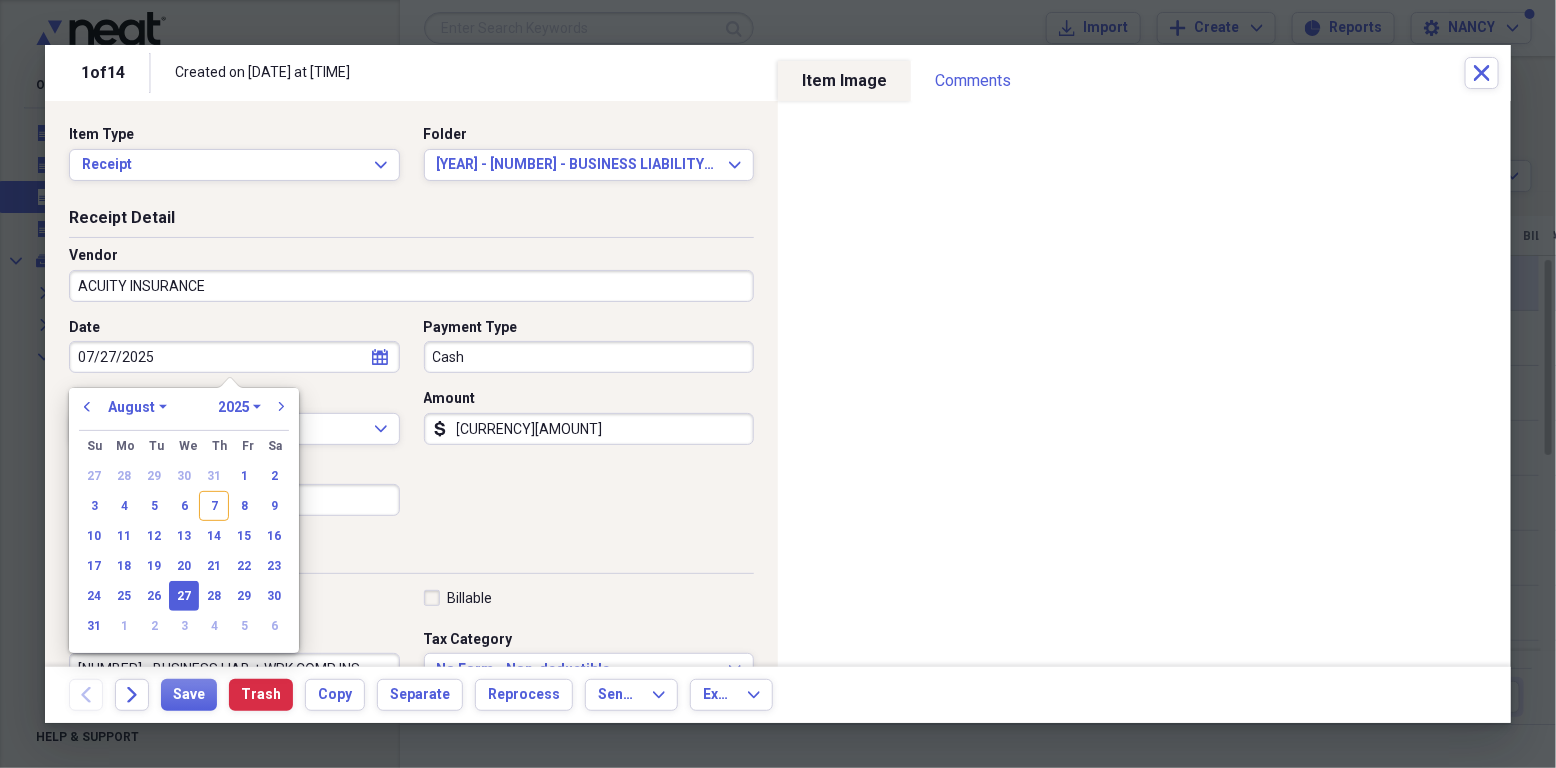 select on "6" 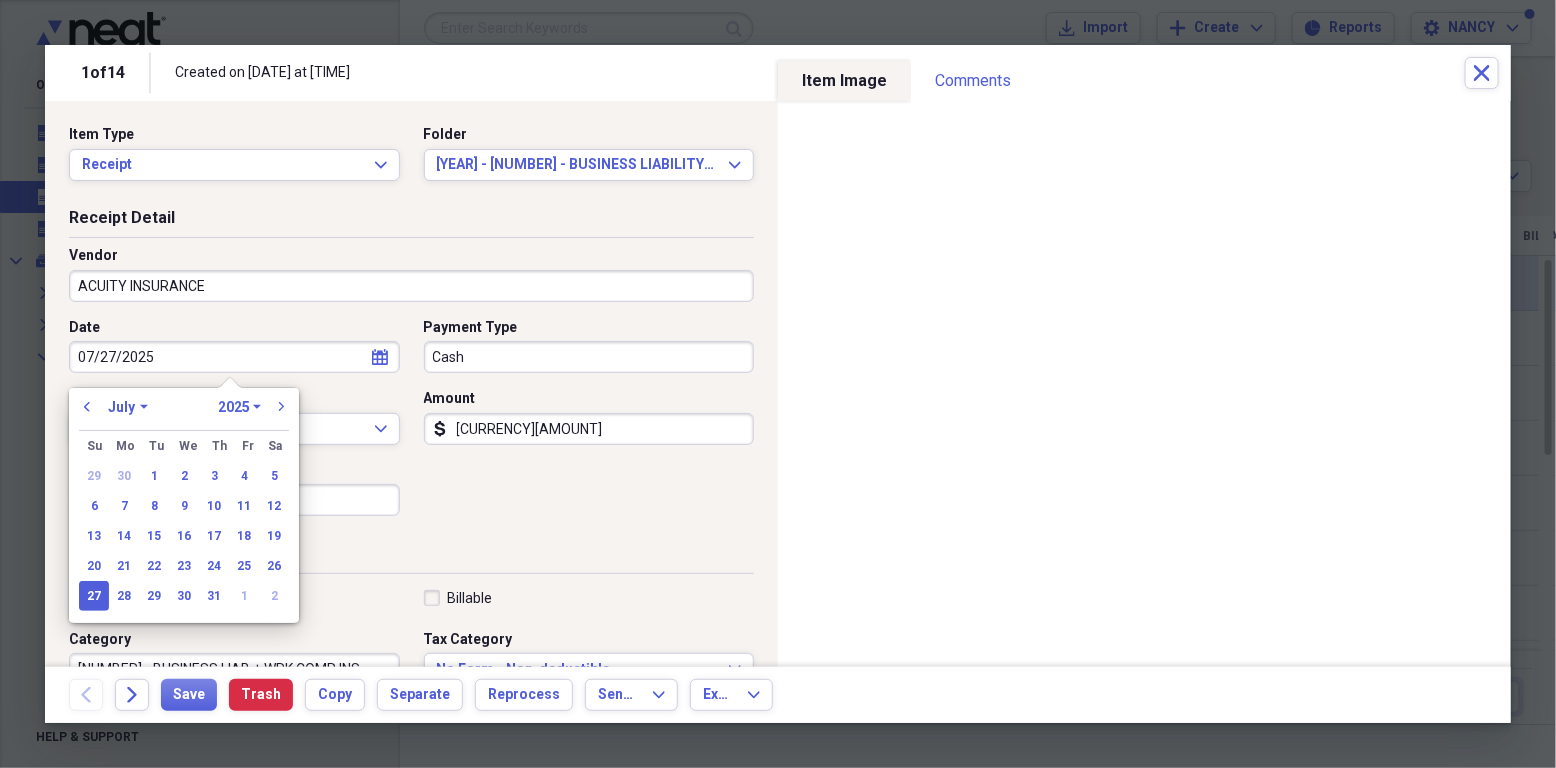type on "07/27/2025" 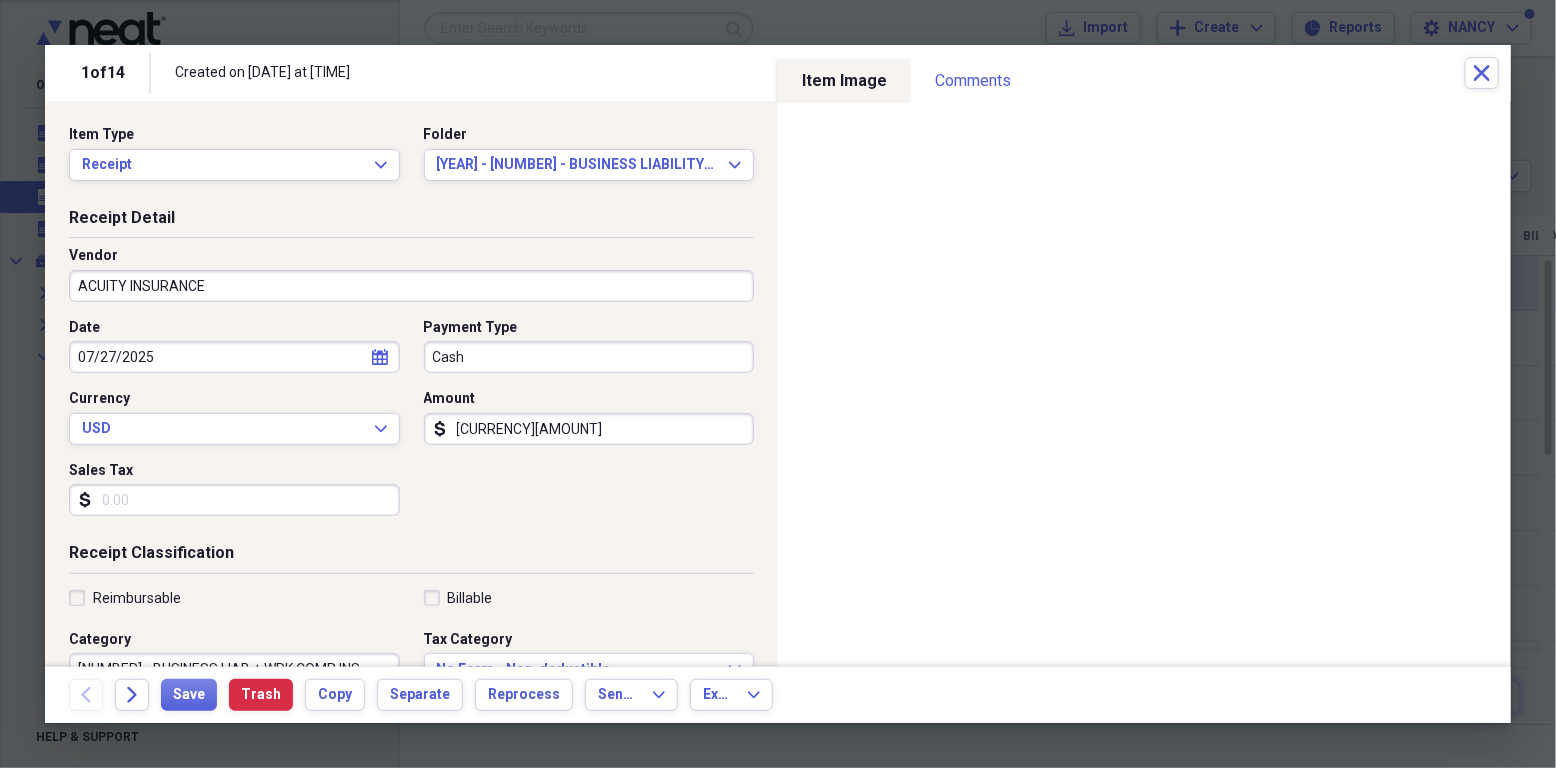 drag, startPoint x: 649, startPoint y: 546, endPoint x: 644, endPoint y: 537, distance: 10.29563 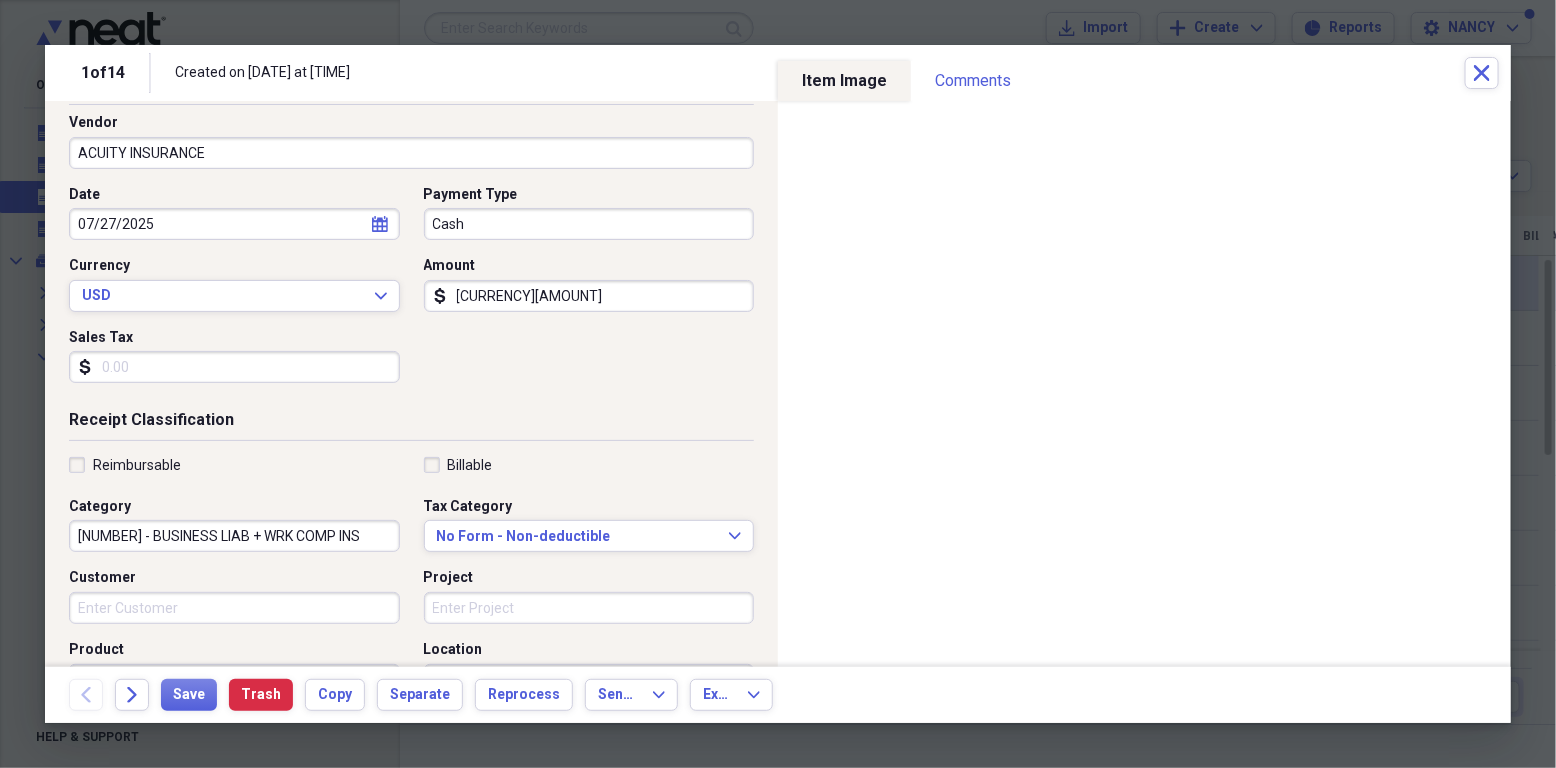 scroll, scrollTop: 266, scrollLeft: 0, axis: vertical 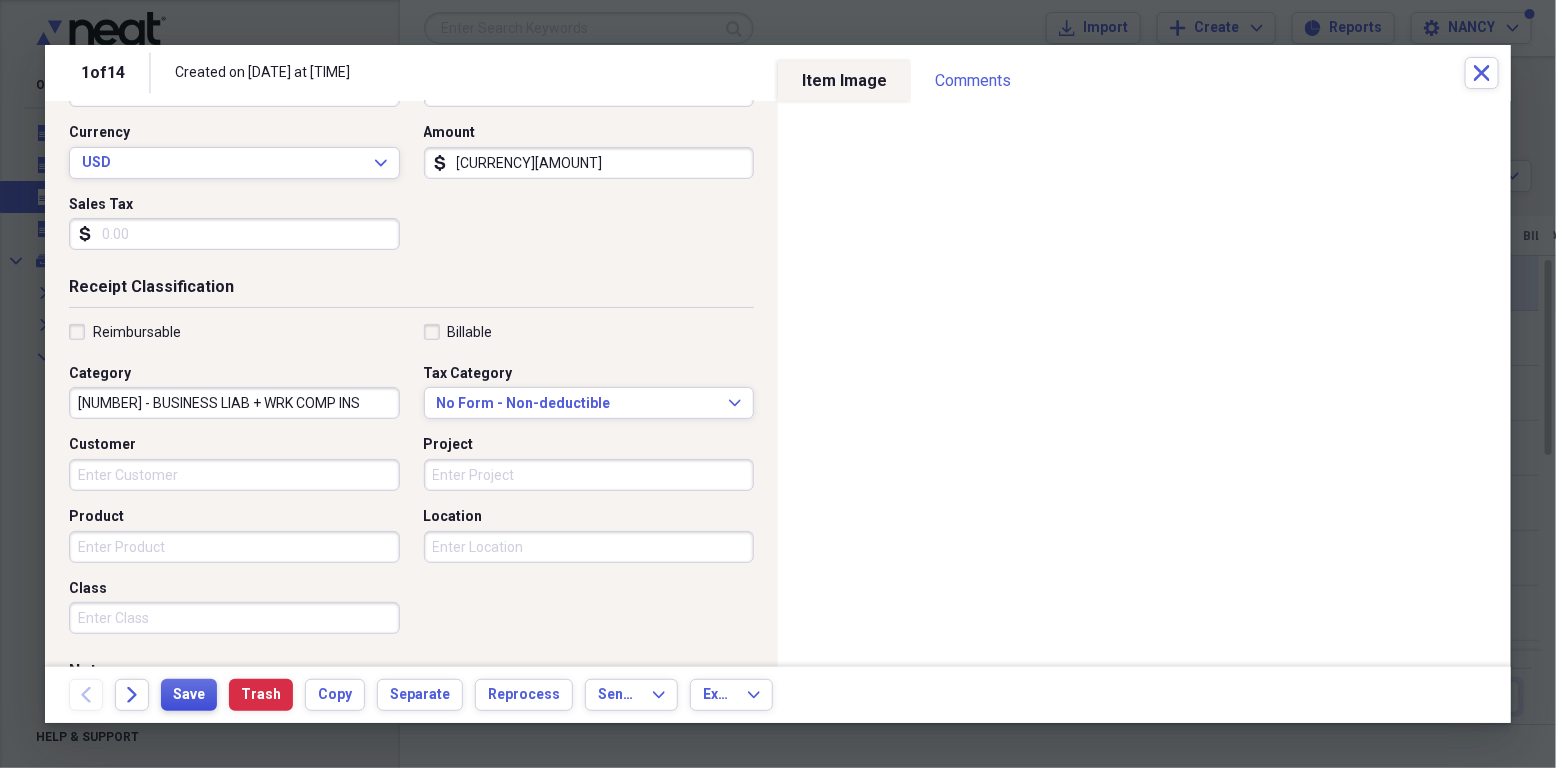 click on "Save" at bounding box center (189, 695) 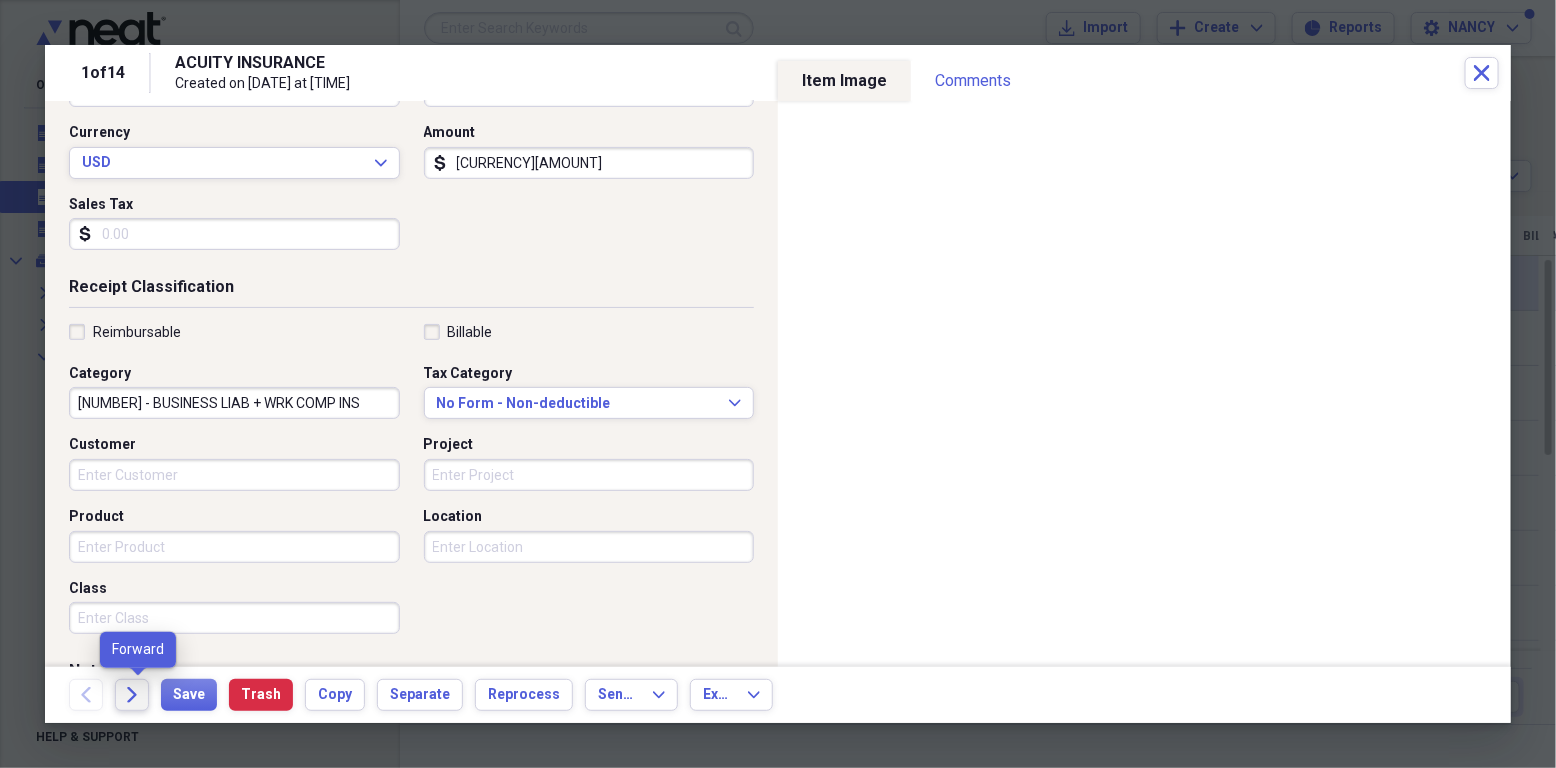 click 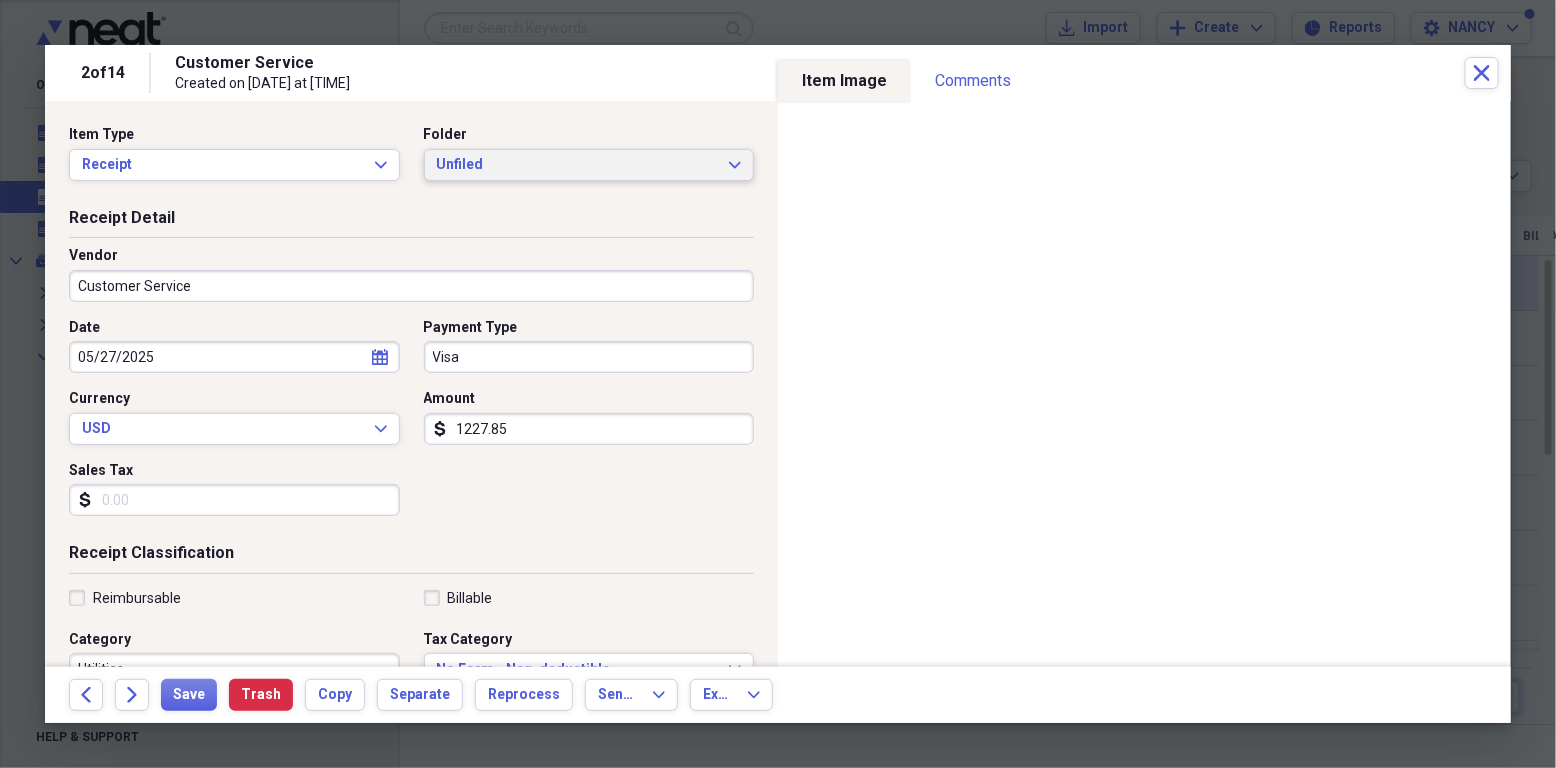 click on "Unfiled Expand" at bounding box center (589, 165) 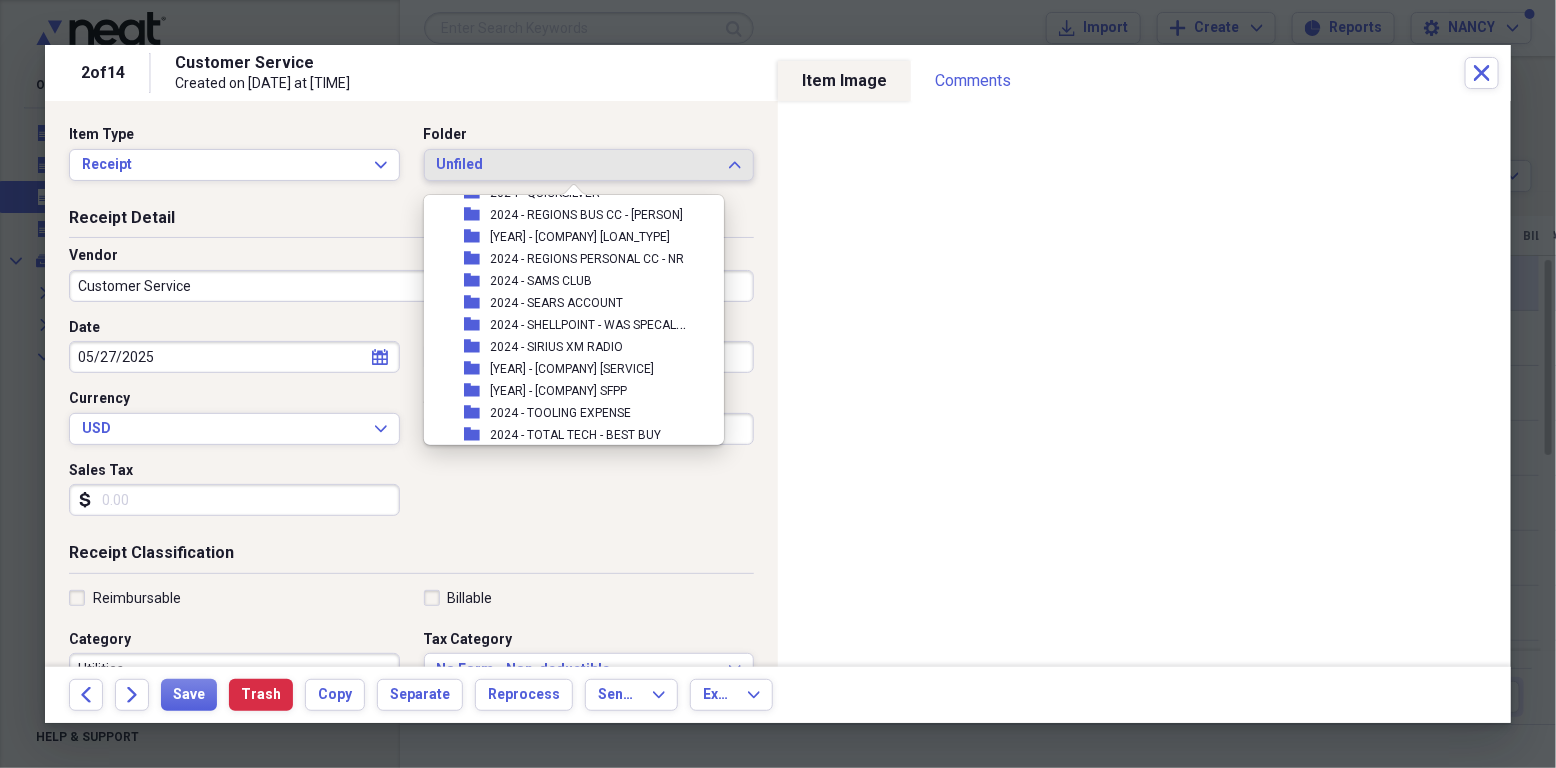 scroll, scrollTop: 14094, scrollLeft: 0, axis: vertical 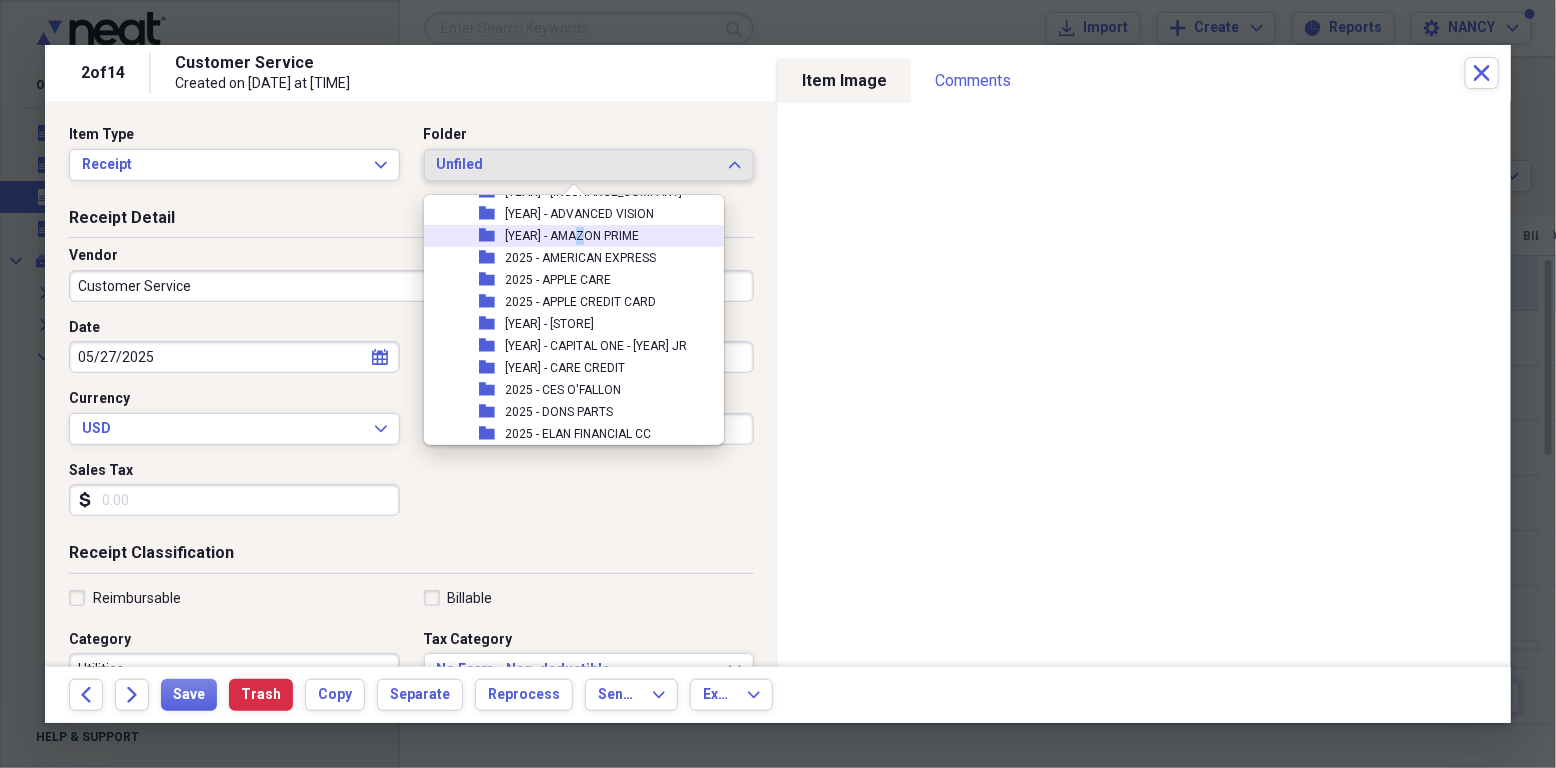 click on "[YEAR] - AMAZON PRIME" at bounding box center (572, 236) 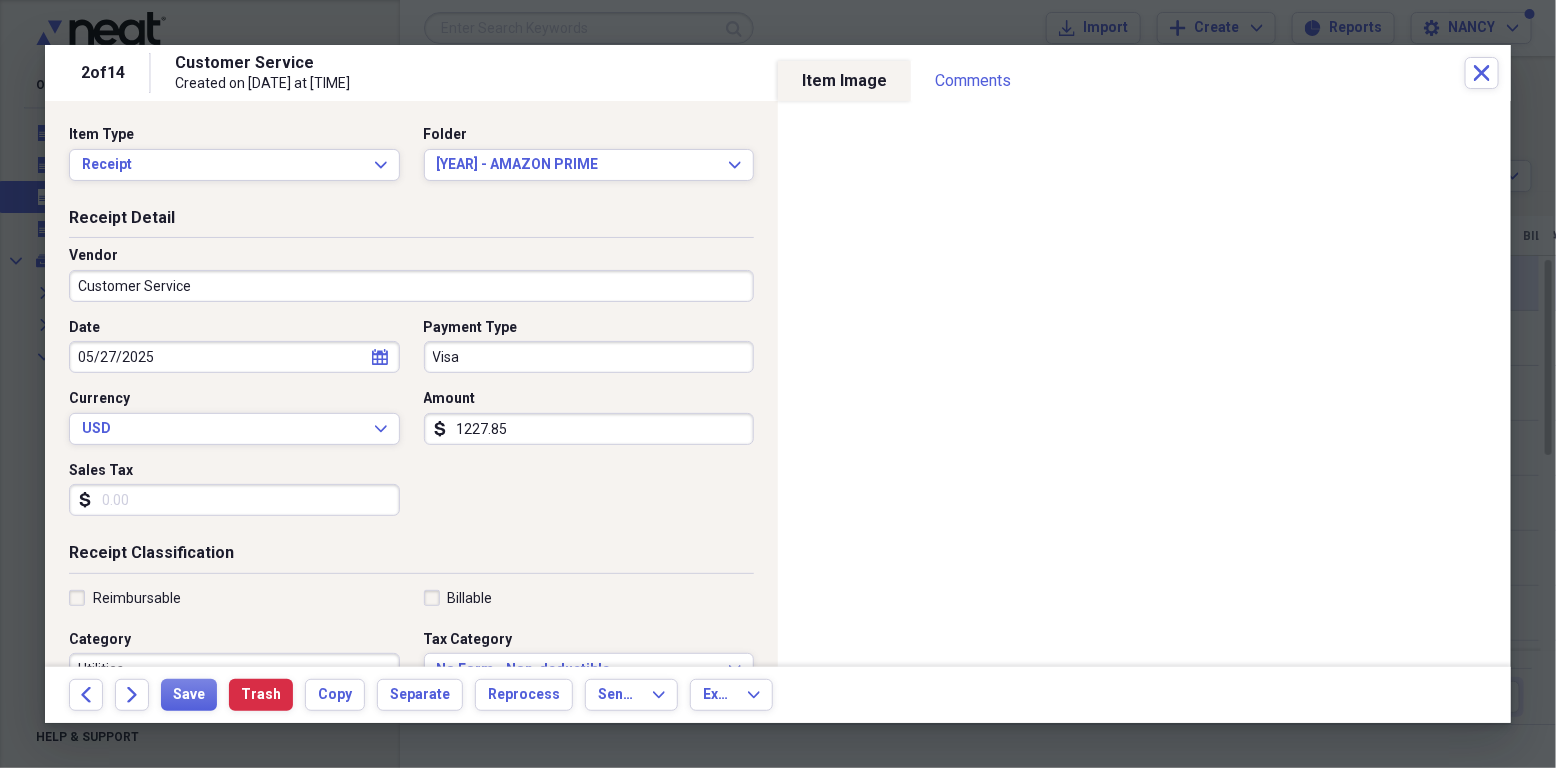 click on "Customer Service" at bounding box center (411, 286) 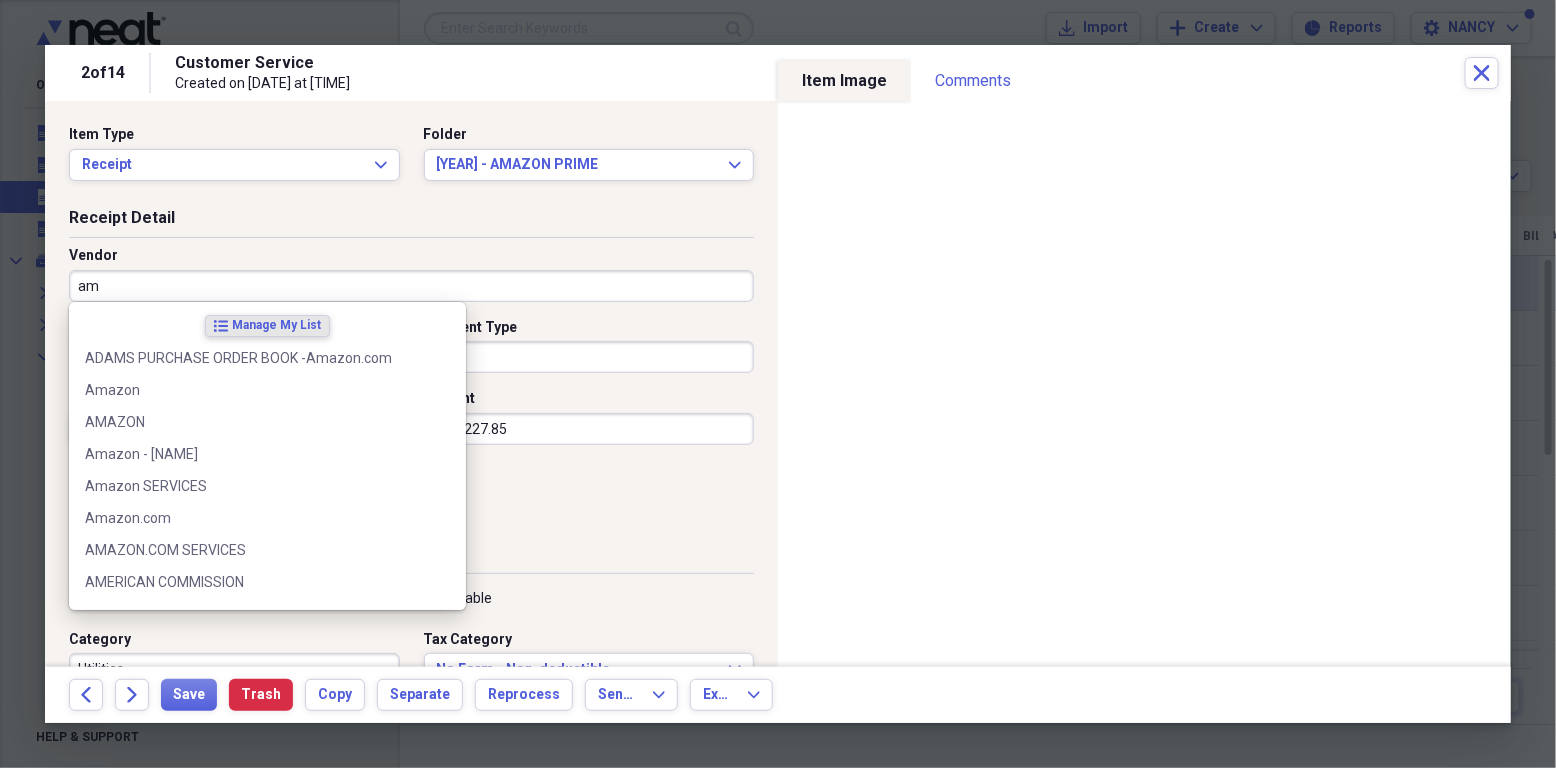 type on "a" 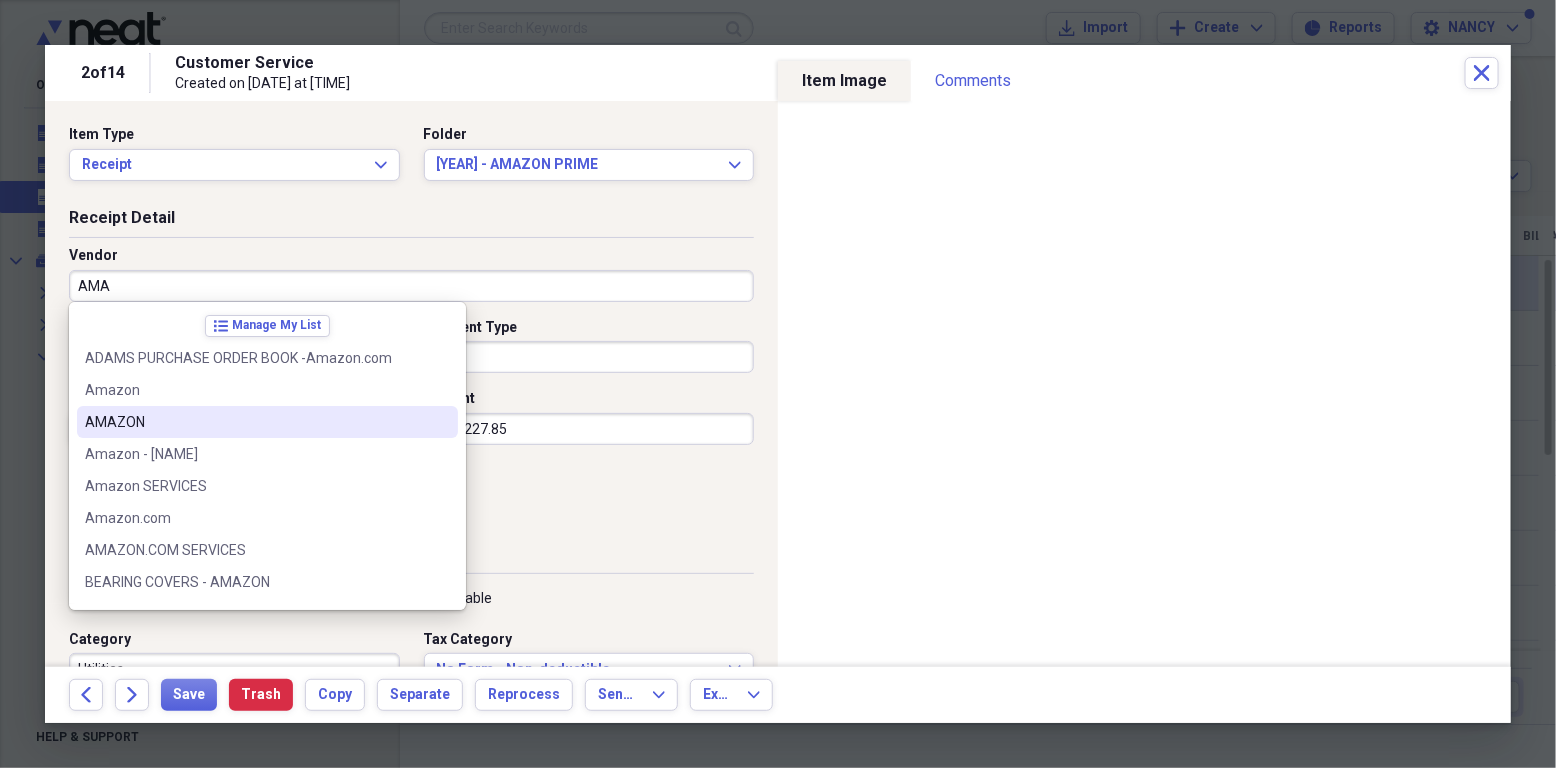 click on "AMAZON" at bounding box center [255, 422] 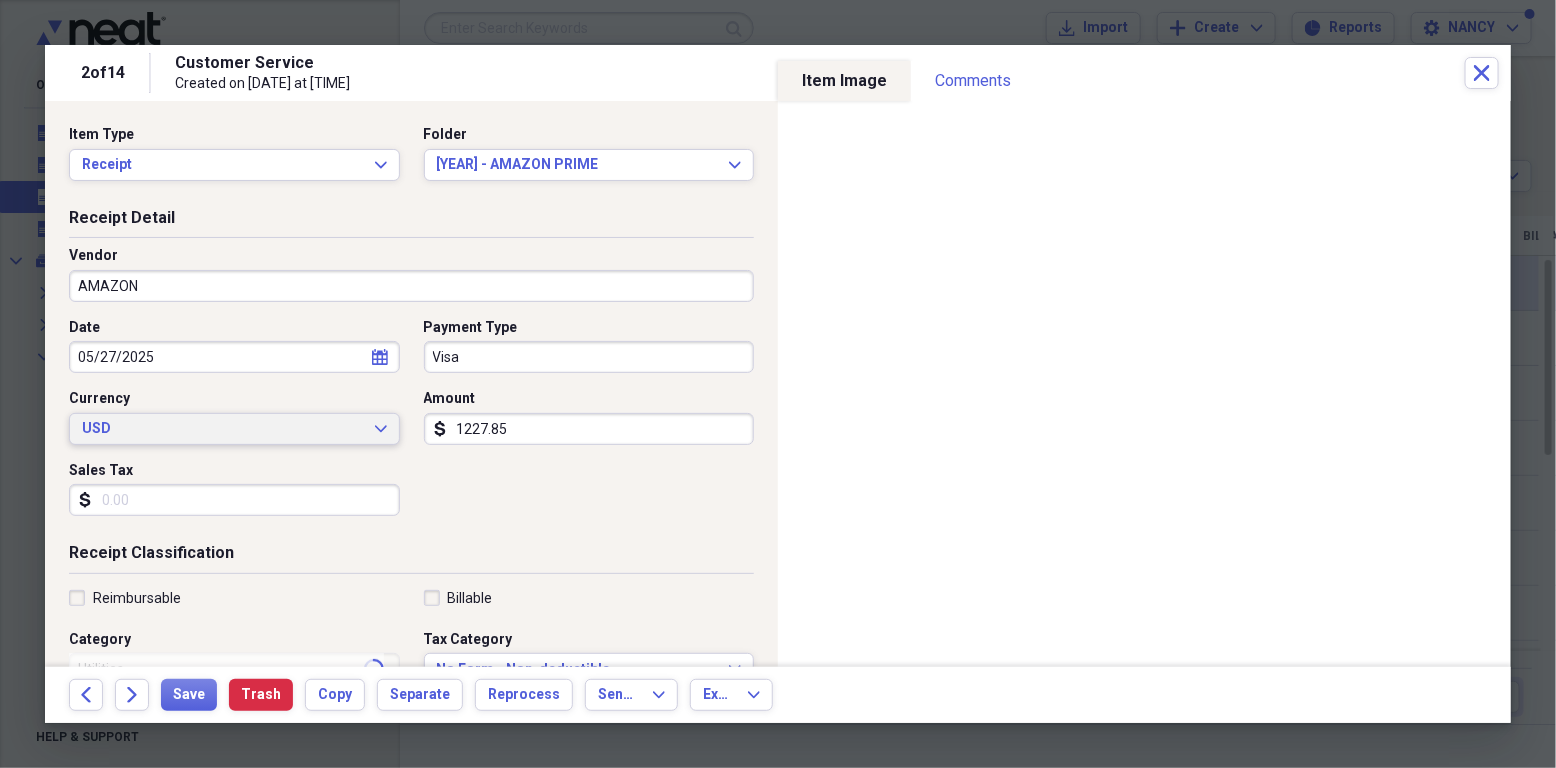 type on "STATEMENT" 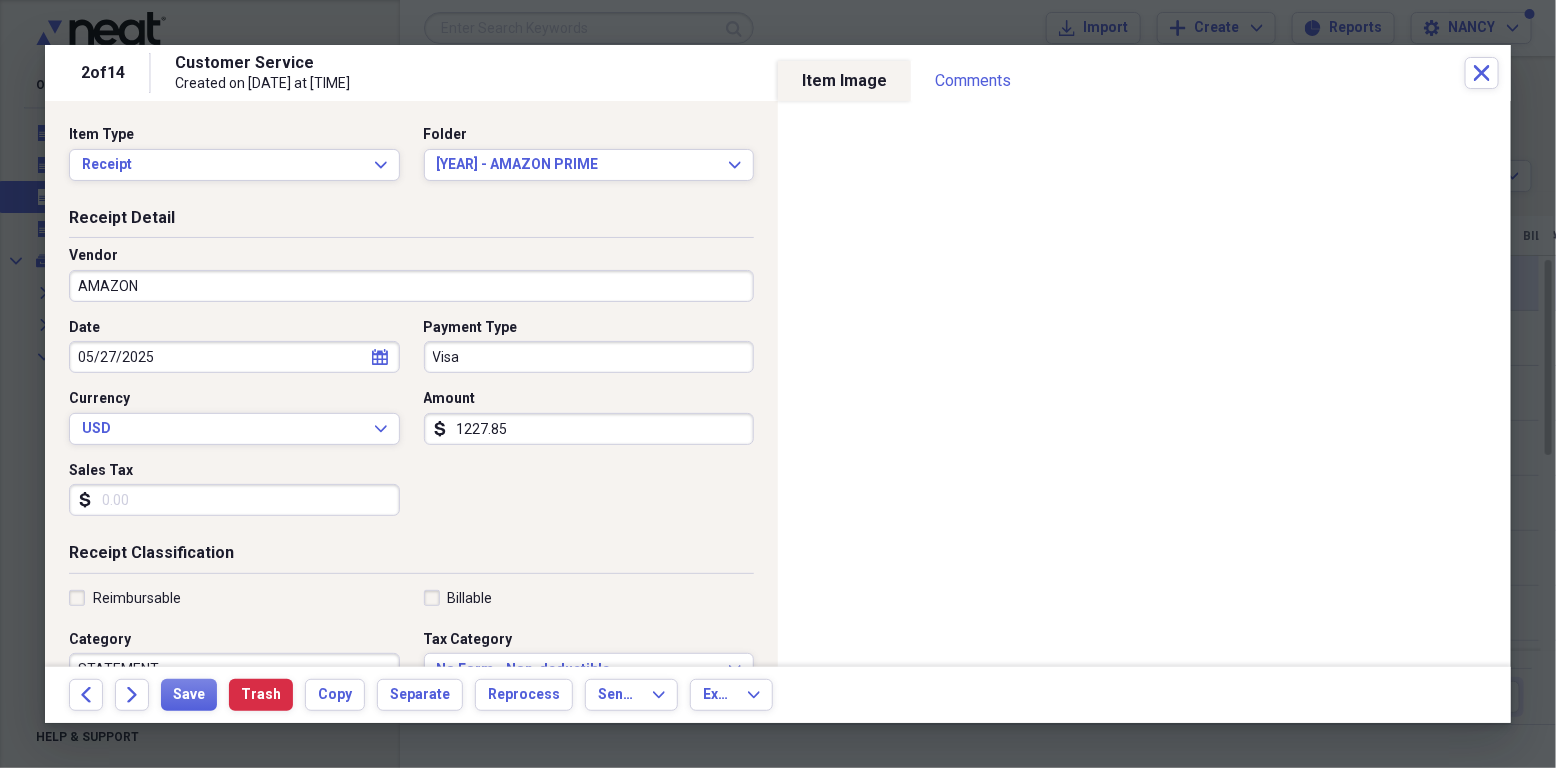 click on "calendar" 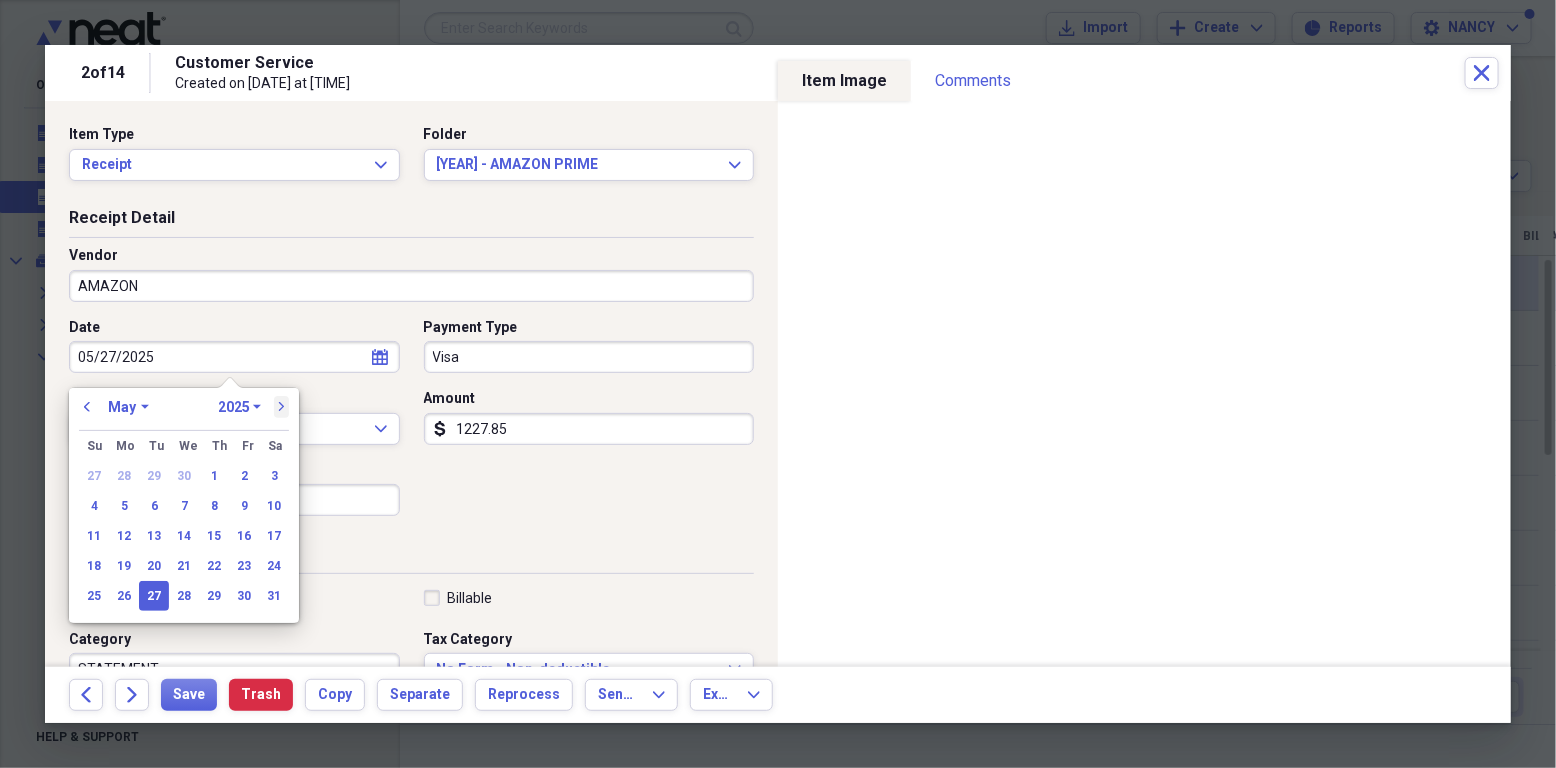 click on "next" at bounding box center [282, 407] 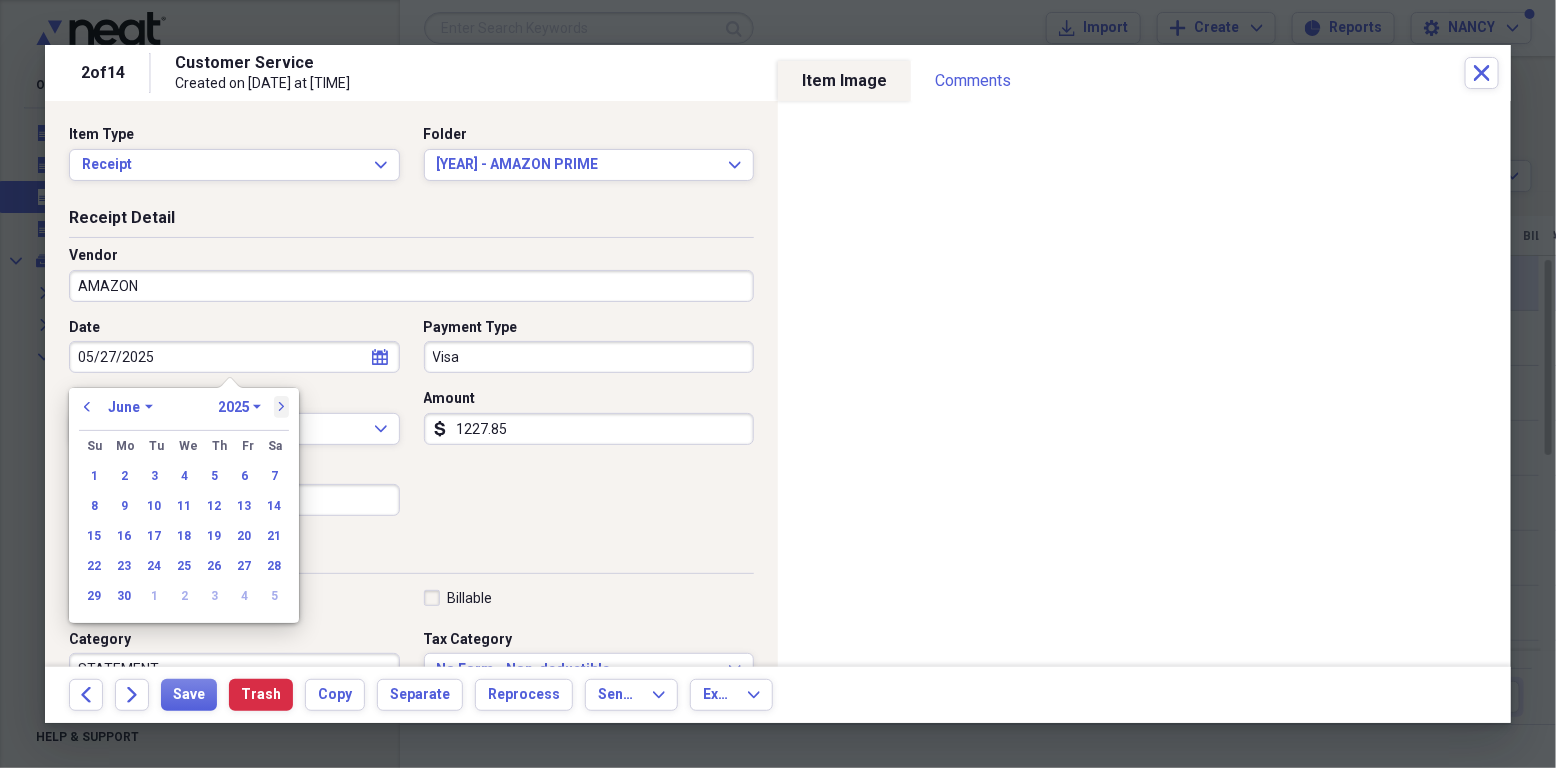 click on "next" at bounding box center [282, 407] 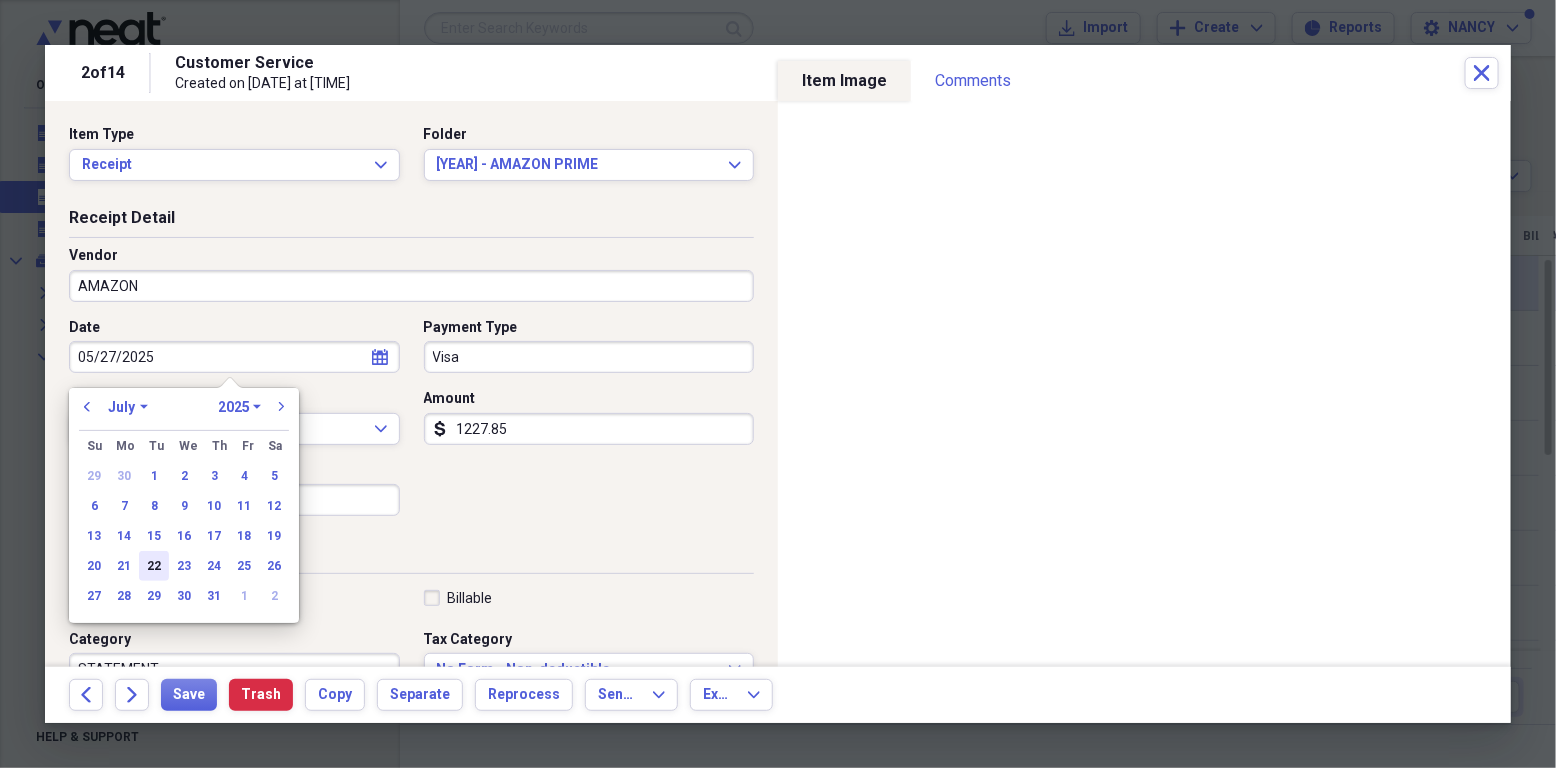 click on "22" at bounding box center (154, 566) 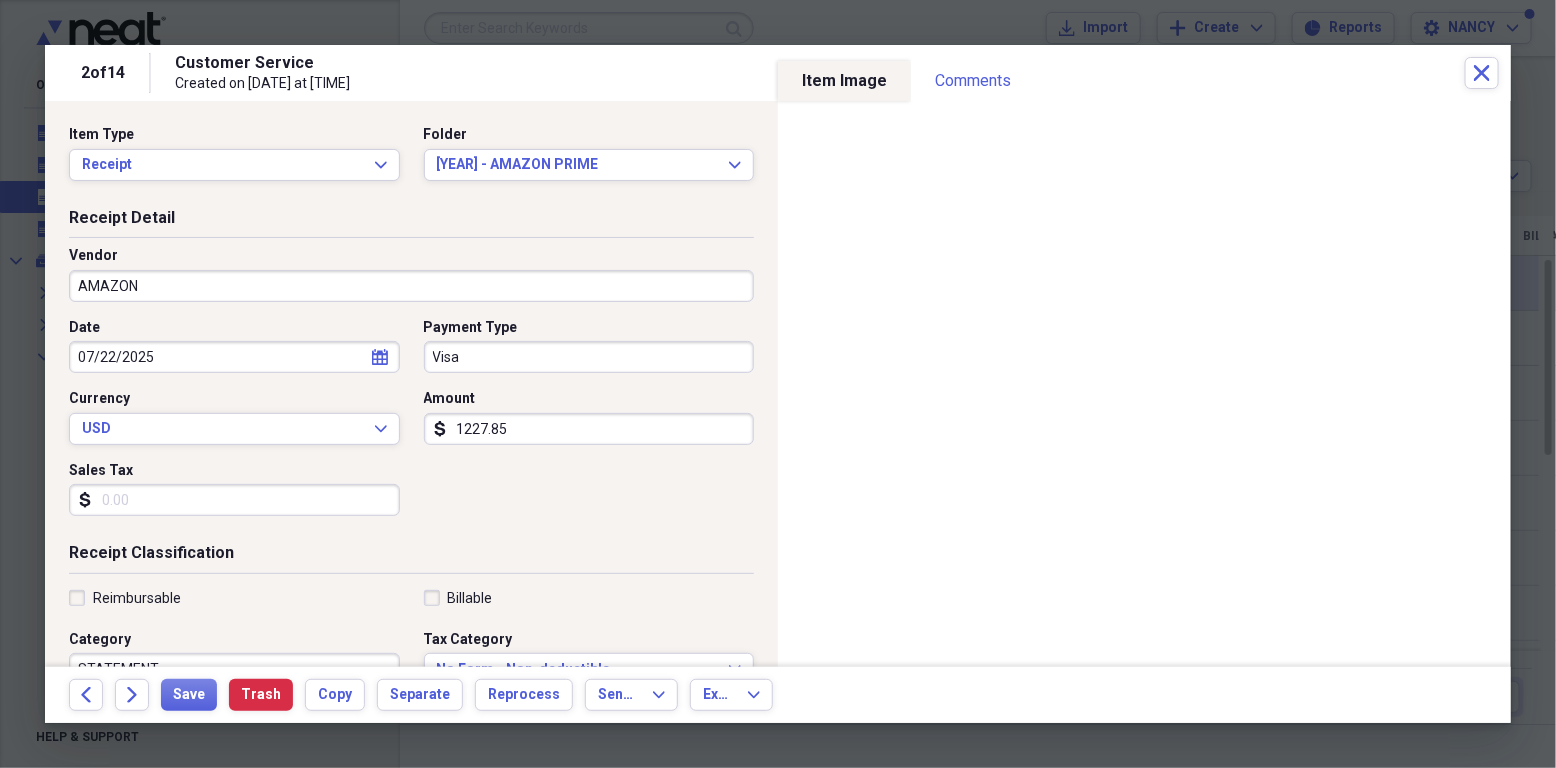 type on "07/22/2025" 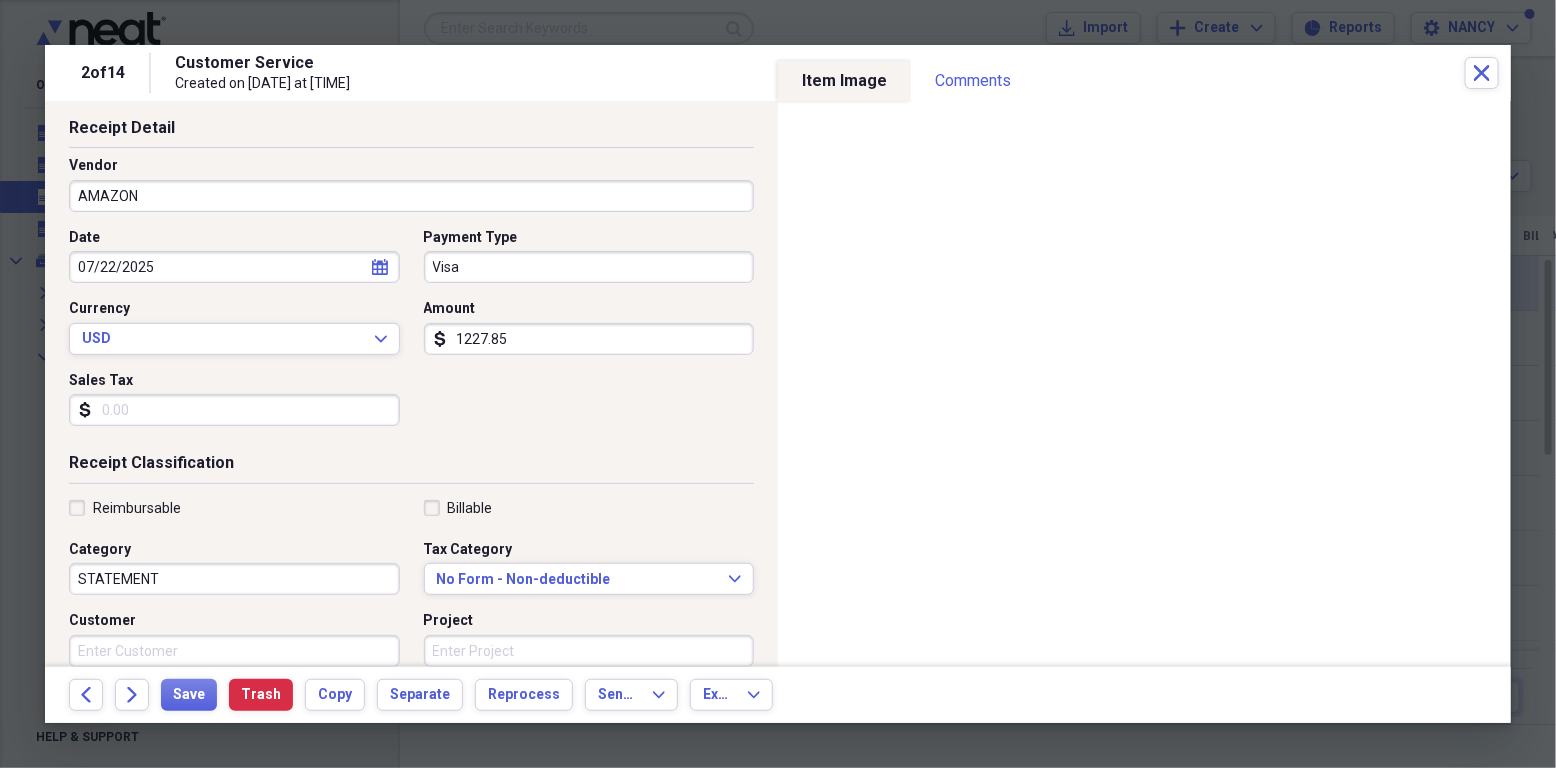 scroll, scrollTop: 133, scrollLeft: 0, axis: vertical 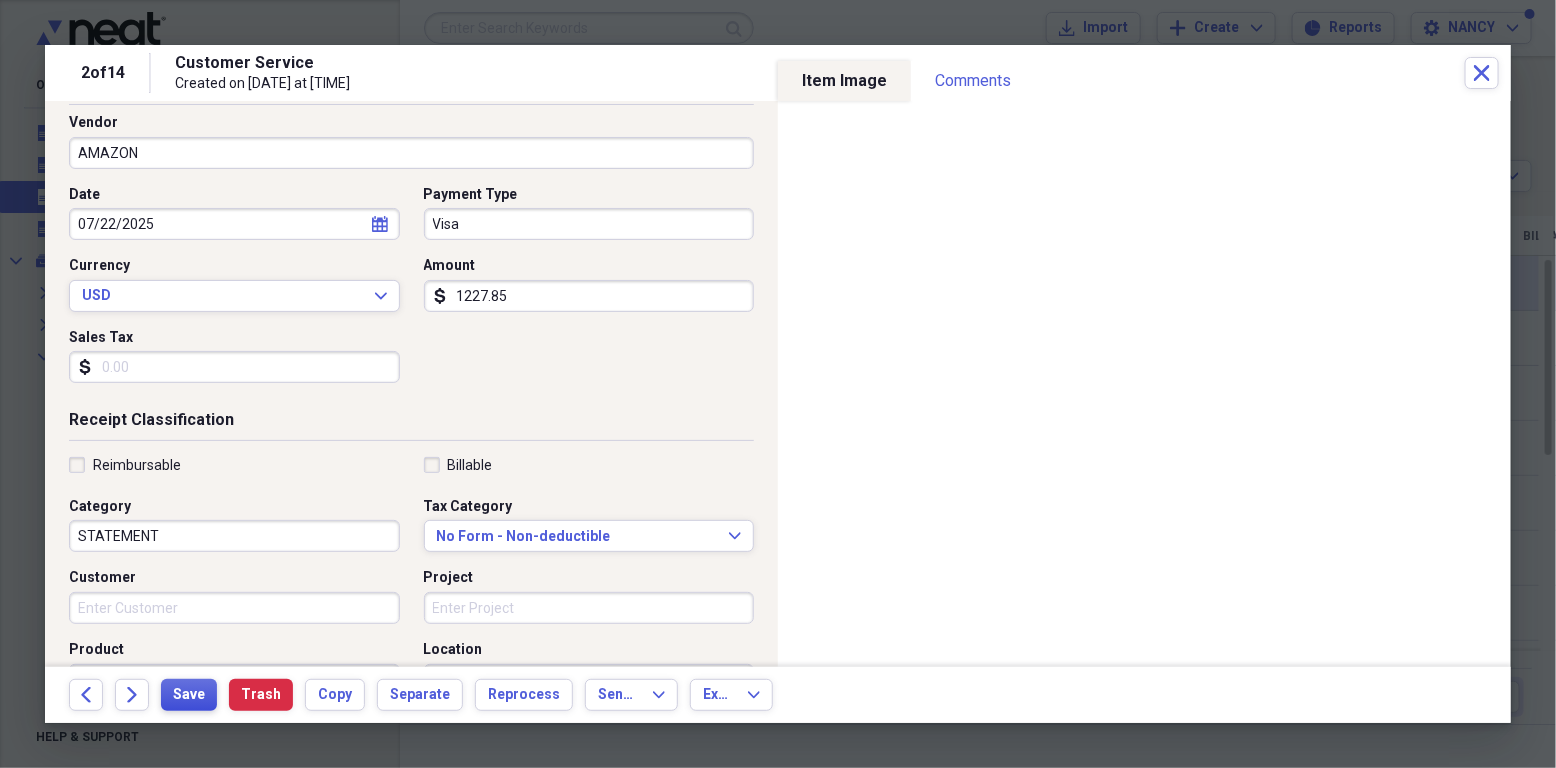 click on "Save" at bounding box center (189, 695) 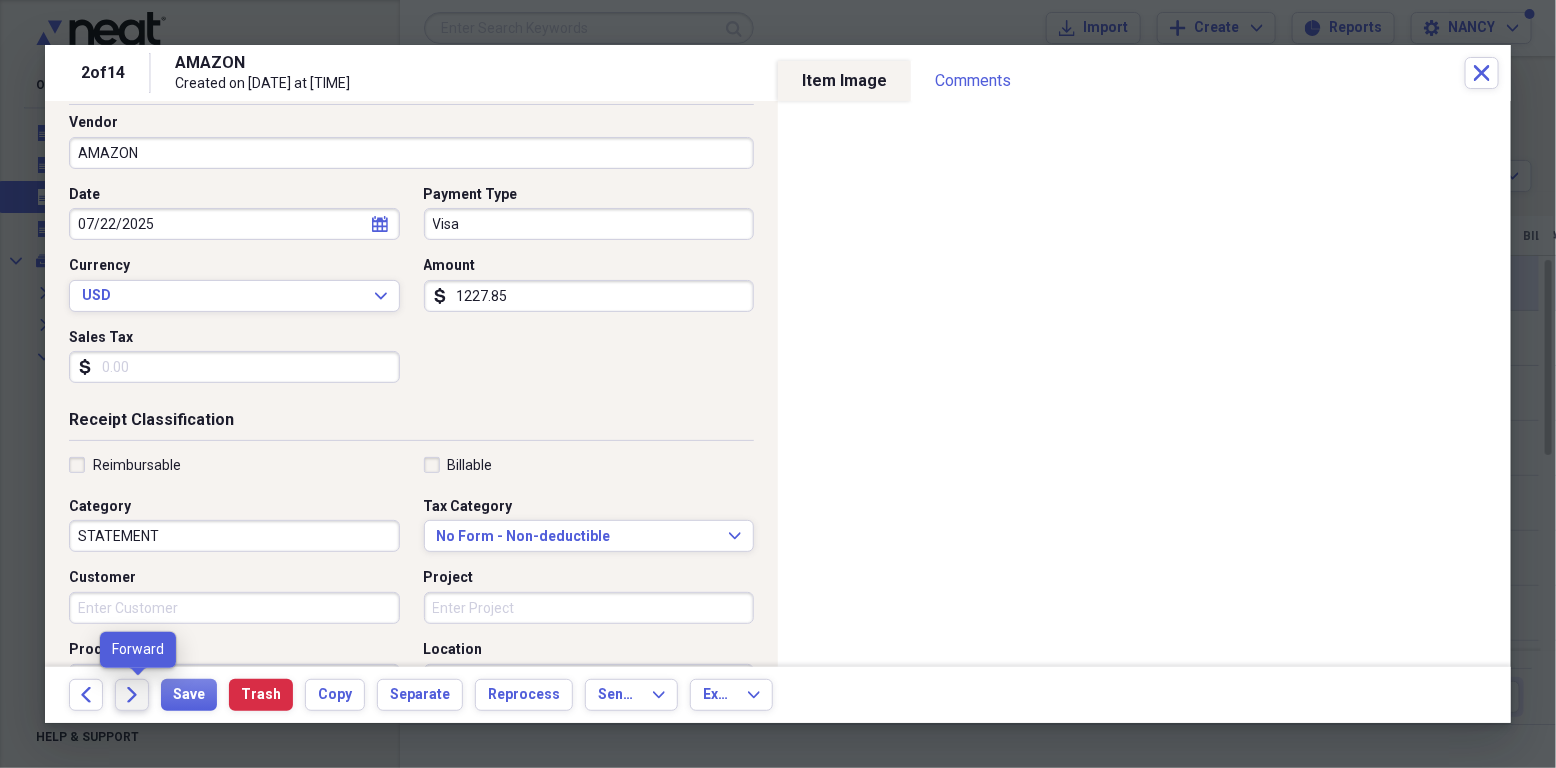 click on "Forward" at bounding box center (132, 695) 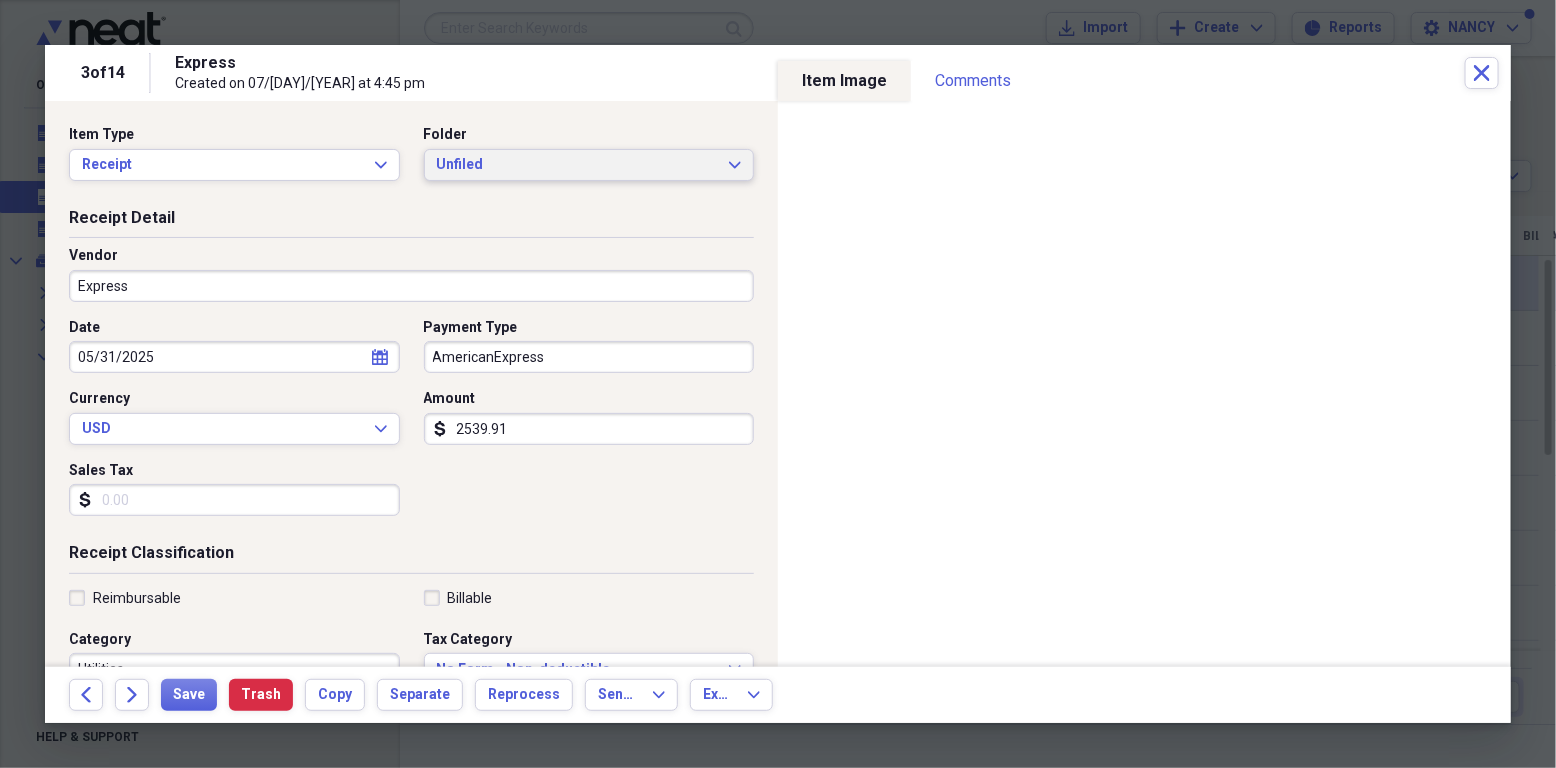 click on "Unfiled Expand" at bounding box center [589, 165] 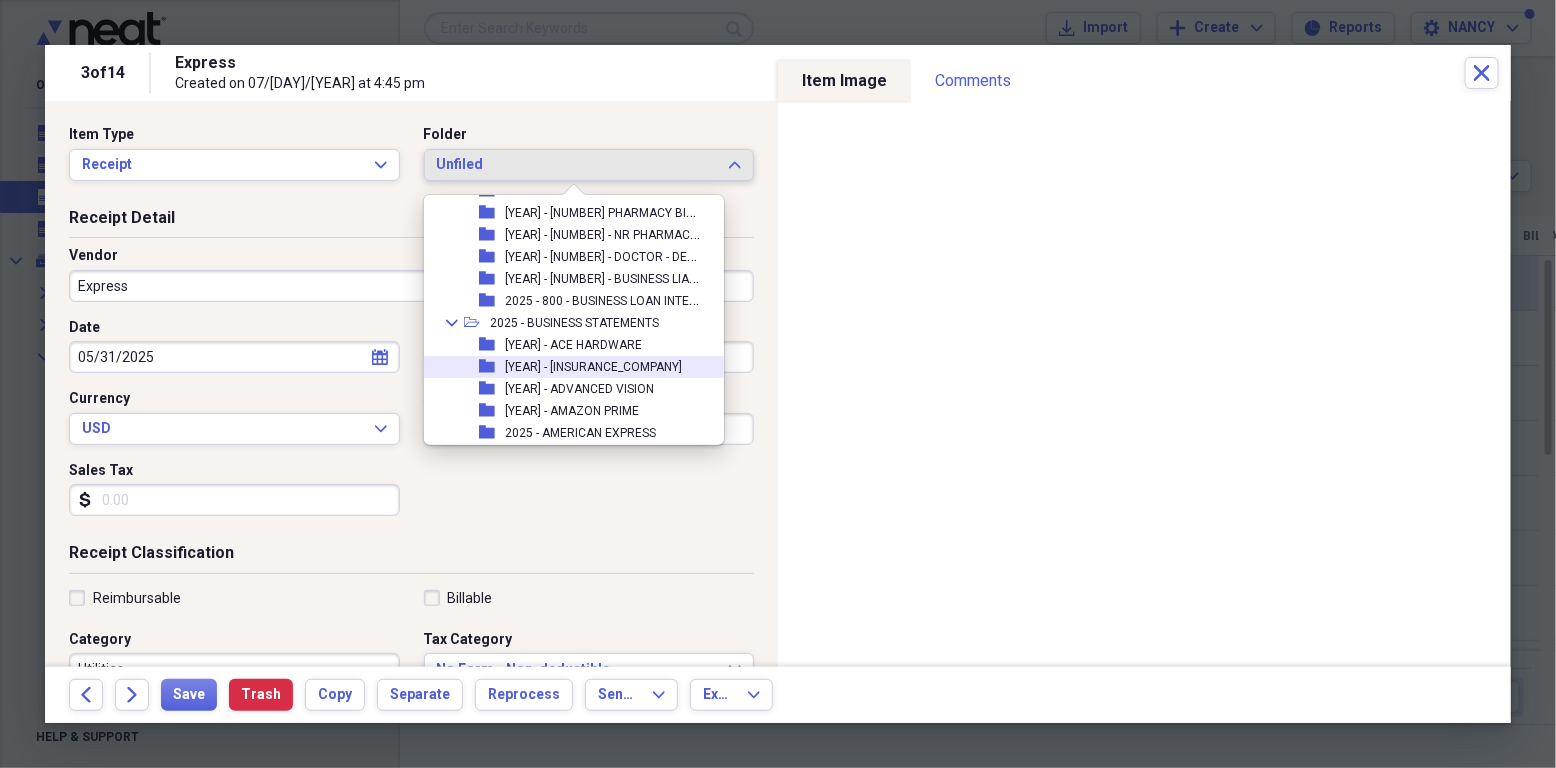 scroll, scrollTop: 14155, scrollLeft: 0, axis: vertical 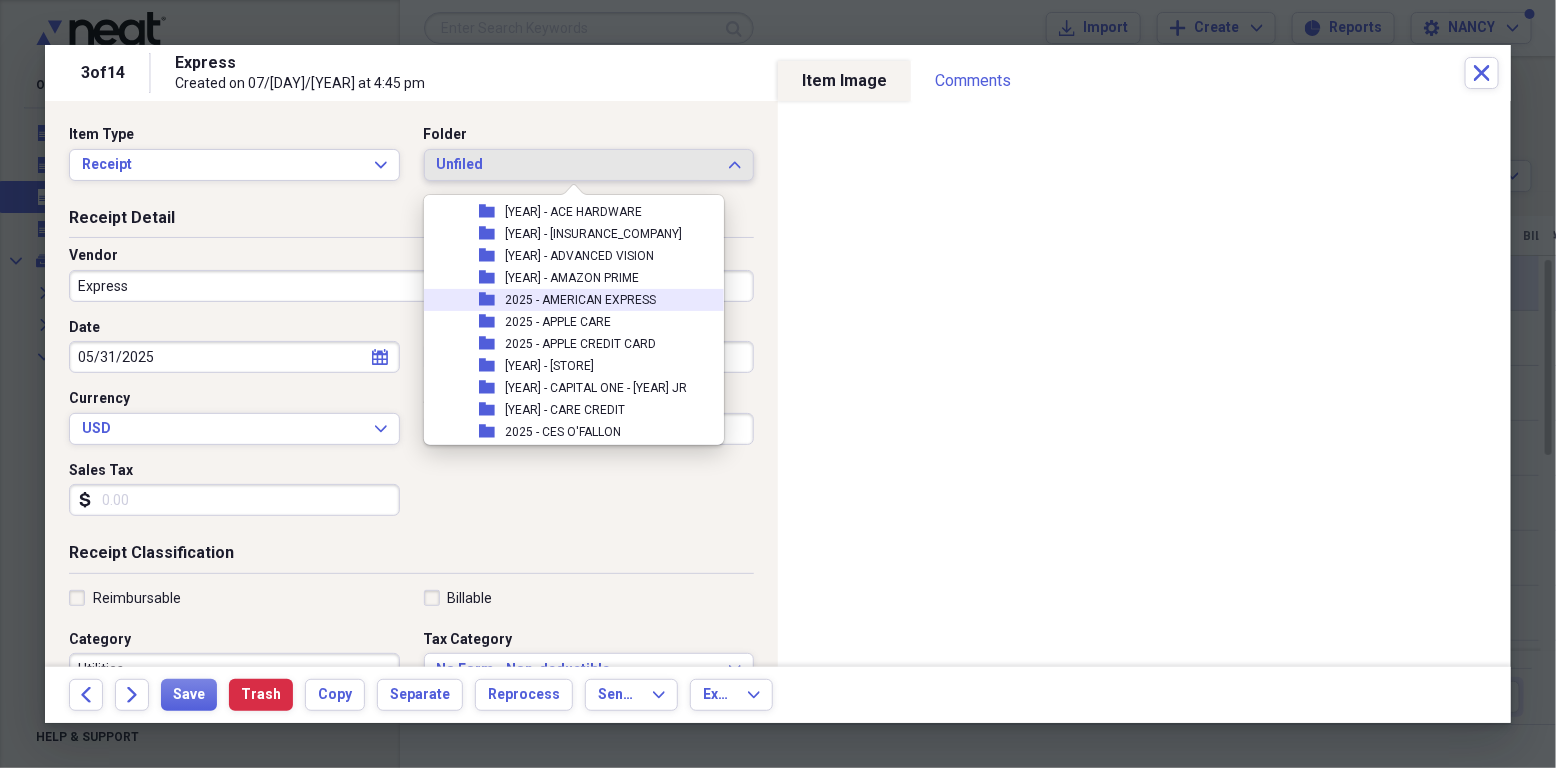 click on "2025 - AMERICAN EXPRESS" at bounding box center [580, 300] 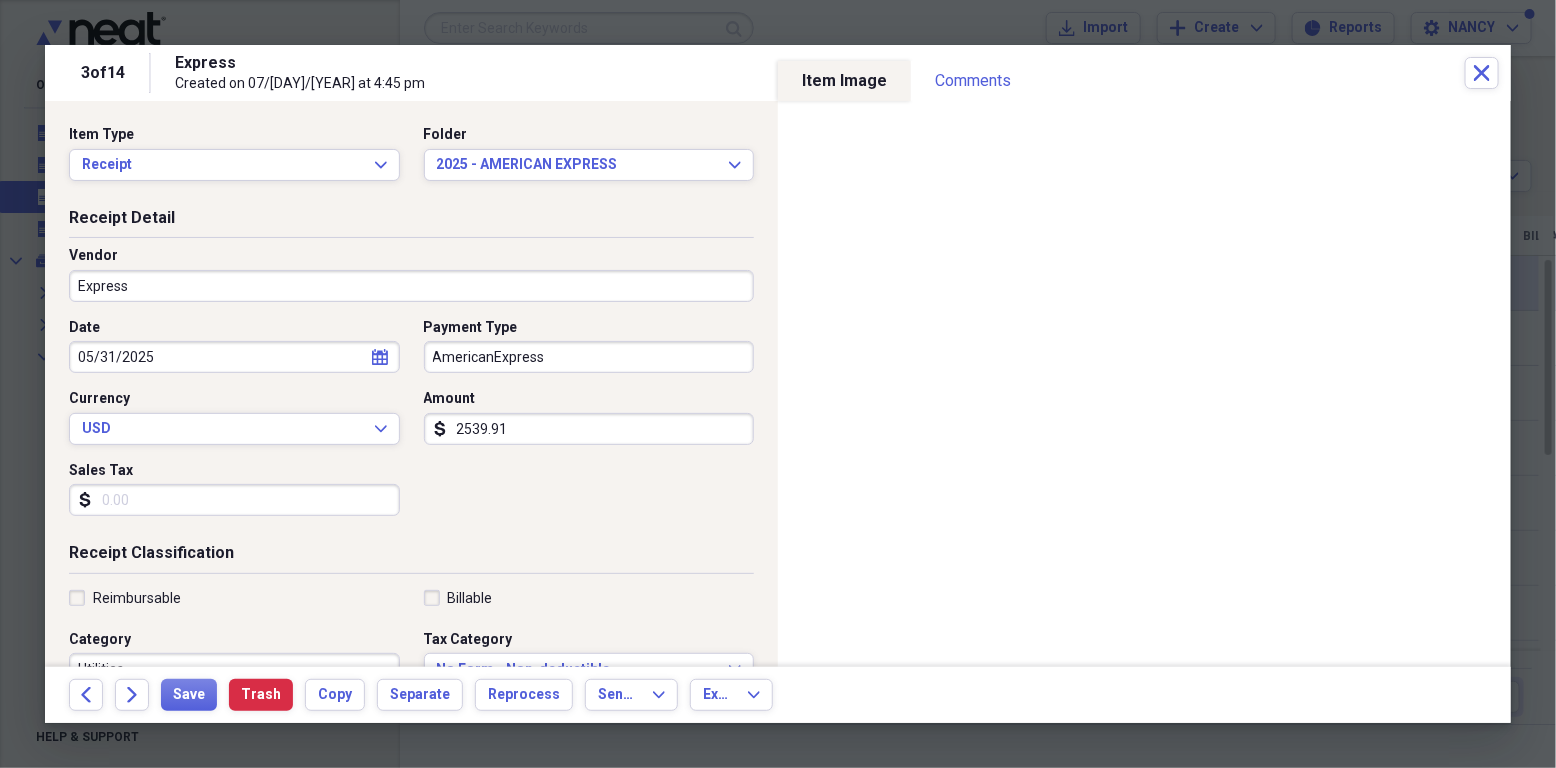 click on "Express" at bounding box center [411, 286] 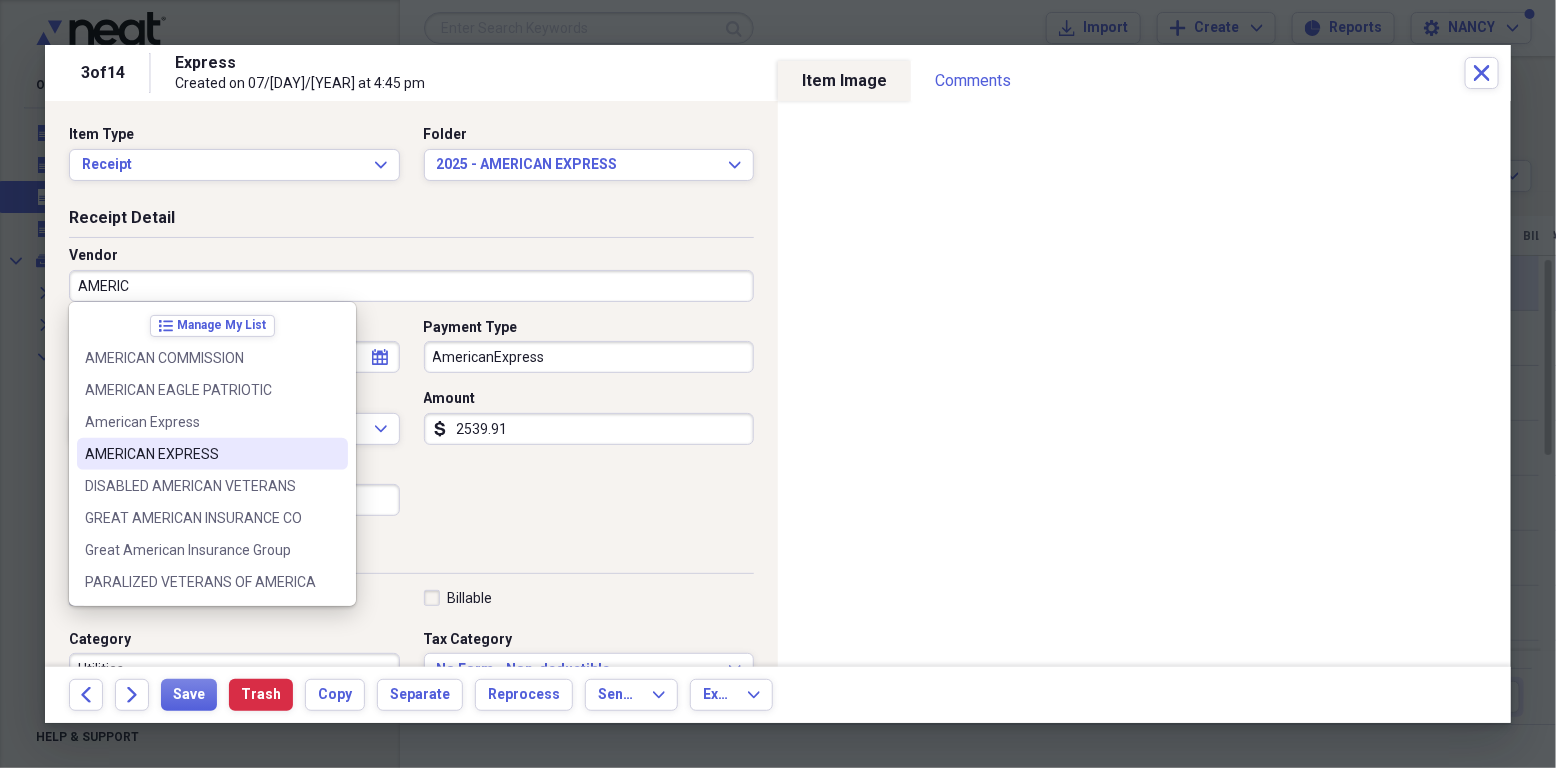 click on "AMERICAN EXPRESS" at bounding box center [200, 454] 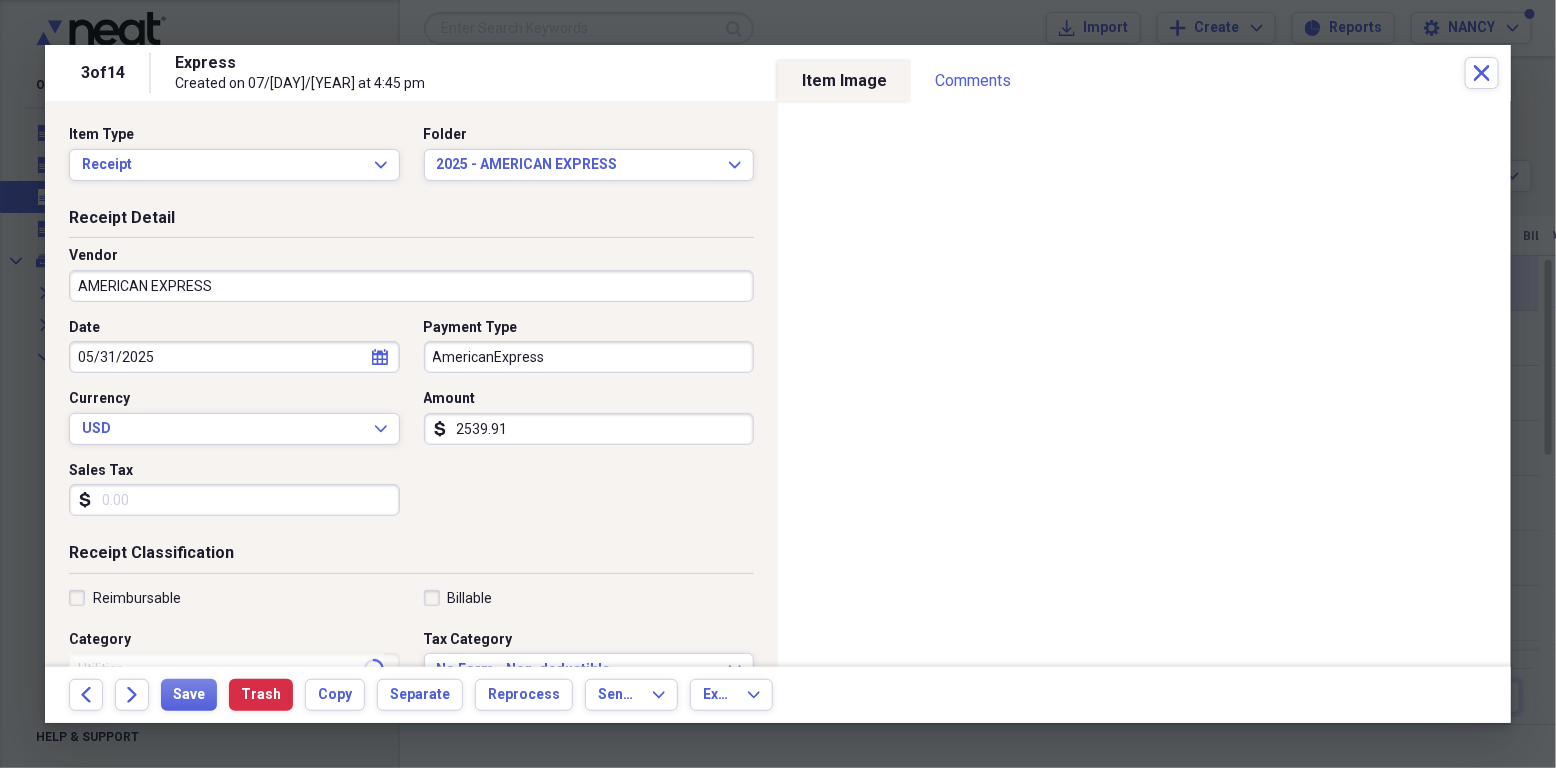 type on "STATEMENT" 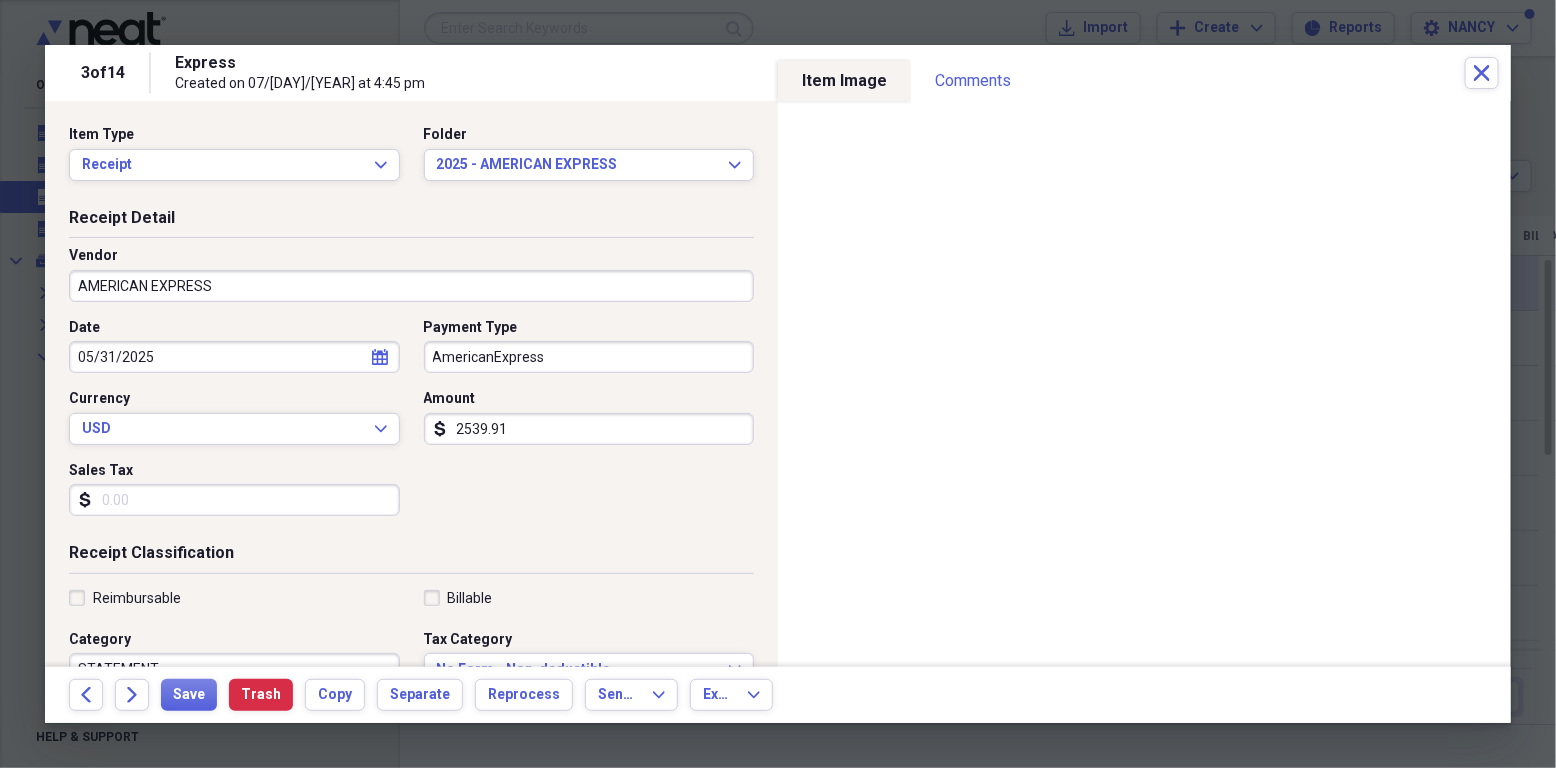 click 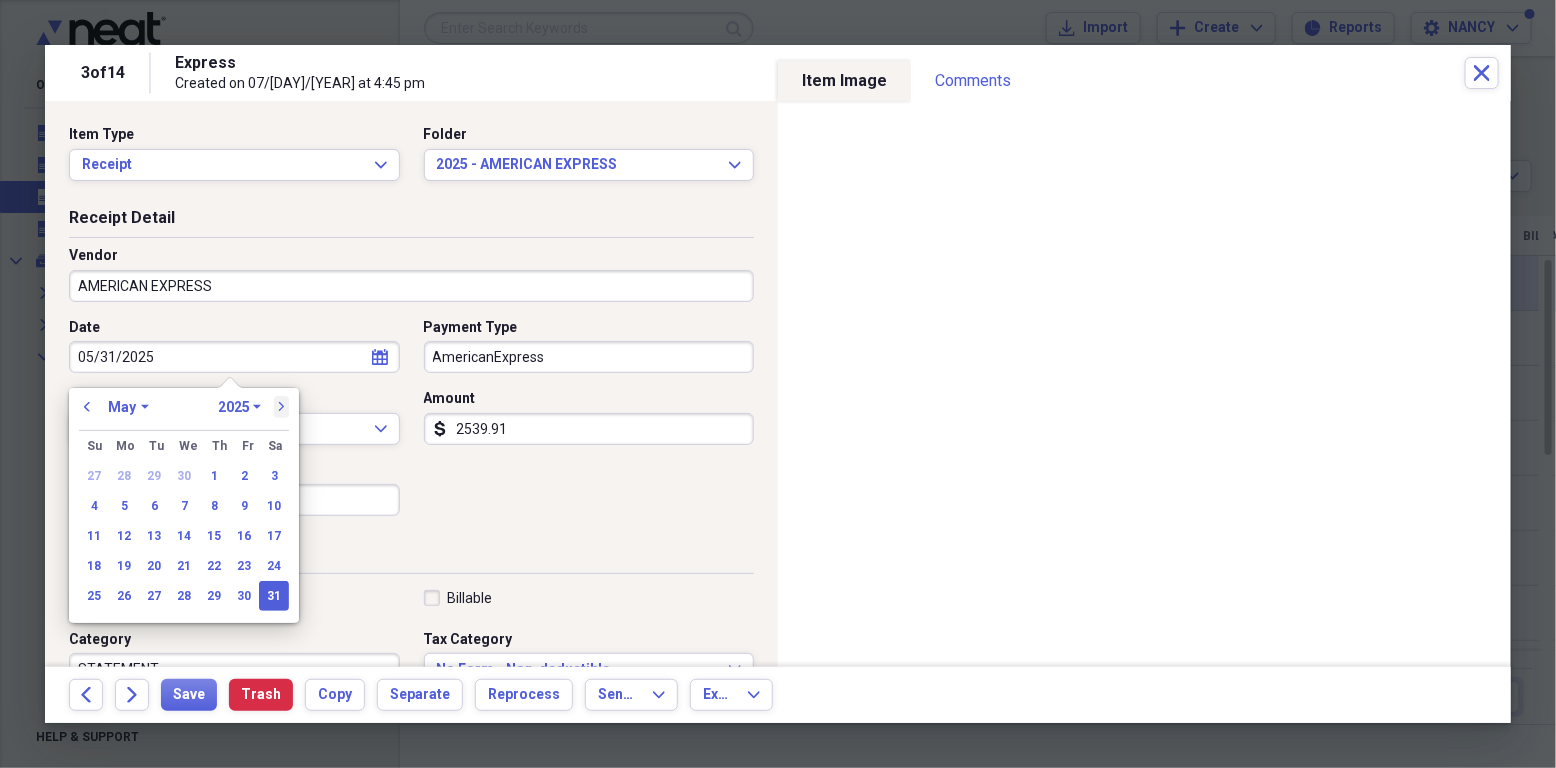click on "next" at bounding box center [282, 407] 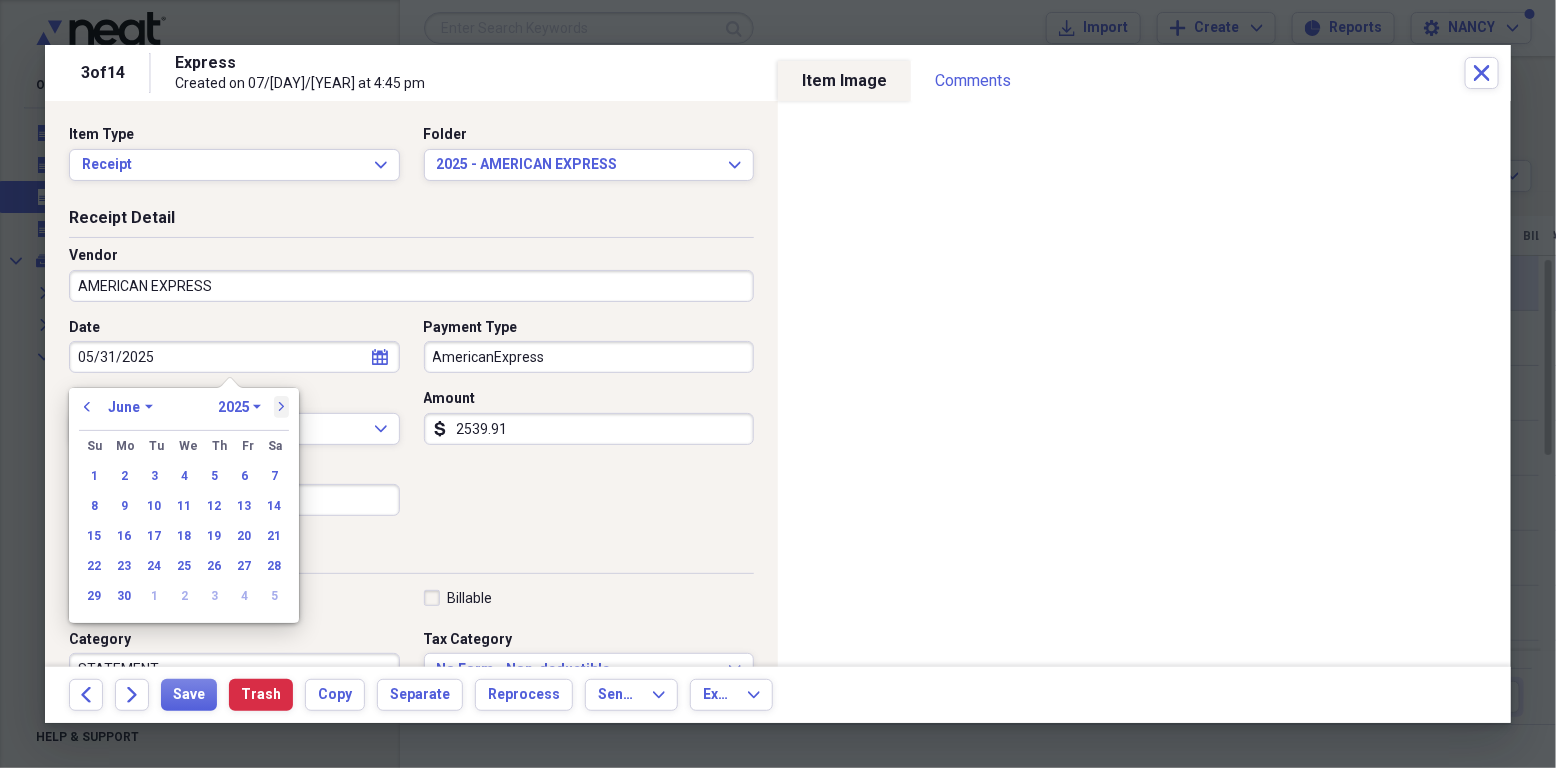 click on "next" at bounding box center [282, 407] 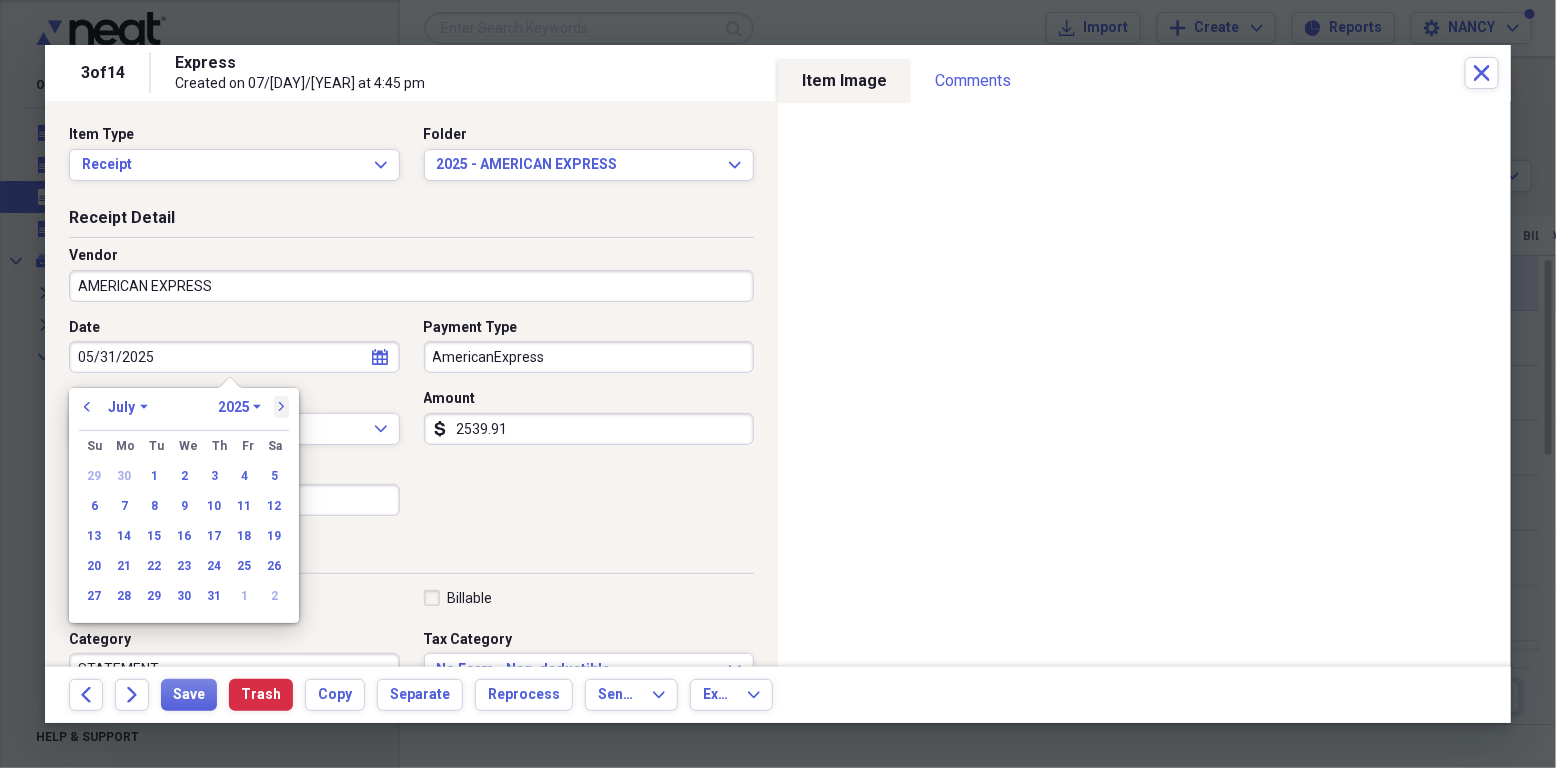 click on "next" at bounding box center (282, 407) 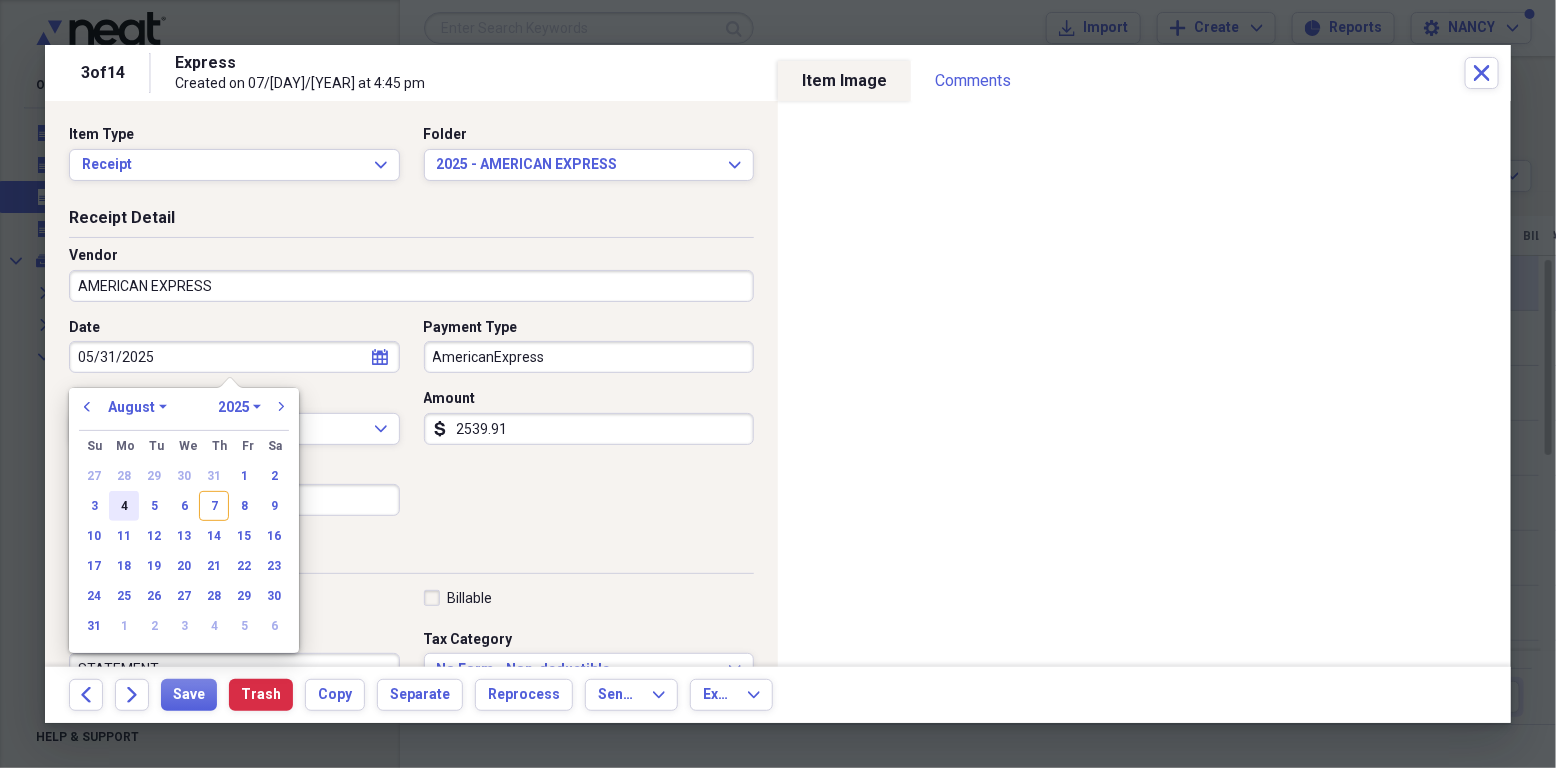 click on "4" at bounding box center [124, 506] 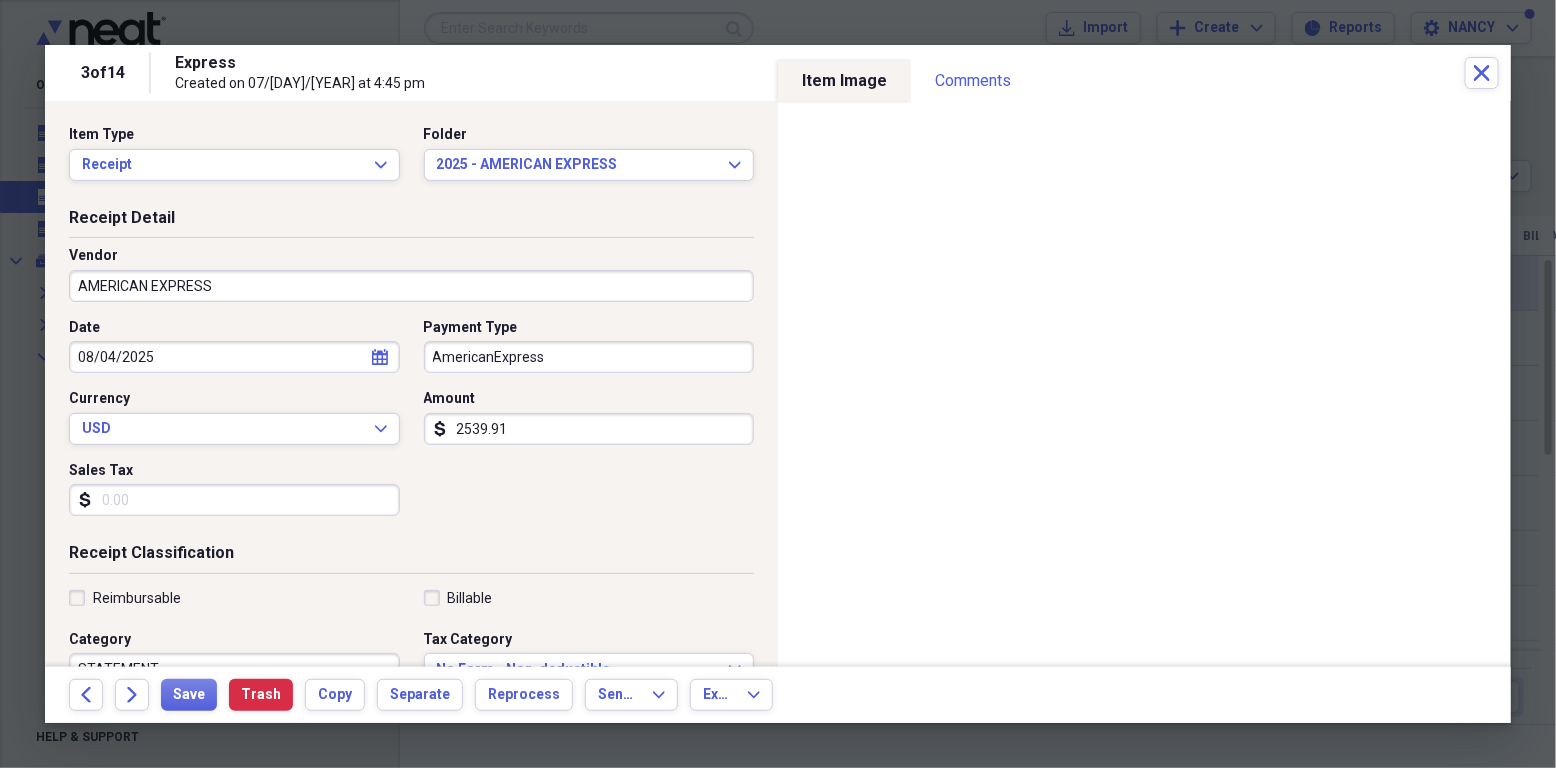 click on "2539.91" at bounding box center (589, 429) 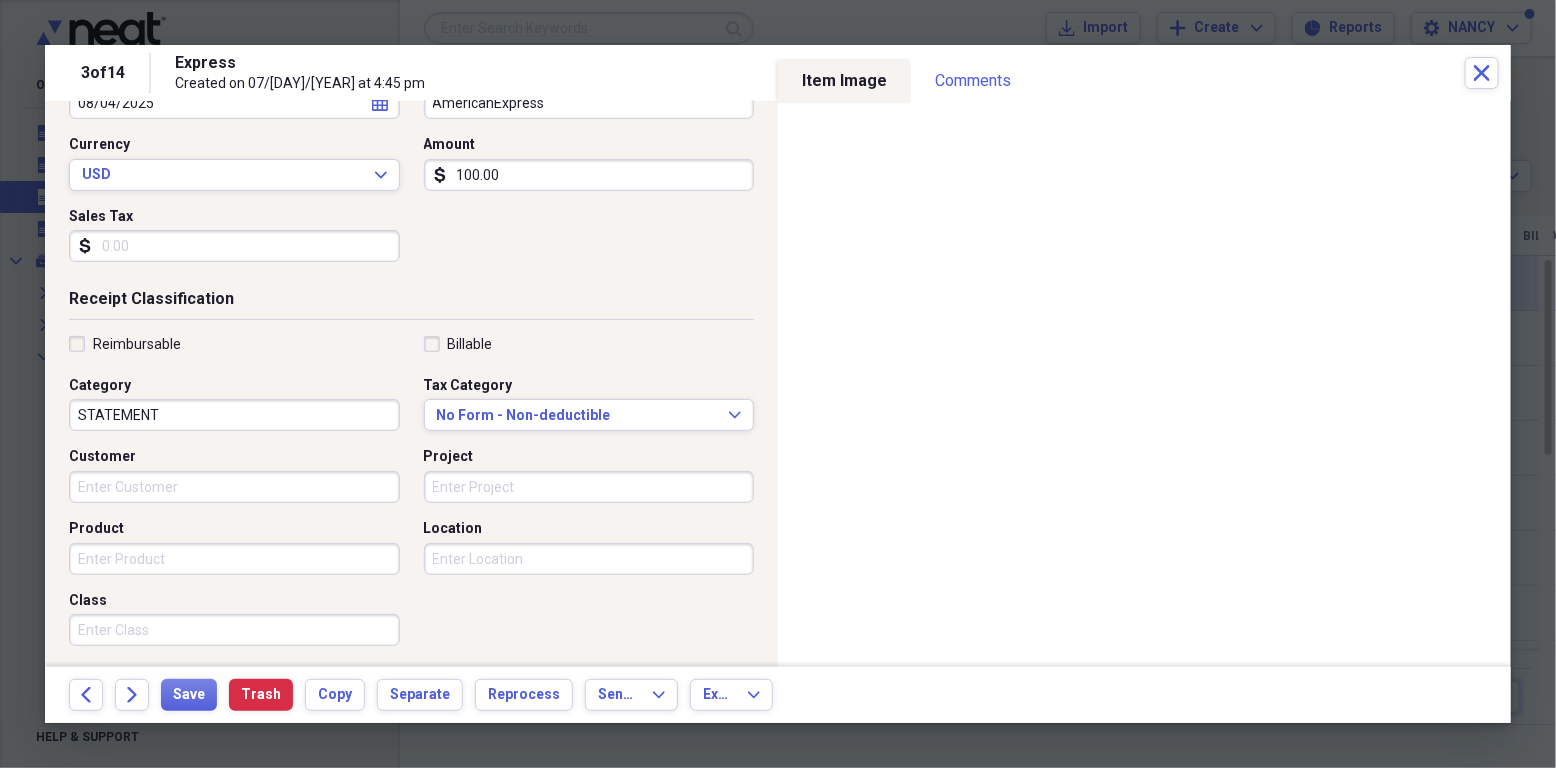 scroll, scrollTop: 266, scrollLeft: 0, axis: vertical 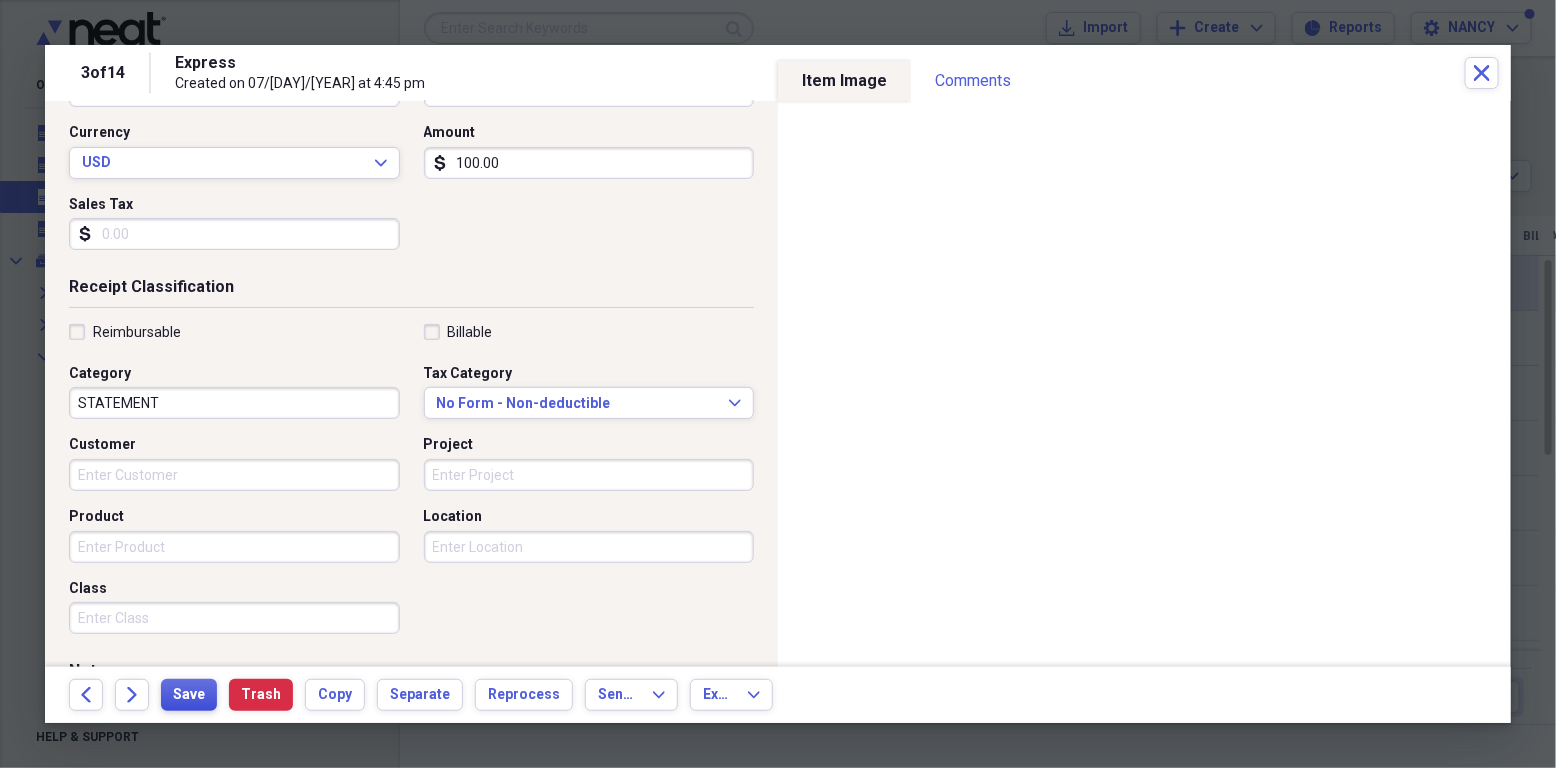 type on "100.00" 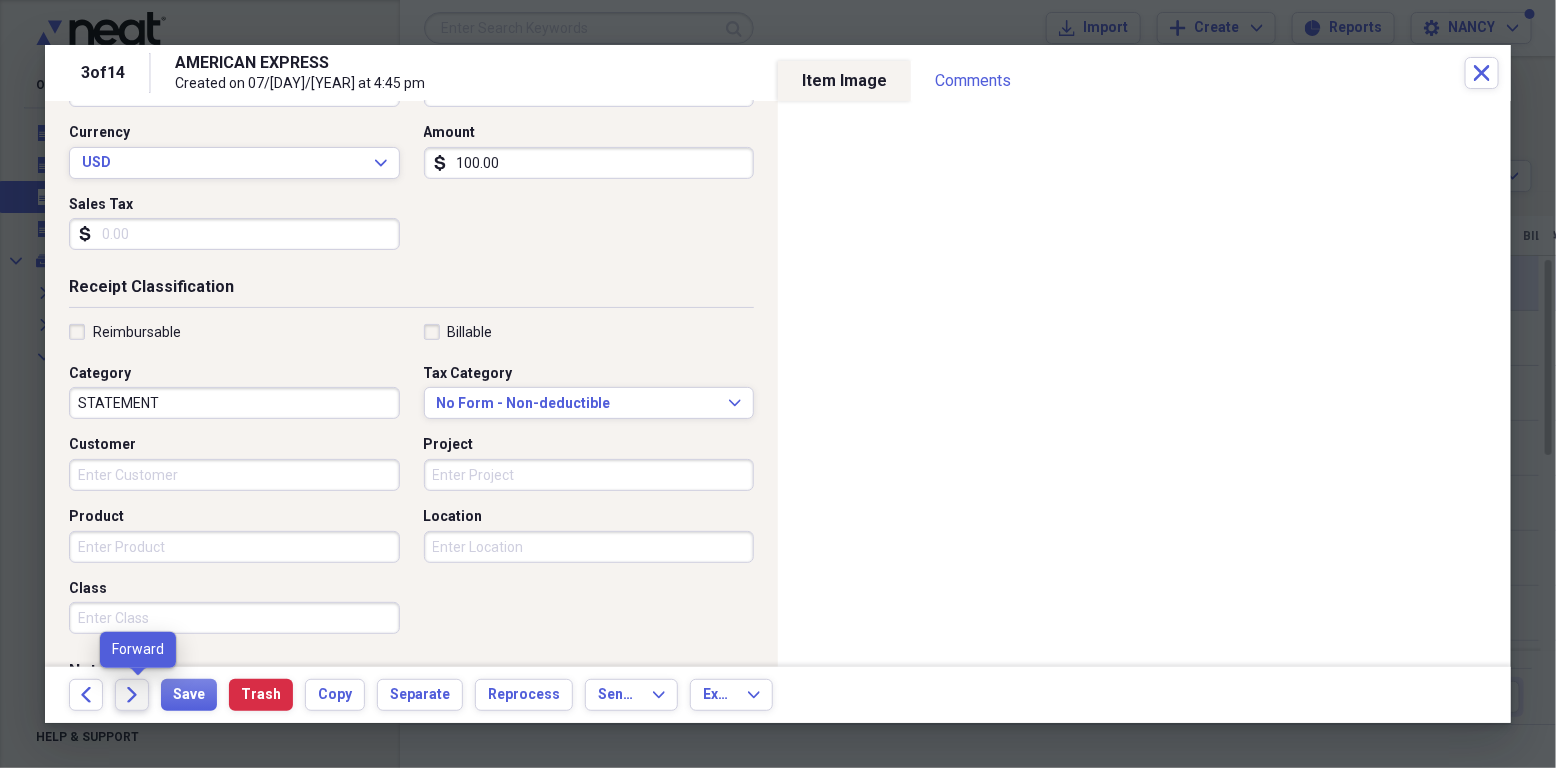 click on "Forward" at bounding box center (132, 695) 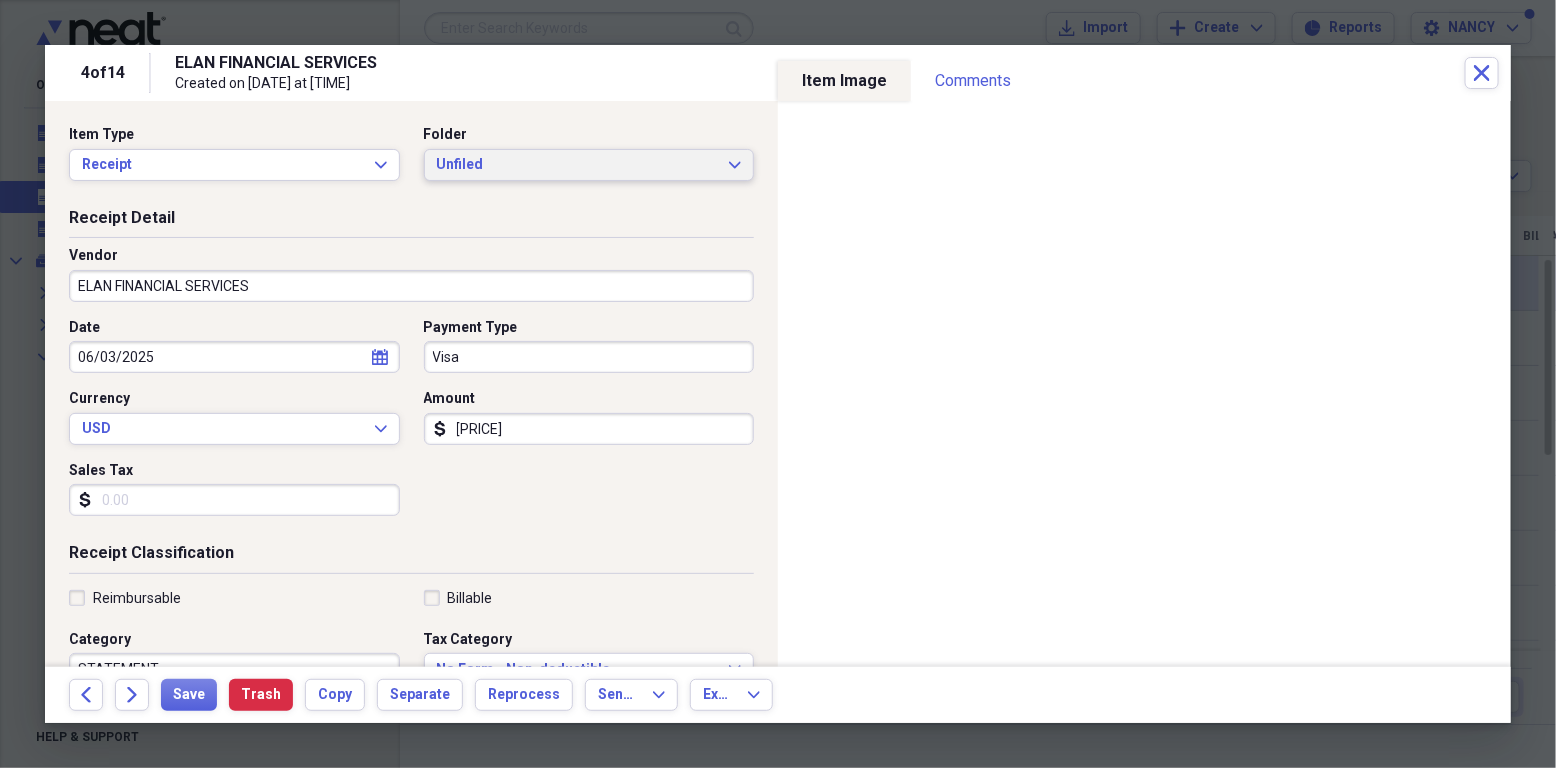 click on "Expand" 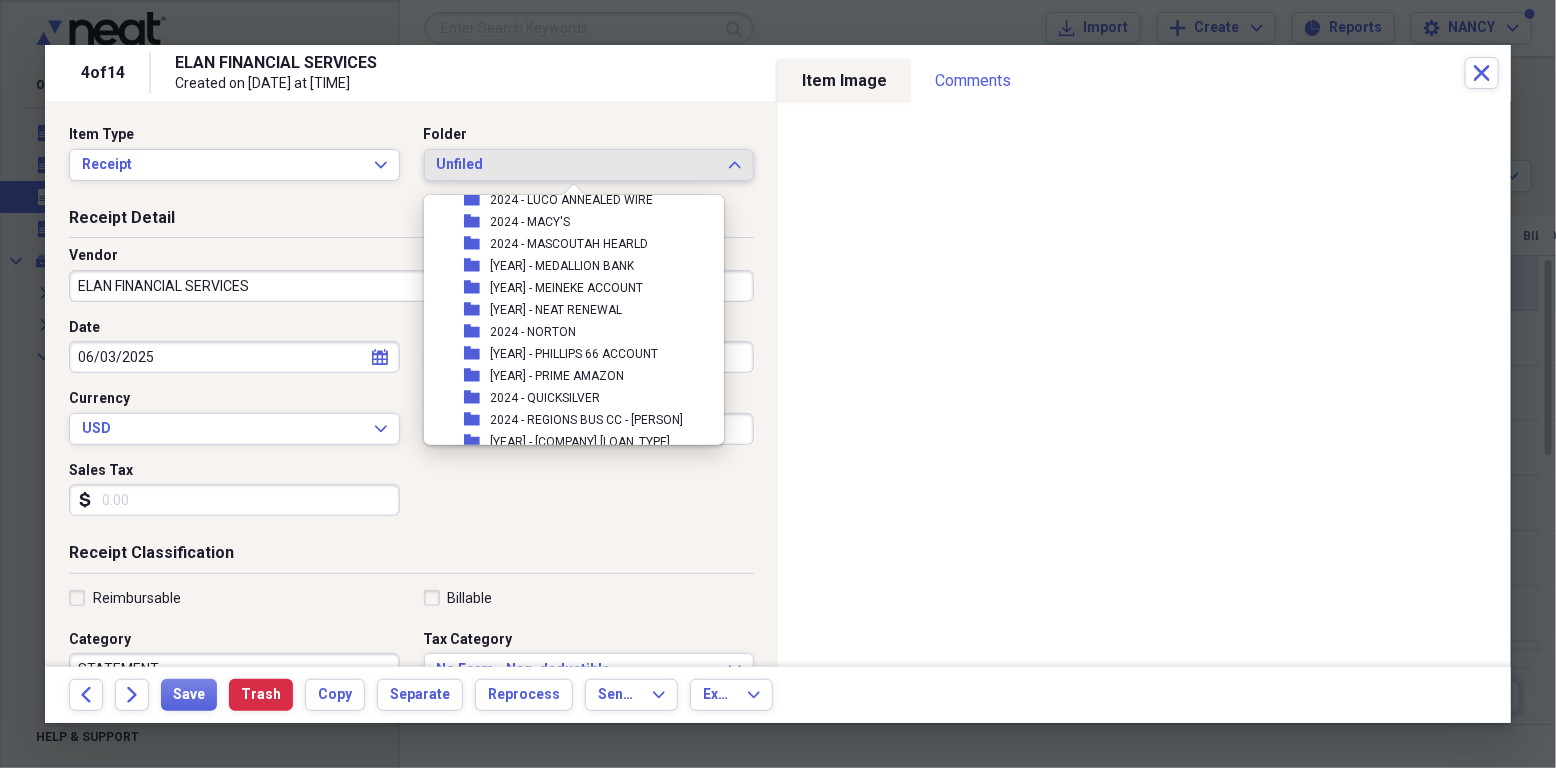 scroll, scrollTop: 14094, scrollLeft: 0, axis: vertical 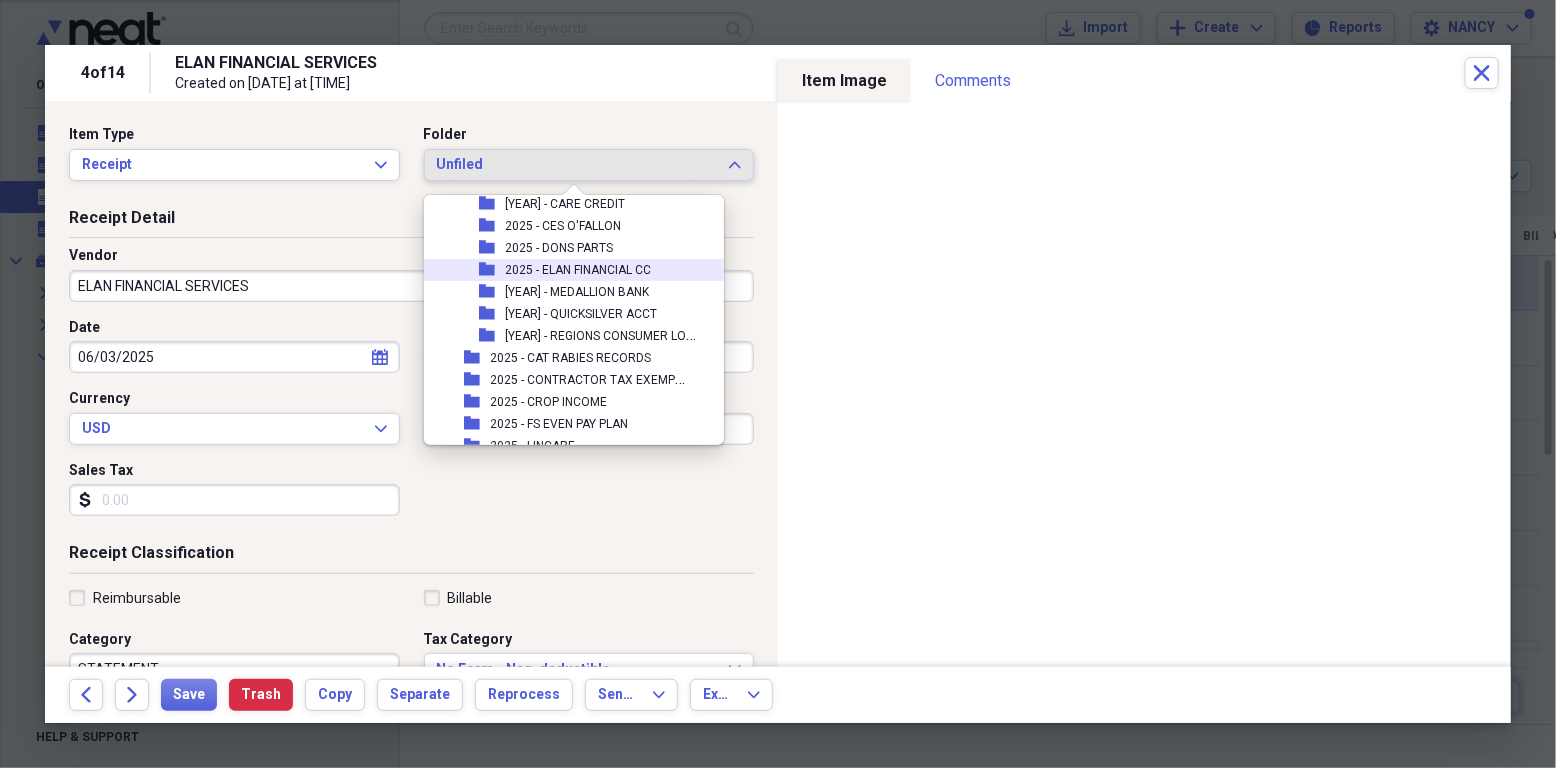 click on "2025 - ELAN FINANCIAL CC" at bounding box center (578, 270) 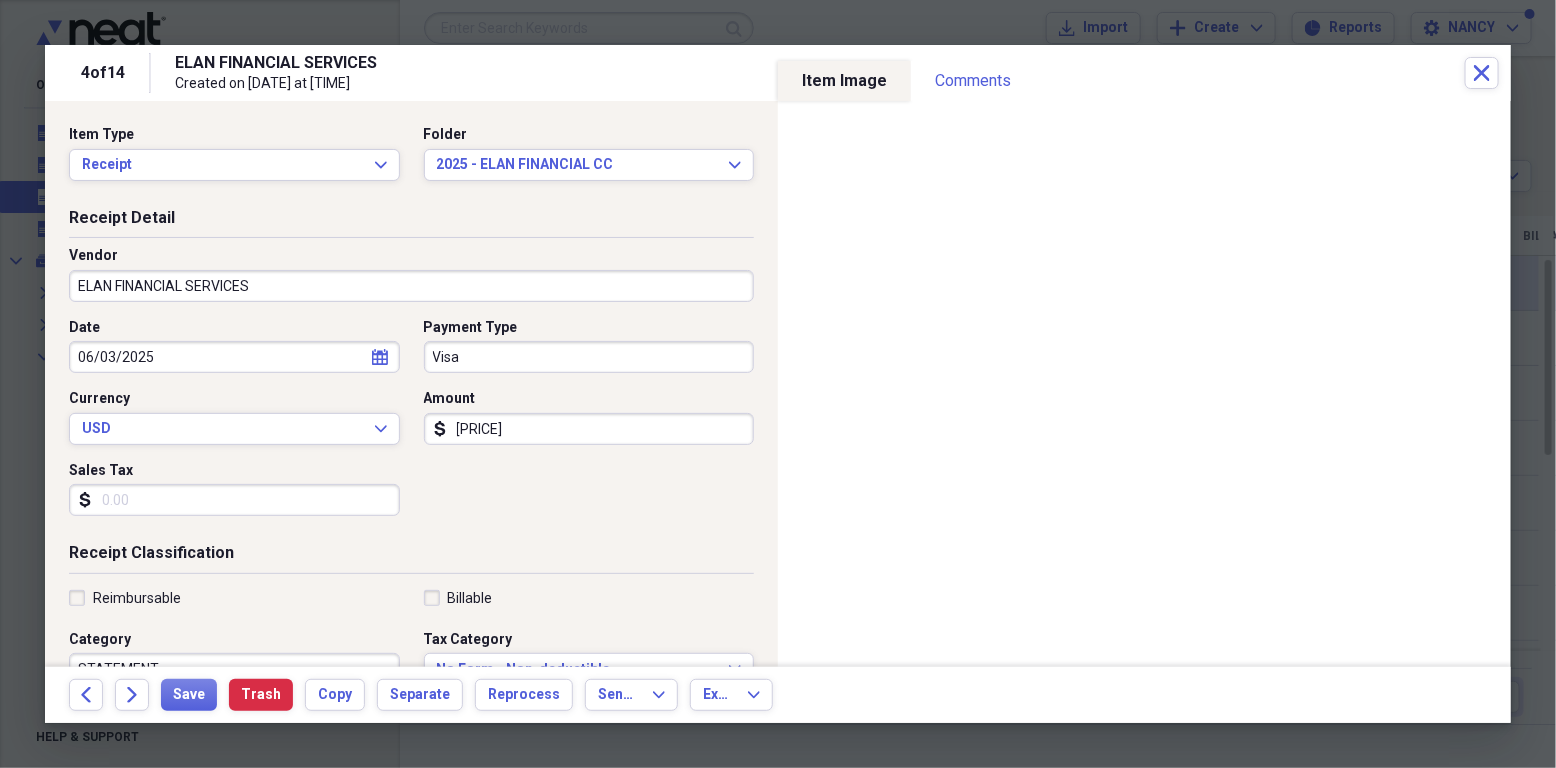 click on "calendar Calendar" at bounding box center (380, 357) 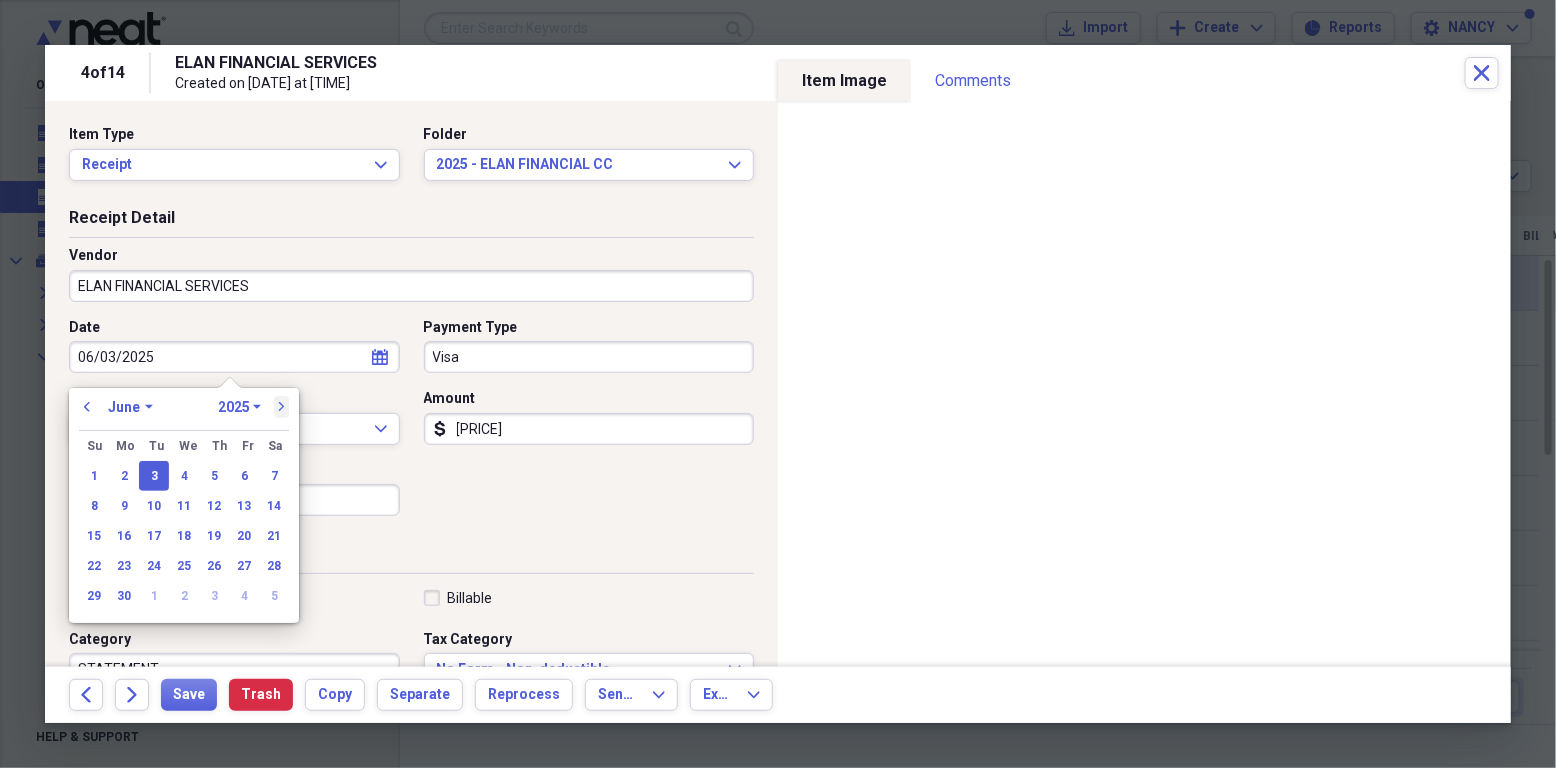 click on "next" at bounding box center [282, 407] 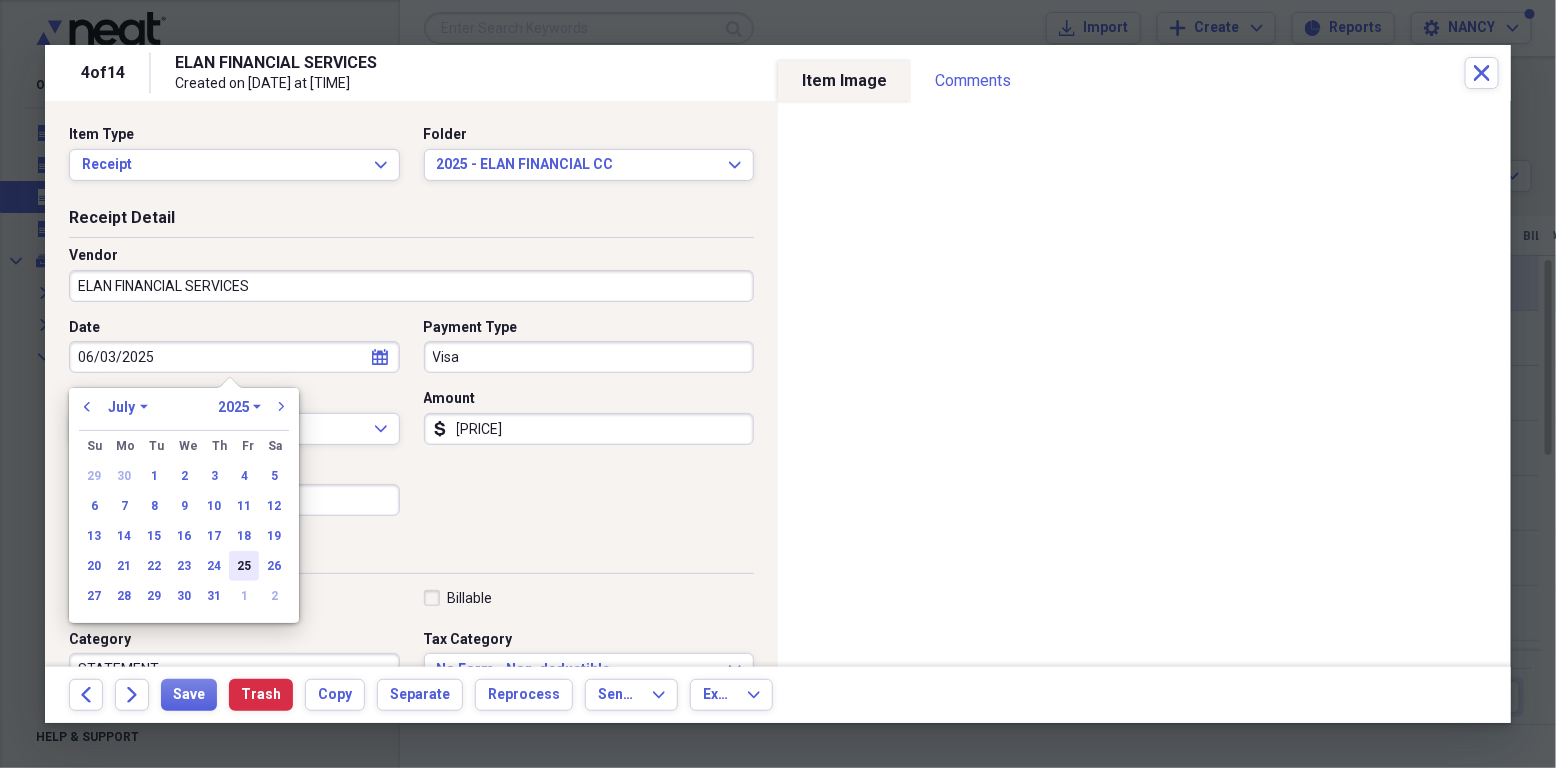 click on "25" at bounding box center (244, 566) 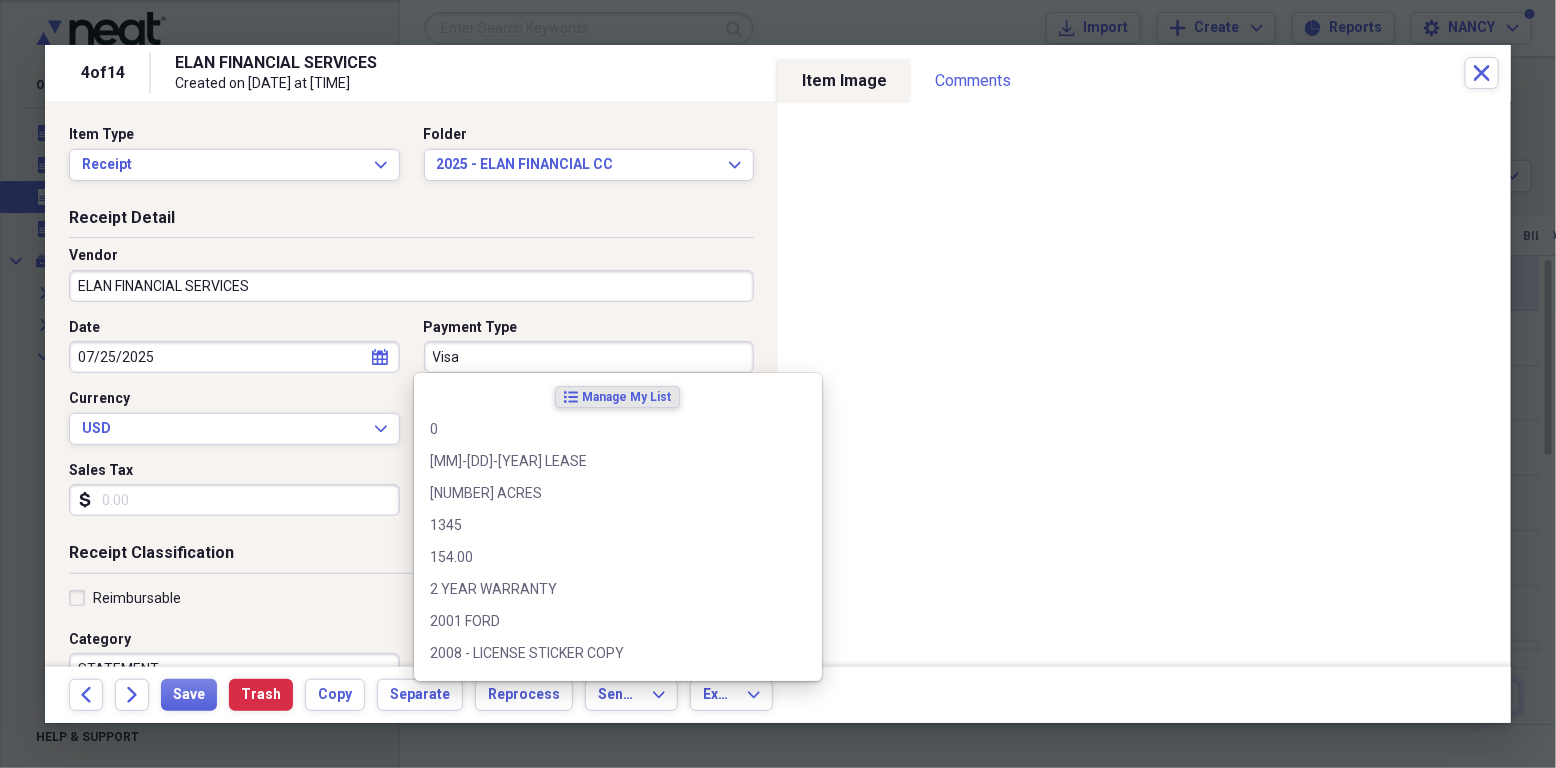 click on "Visa" at bounding box center [589, 357] 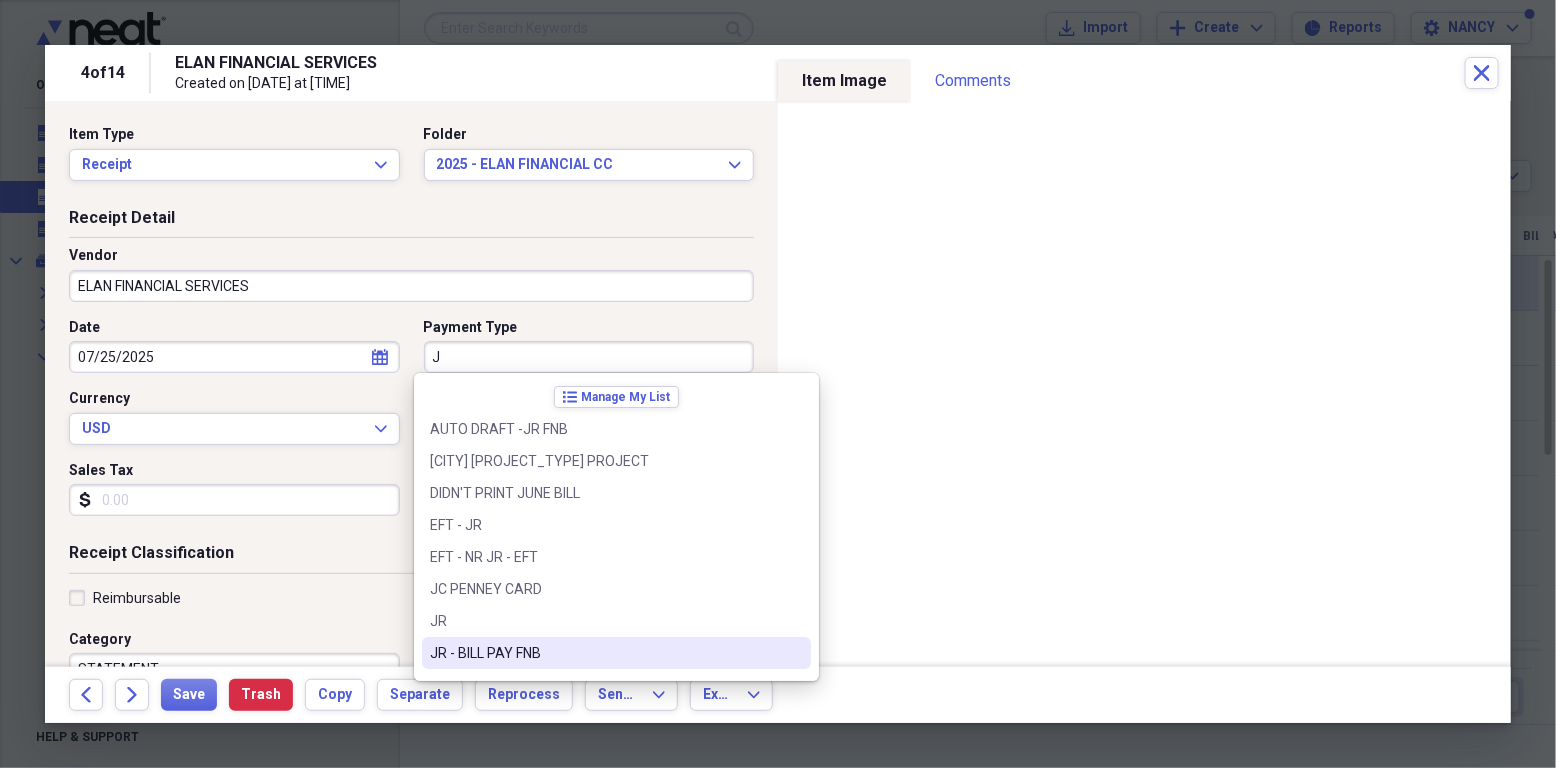 click on "JR - BILL PAY FNB" at bounding box center [604, 653] 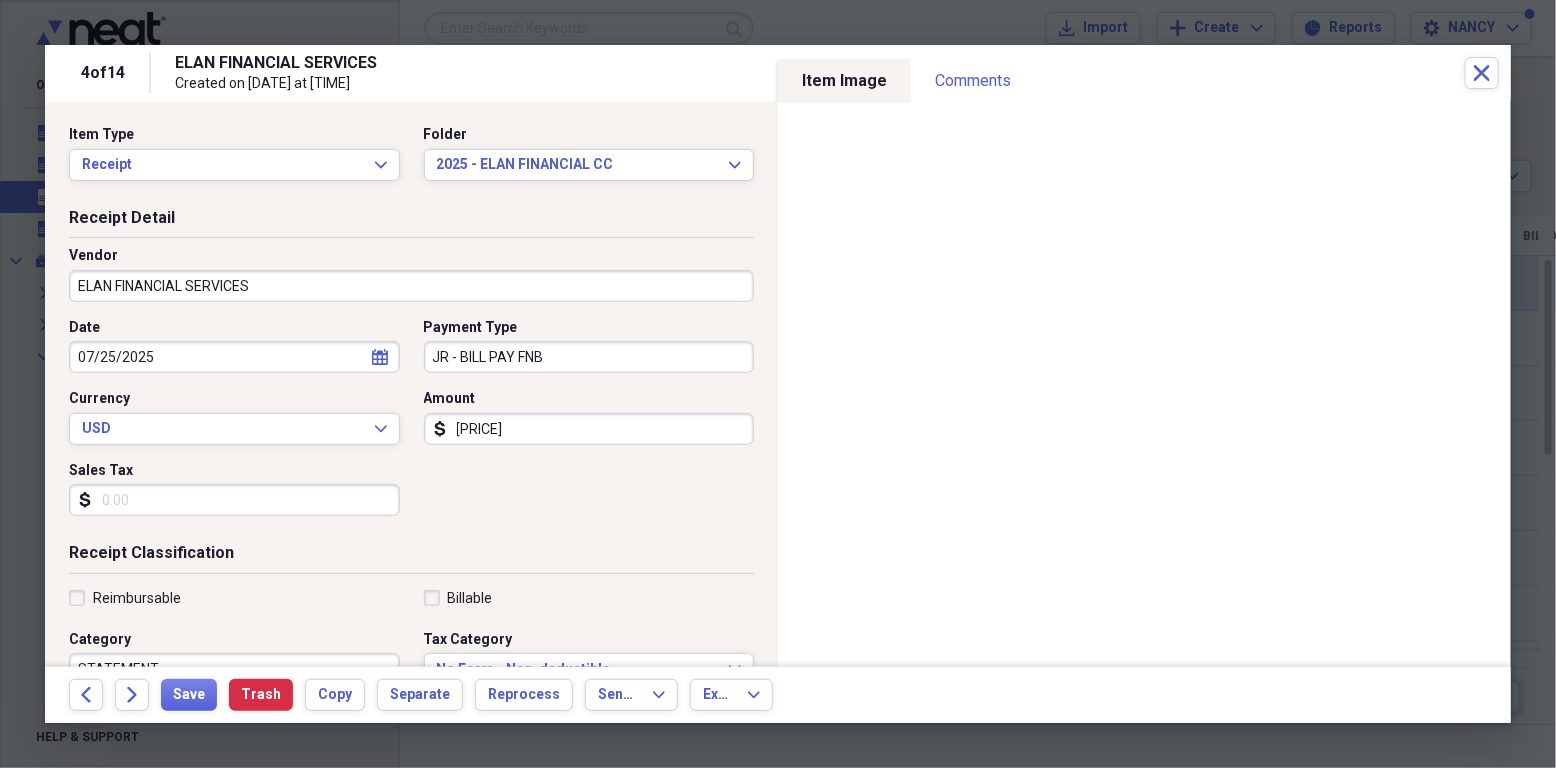 click on "[PRICE]" at bounding box center [589, 429] 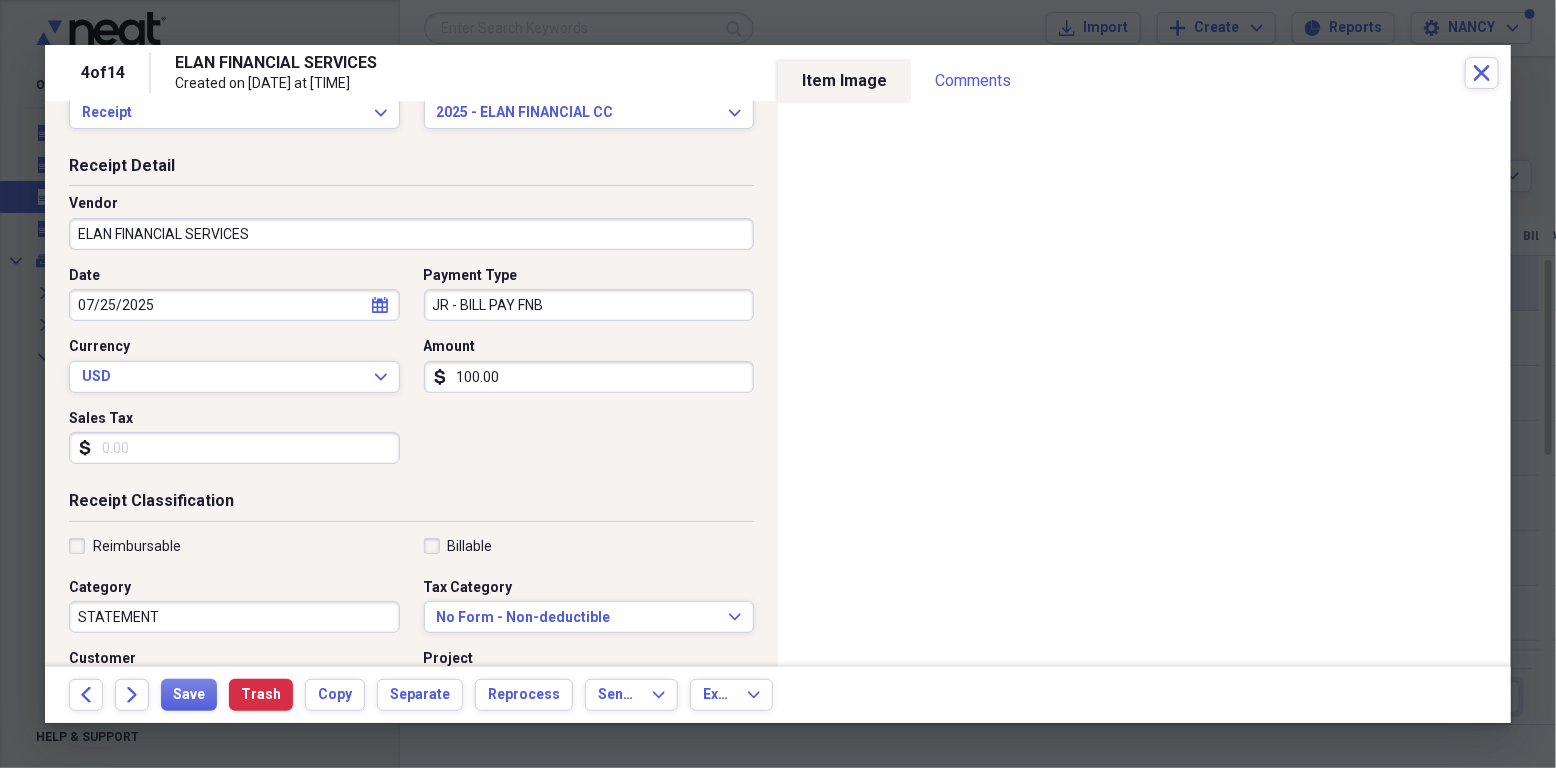 scroll, scrollTop: 133, scrollLeft: 0, axis: vertical 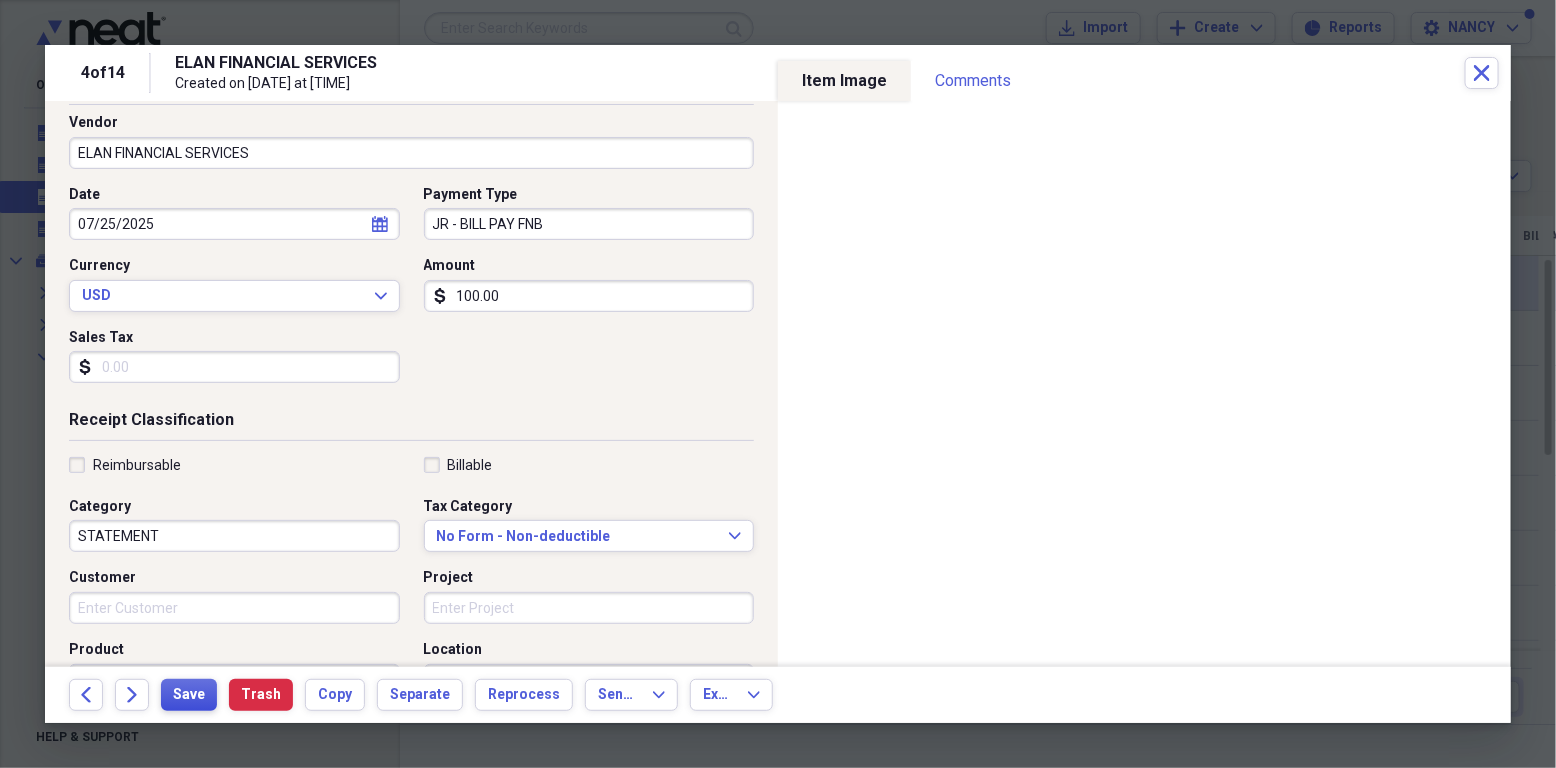 type on "100.00" 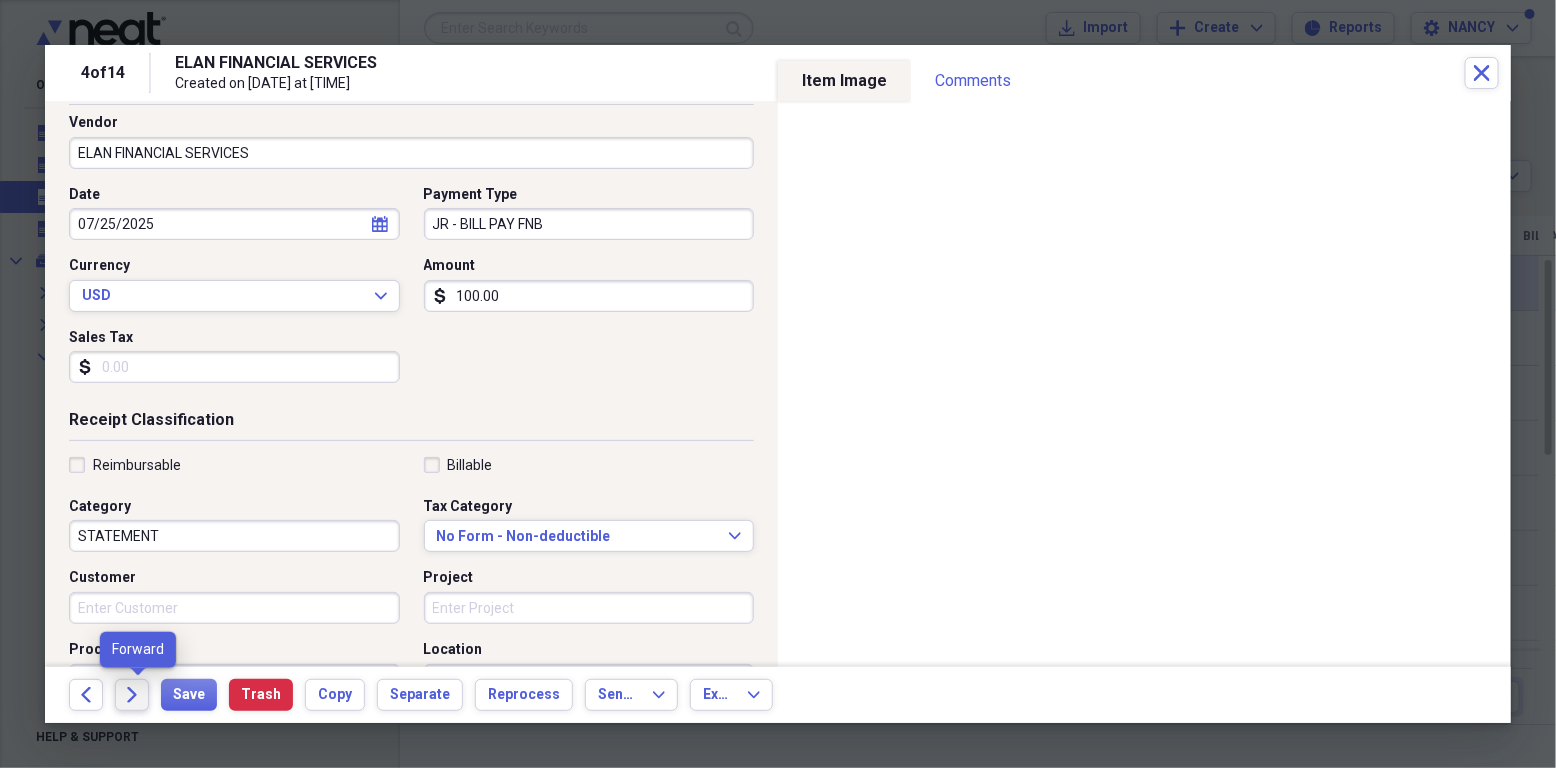 click on "Forward" 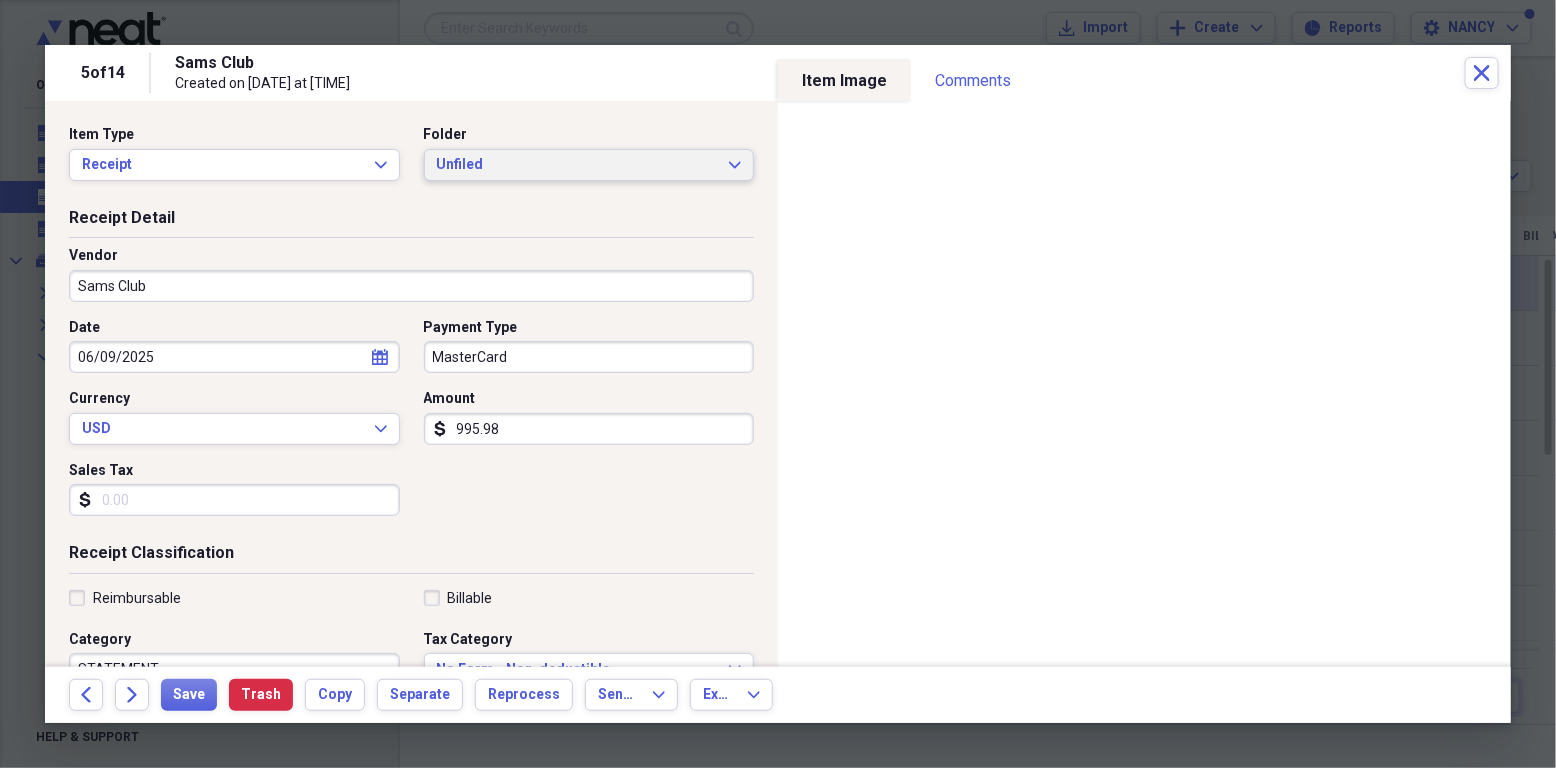 click on "Expand" 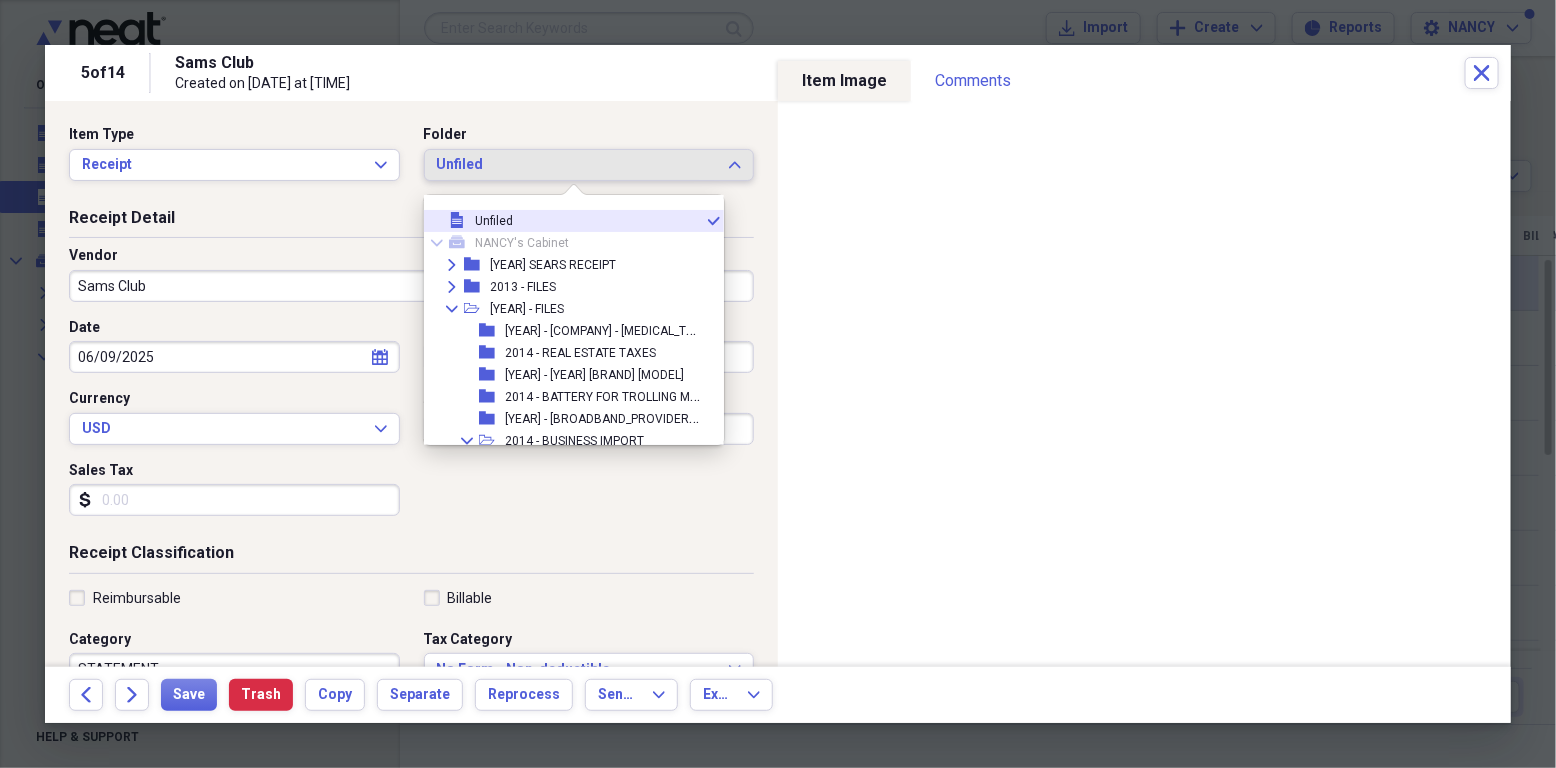 click on "Unfiled" at bounding box center (577, 165) 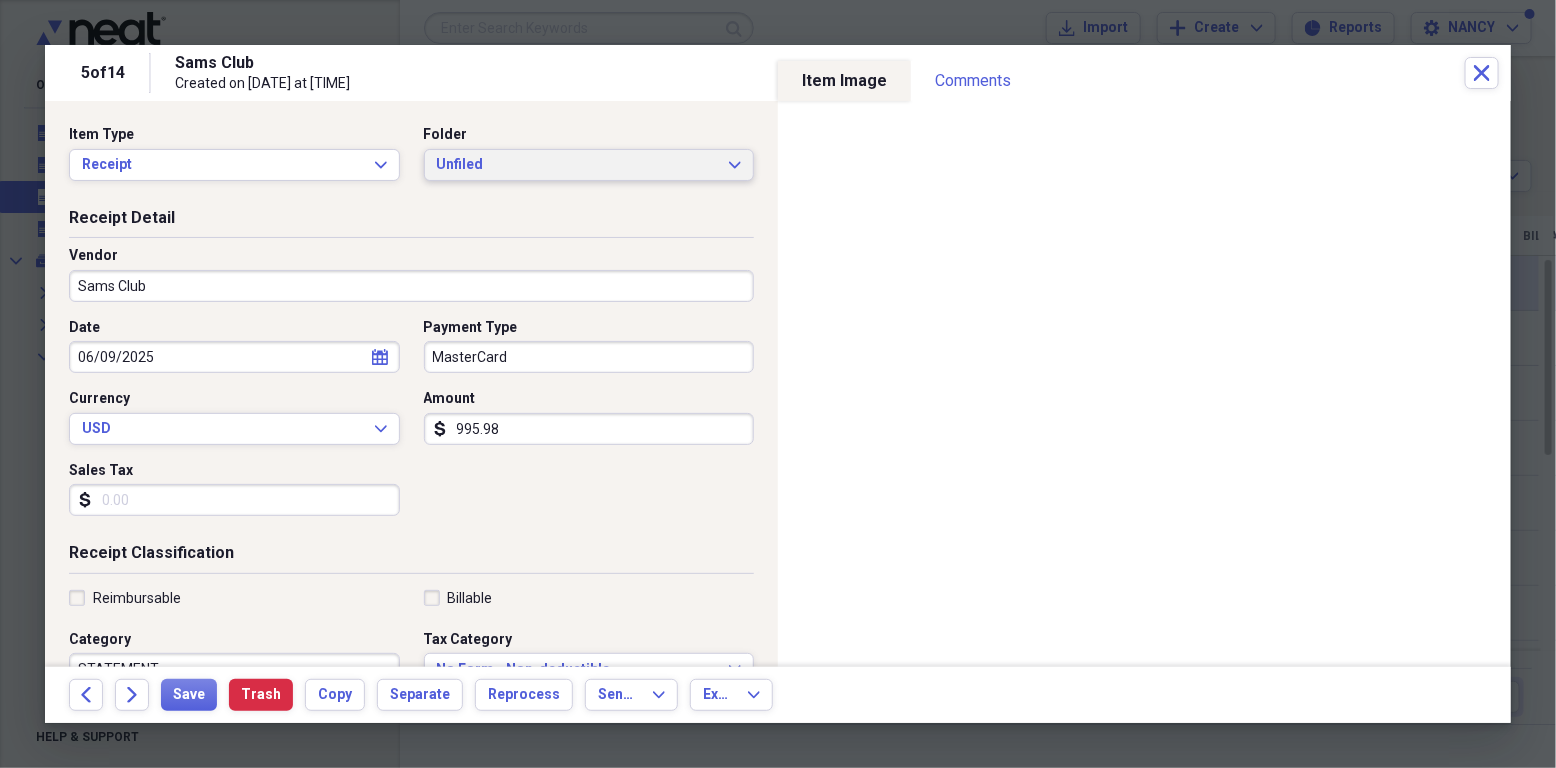 click on "Unfiled" at bounding box center [577, 165] 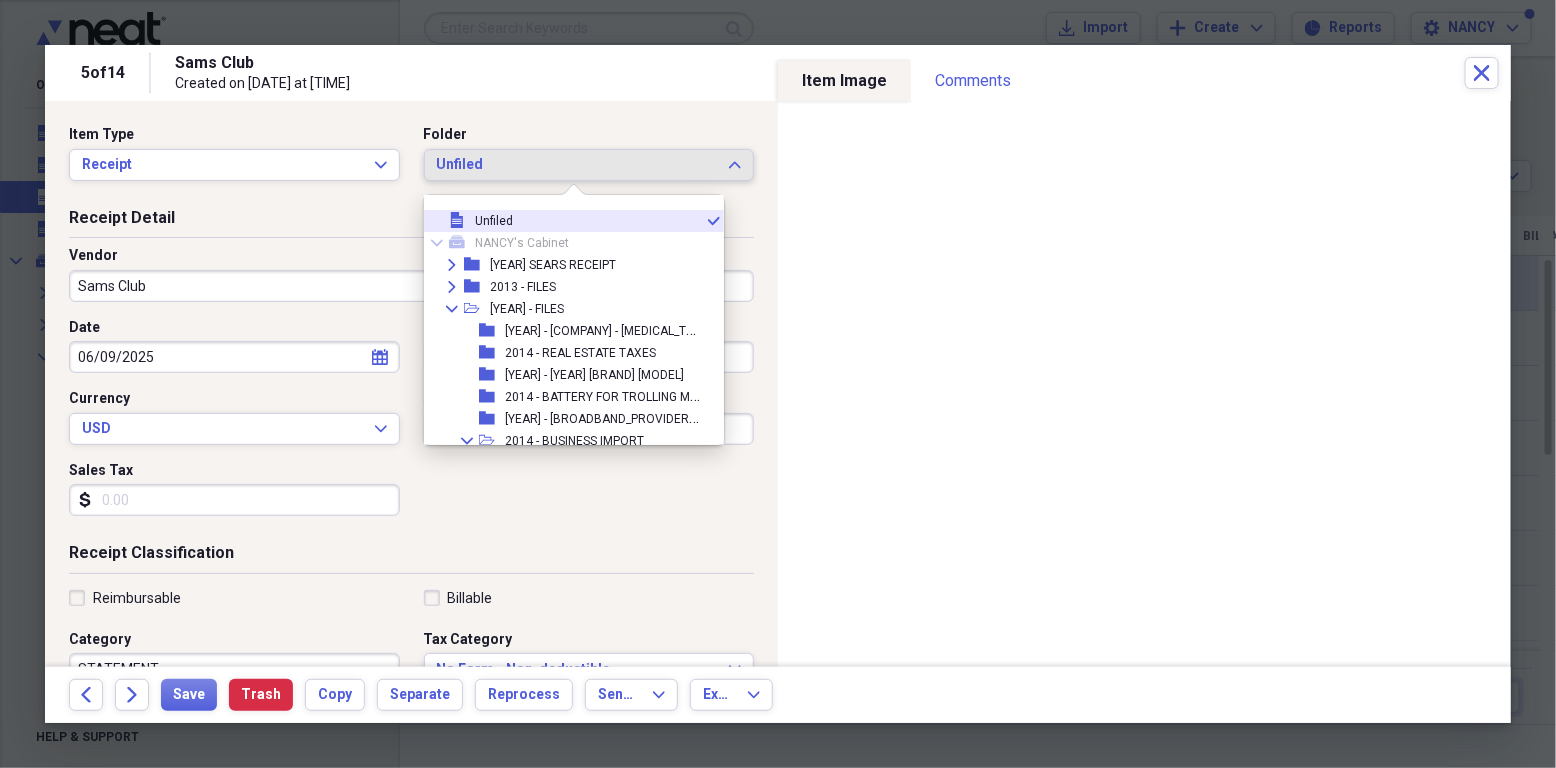 type 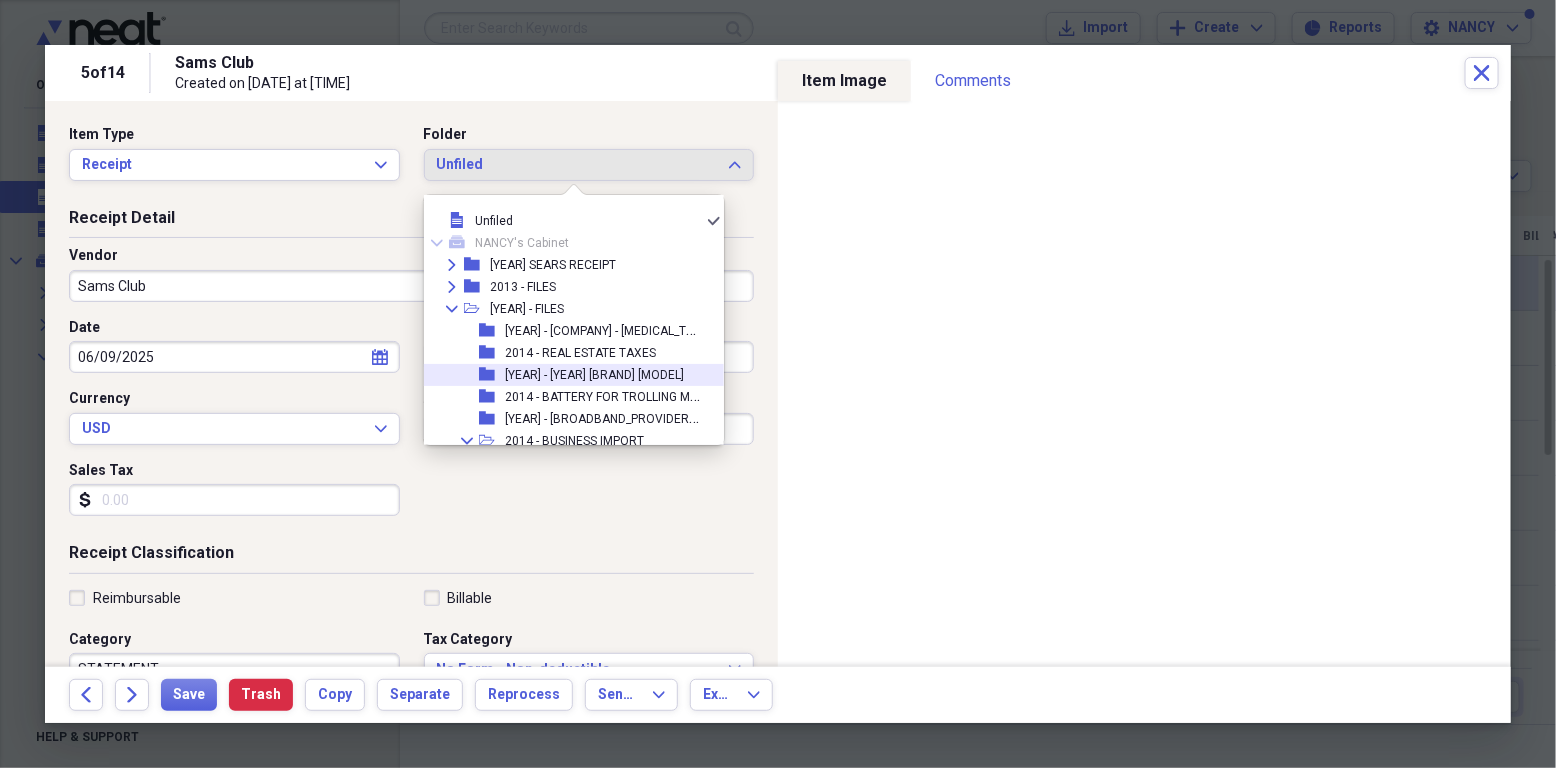 click on "Receipt Classification" at bounding box center [411, 557] 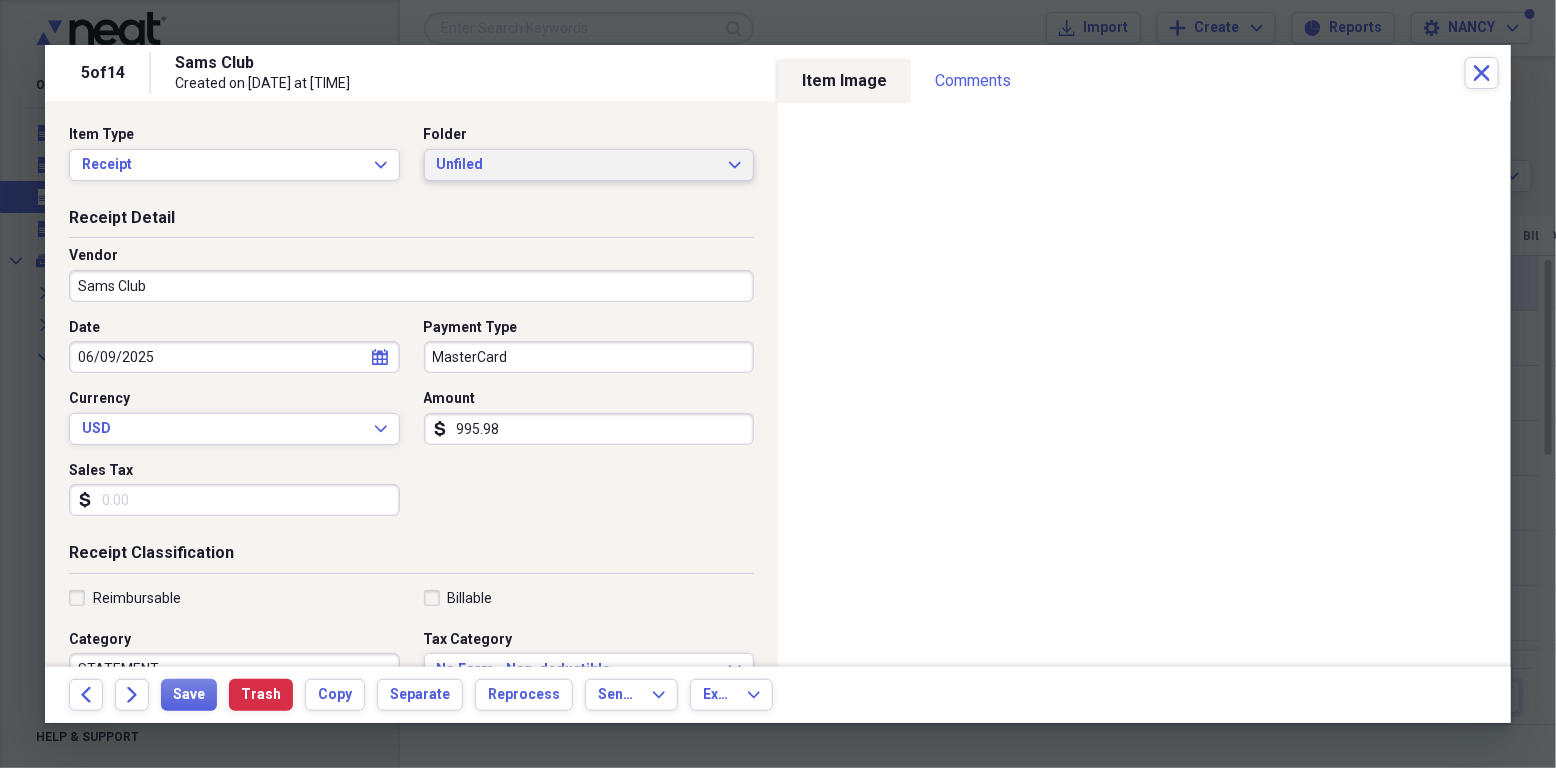click on "Expand" 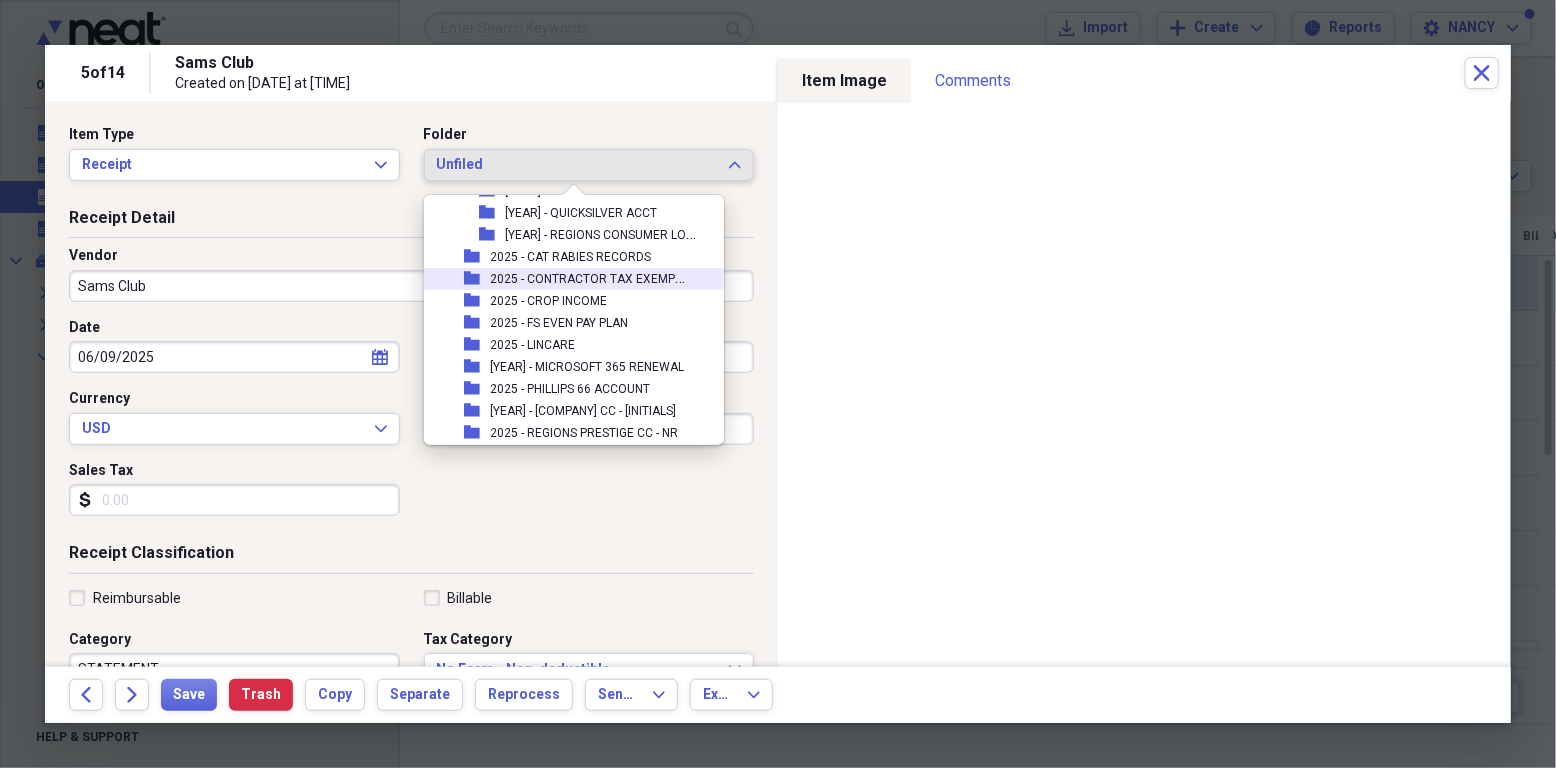 scroll, scrollTop: 14595, scrollLeft: 0, axis: vertical 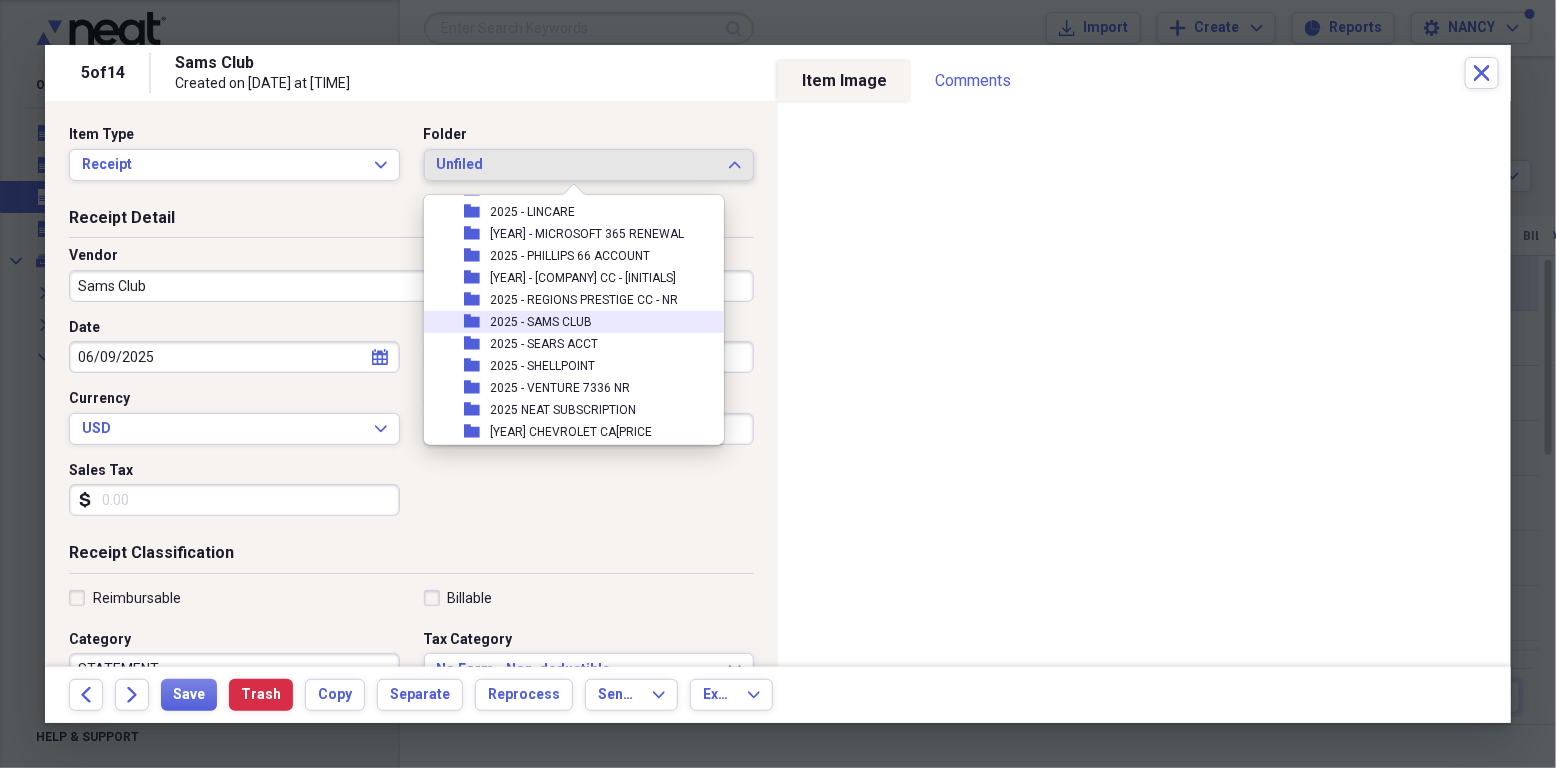 click on "folder [YEAR] - SAMS CLUB" at bounding box center (566, 322) 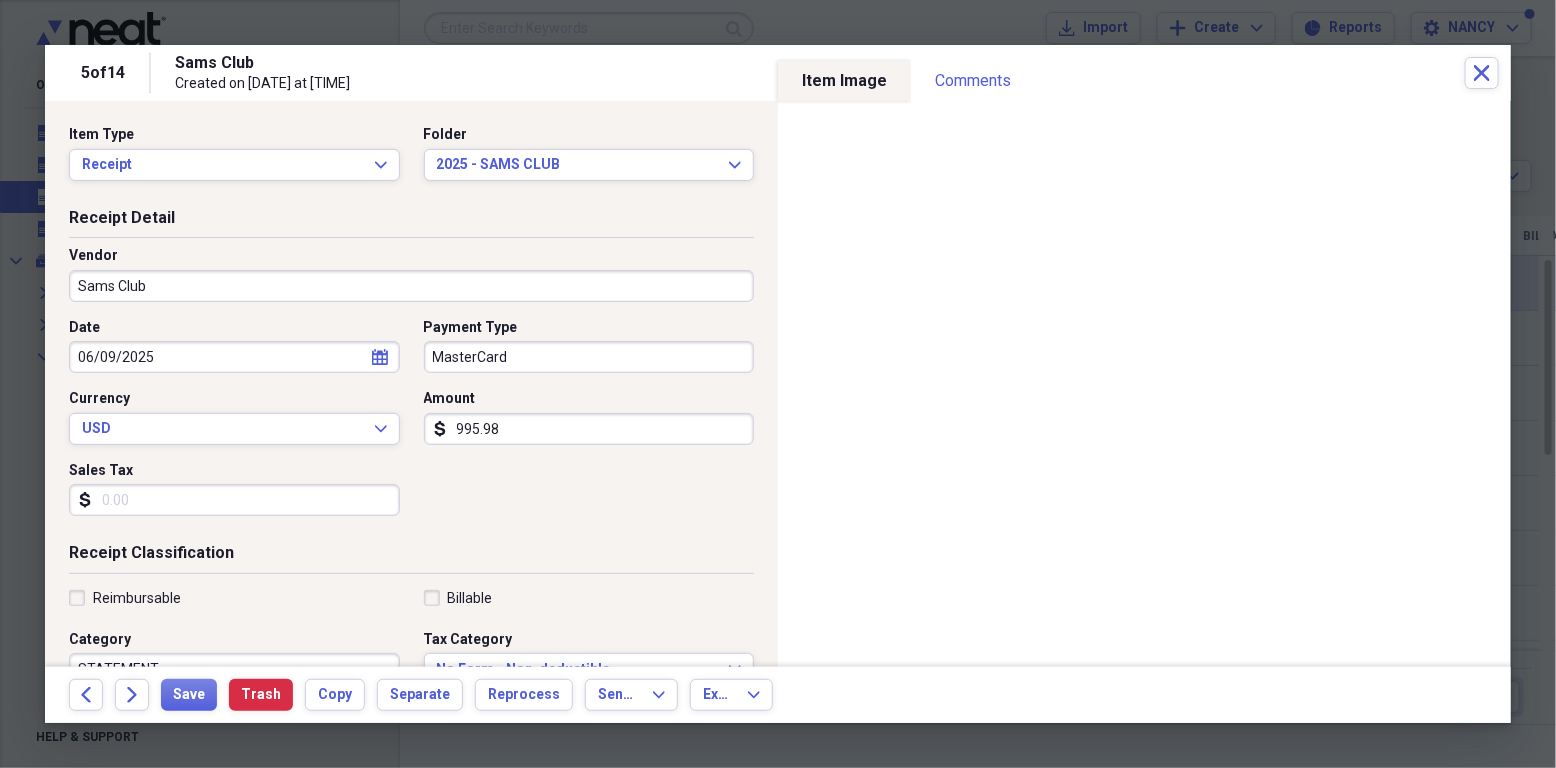click 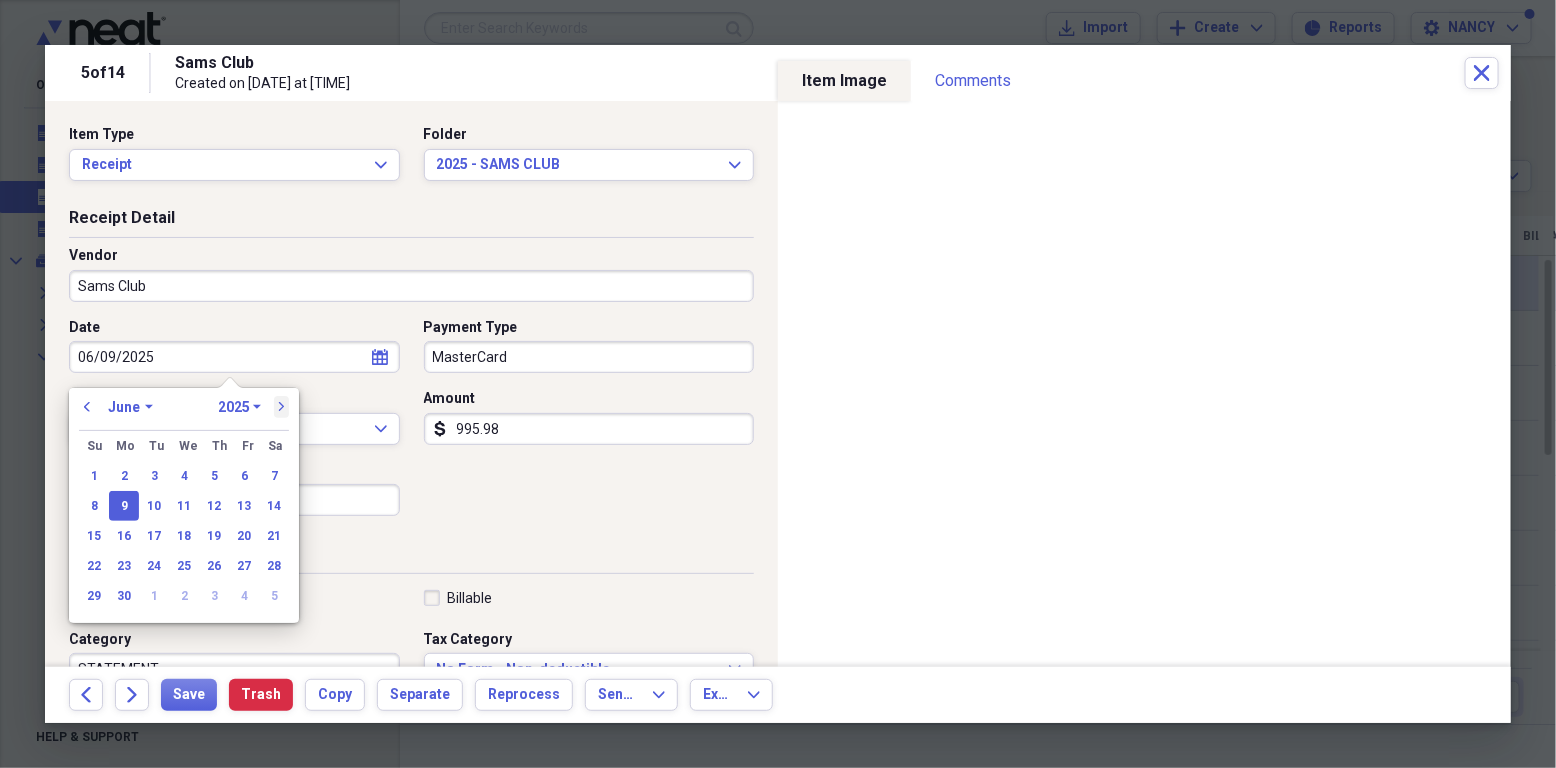click on "next" at bounding box center [282, 407] 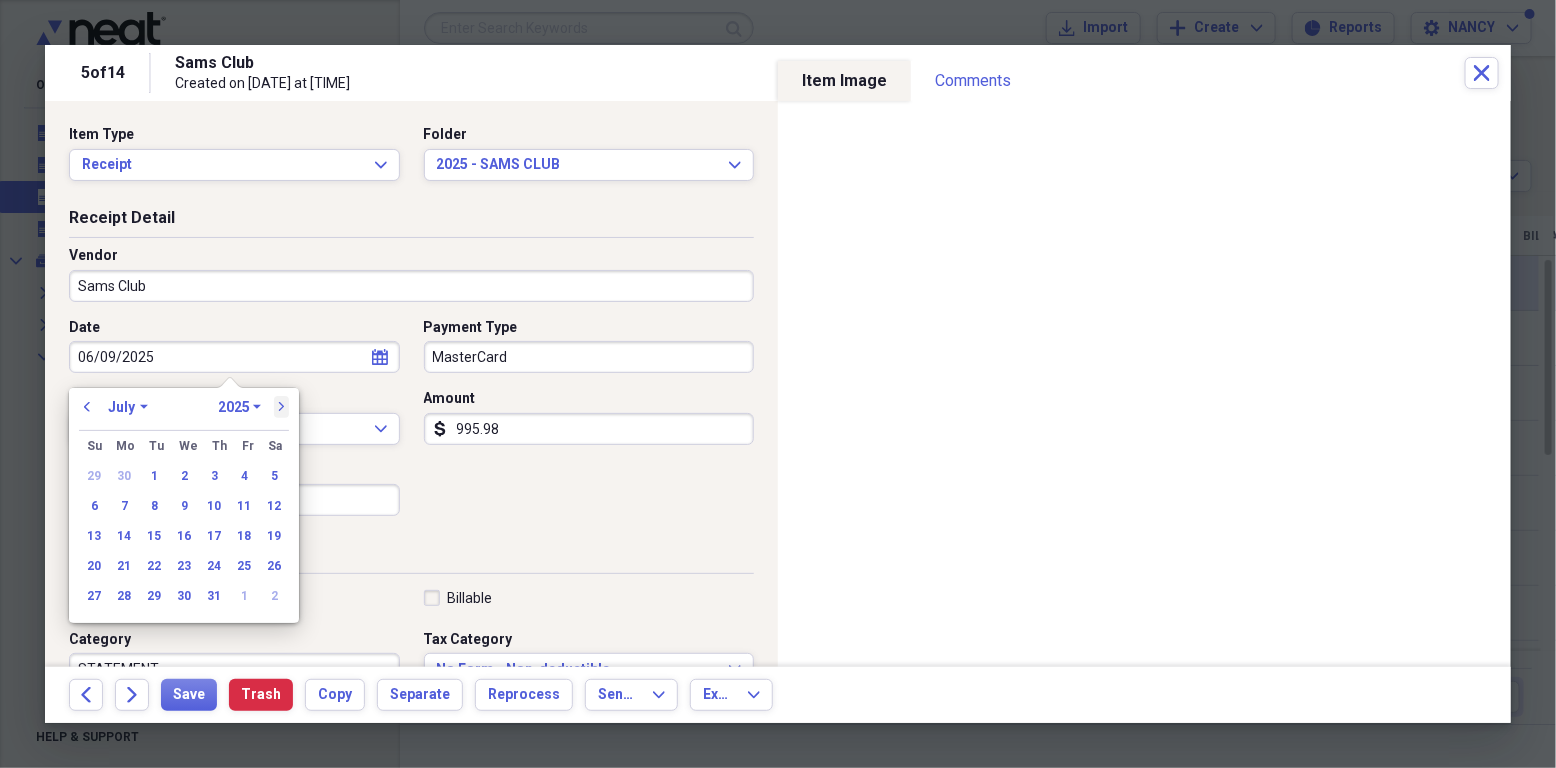 click on "next" at bounding box center (282, 407) 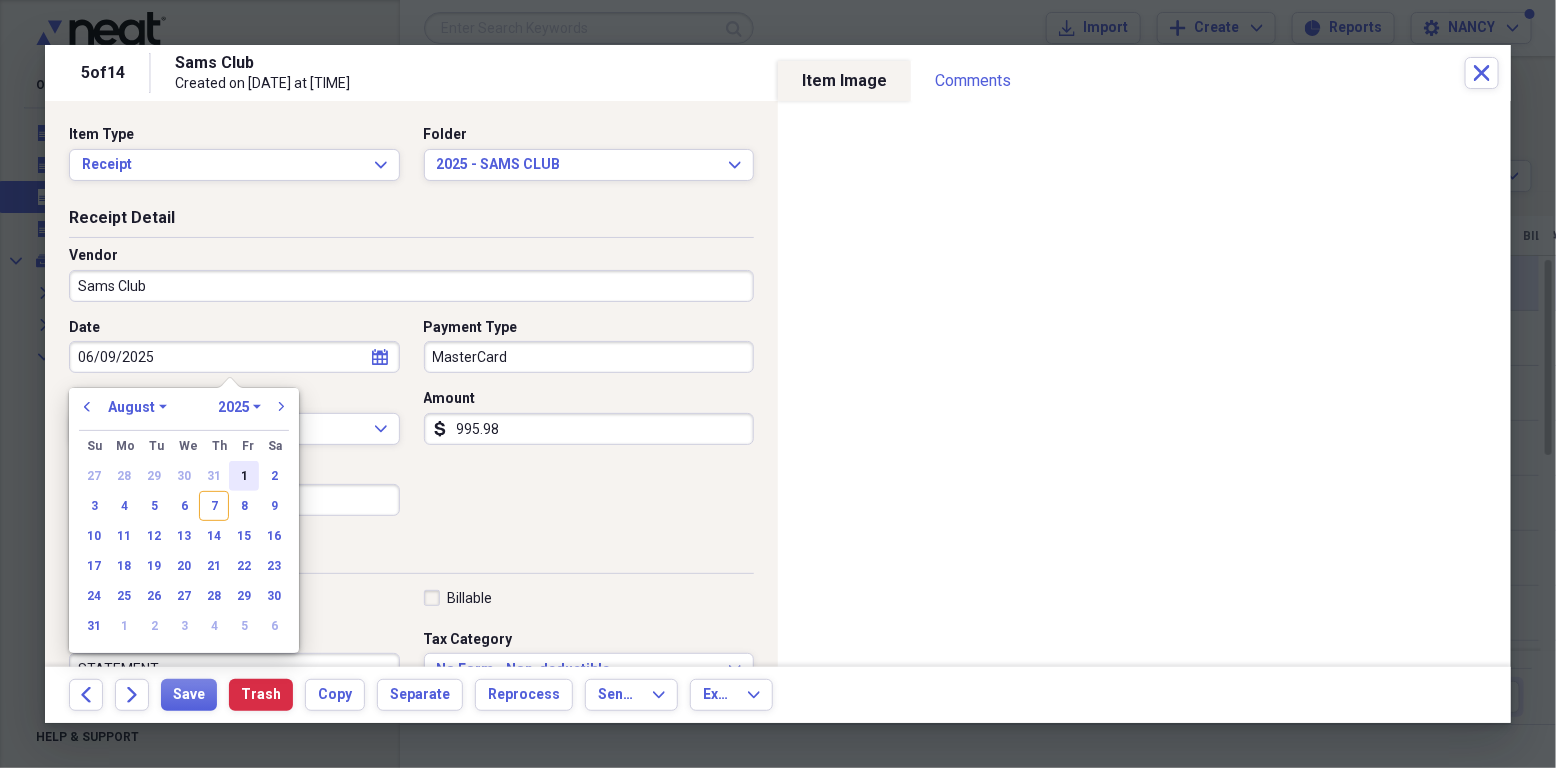 click on "1" at bounding box center [244, 476] 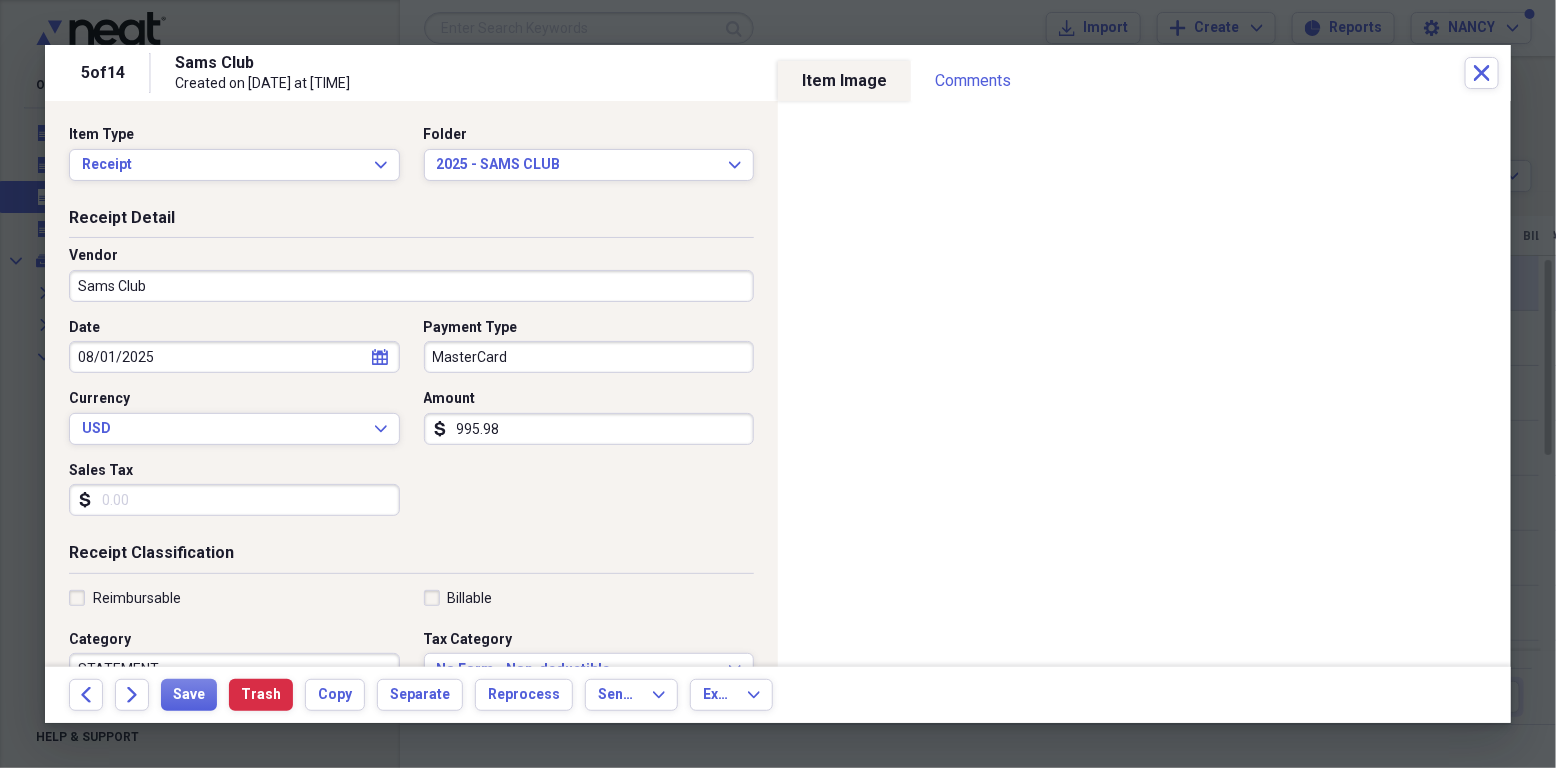 click on "995.98" at bounding box center (589, 429) 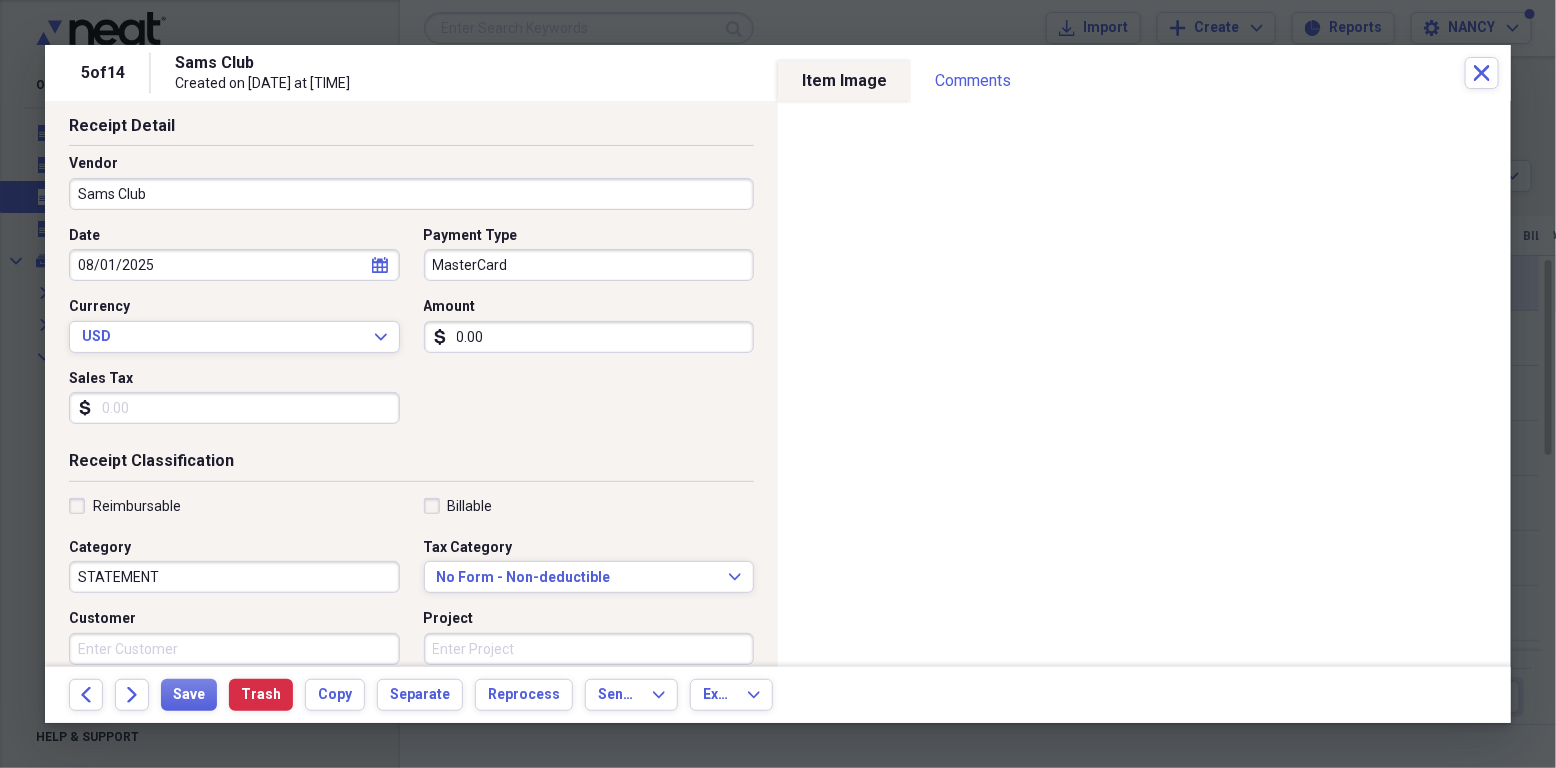 scroll, scrollTop: 133, scrollLeft: 0, axis: vertical 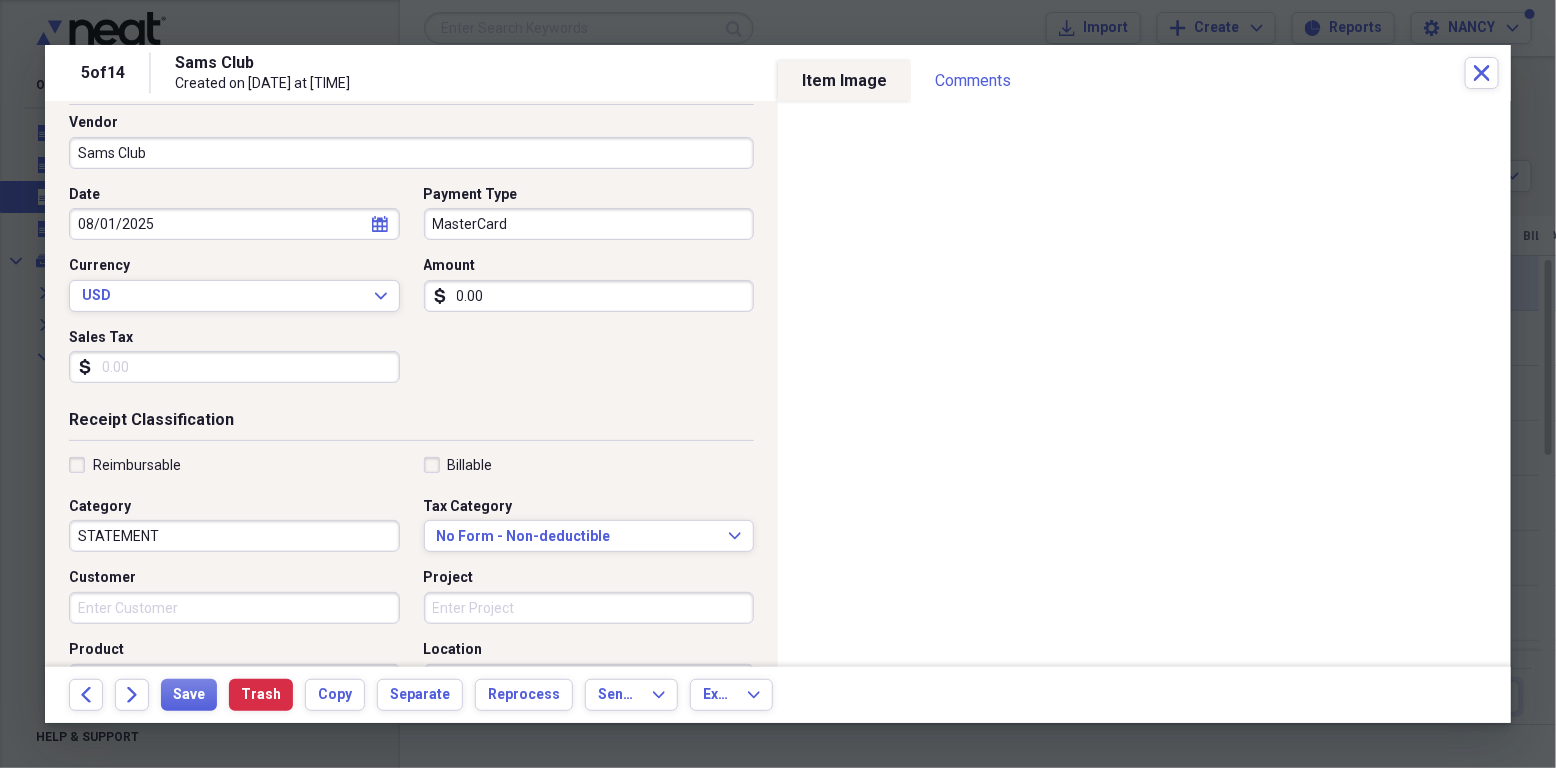 type on "0.00" 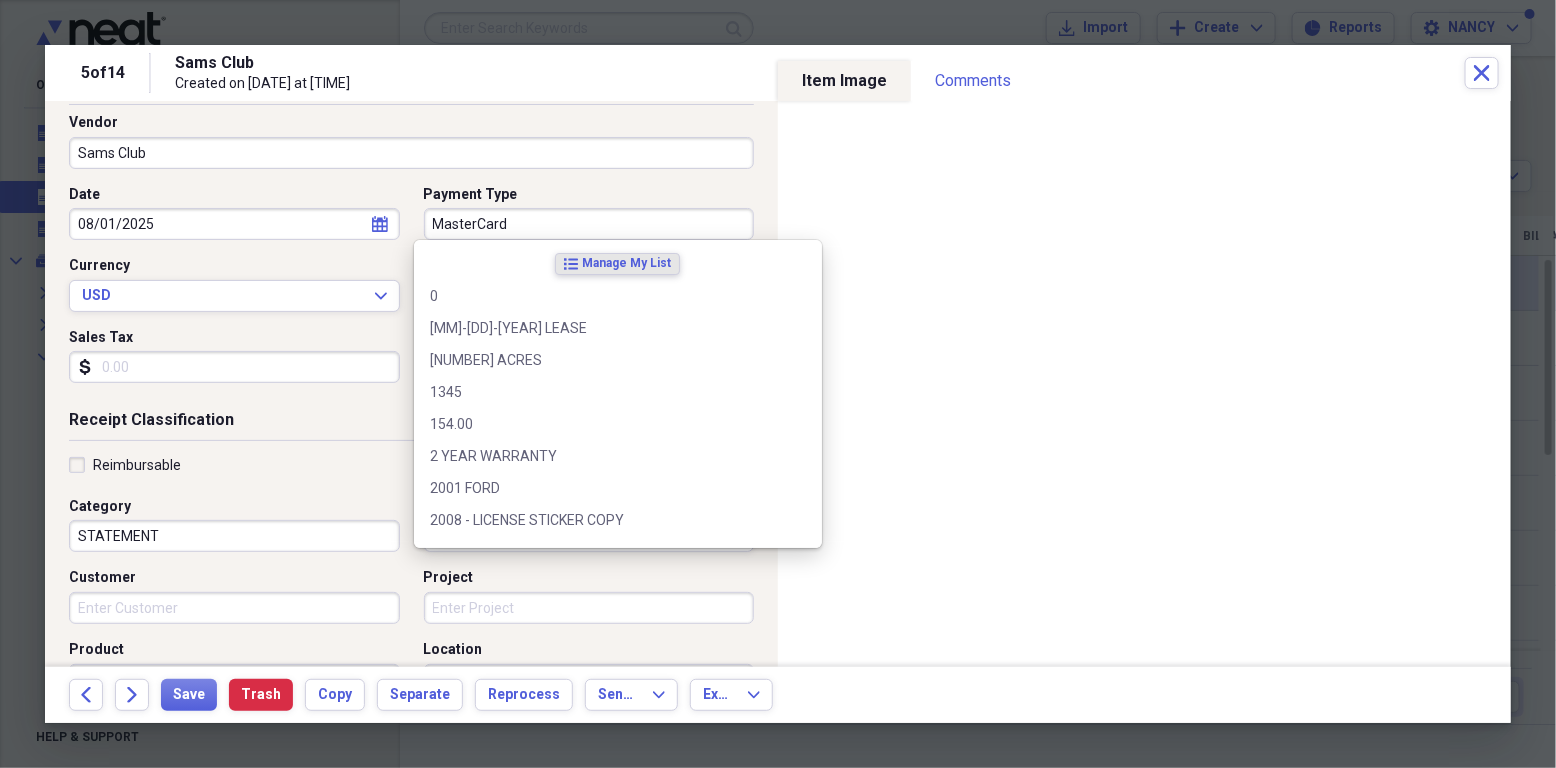 click on "MasterCard" at bounding box center [589, 224] 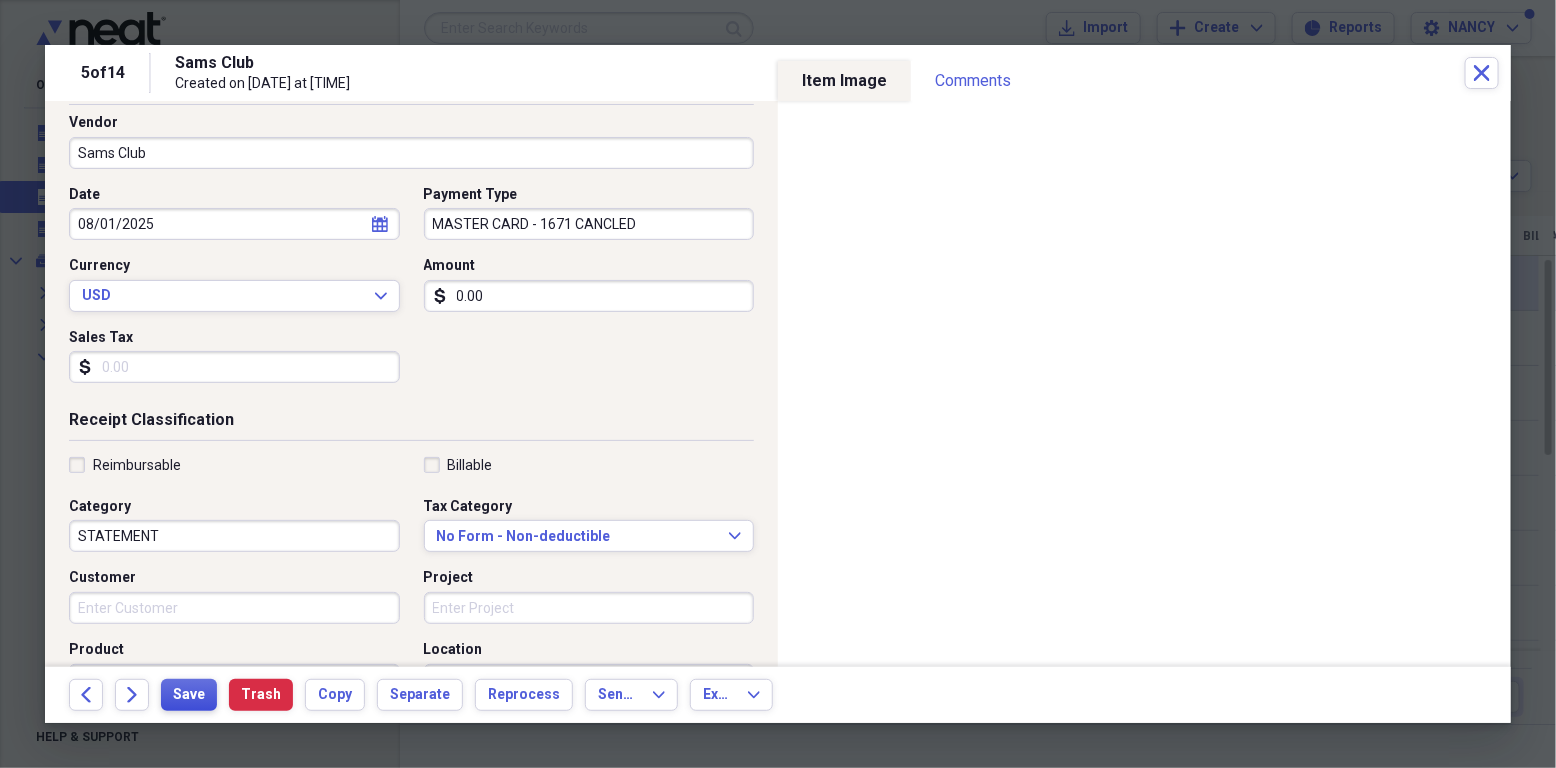 click on "Save" at bounding box center (189, 695) 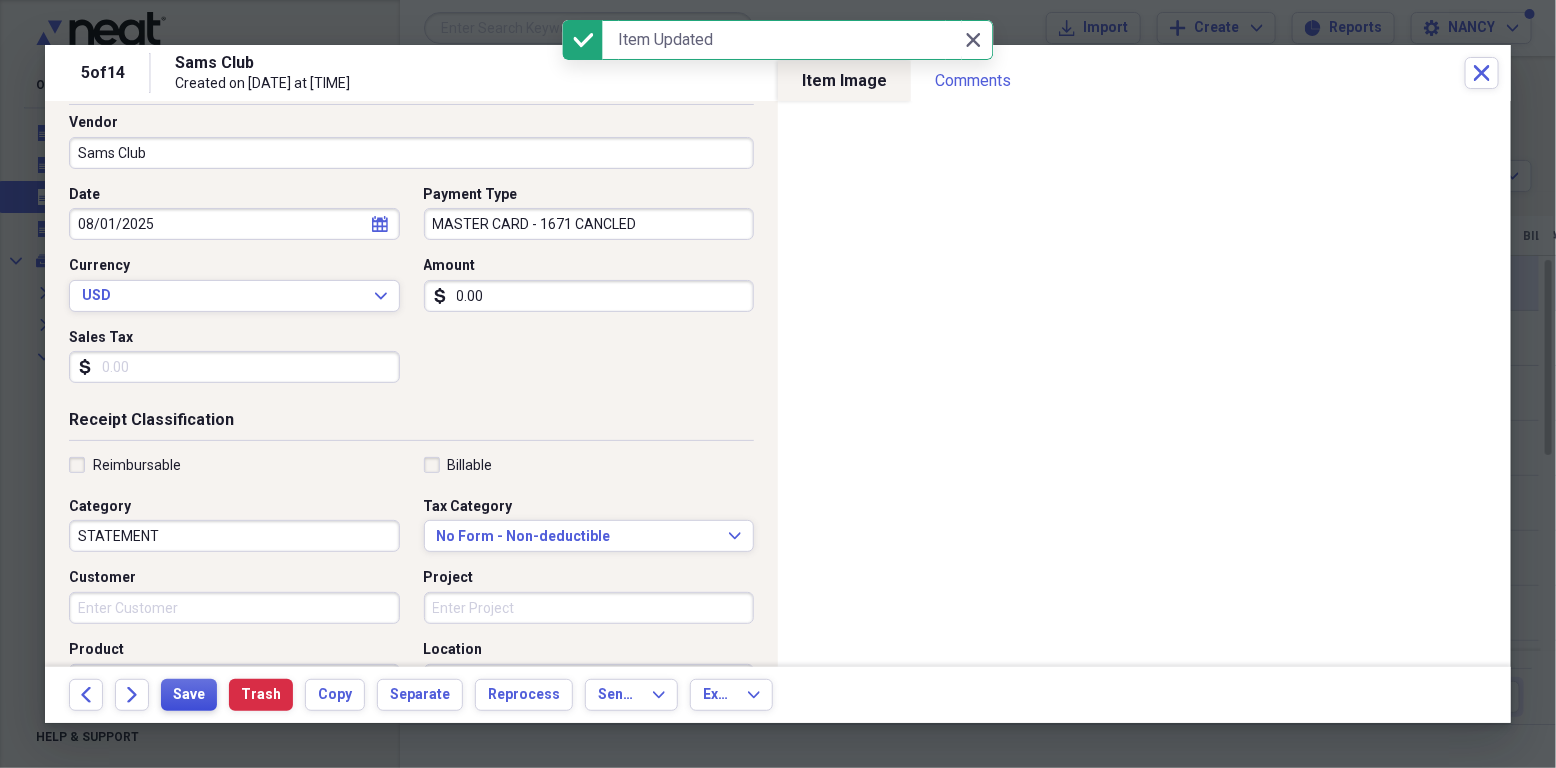 type on "MASTER CARD - 1671 CANCLED" 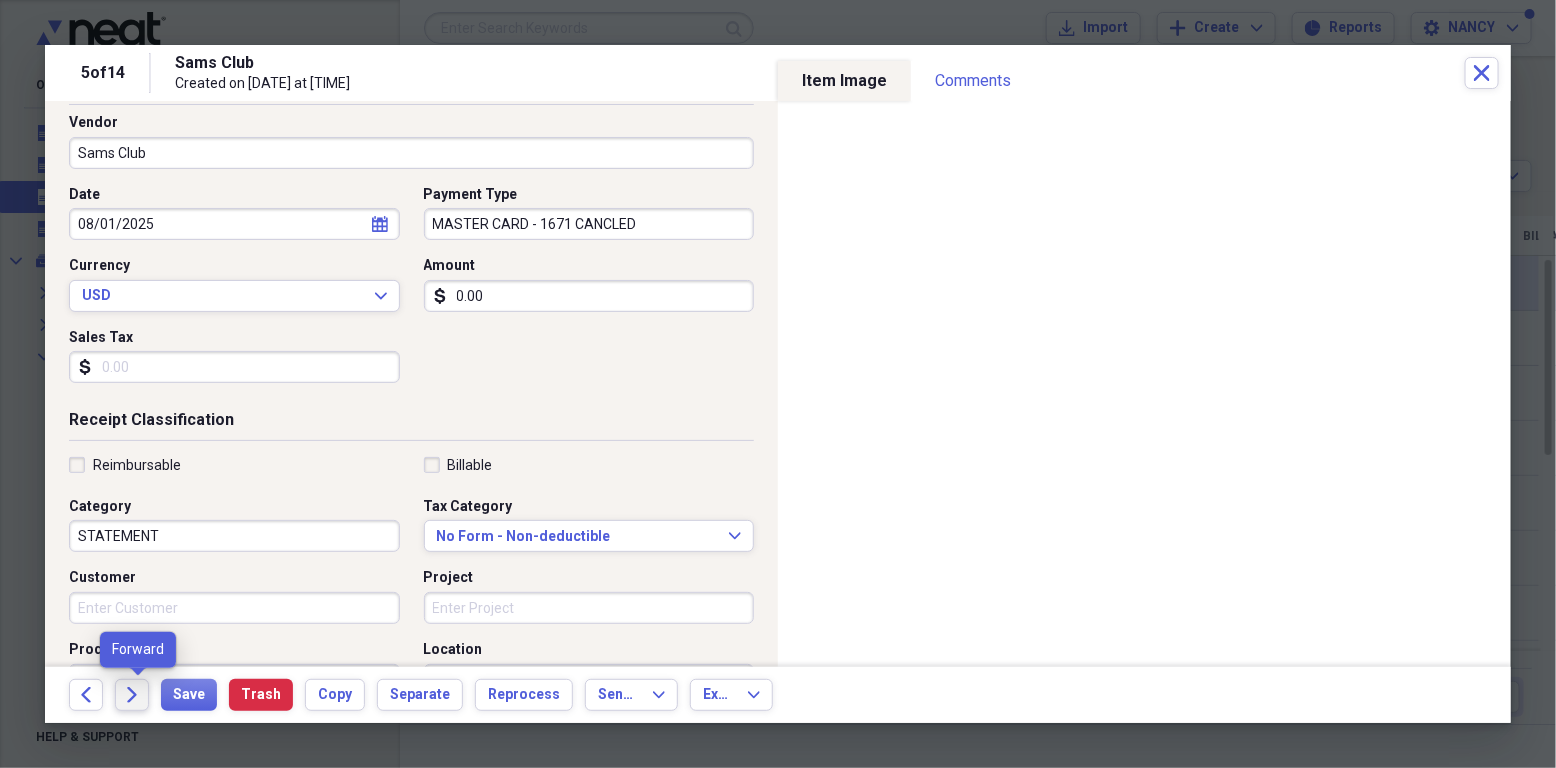 click on "Forward" at bounding box center [132, 695] 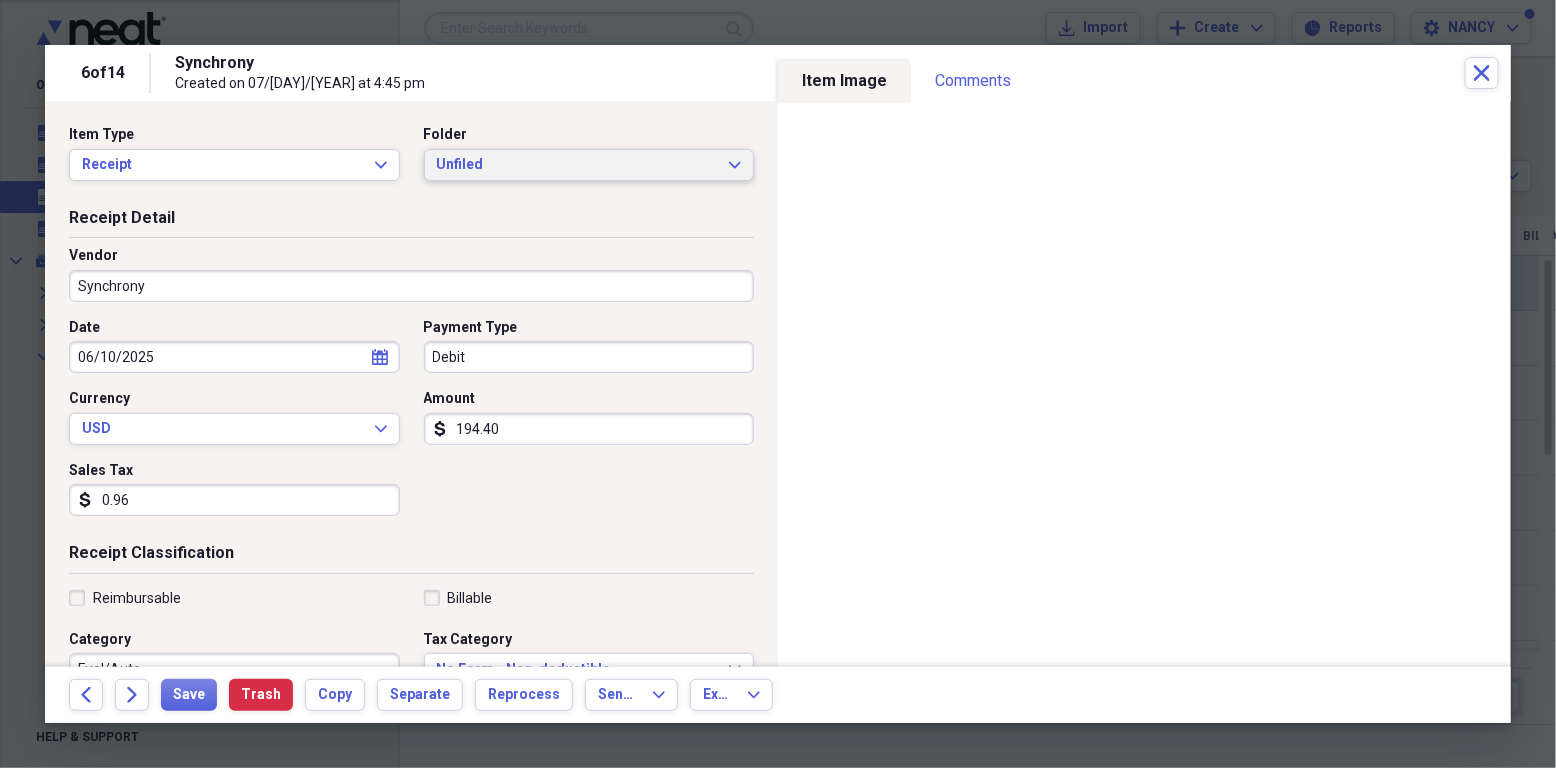 click on "Expand" 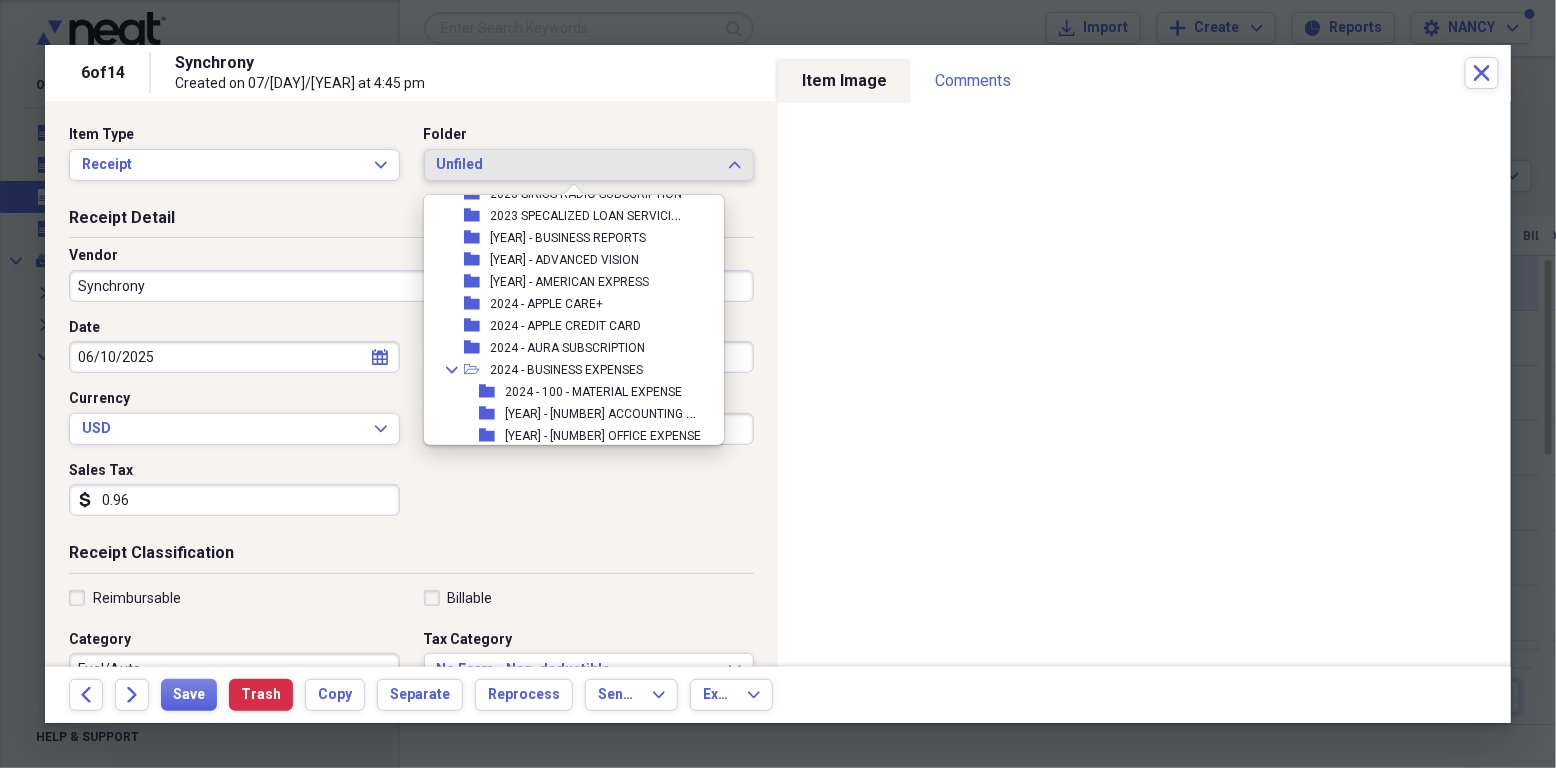 scroll, scrollTop: 14504, scrollLeft: 0, axis: vertical 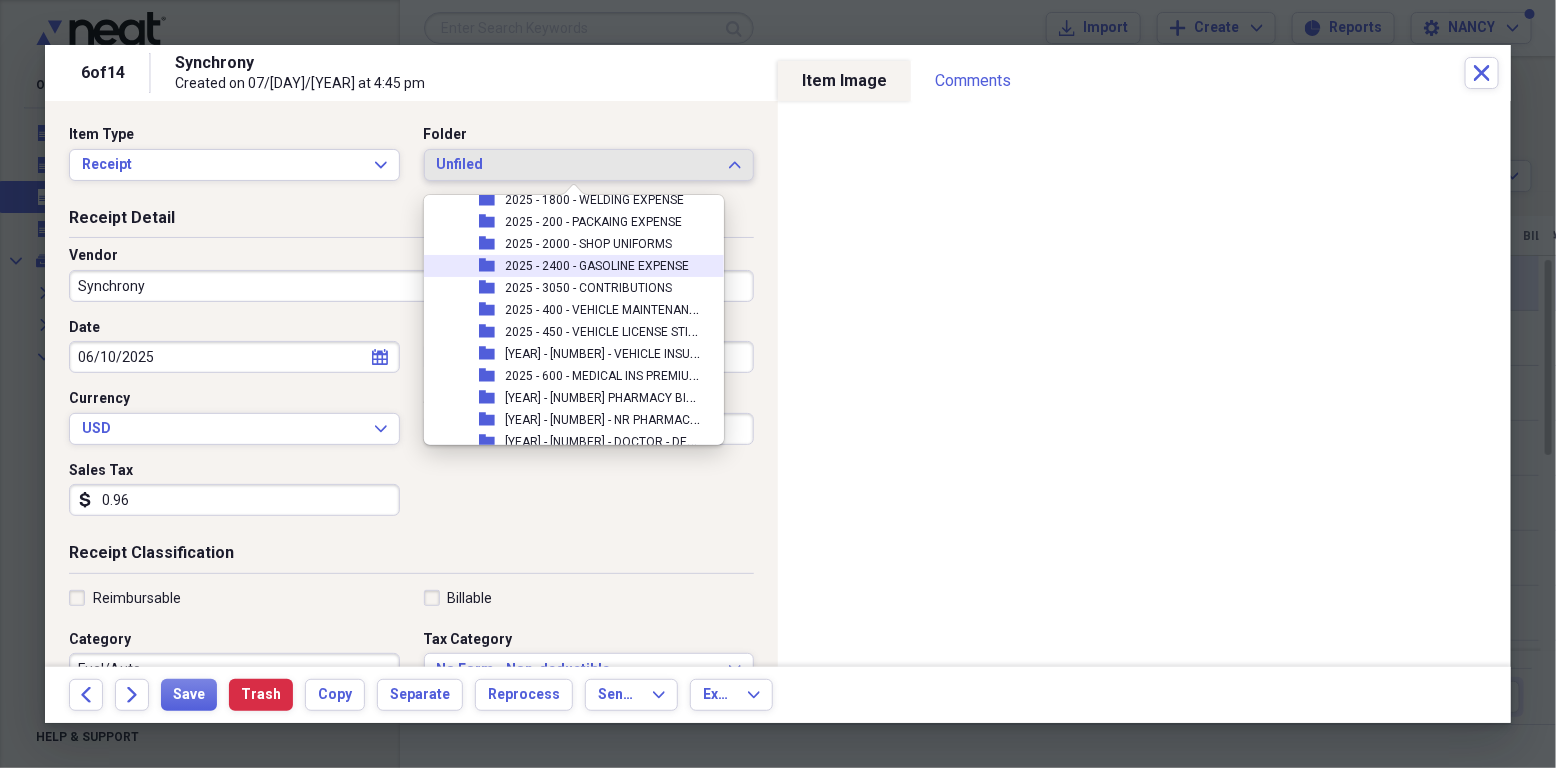 click on "2025 - 2400 - GASOLINE EXPENSE" at bounding box center [597, 266] 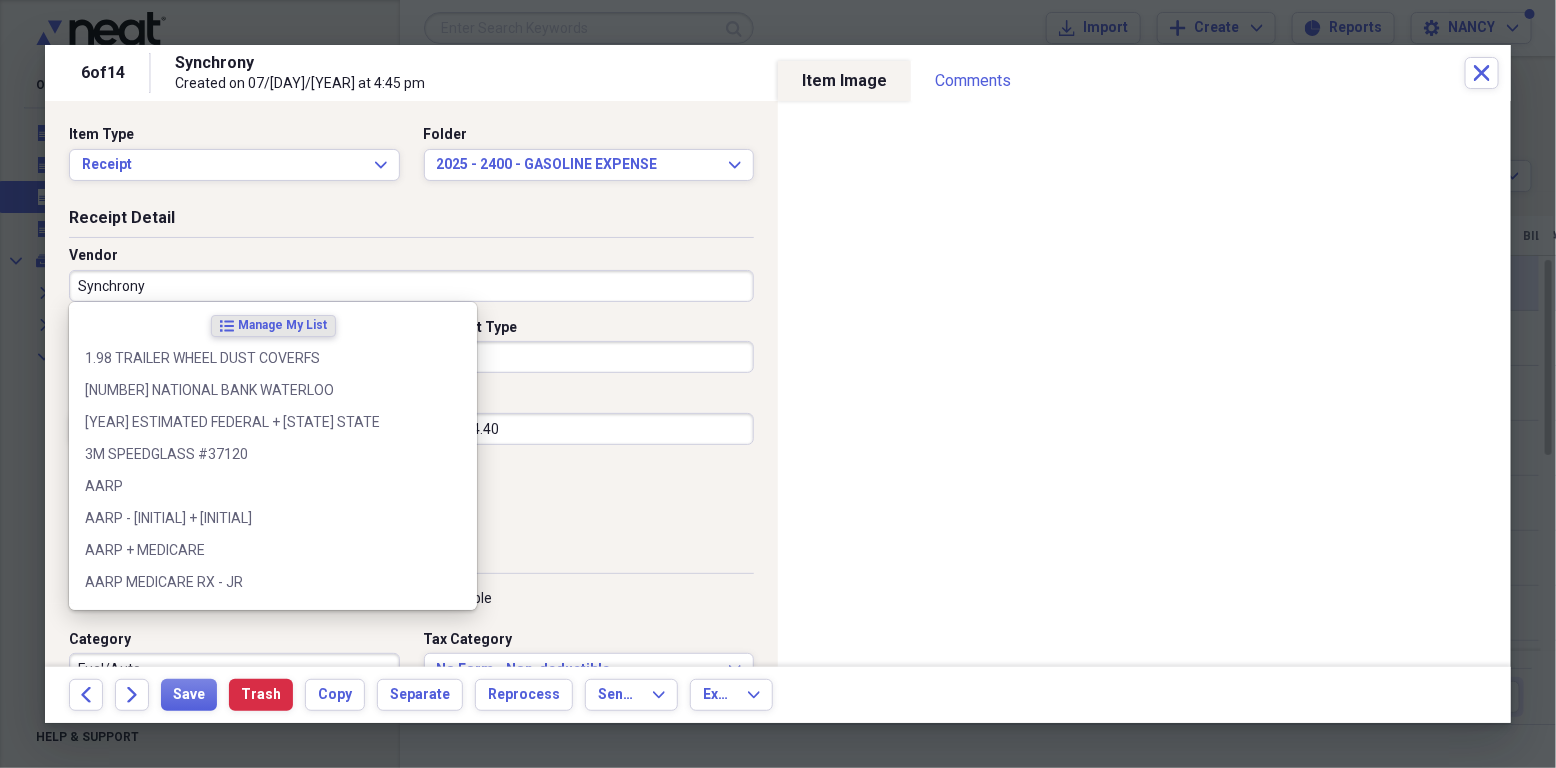 click on "Synchrony" at bounding box center [411, 286] 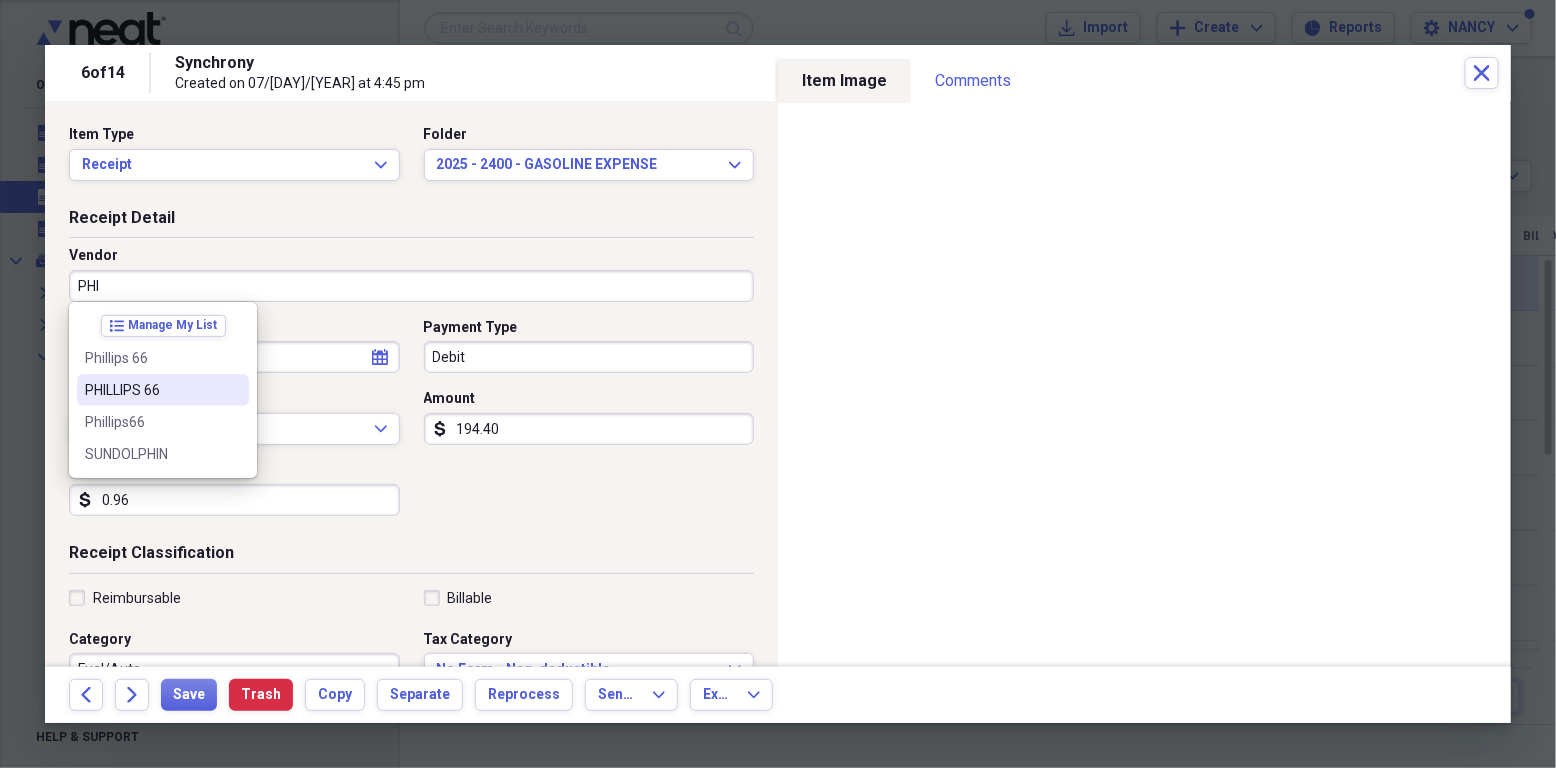 click on "PHILLIPS 66" at bounding box center [151, 390] 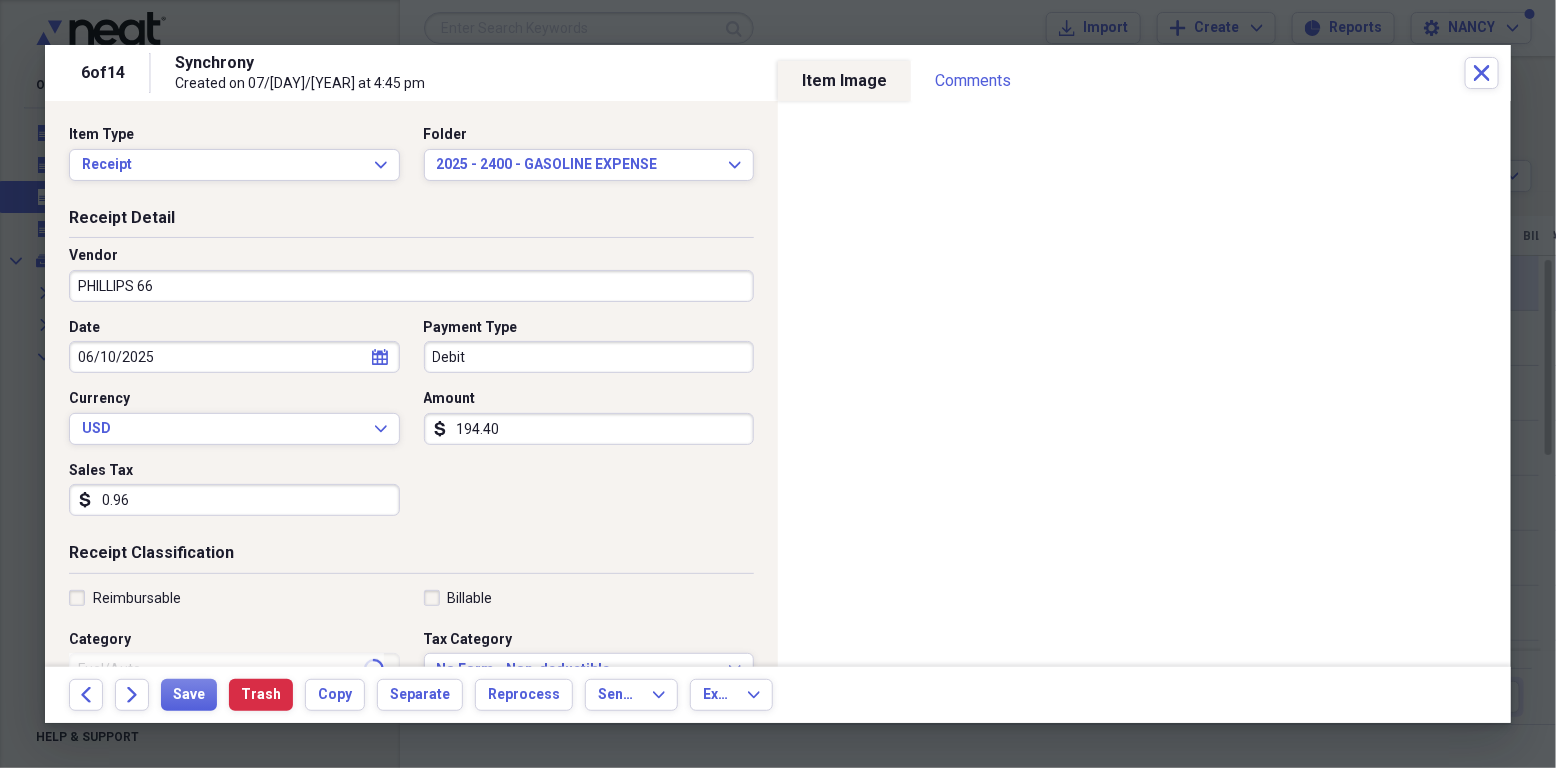 type on "STATEMENT" 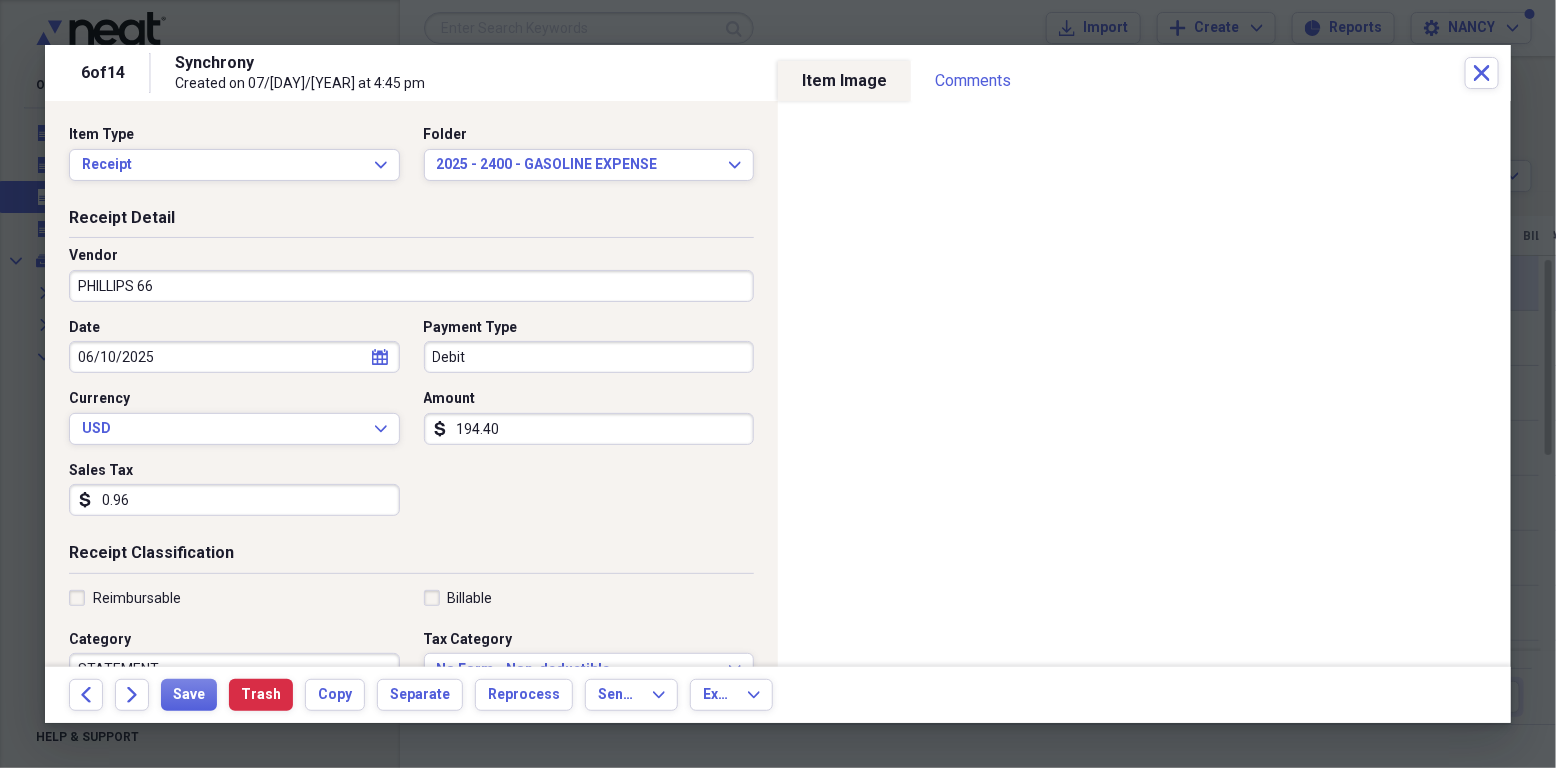click on "06/10/2025" at bounding box center (234, 357) 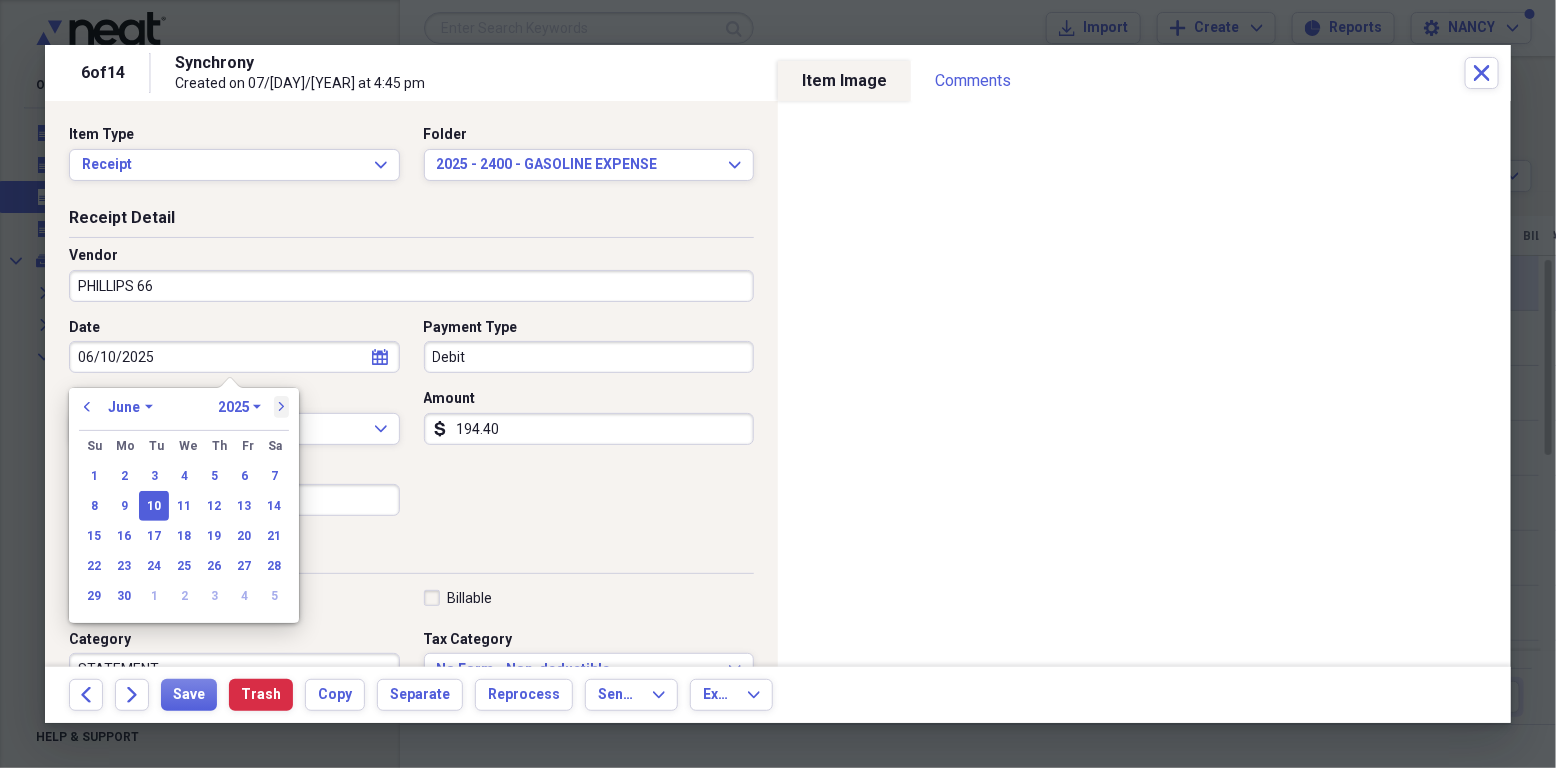 click on "next" at bounding box center [282, 407] 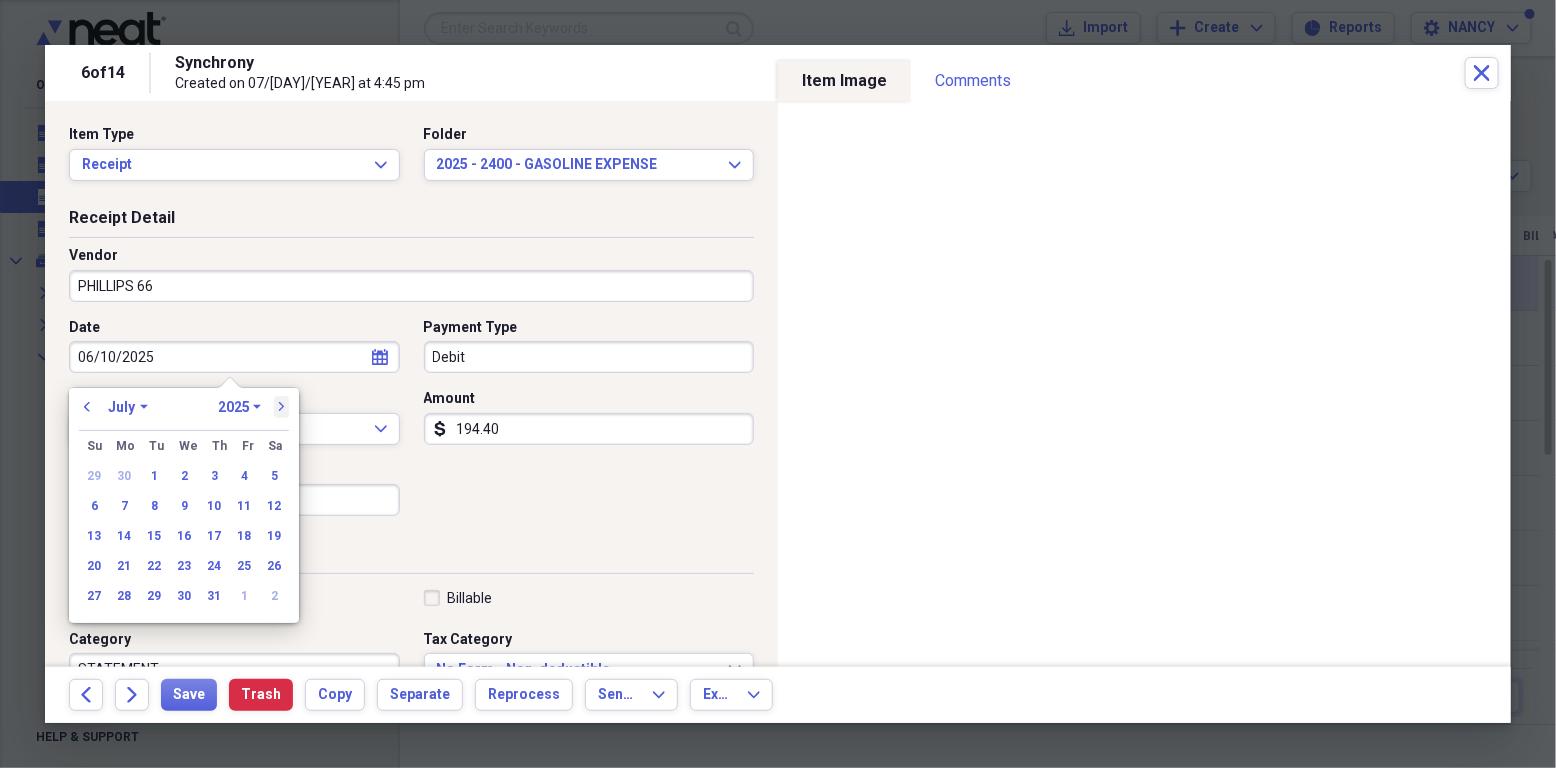 click on "next" at bounding box center [282, 407] 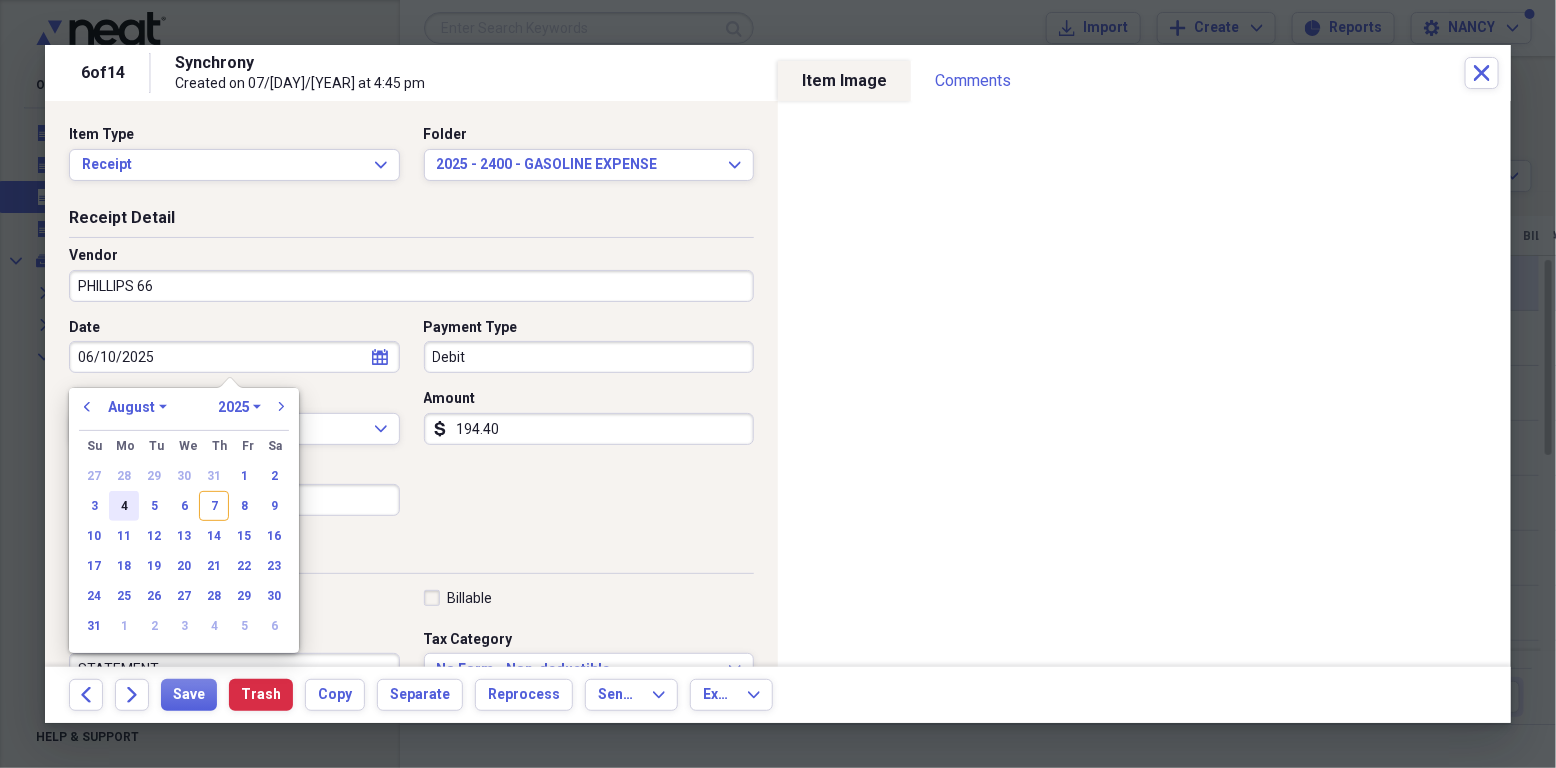 click on "4" at bounding box center (124, 506) 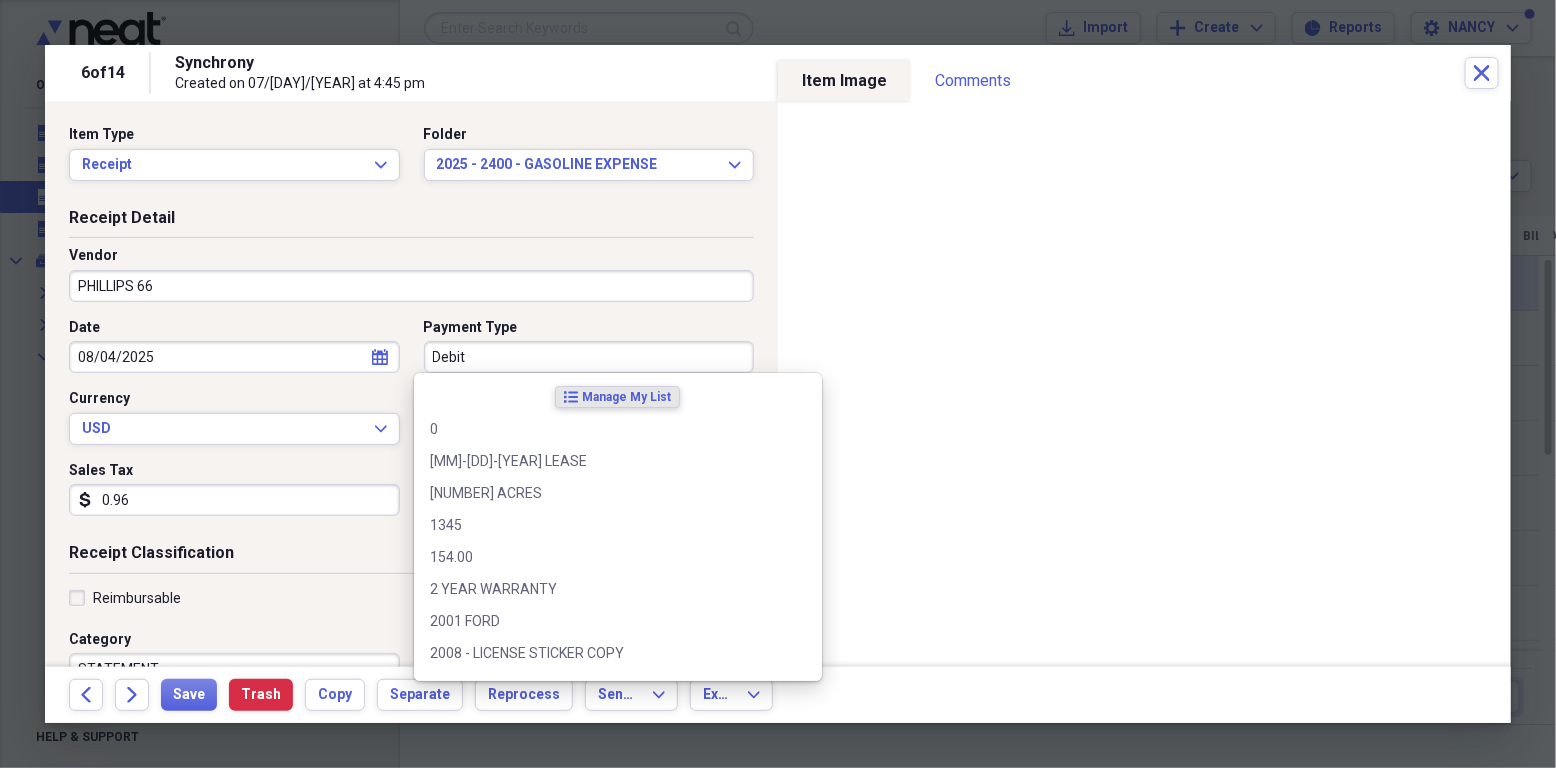 click on "Debit" at bounding box center (589, 357) 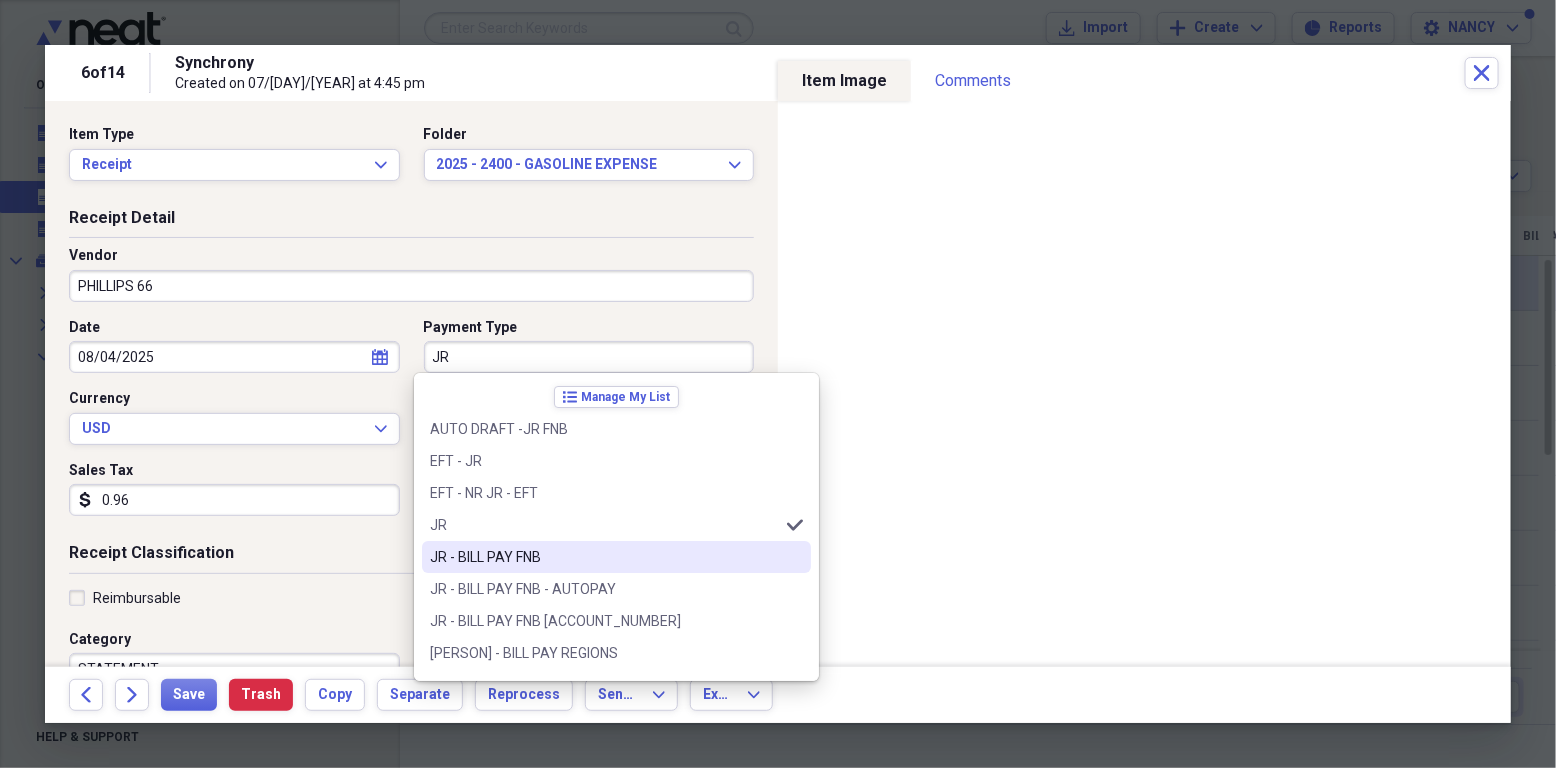 click on "JR - BILL PAY FNB" at bounding box center [604, 557] 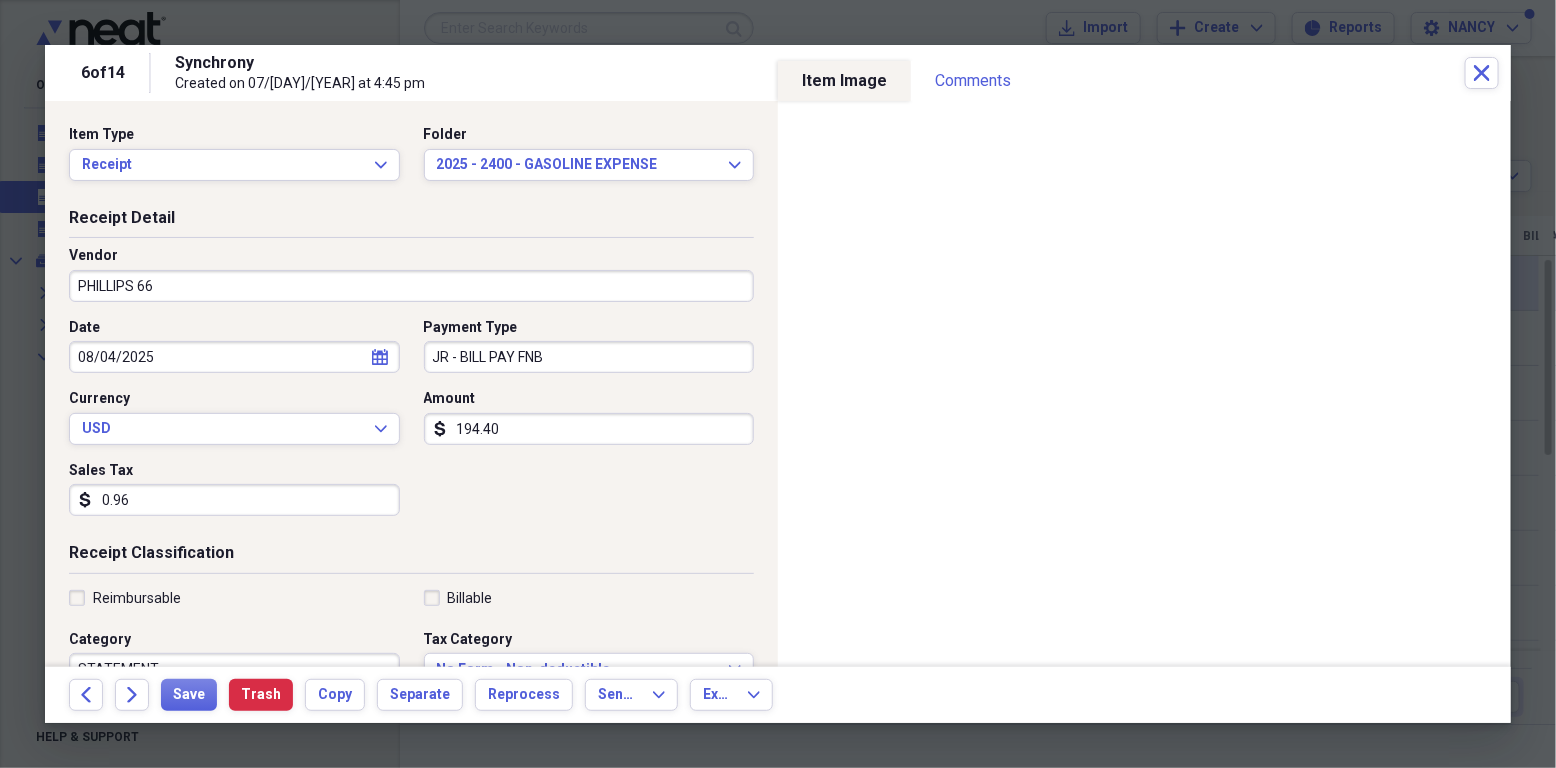 click on "194.40" at bounding box center [589, 429] 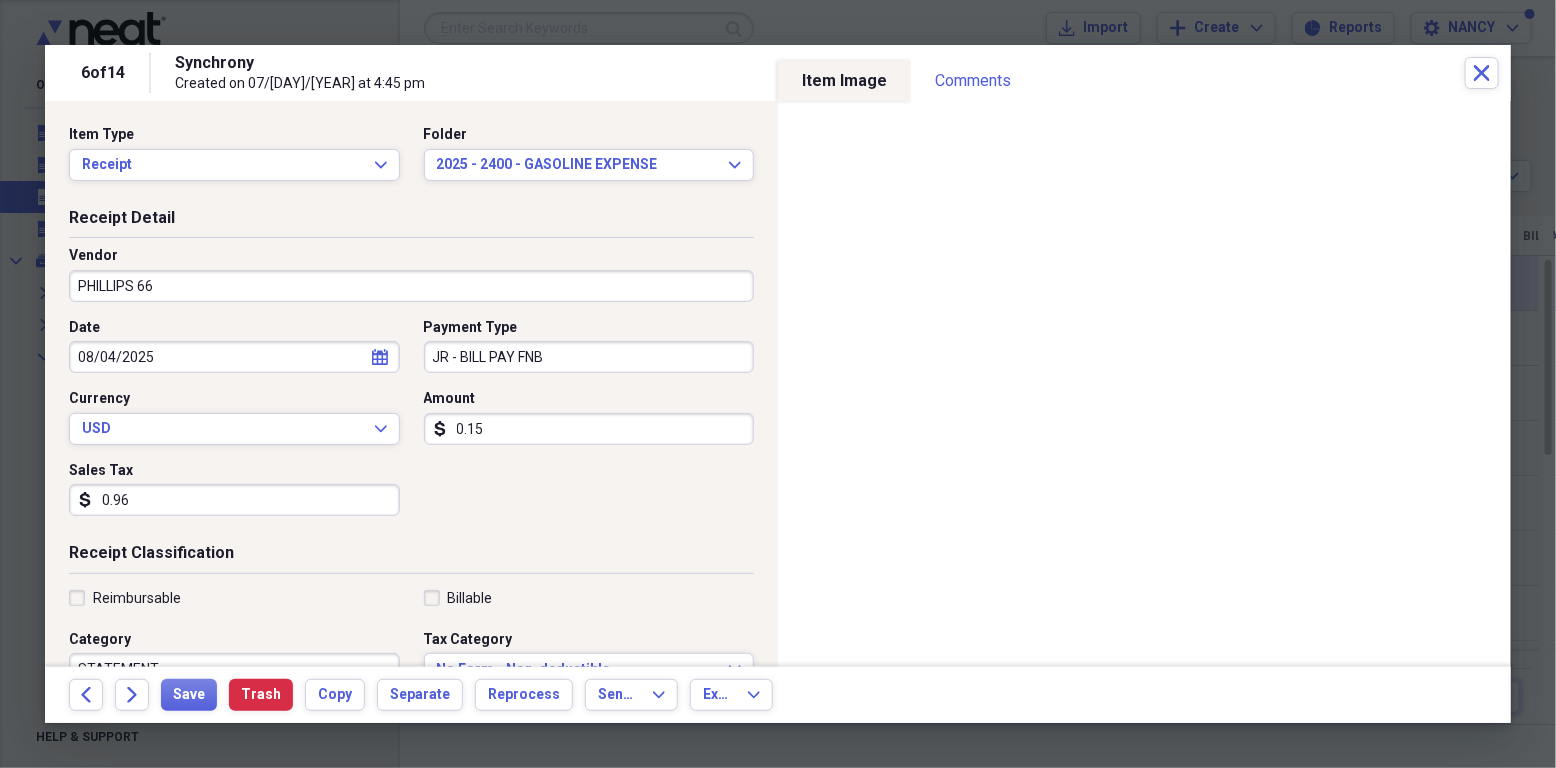 type on "0.01" 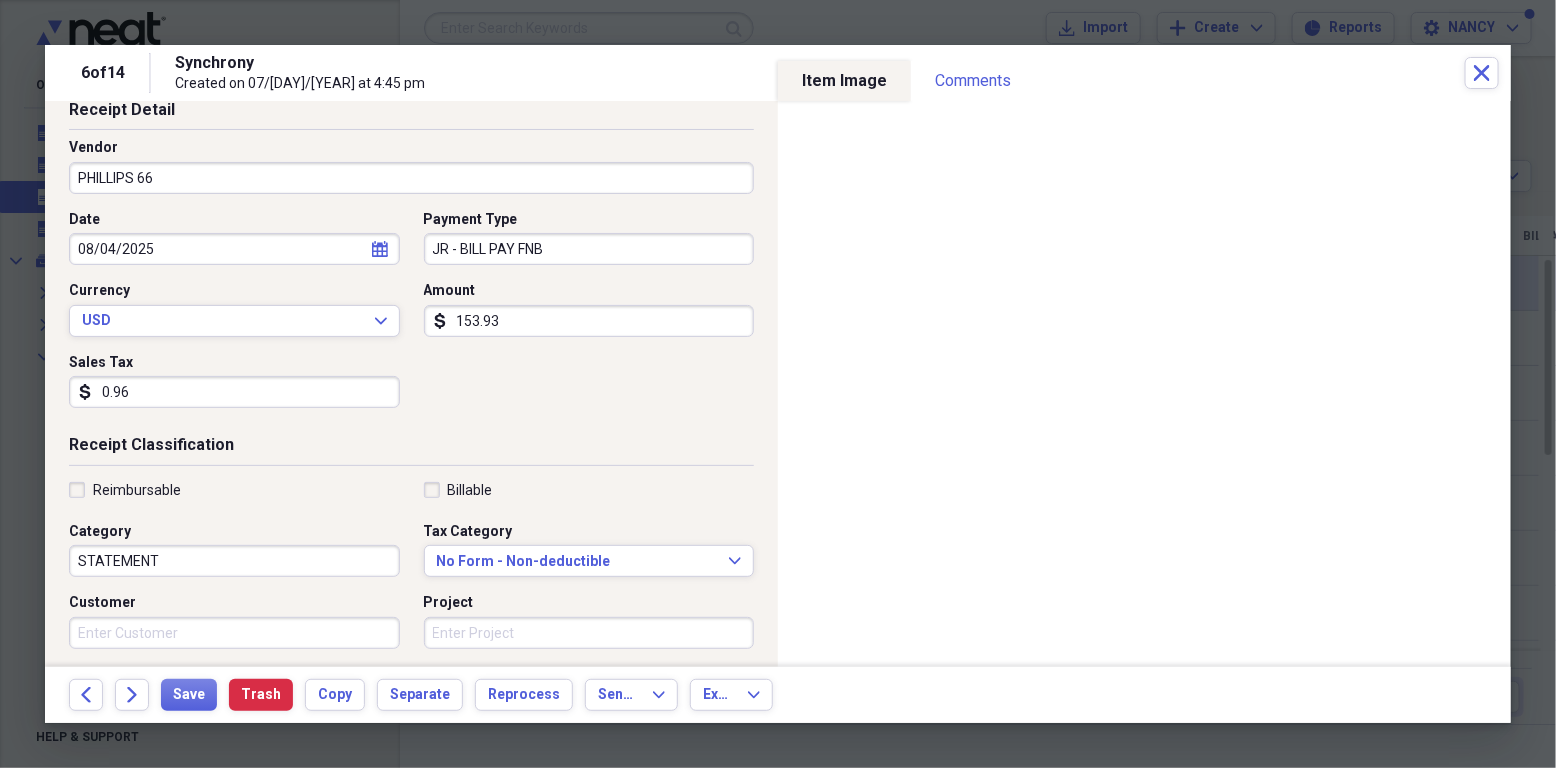 scroll, scrollTop: 266, scrollLeft: 0, axis: vertical 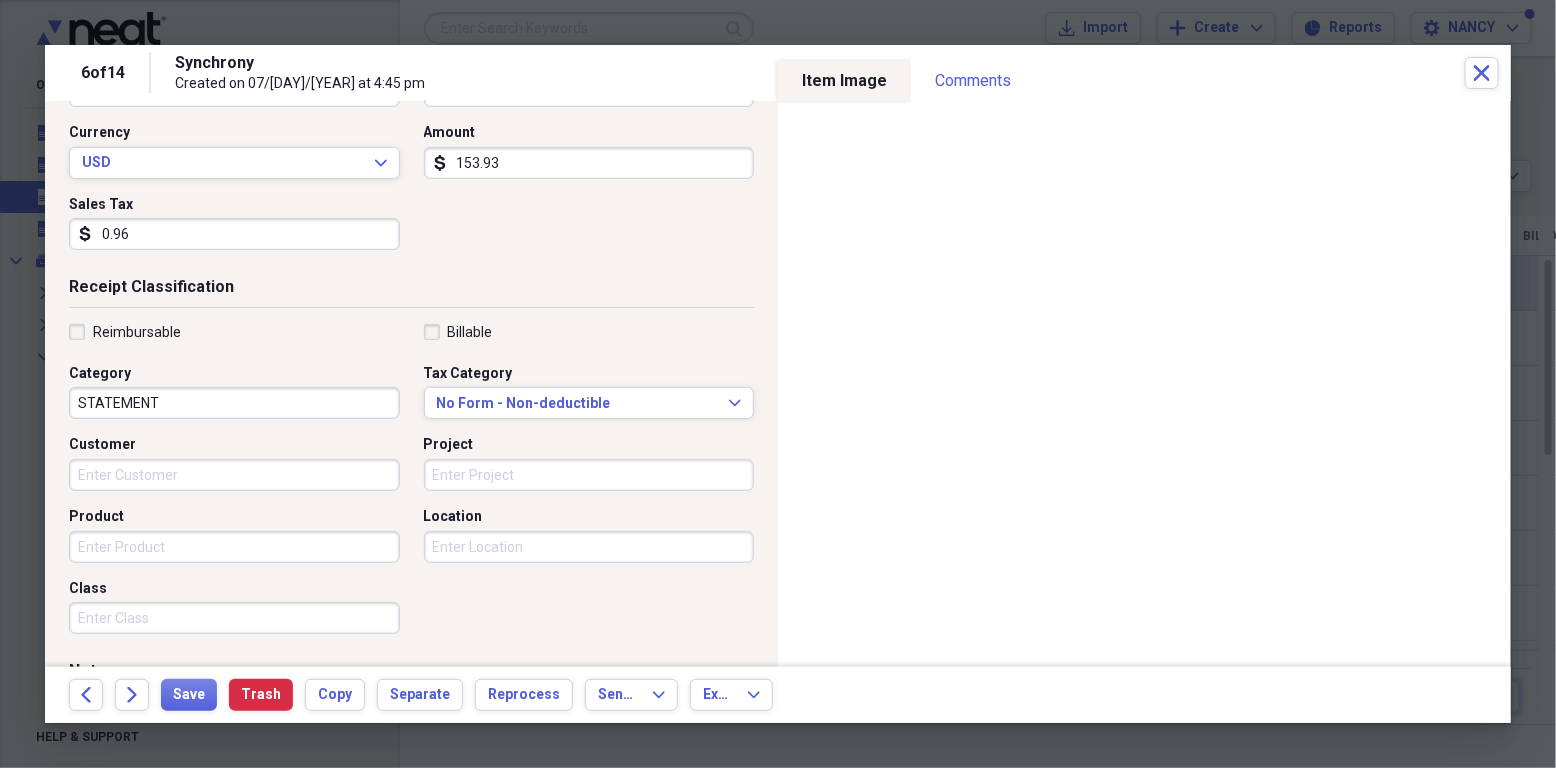 type on "153.93" 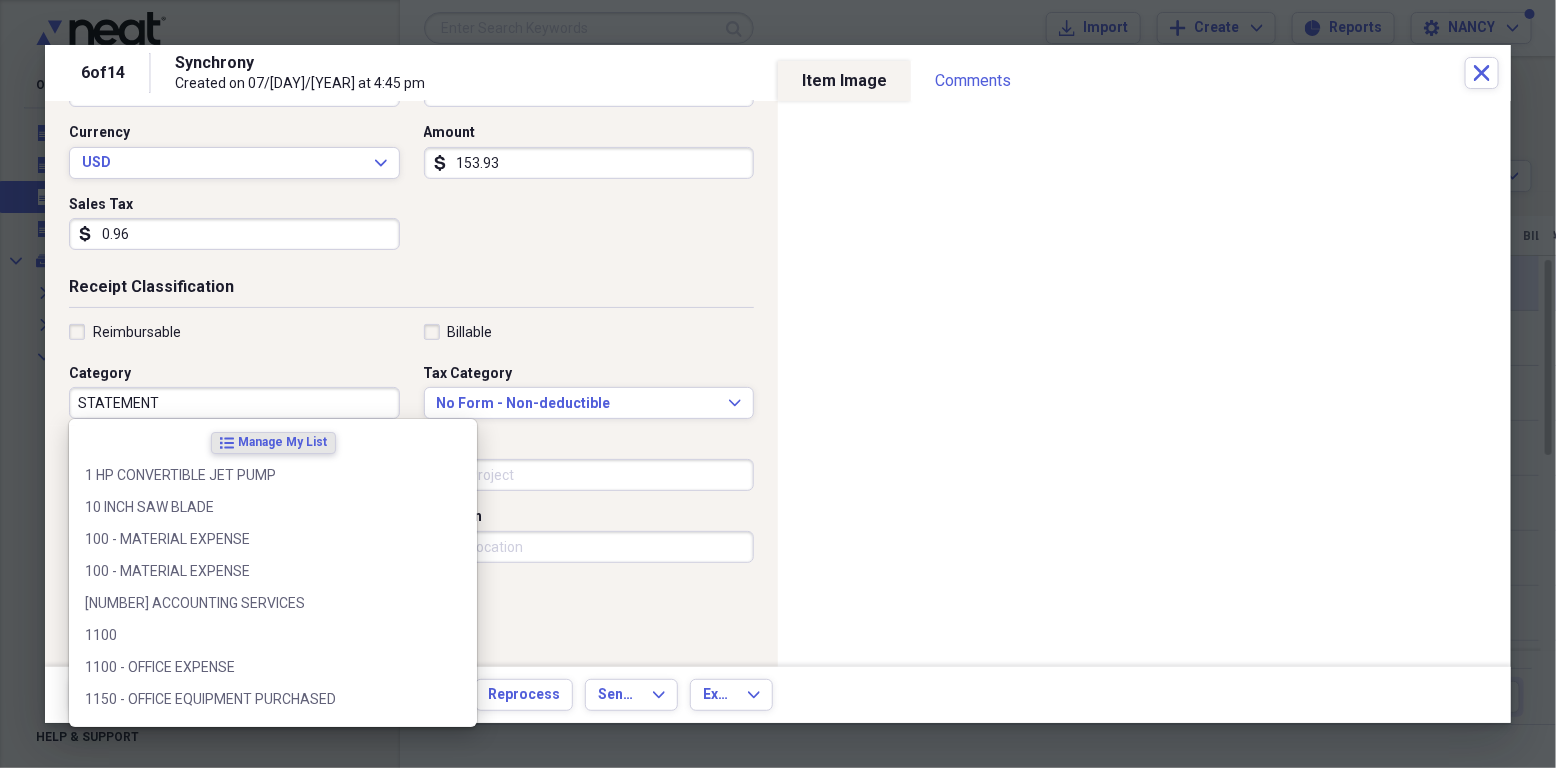 click on "STATEMENT" at bounding box center (234, 403) 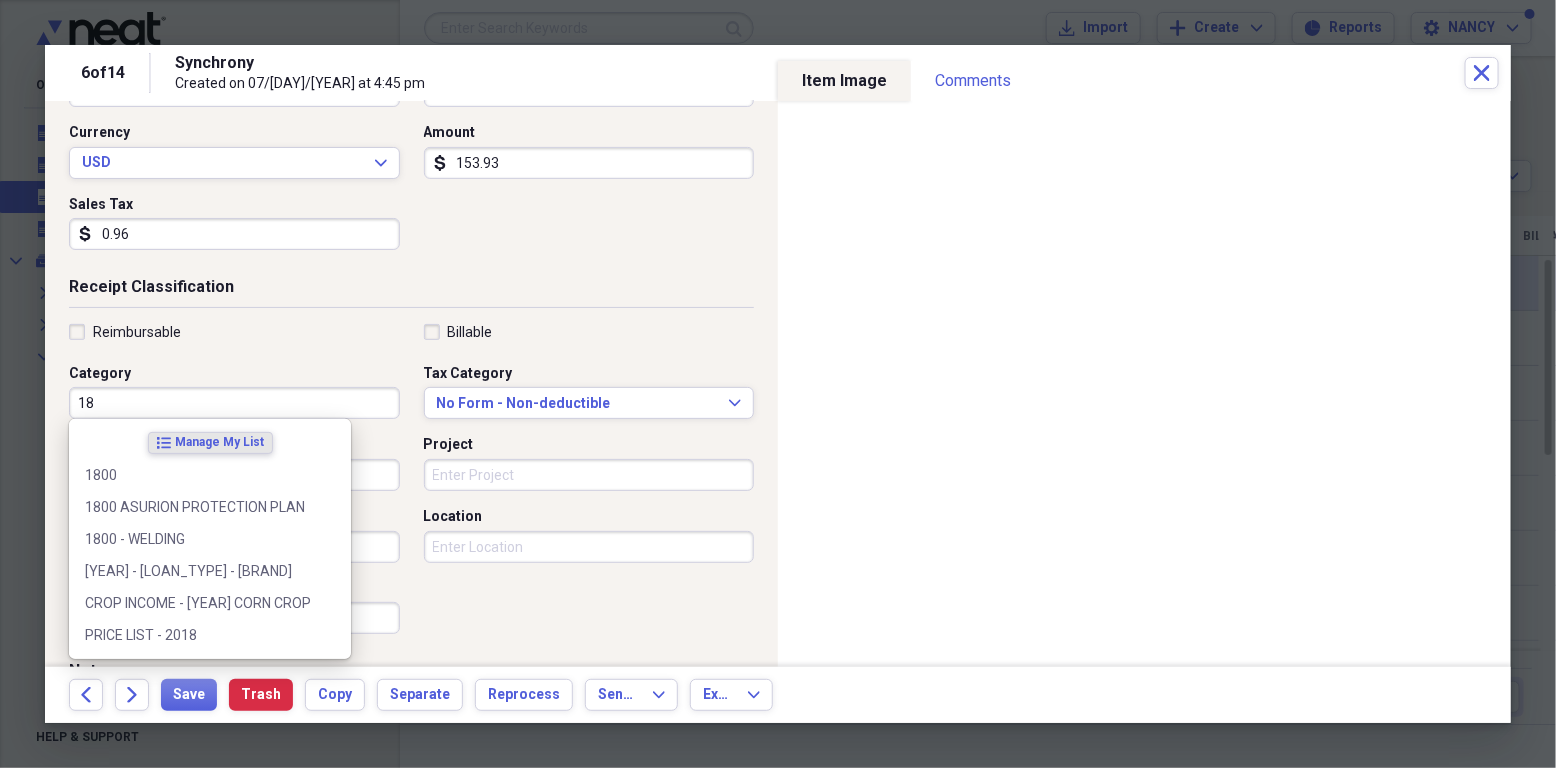 type on "1" 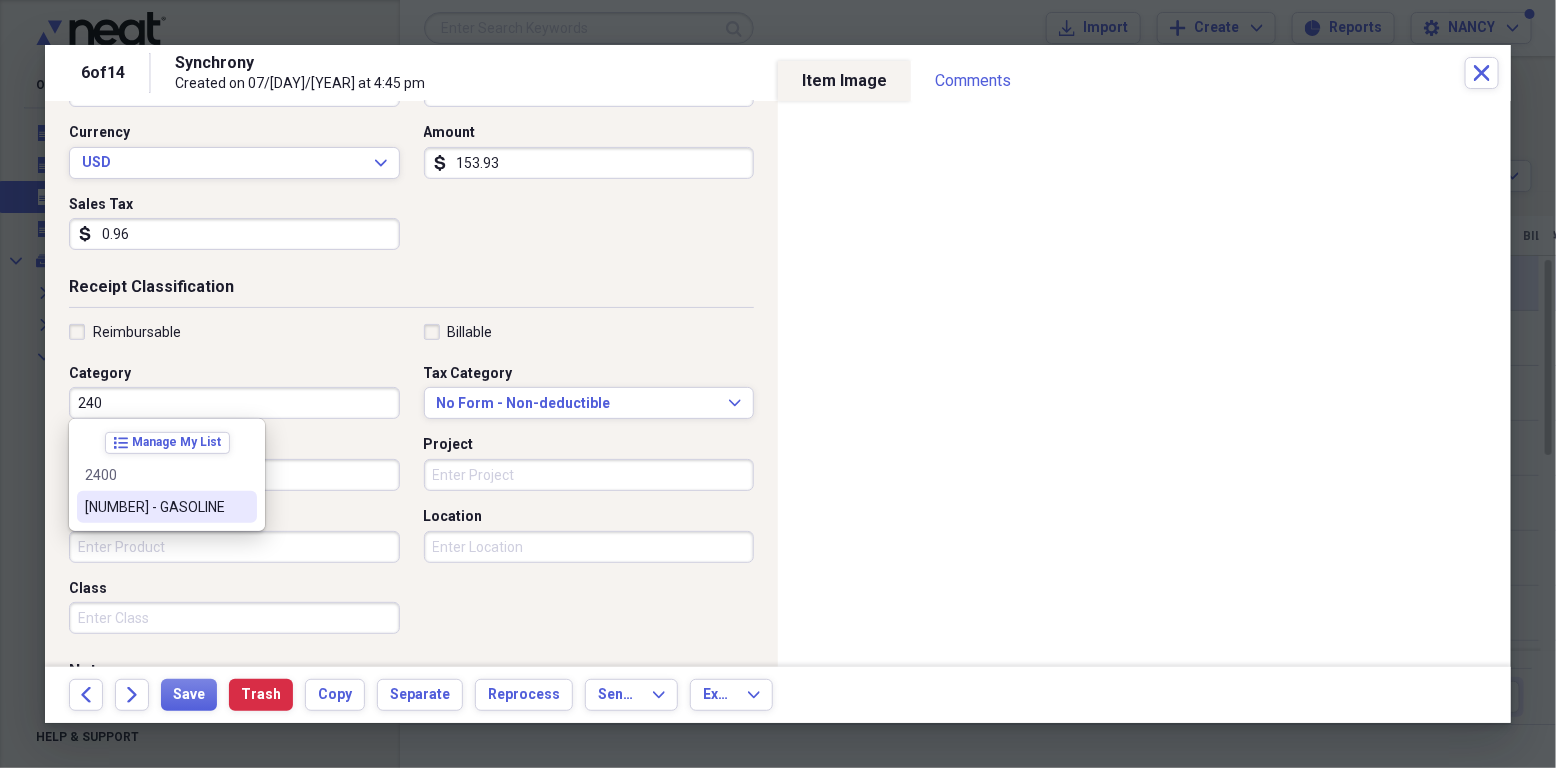 click on "[NUMBER] - GASOLINE" at bounding box center (155, 507) 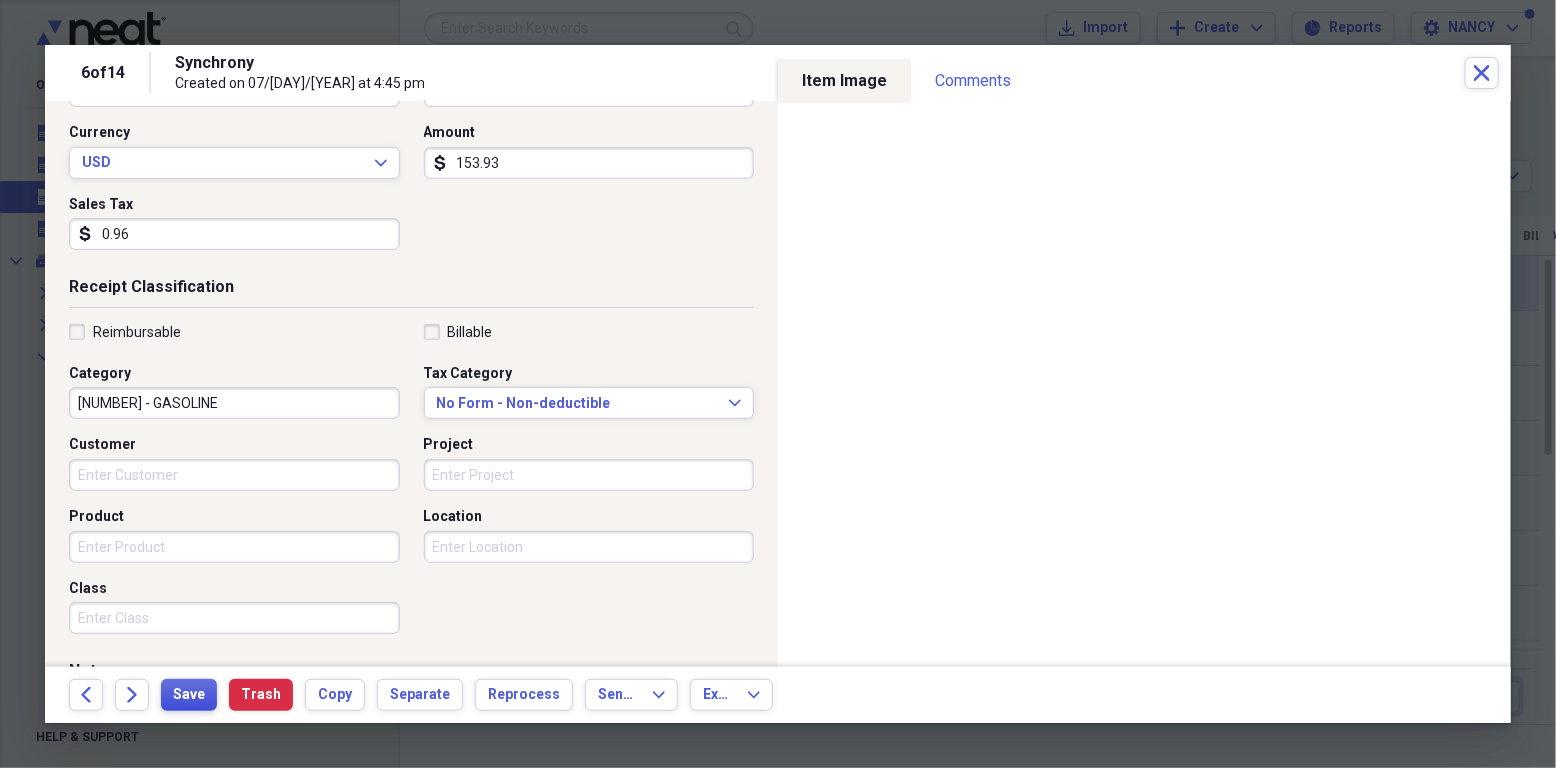 click on "Save" at bounding box center [189, 695] 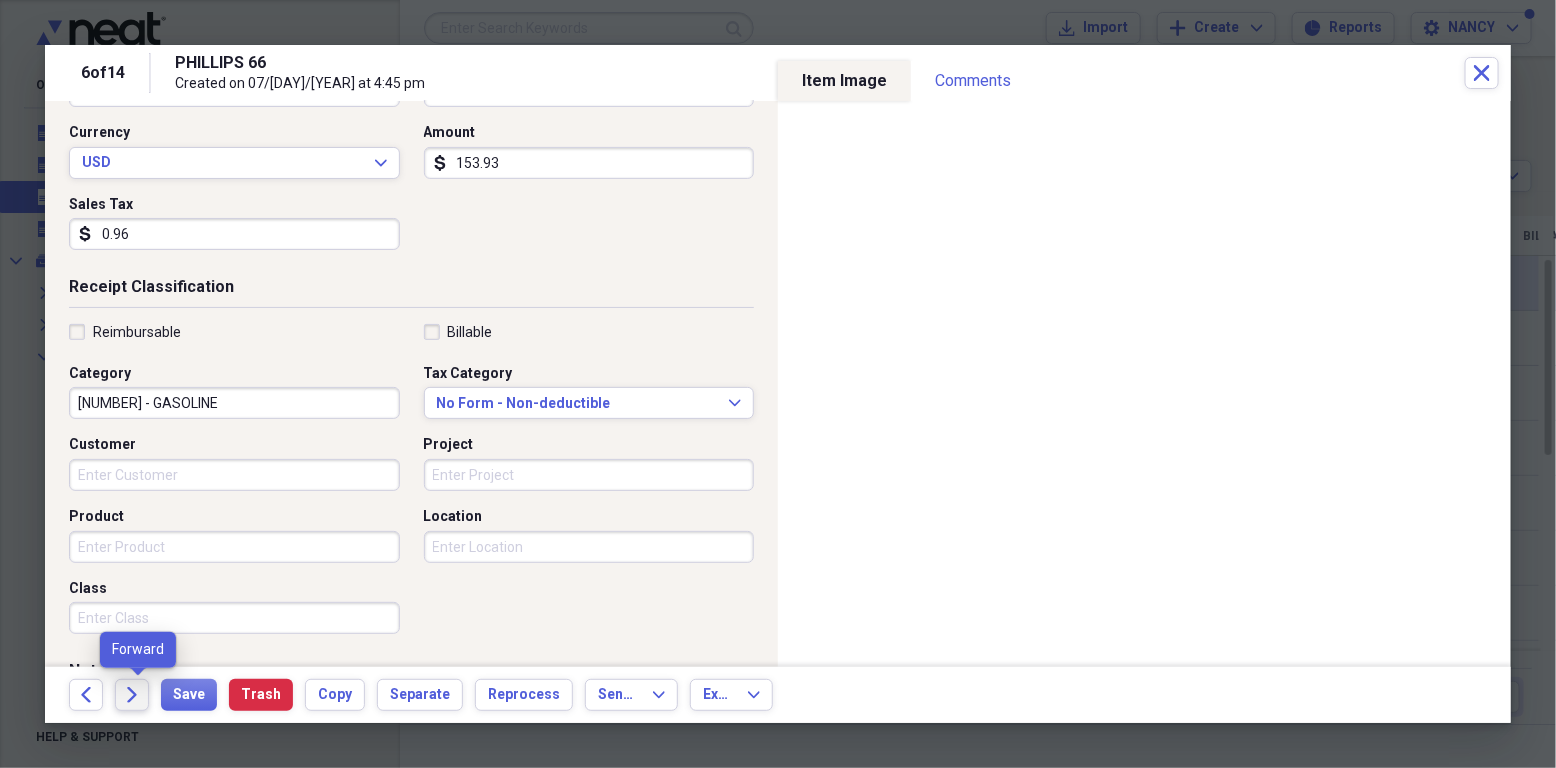 click on "Forward" 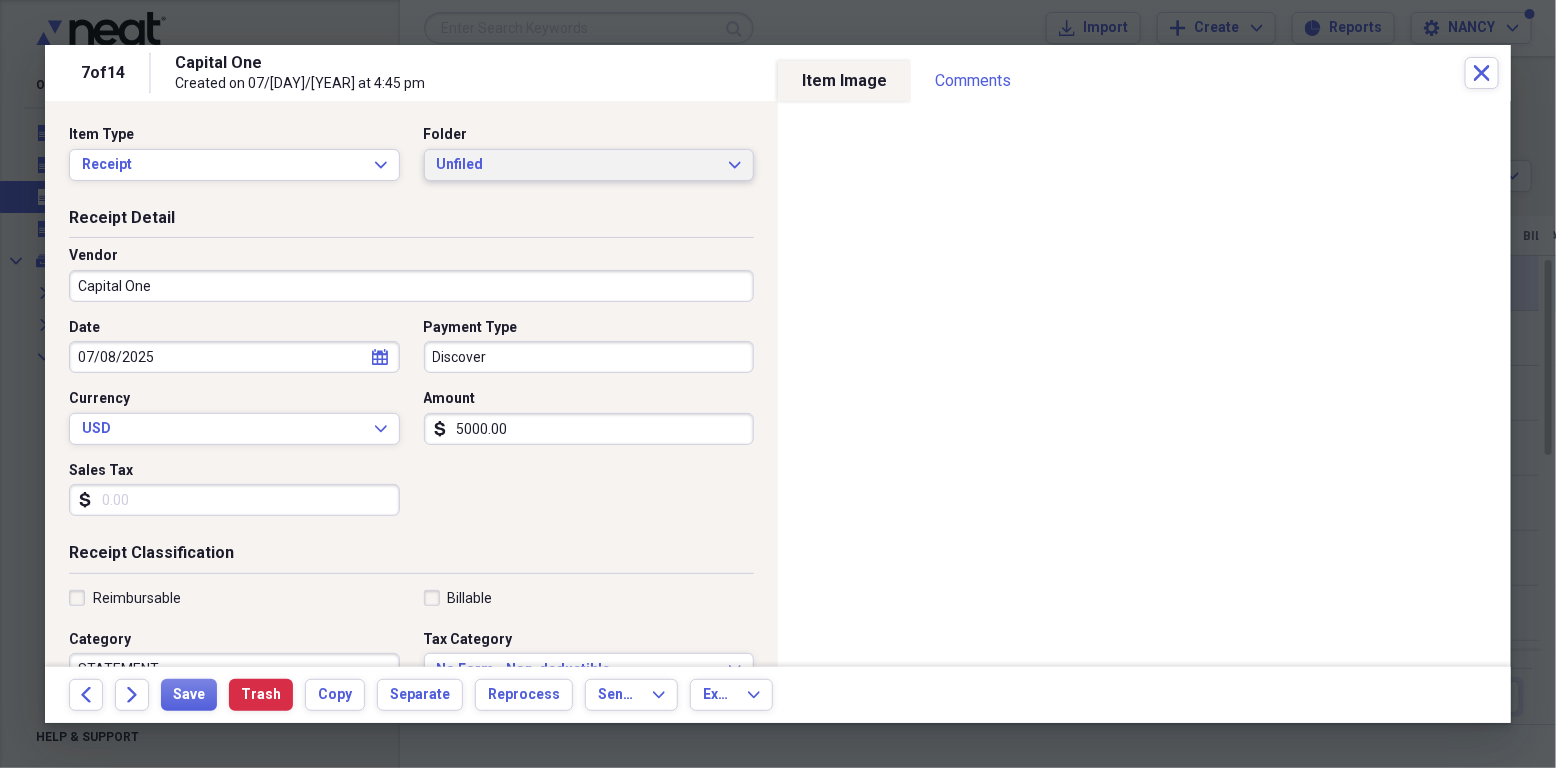 click on "Expand" 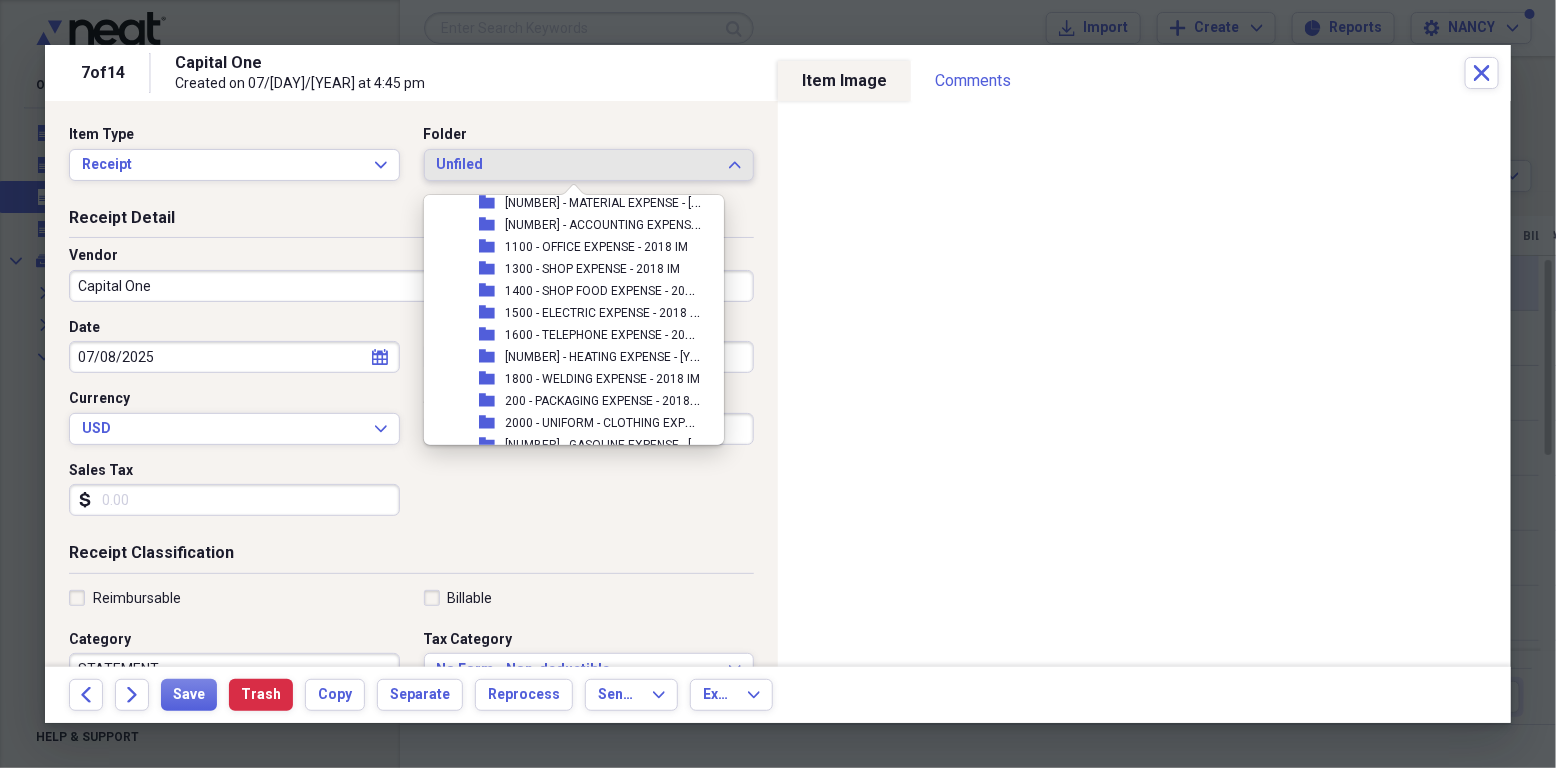 scroll, scrollTop: 4646, scrollLeft: 0, axis: vertical 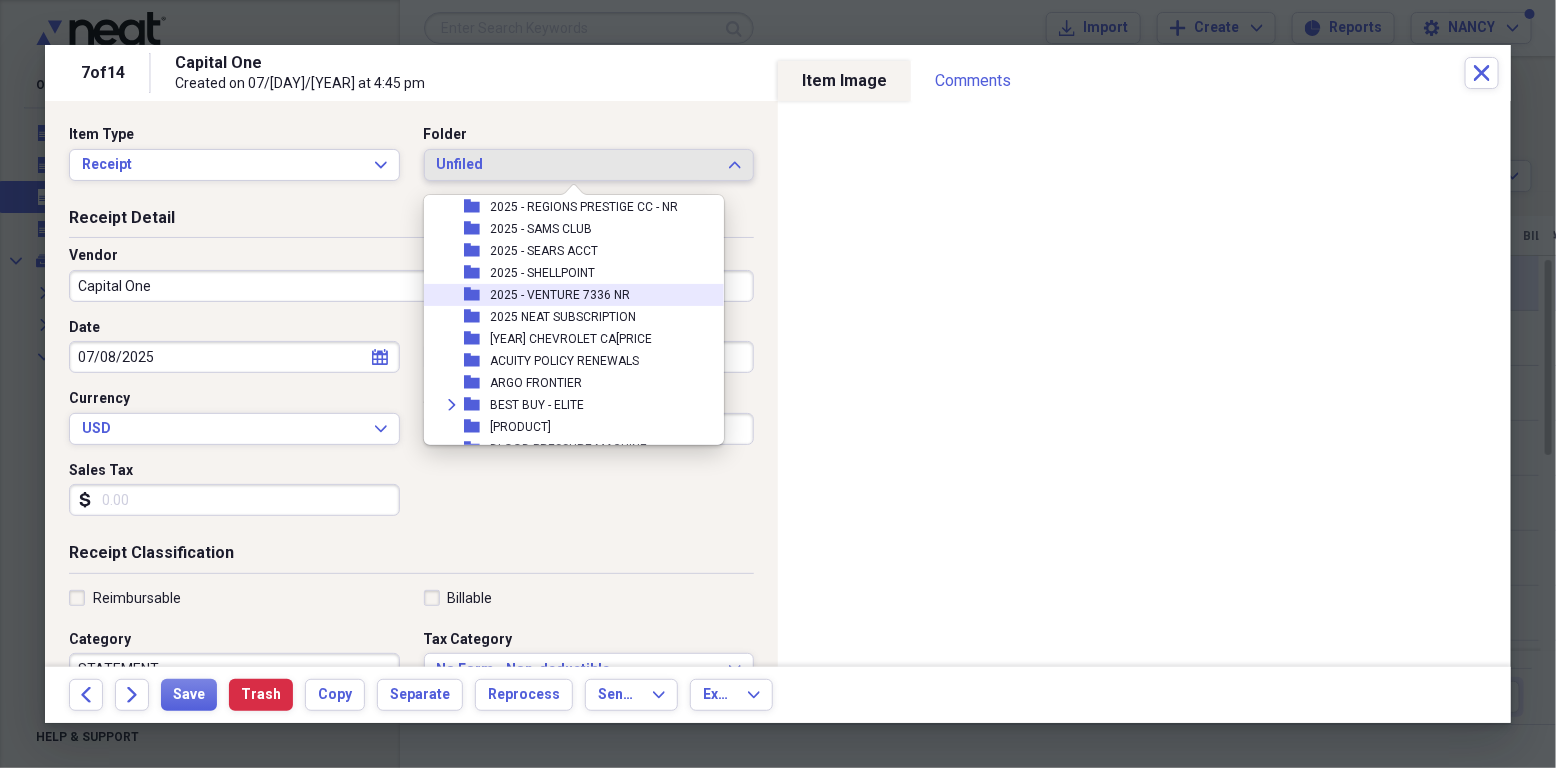 click on "2025 - VENTURE   7336  NR" at bounding box center (560, 295) 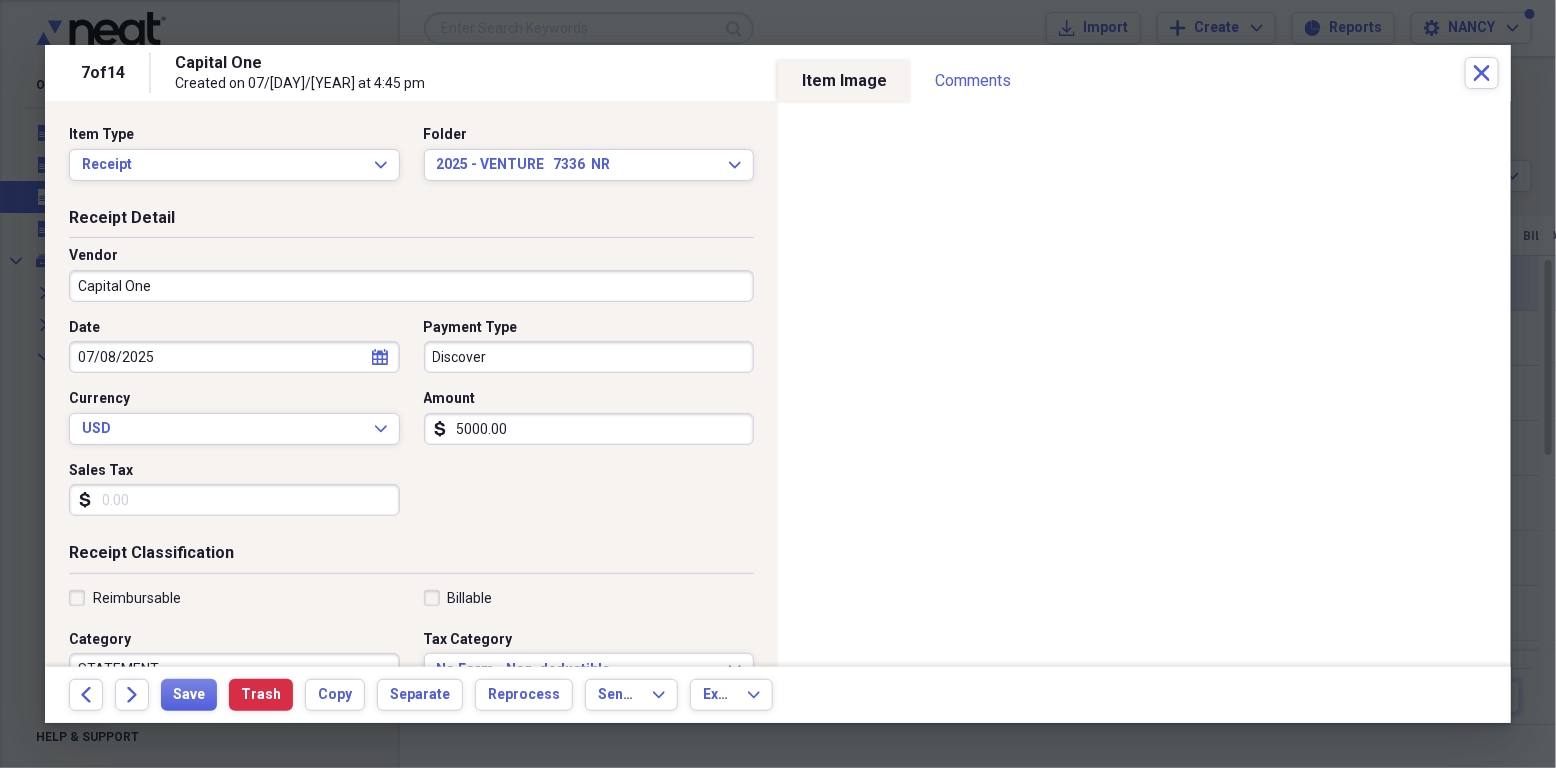select on "6" 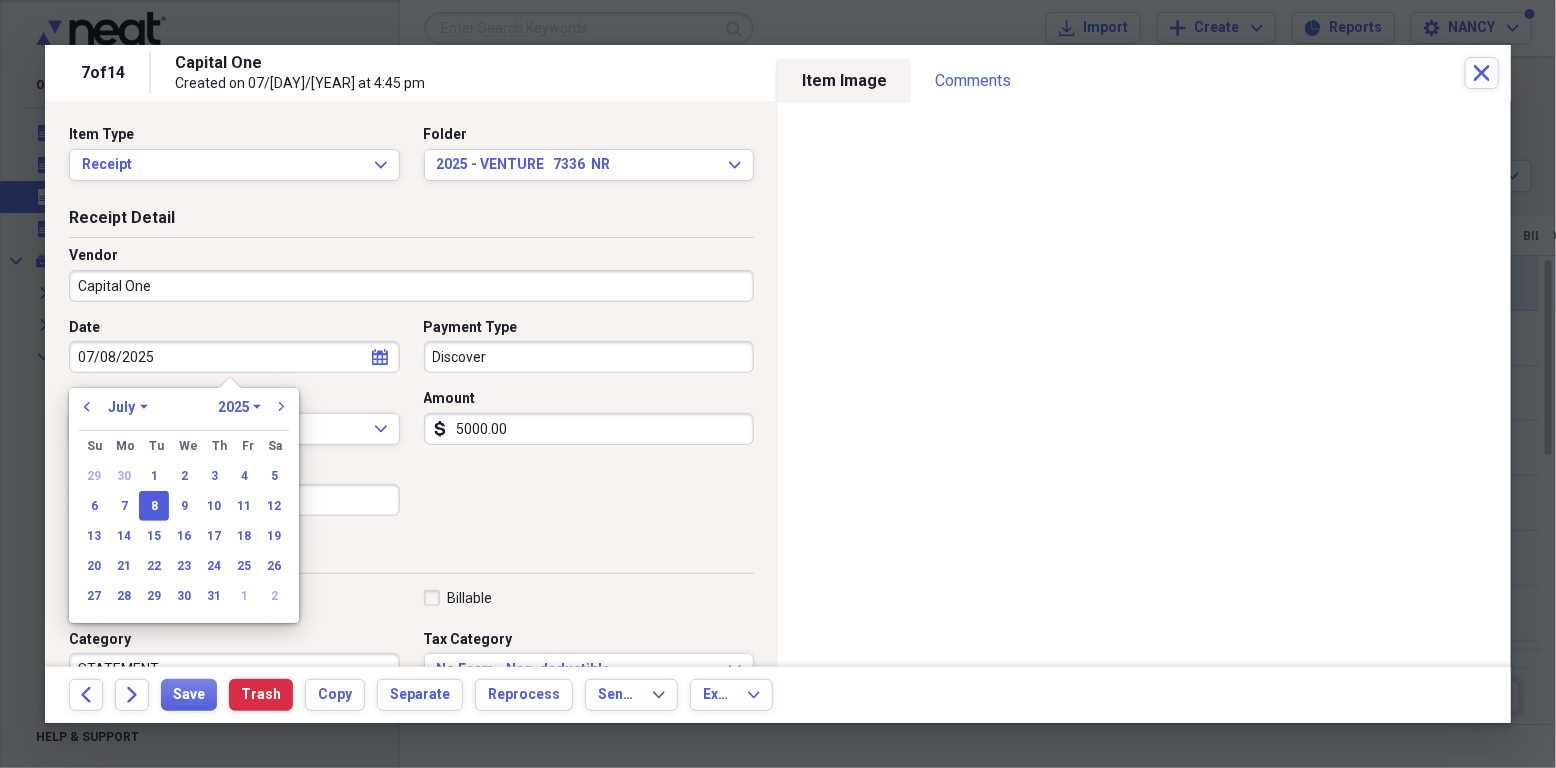 click on "07/08/2025" at bounding box center [234, 357] 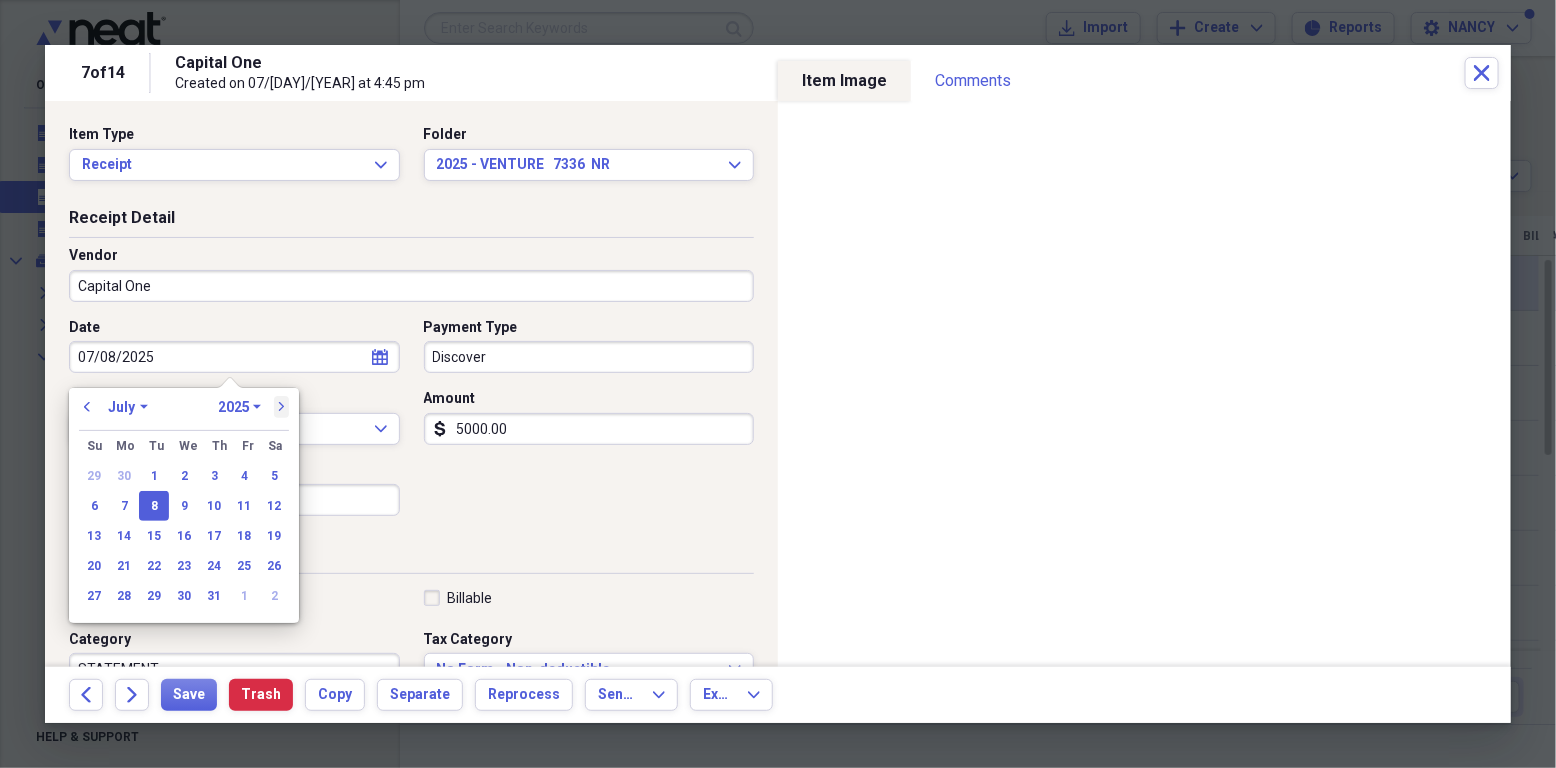 click on "next" at bounding box center (282, 407) 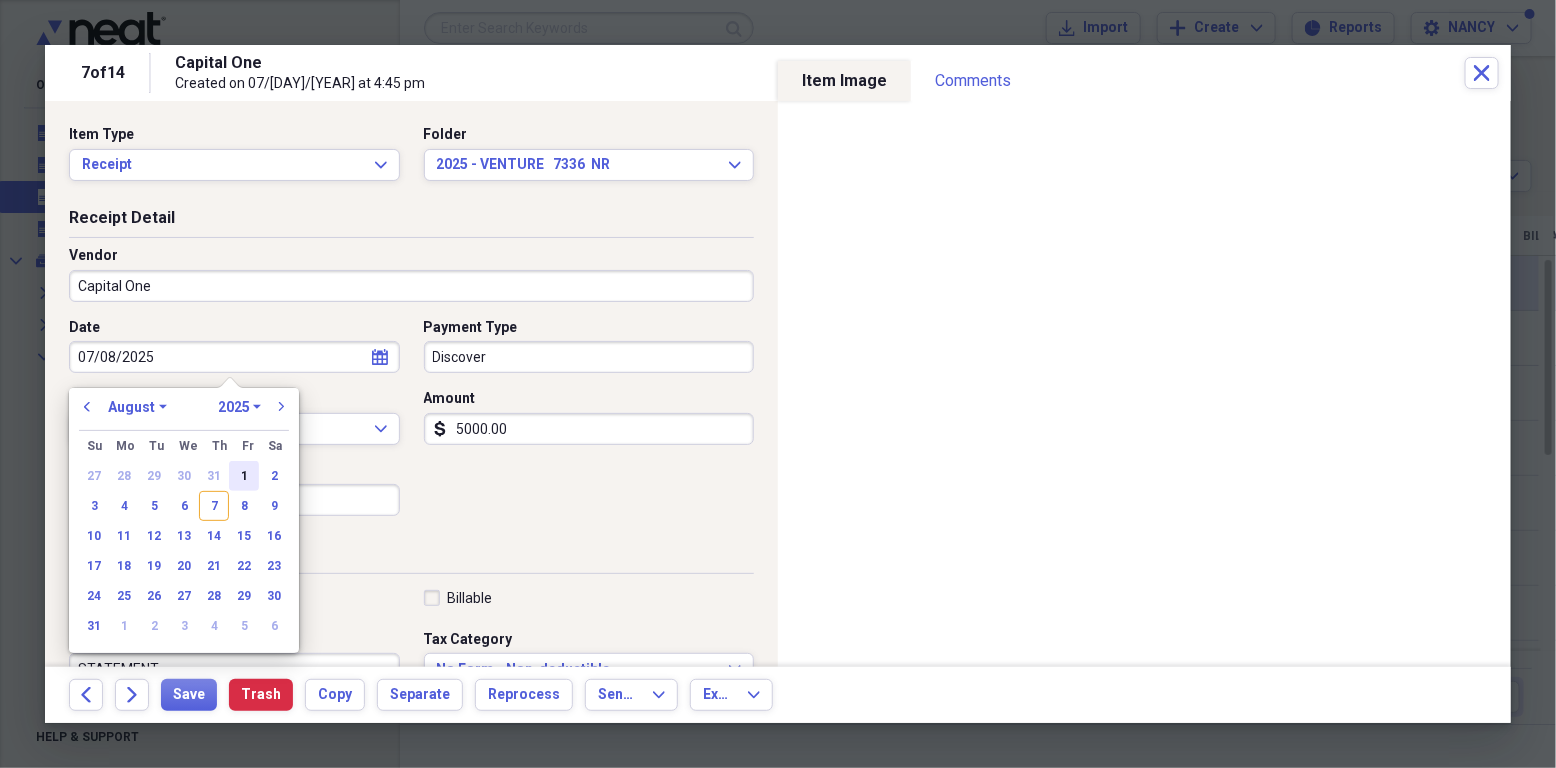 click on "1" at bounding box center (244, 476) 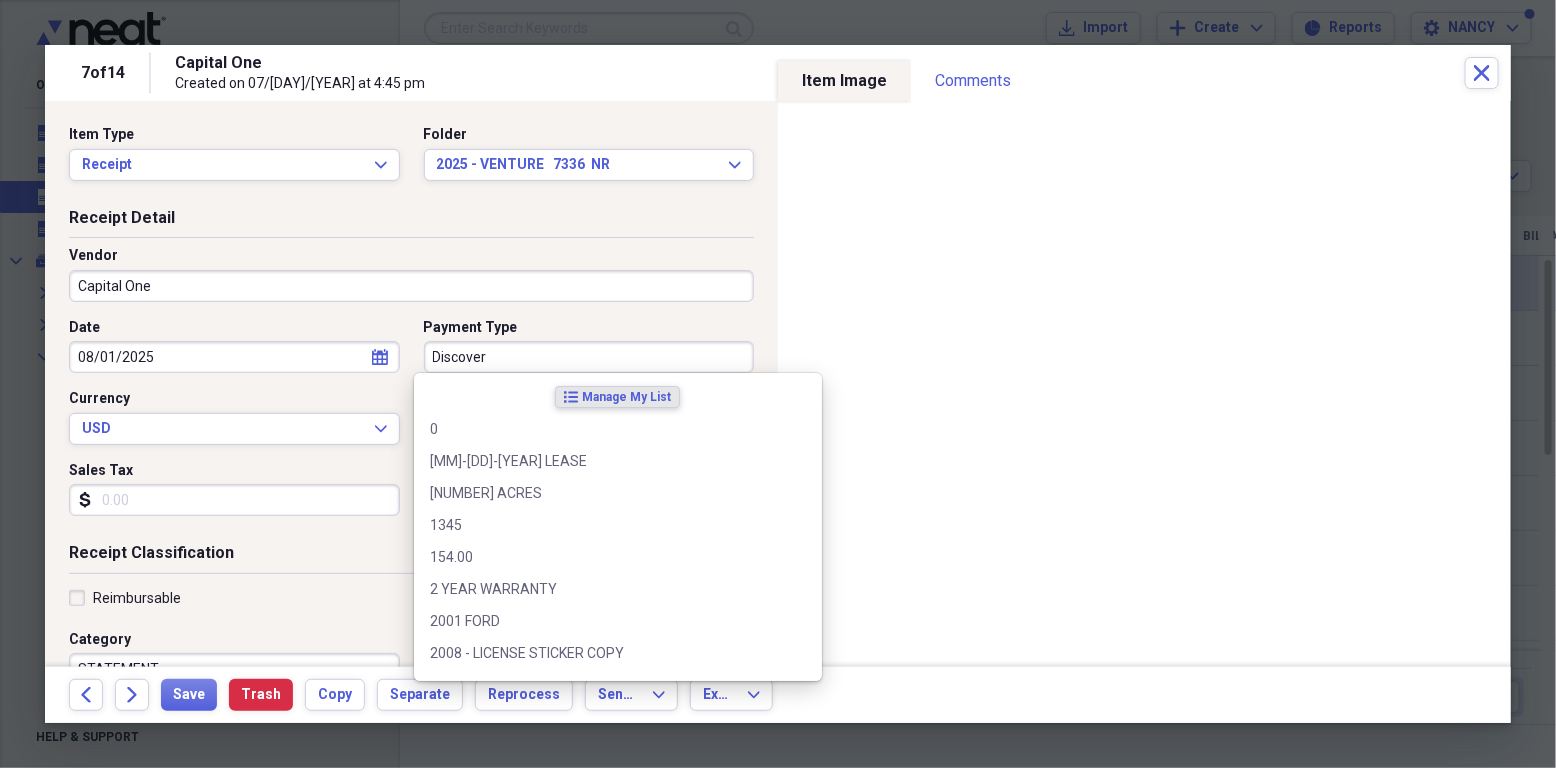click on "Discover" at bounding box center [589, 357] 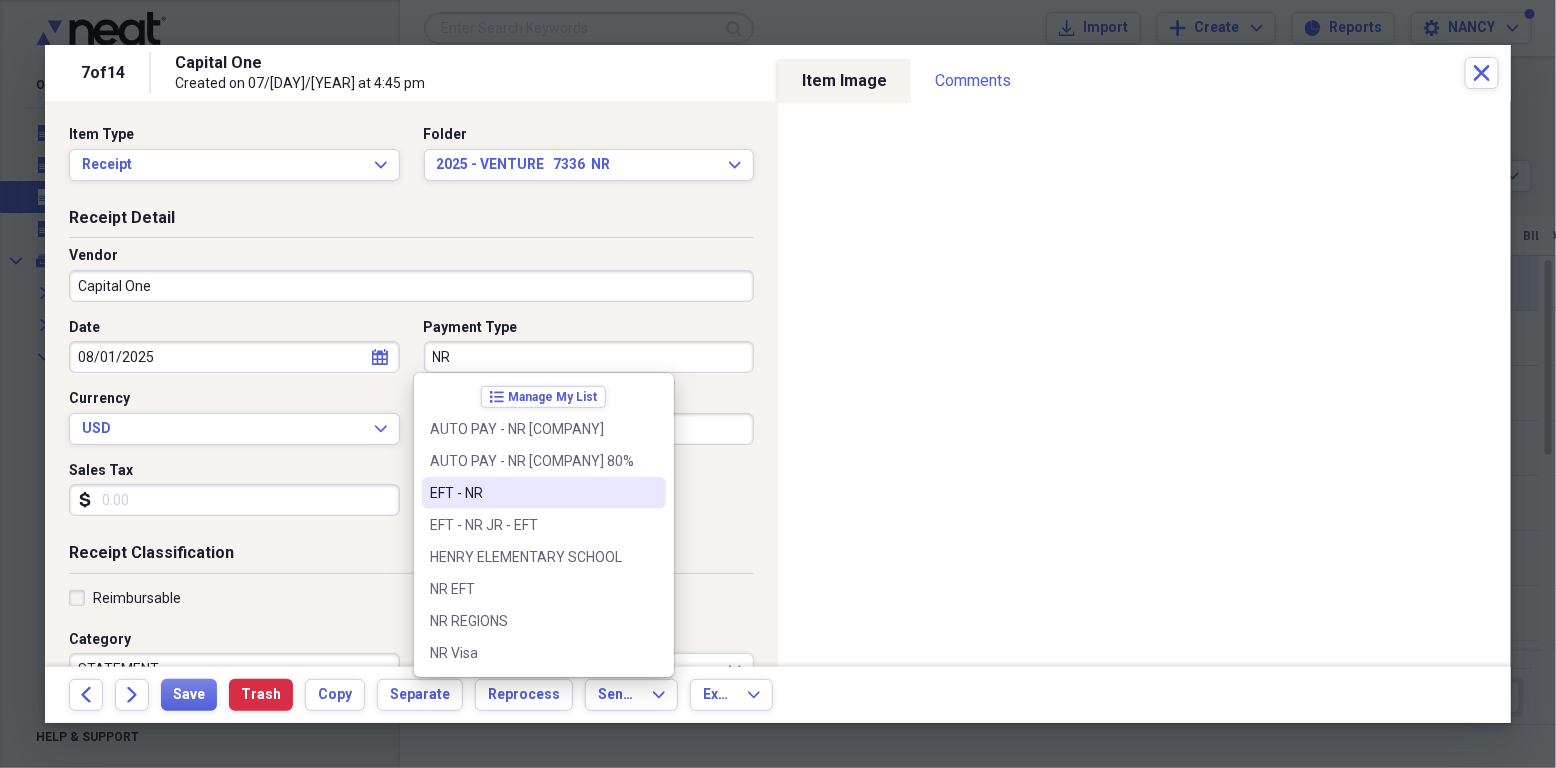 click on "EFT - NR" at bounding box center (532, 493) 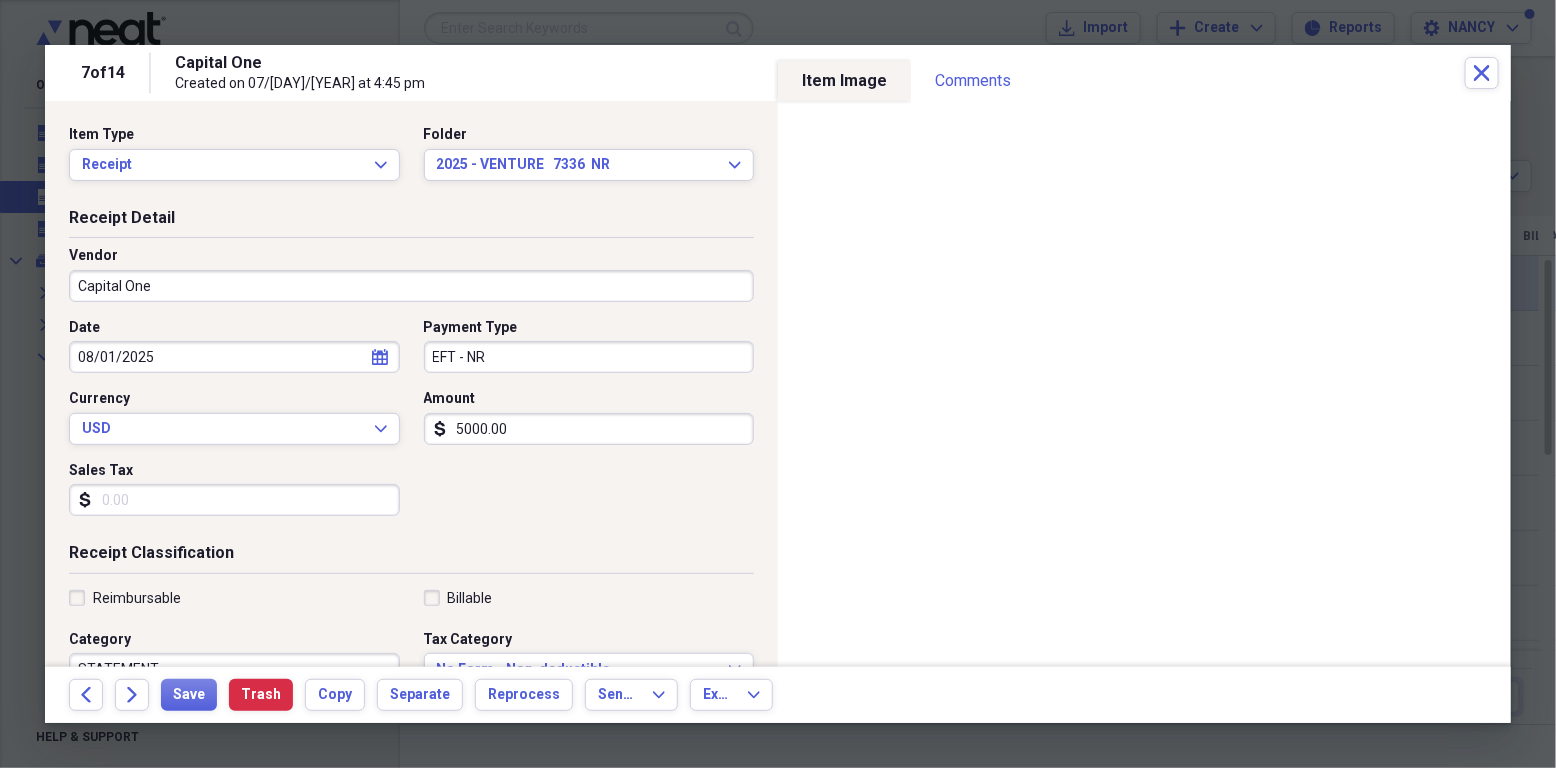 click on "5000.00" at bounding box center (589, 429) 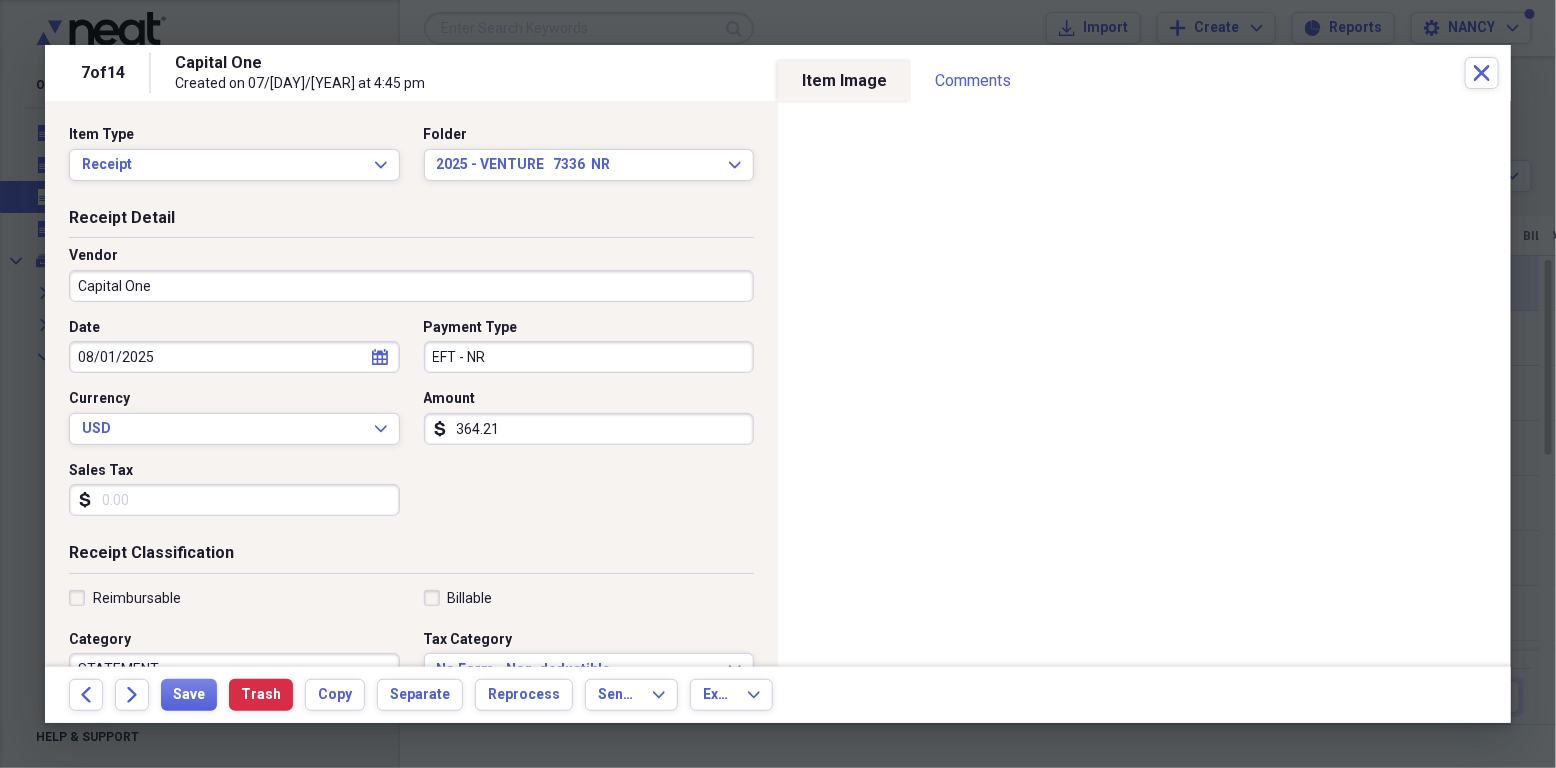 scroll, scrollTop: 133, scrollLeft: 0, axis: vertical 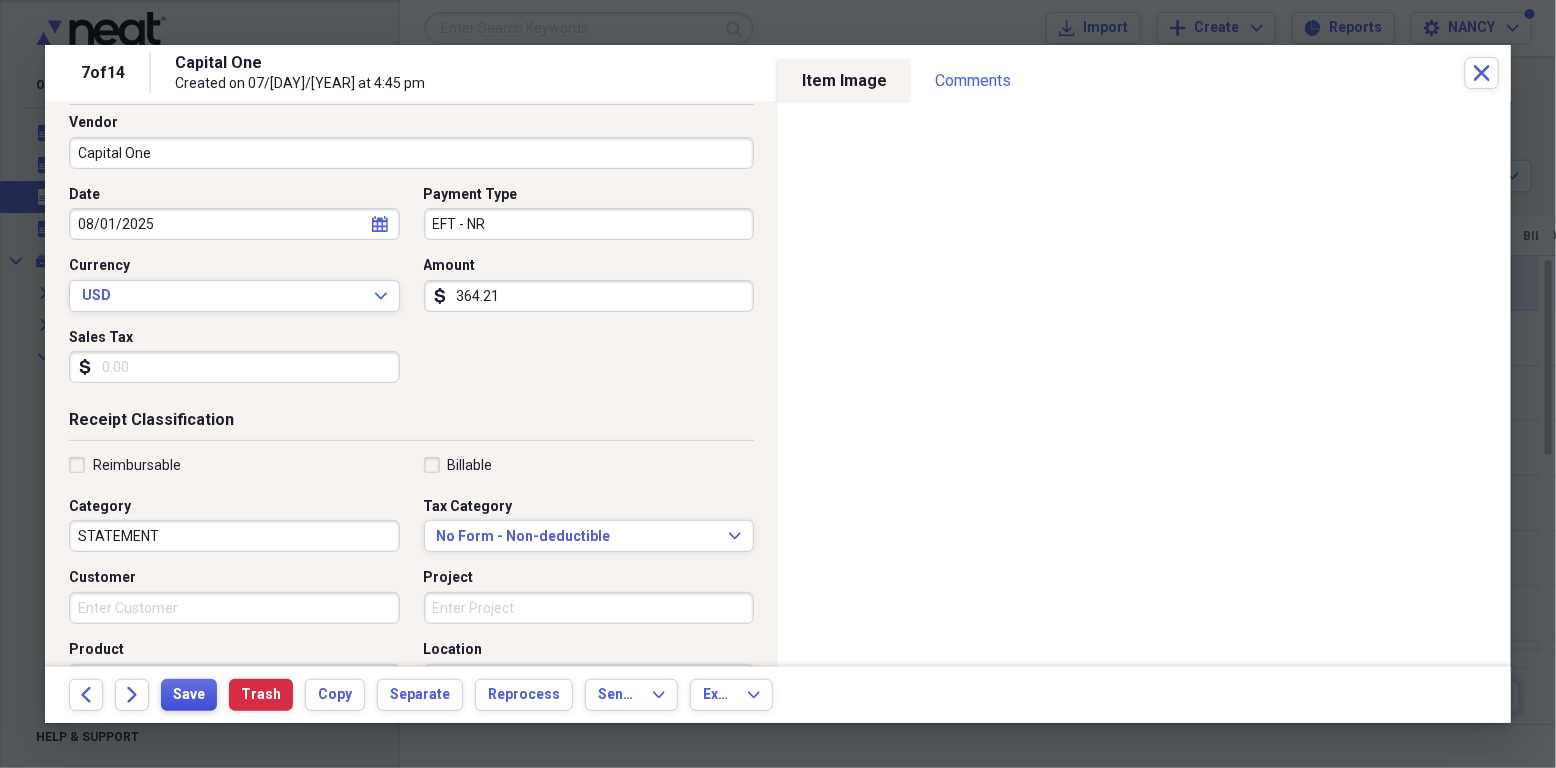 type on "364.21" 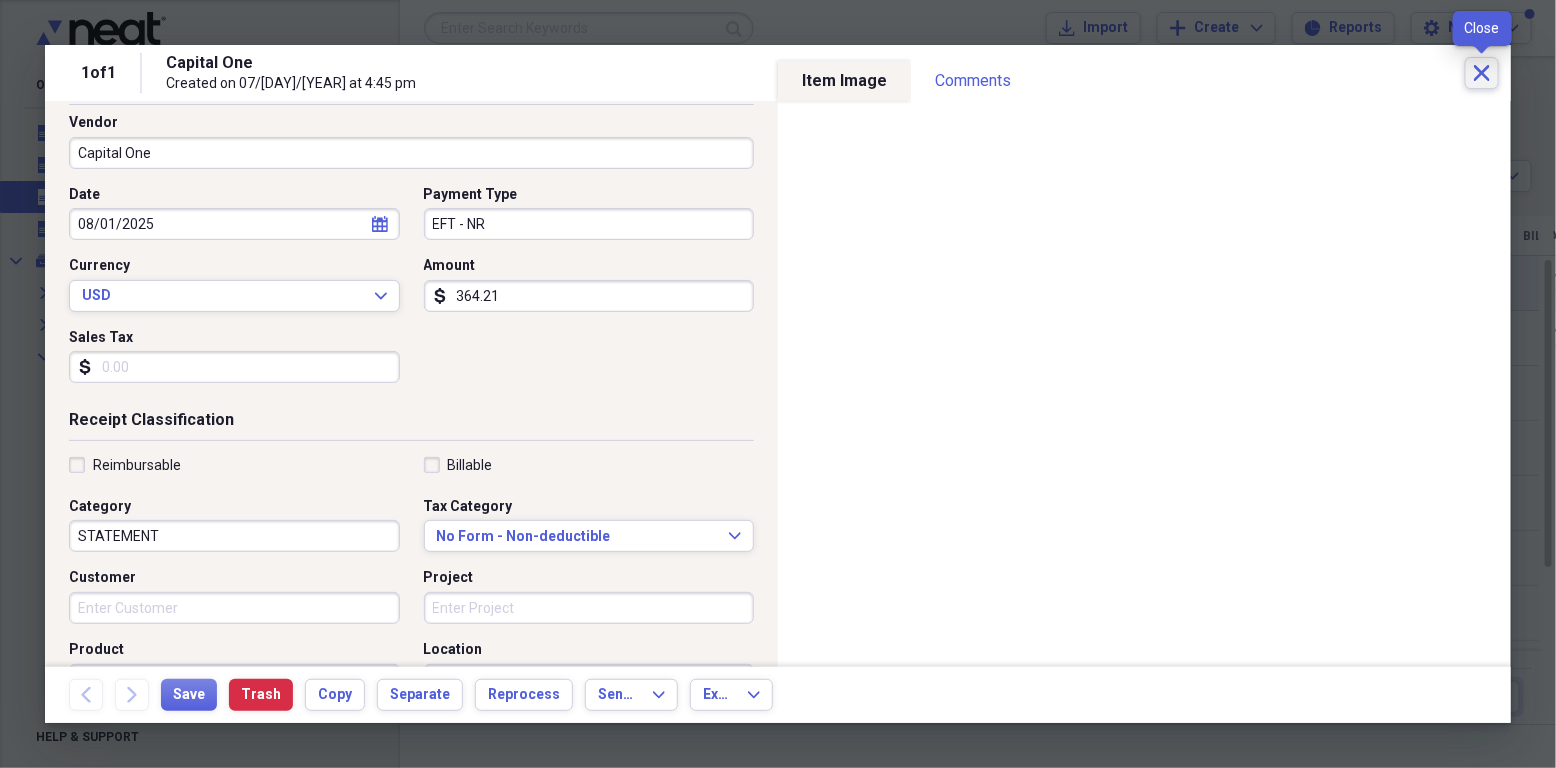 click 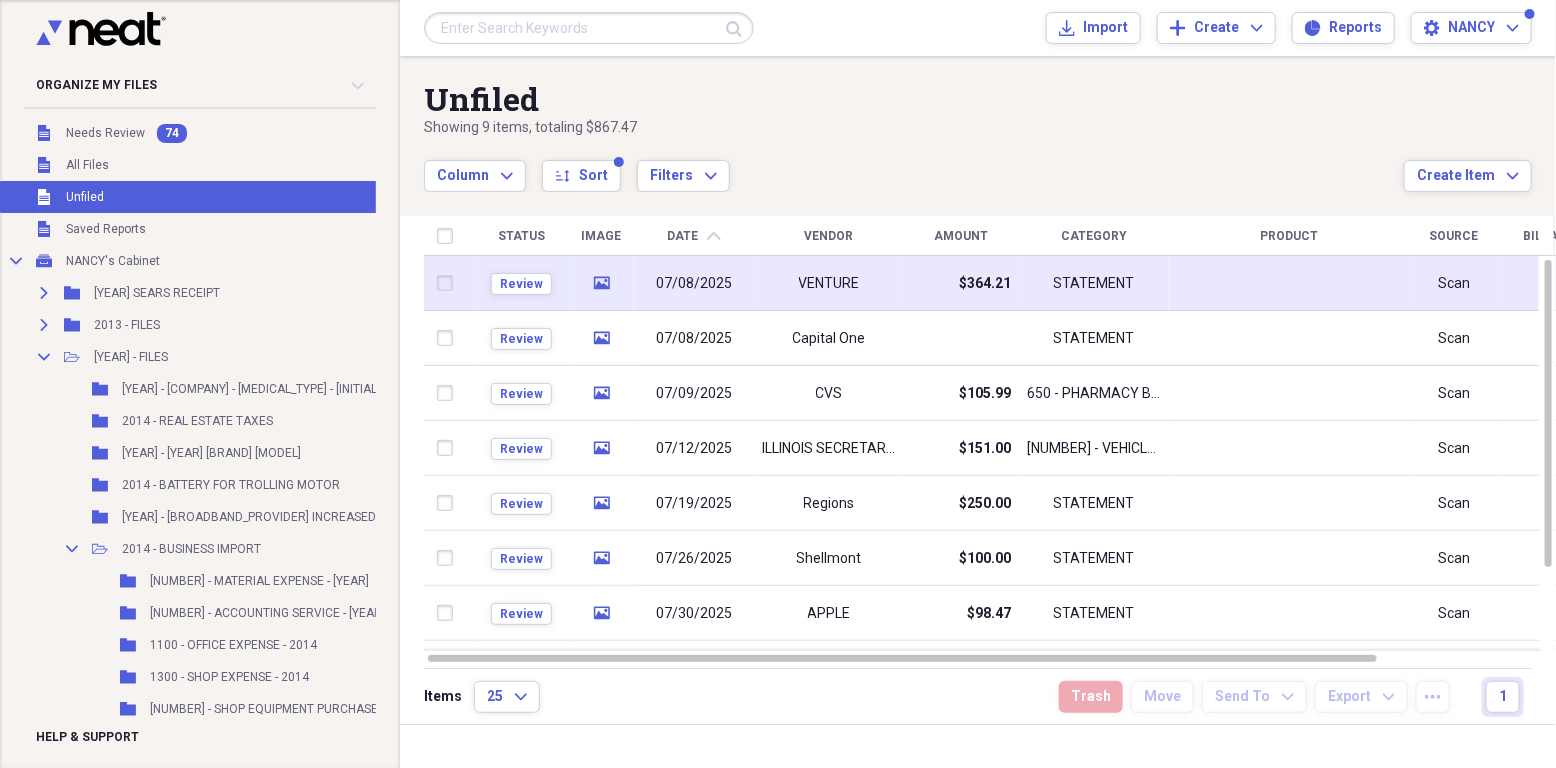 click on "VENTURE" at bounding box center [829, 284] 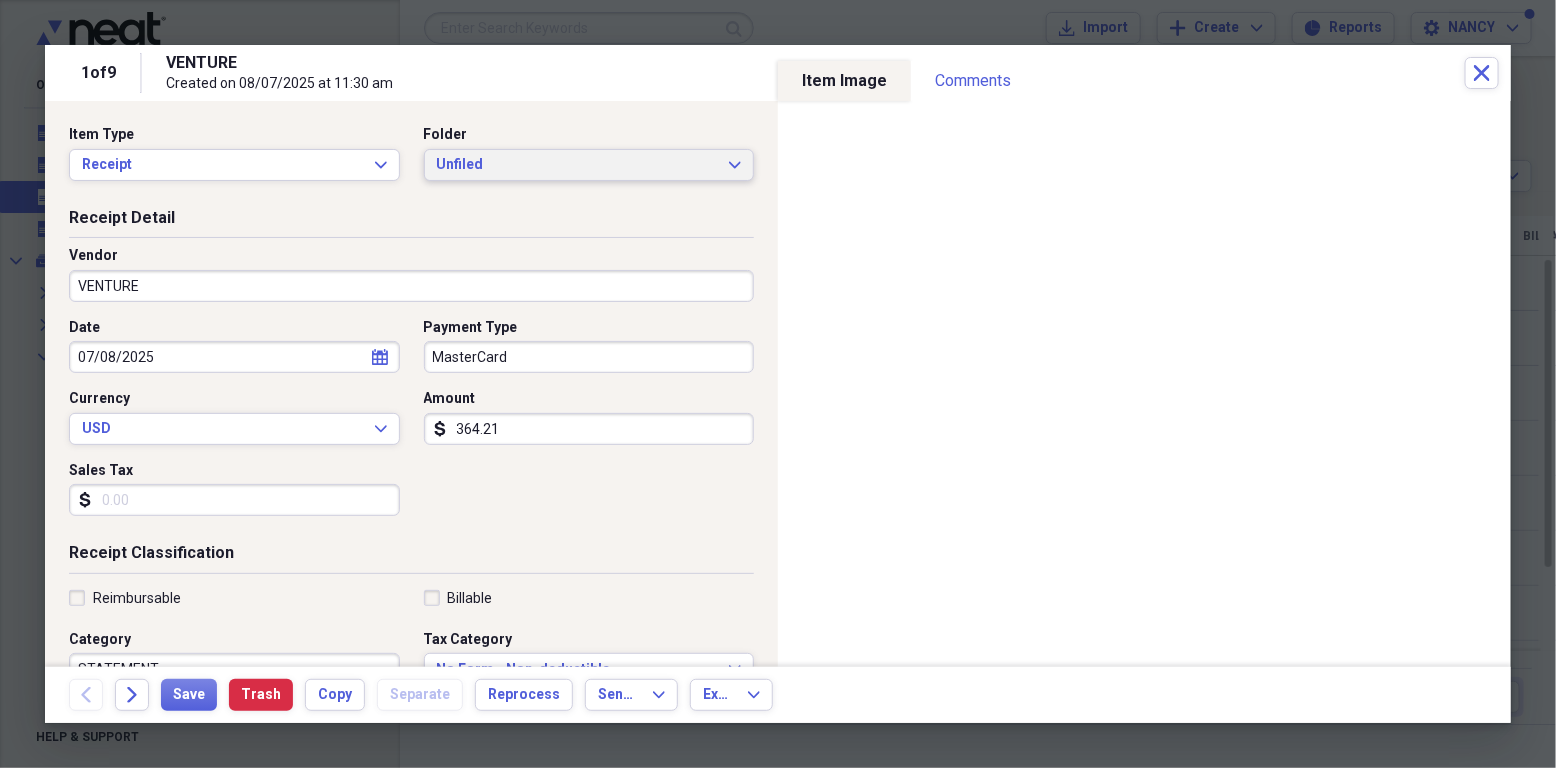 click on "Expand" 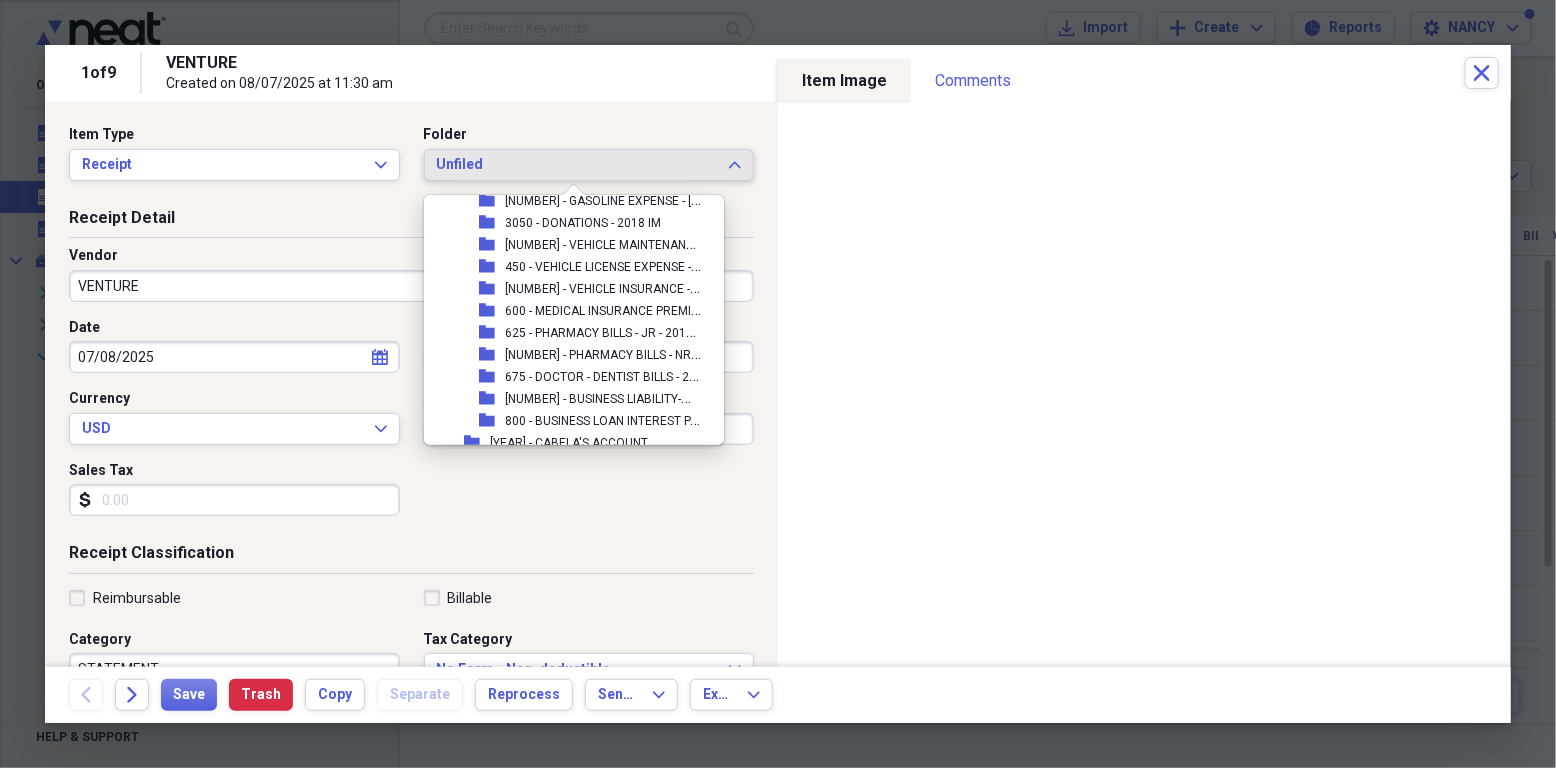 scroll, scrollTop: 4400, scrollLeft: 0, axis: vertical 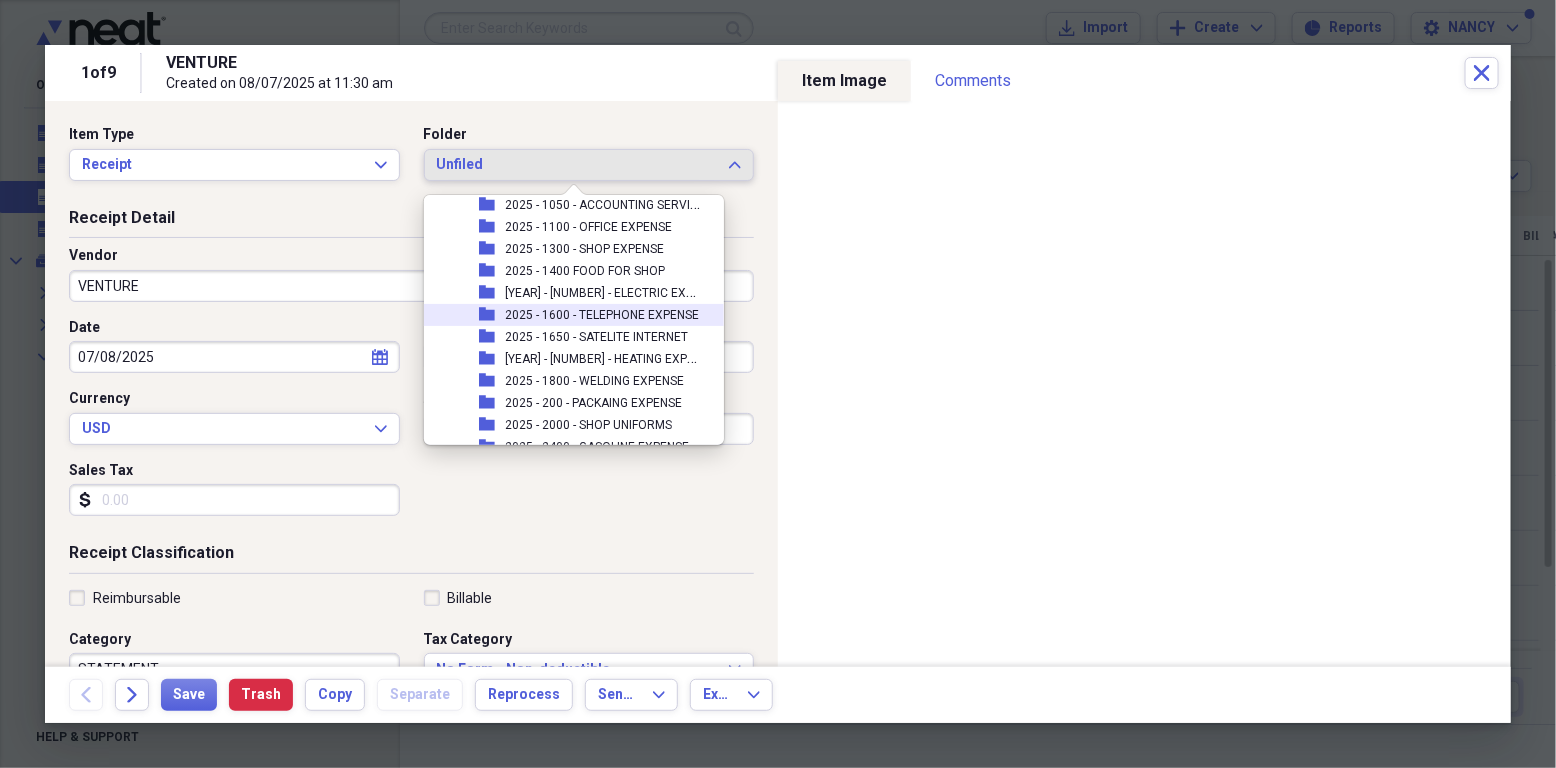 click on "2025 - 1600 - TELEPHONE EXPENSE" at bounding box center (602, 315) 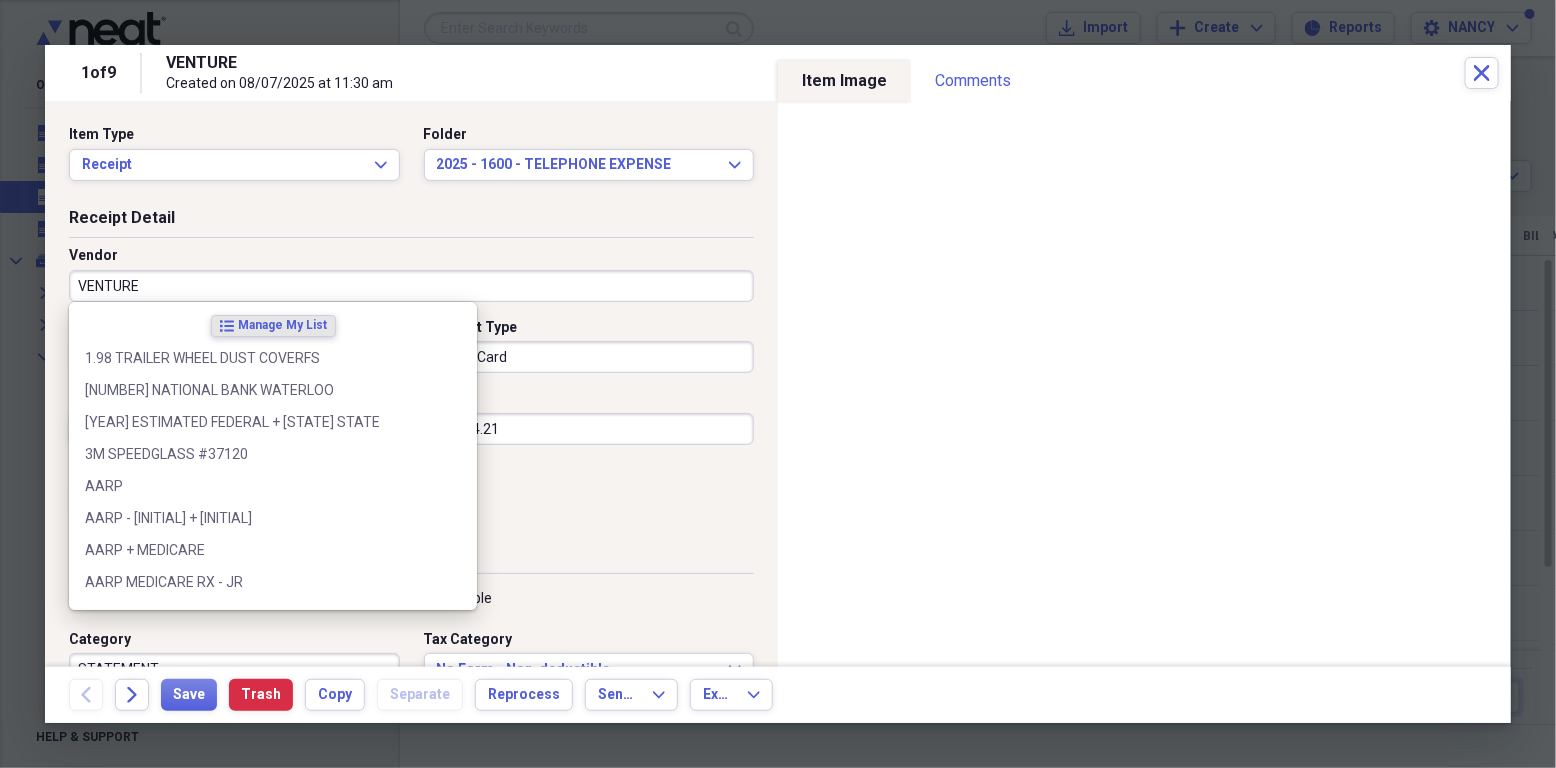click on "VENTURE" at bounding box center (411, 286) 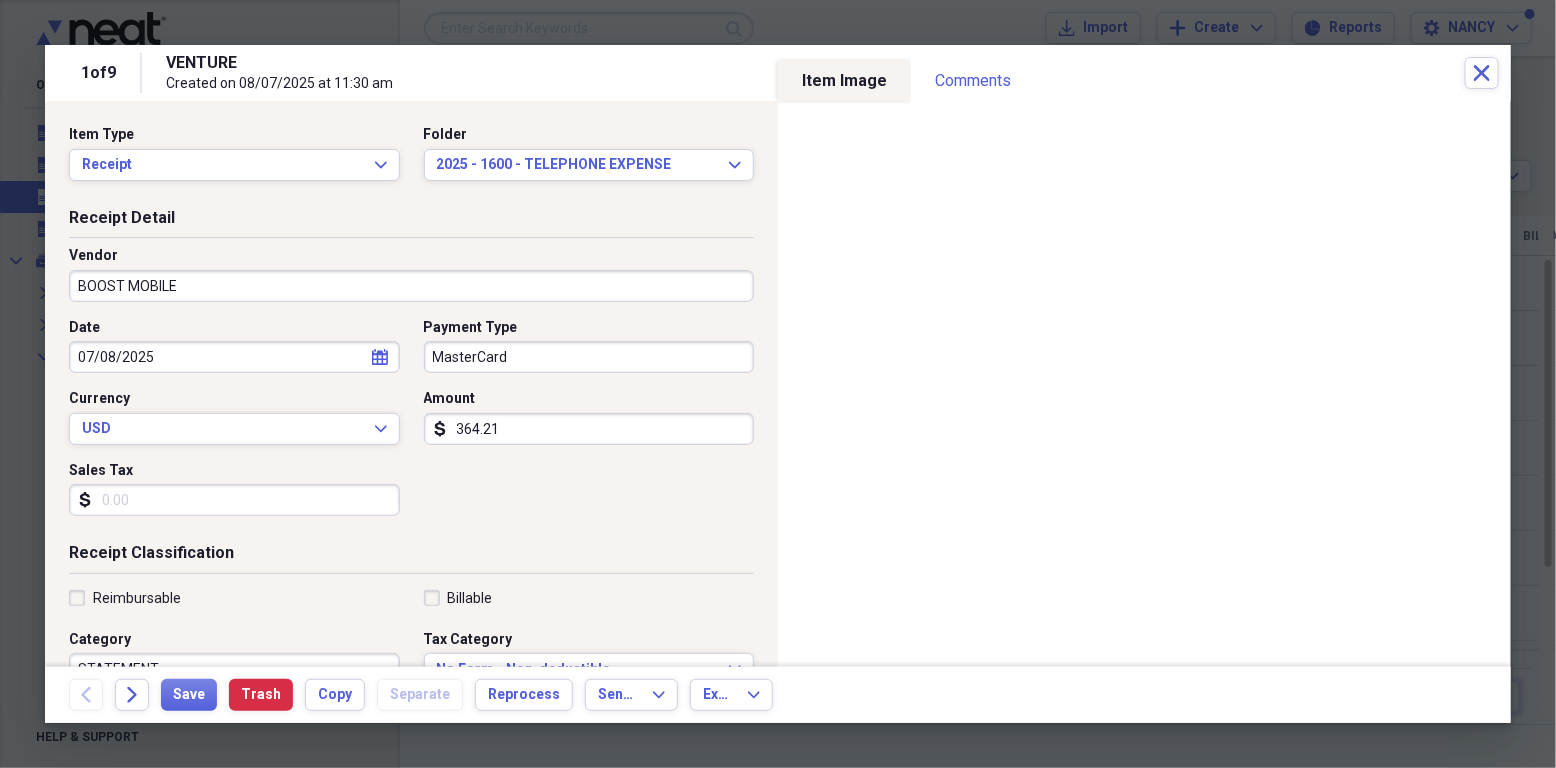 type on "BOOST MOBILE" 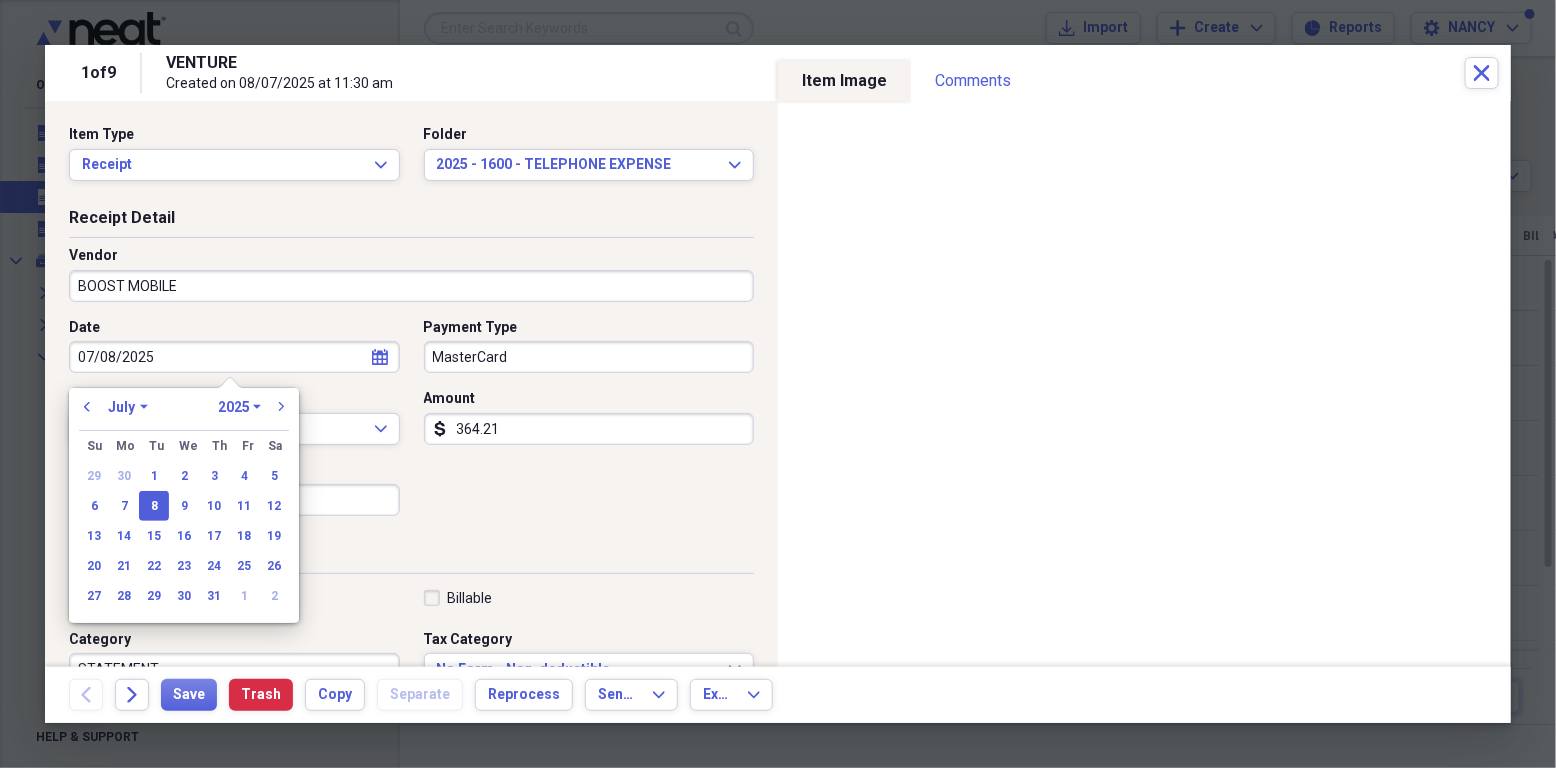 click on "07/08/2025" at bounding box center (234, 357) 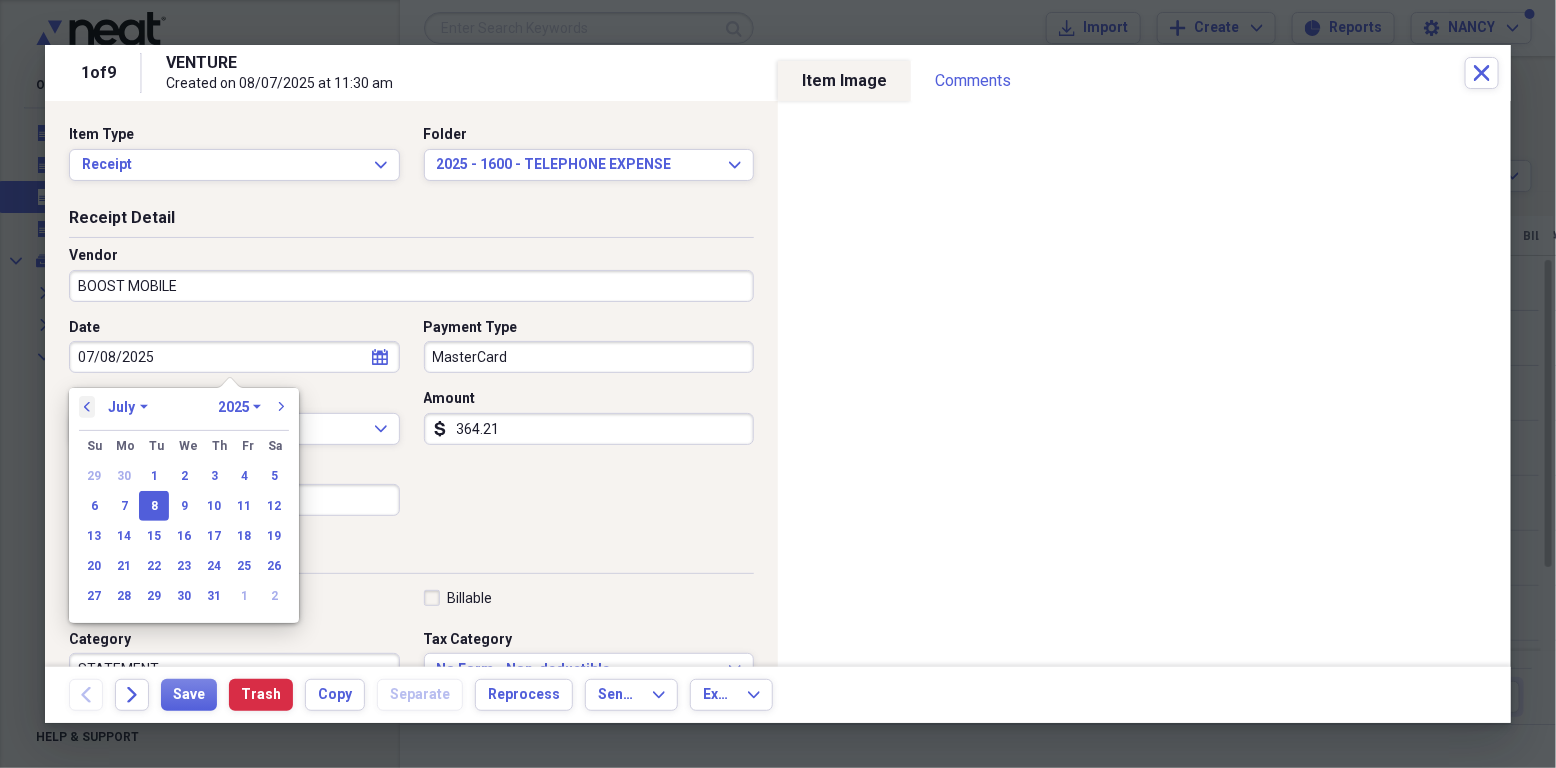 click on "previous" at bounding box center (87, 407) 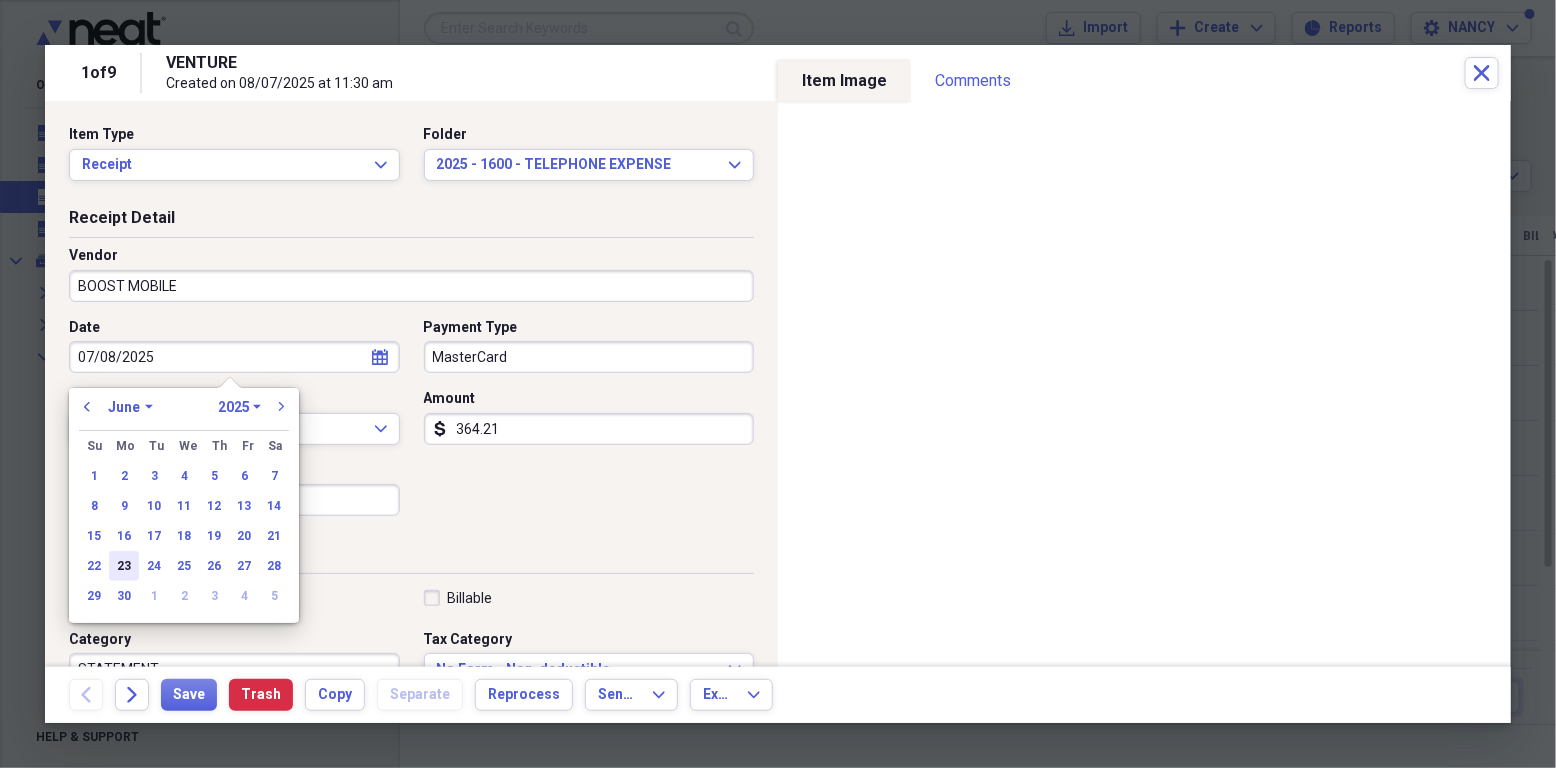 click on "23" at bounding box center [124, 566] 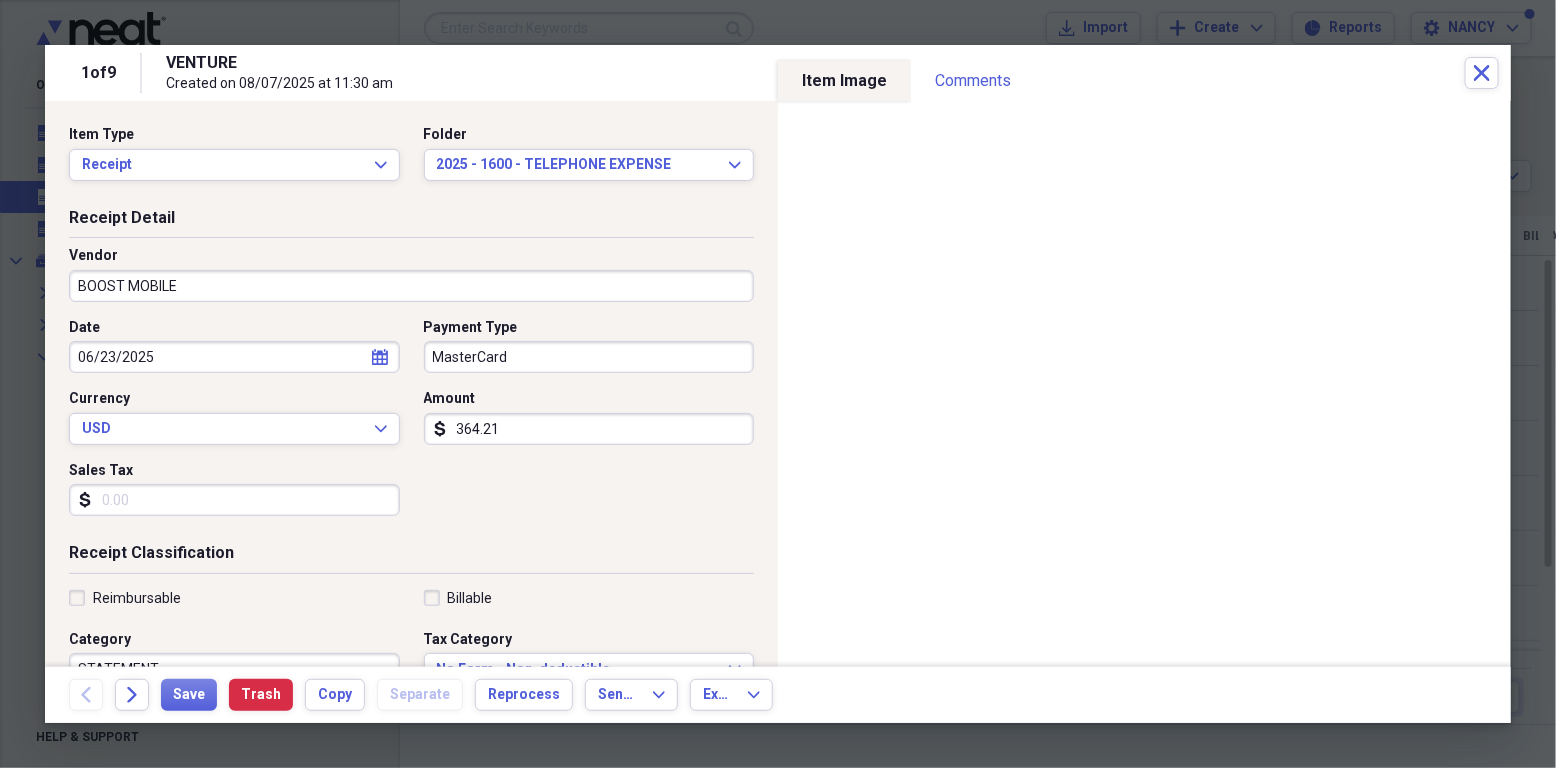 click on "364.21" at bounding box center (589, 429) 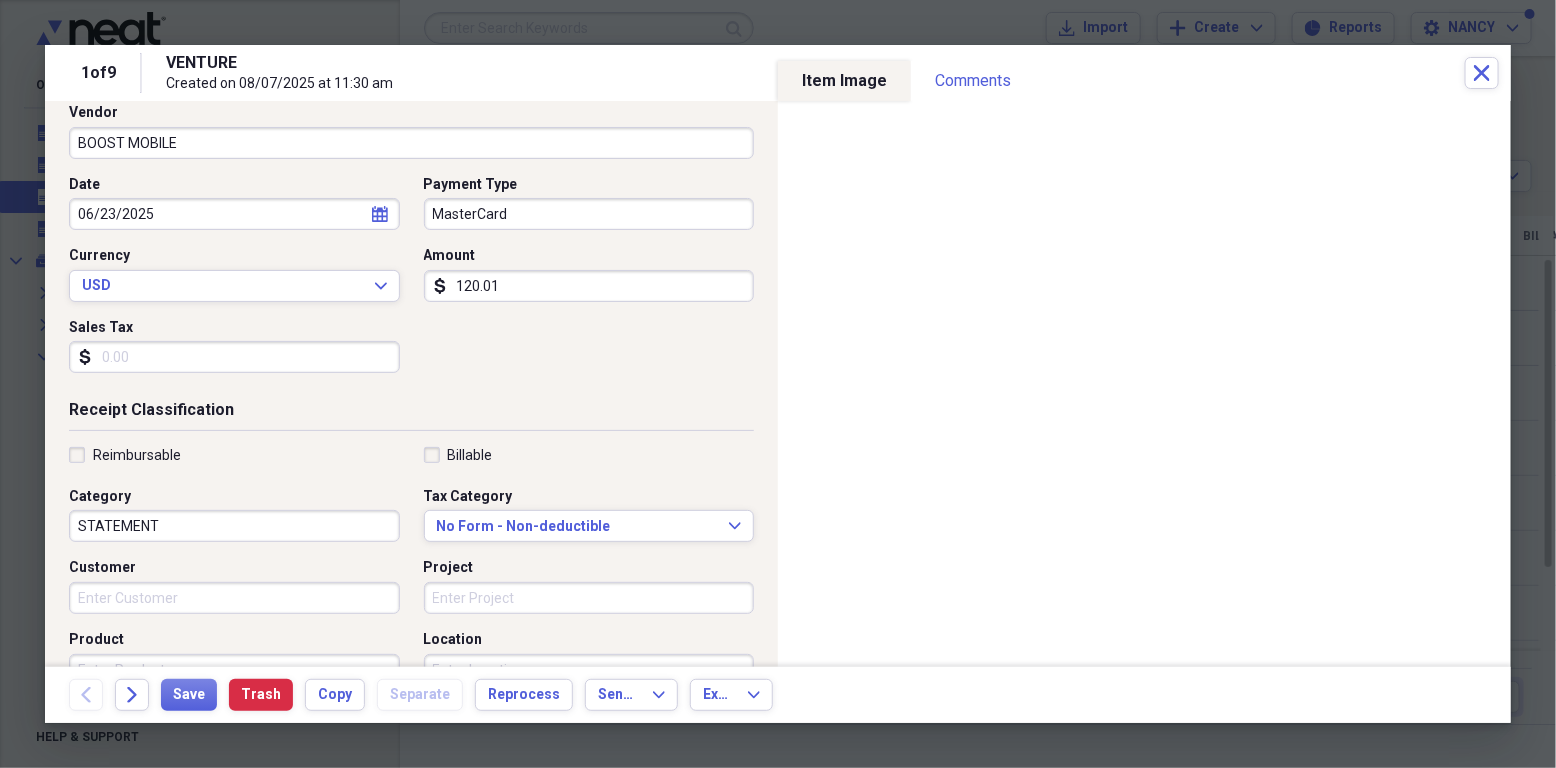 scroll, scrollTop: 266, scrollLeft: 0, axis: vertical 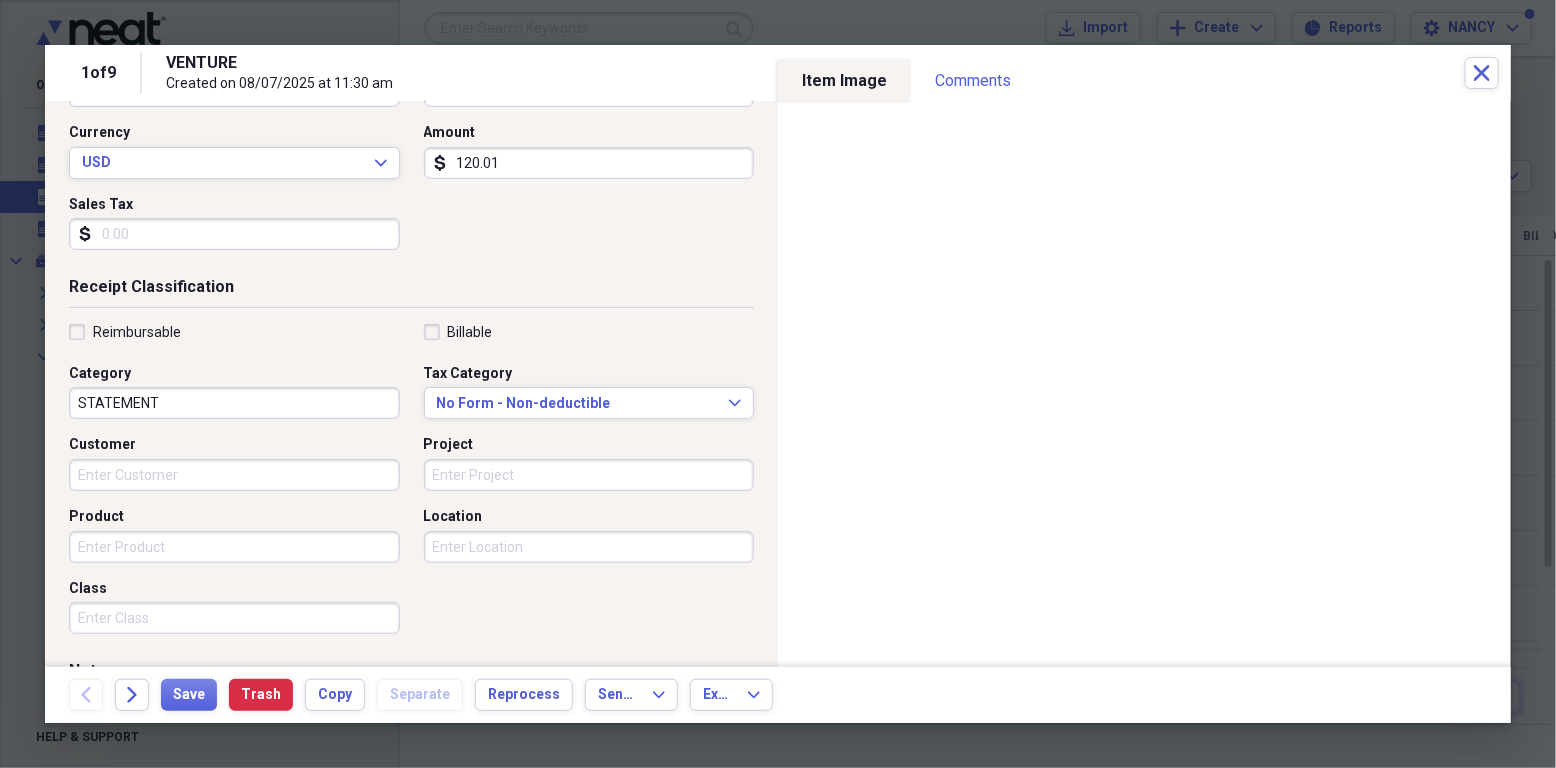 type on "120.01" 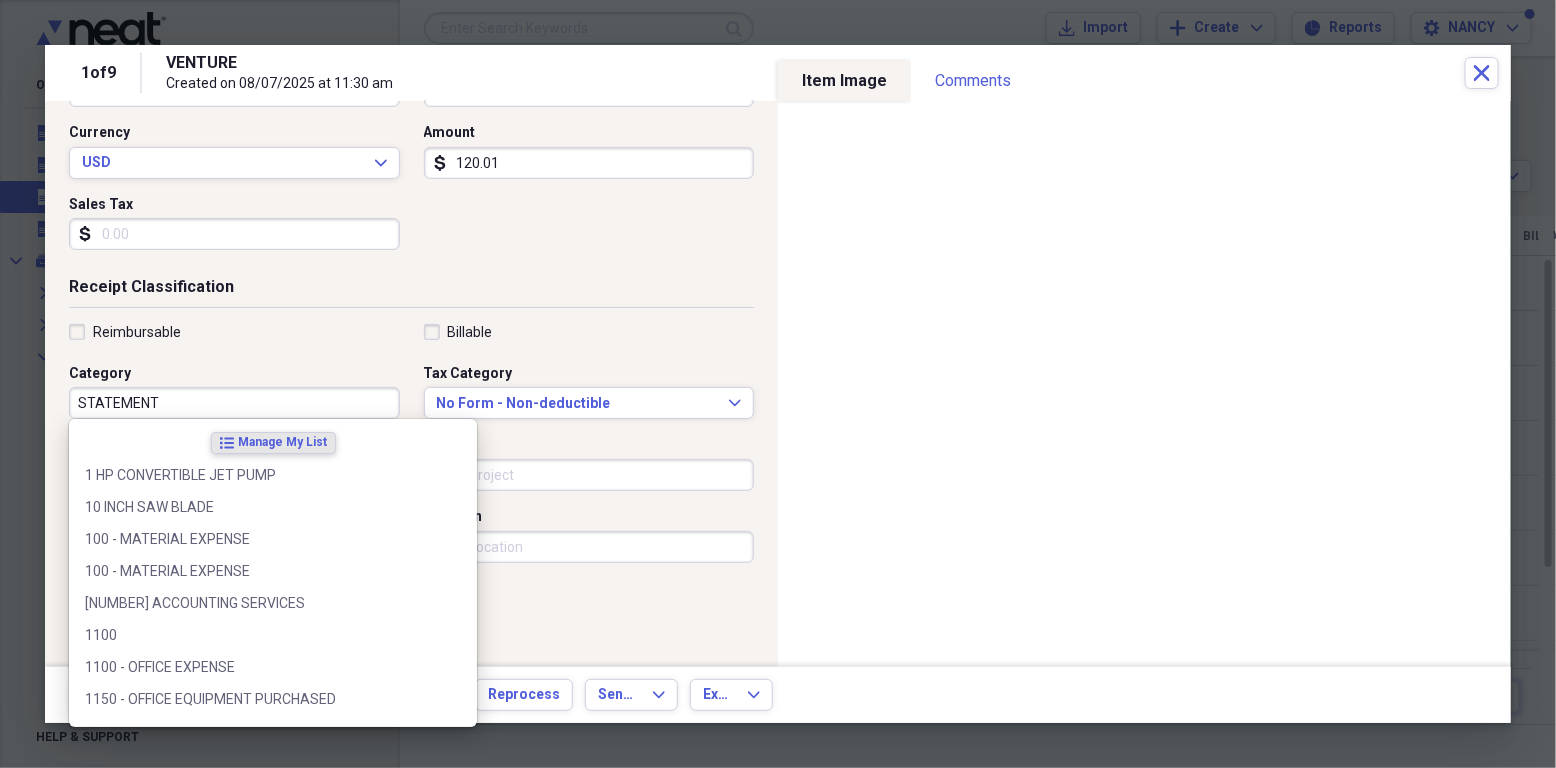 click on "STATEMENT" at bounding box center [234, 403] 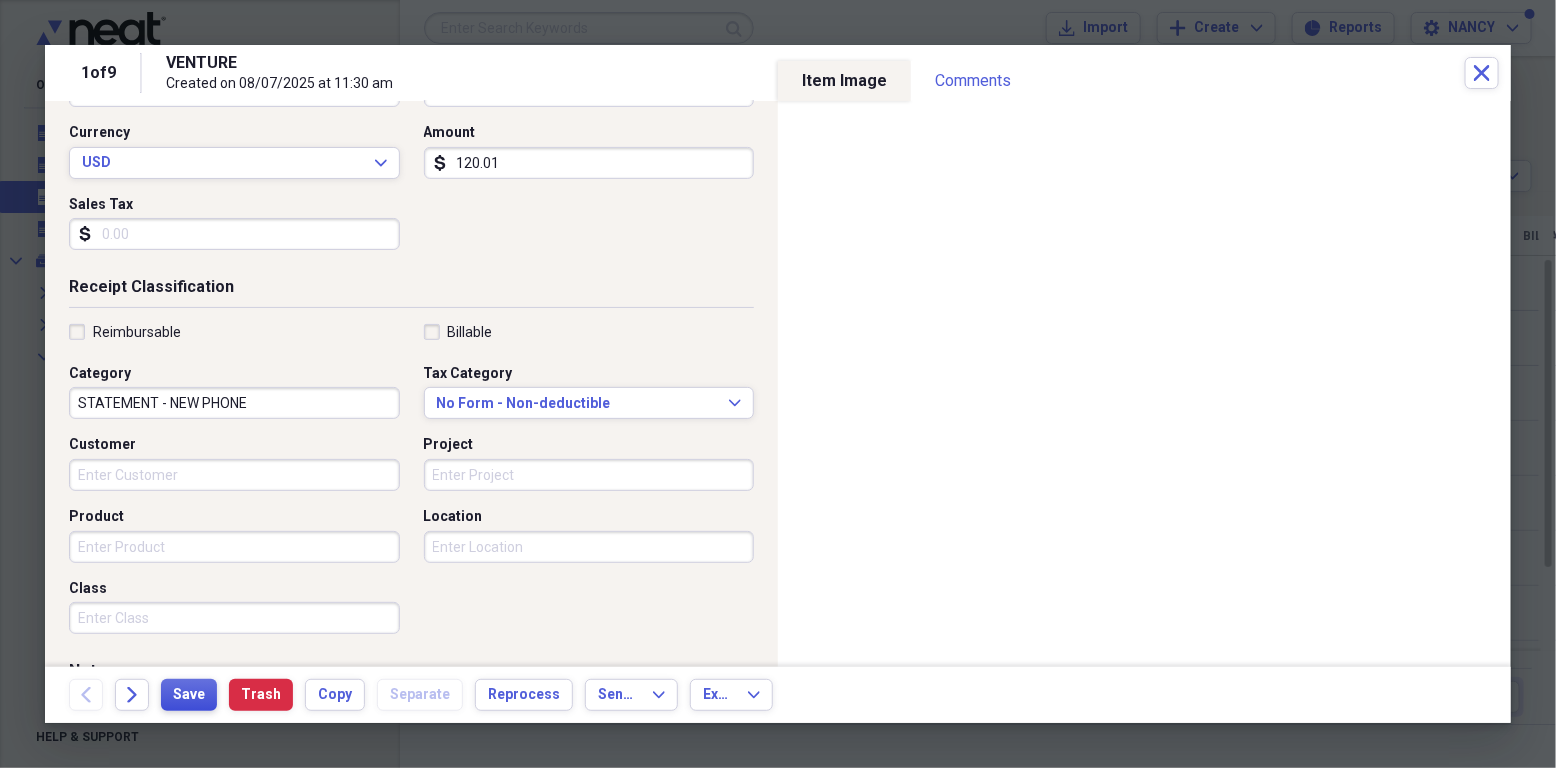 type on "STATEMENT - NEW PHONE" 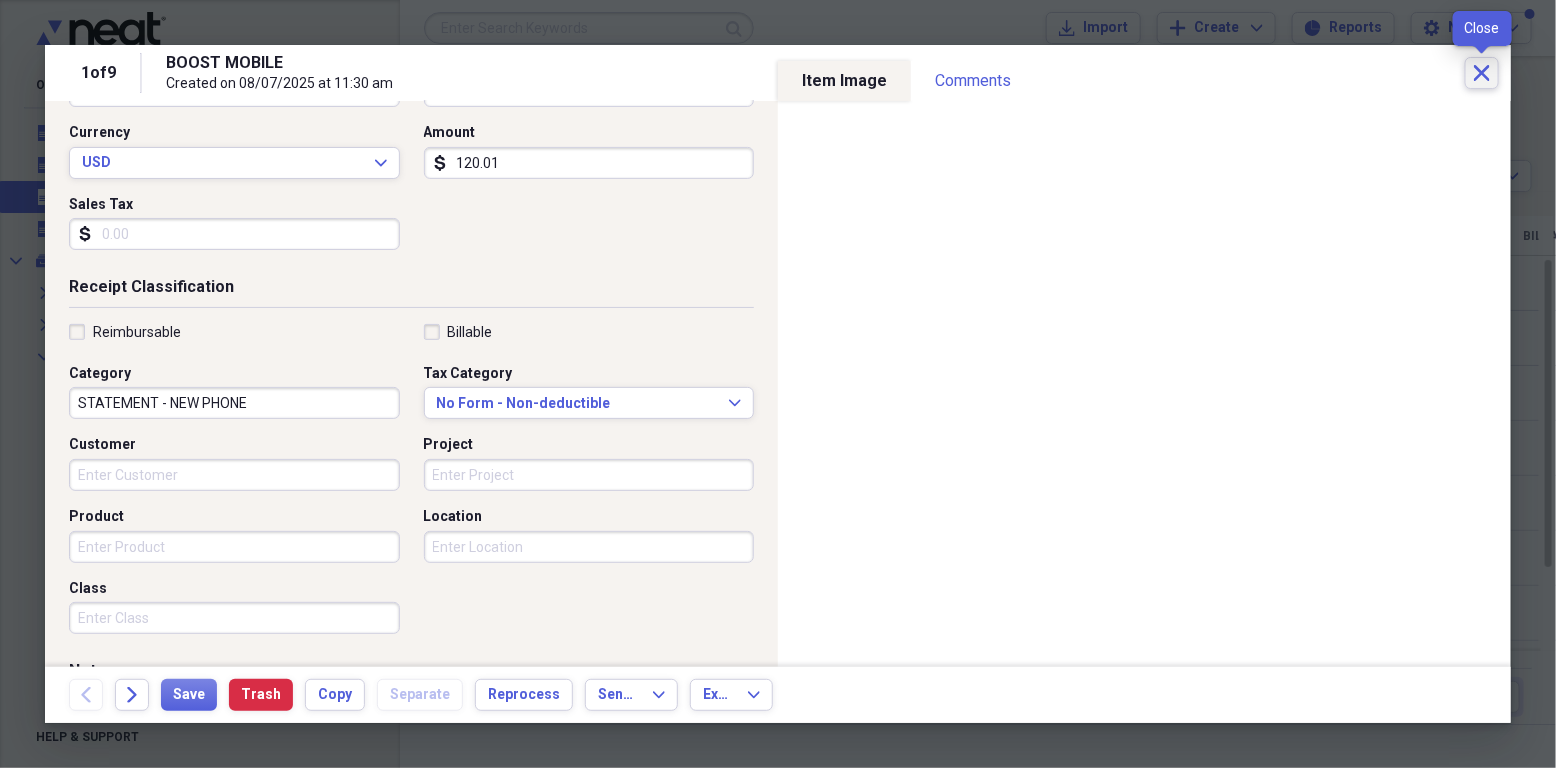 click on "Close" 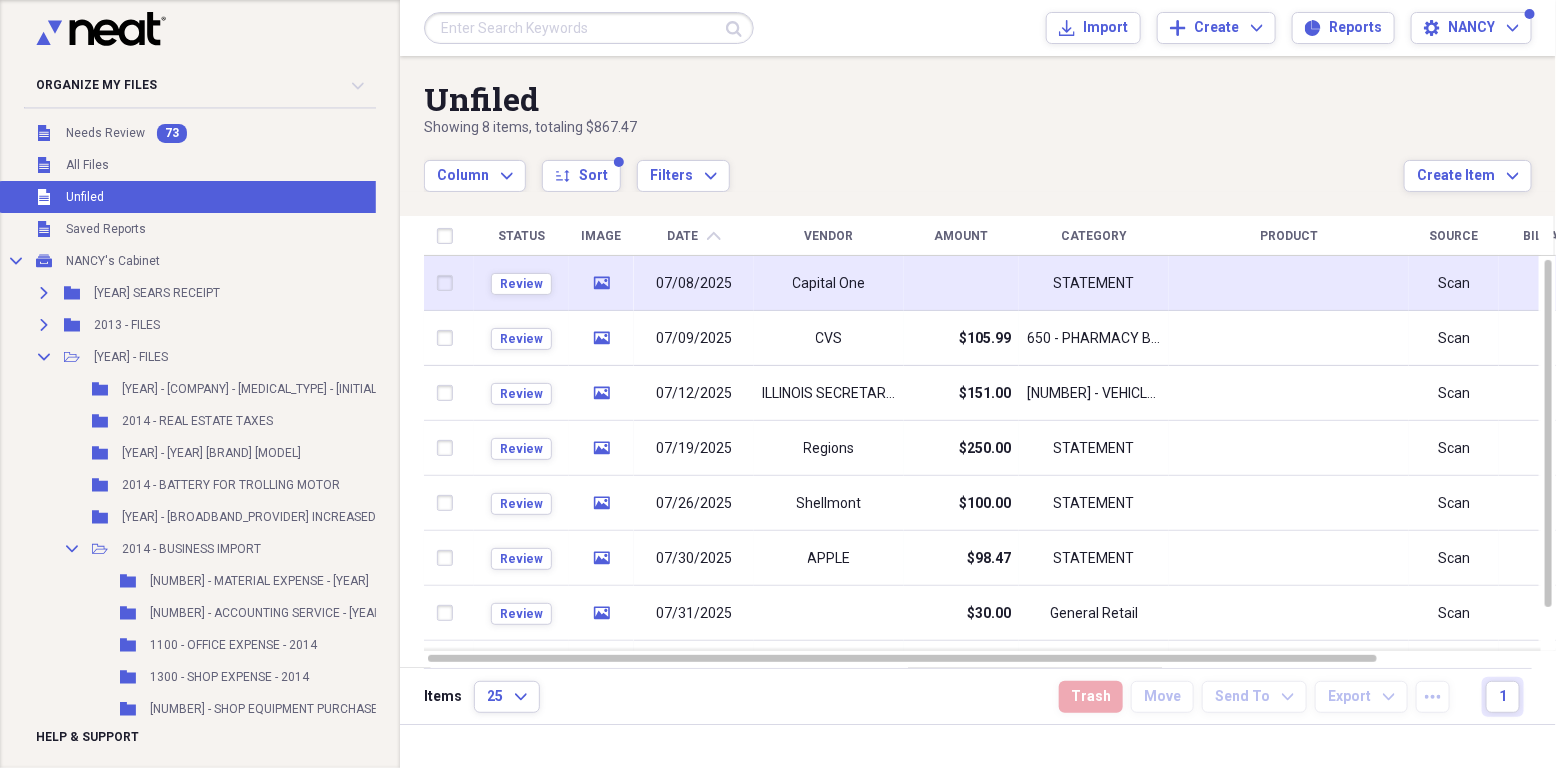 click on "STATEMENT" at bounding box center (1094, 284) 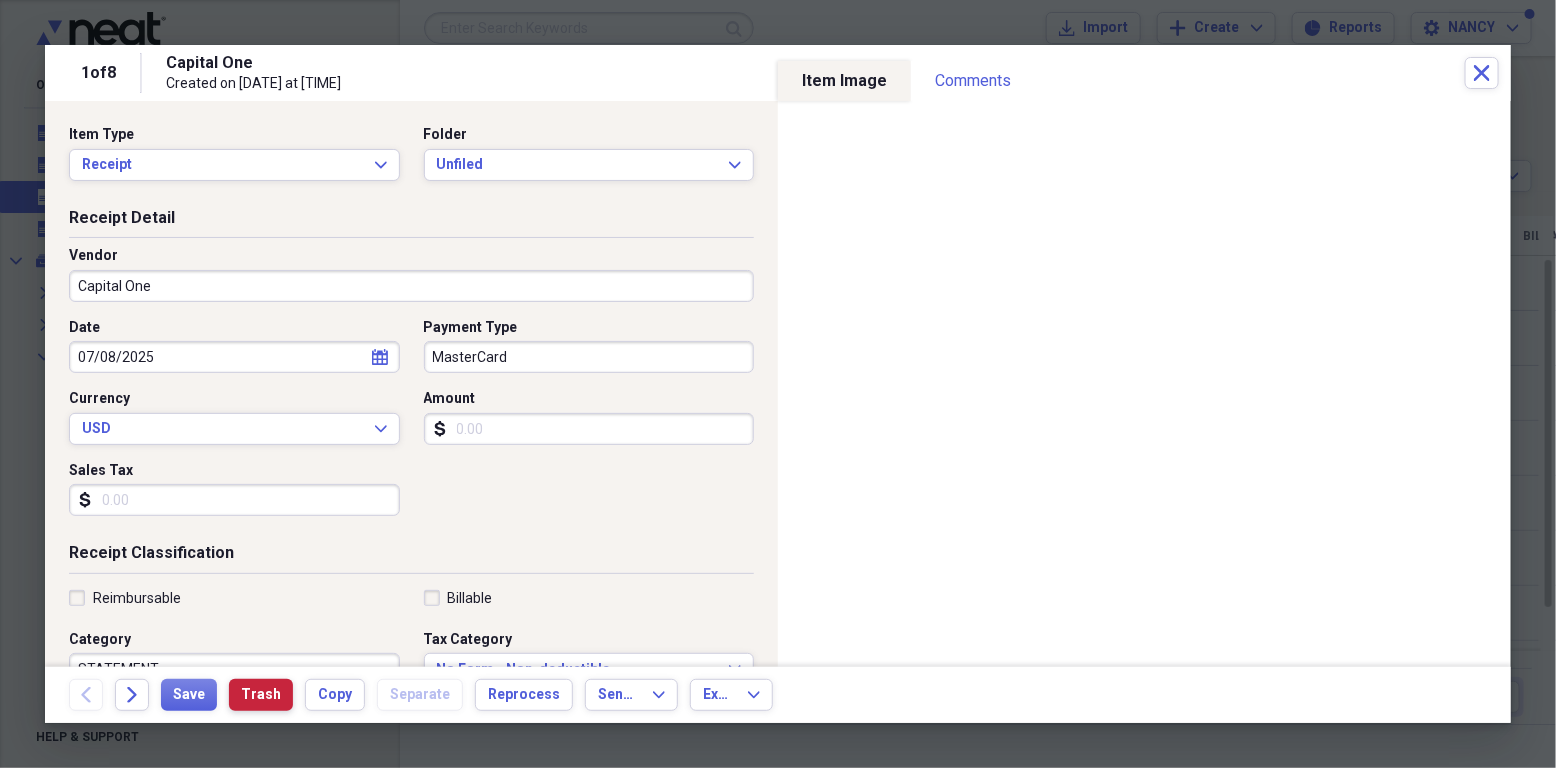 click on "Trash" at bounding box center [261, 695] 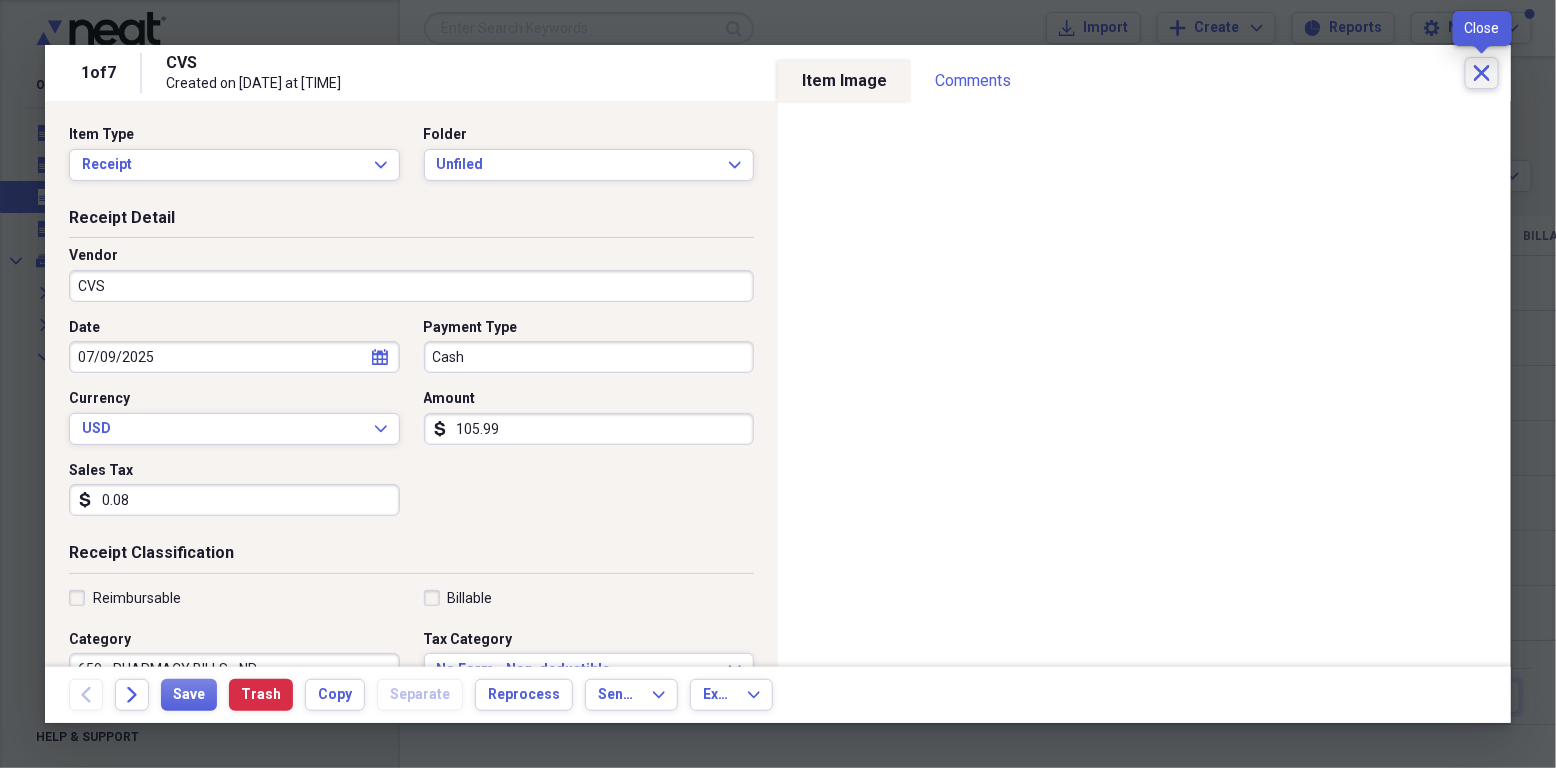 click on "Close" at bounding box center [1482, 73] 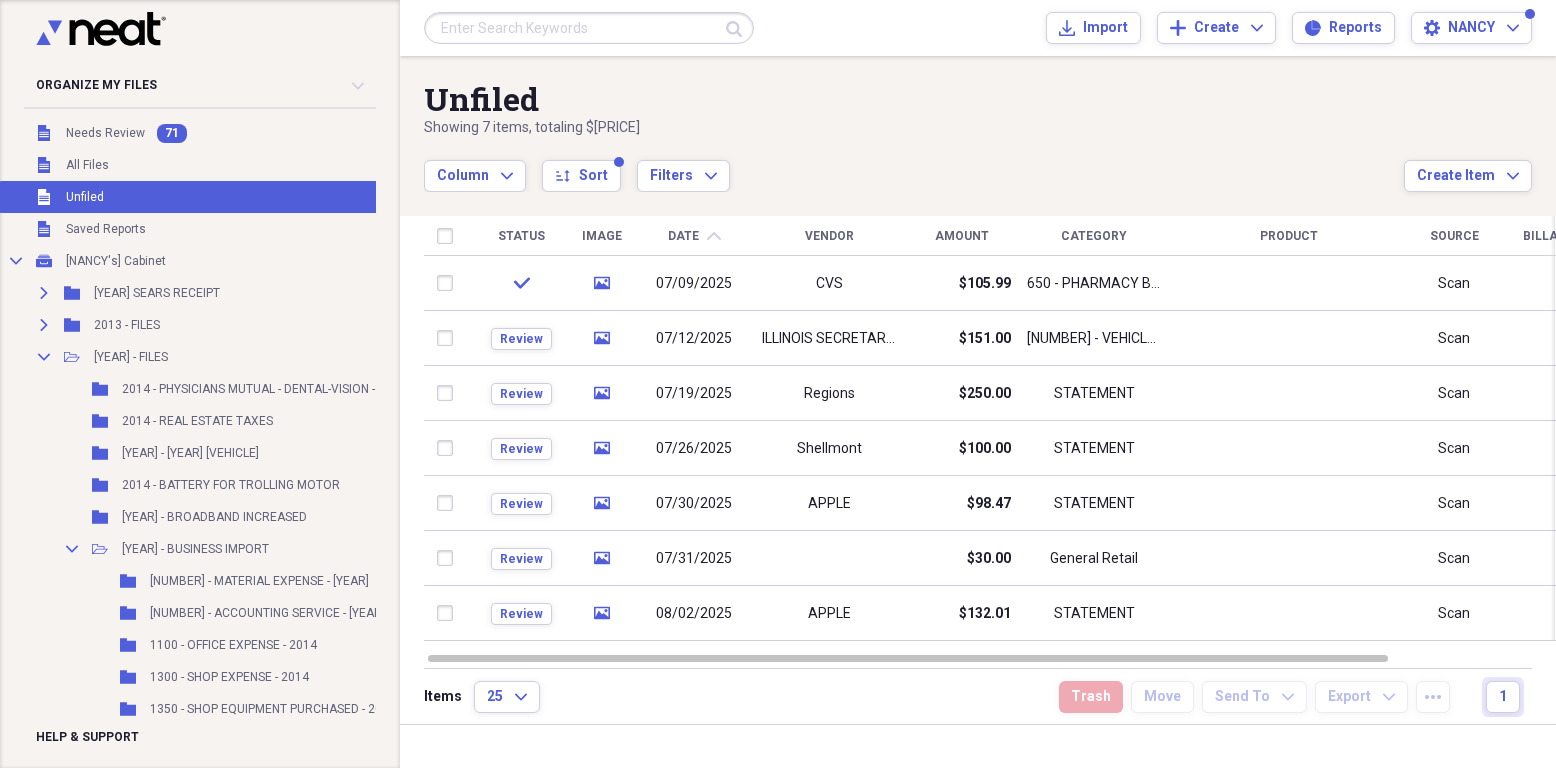 scroll, scrollTop: 0, scrollLeft: 0, axis: both 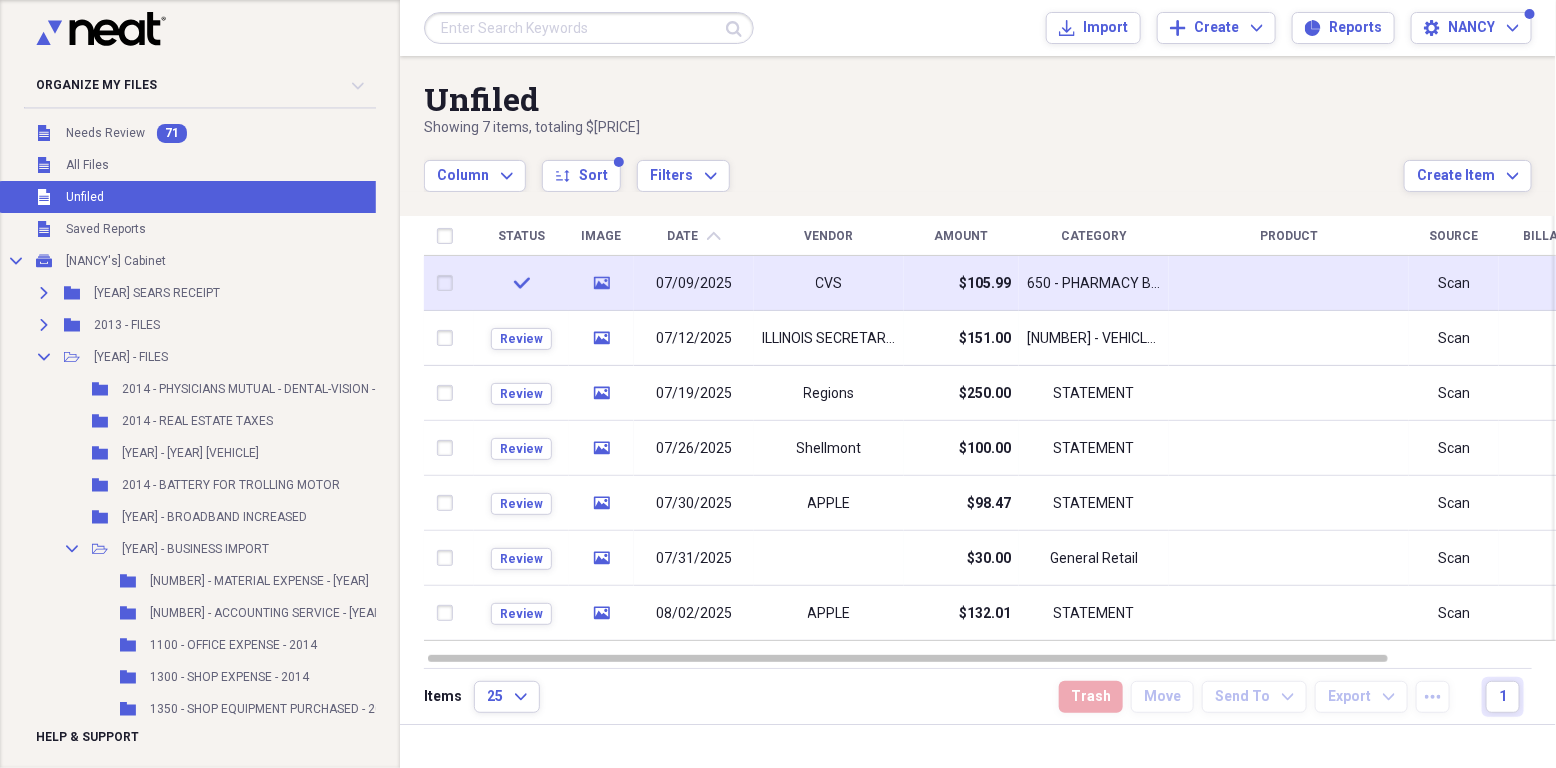 click on "07/09/2025" at bounding box center (694, 284) 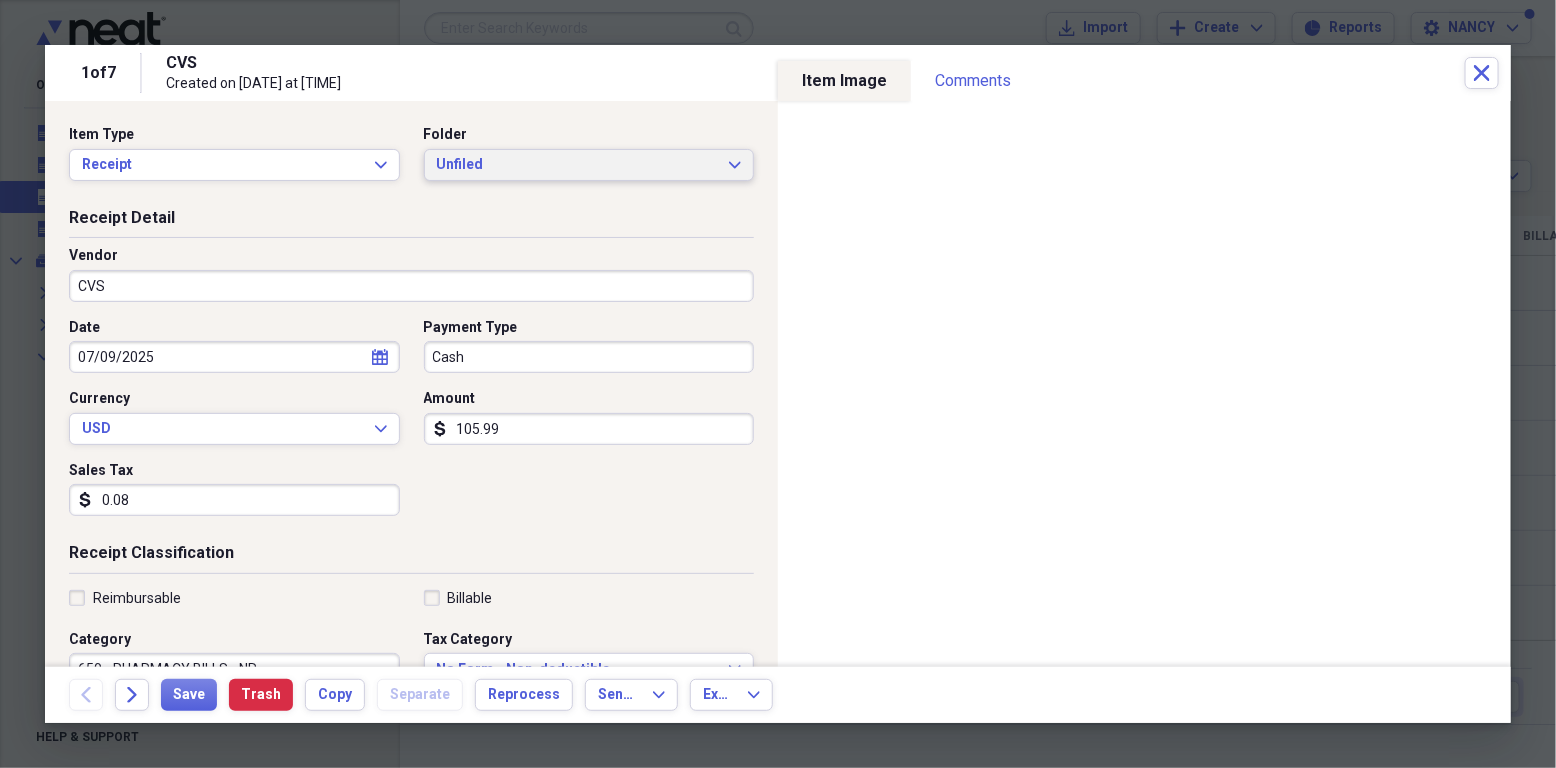 click 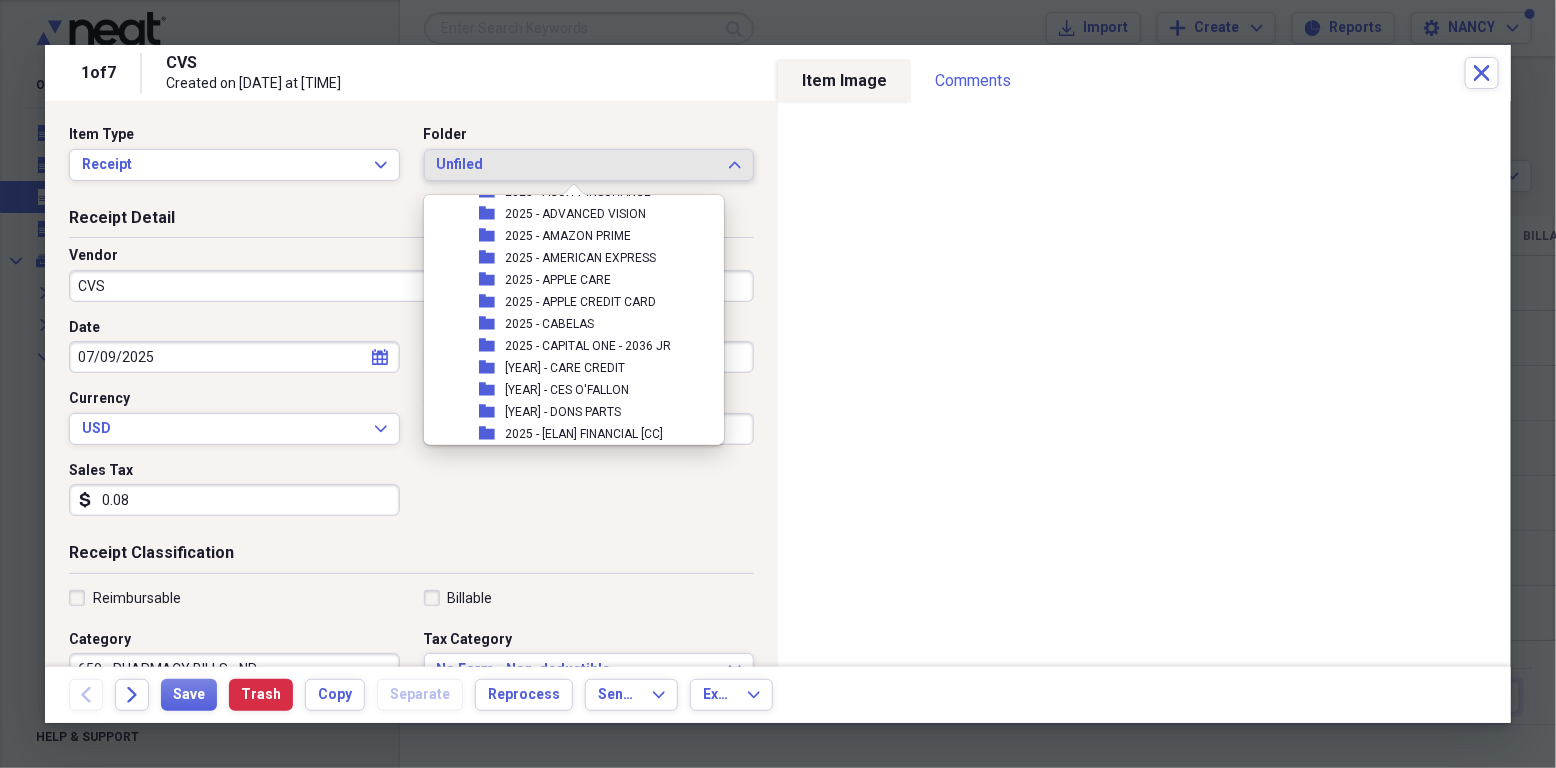 scroll, scrollTop: 13991, scrollLeft: 0, axis: vertical 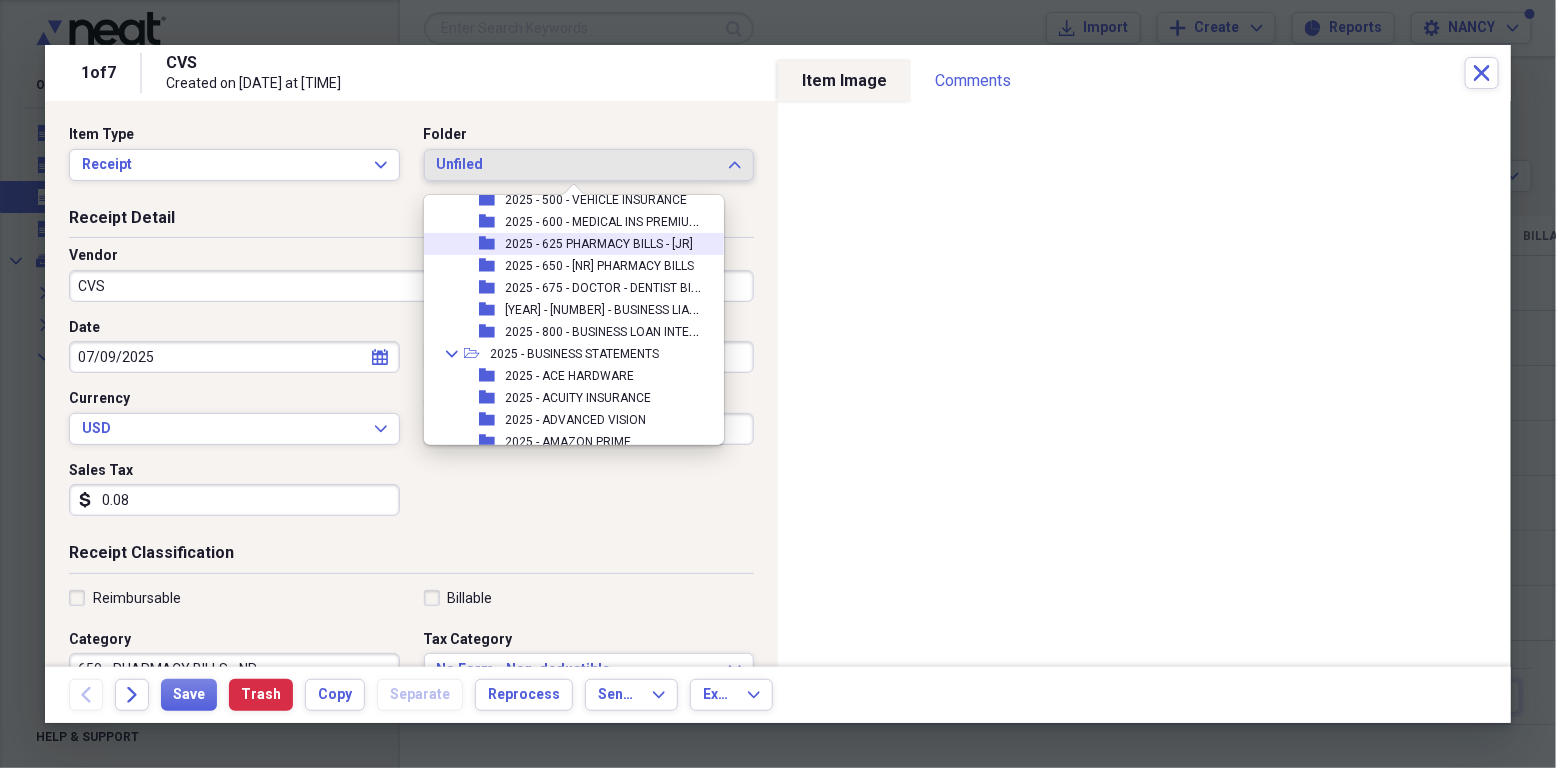 drag, startPoint x: 619, startPoint y: 233, endPoint x: 609, endPoint y: 248, distance: 18.027756 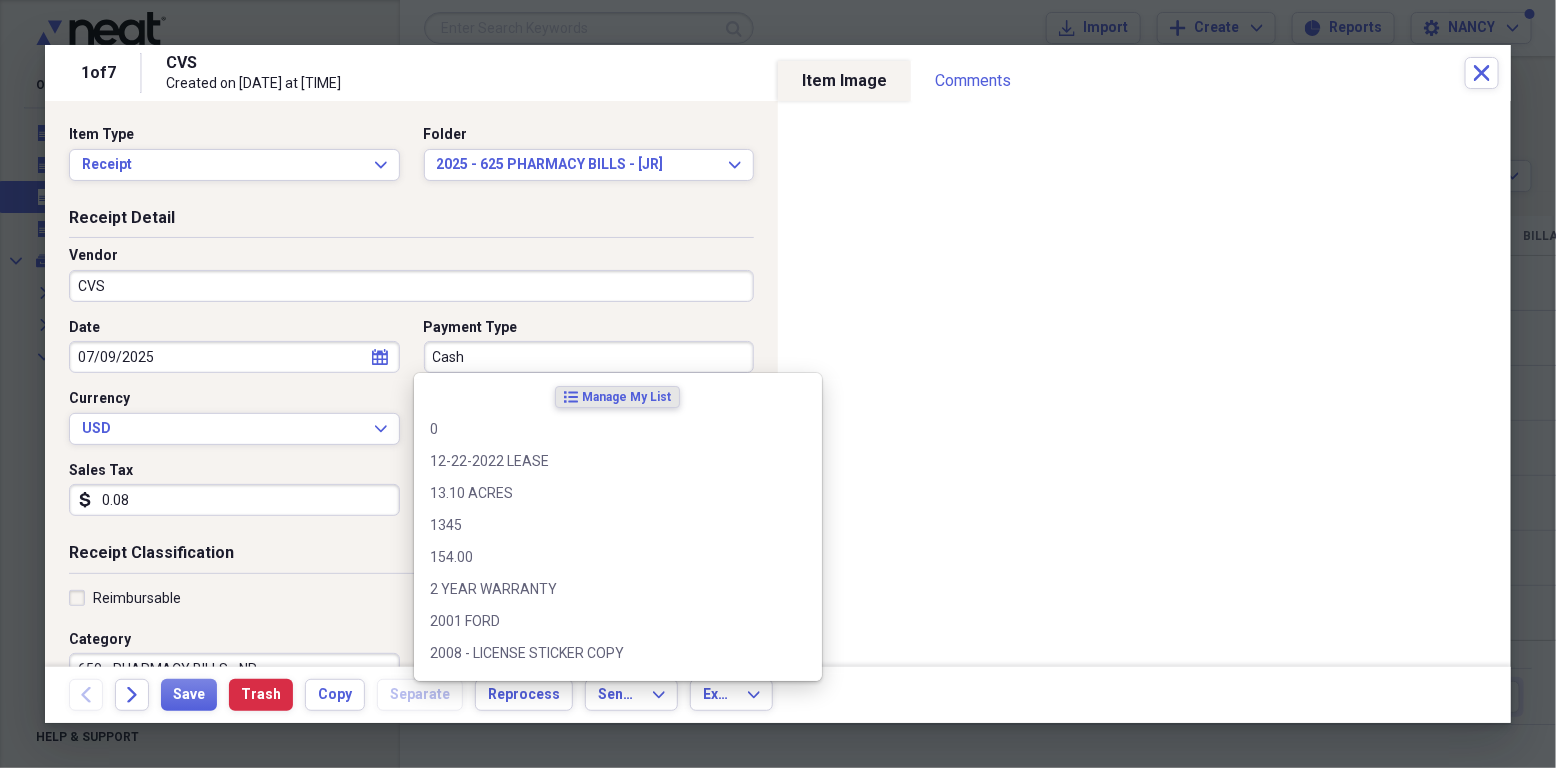 click on "Cash" at bounding box center [589, 357] 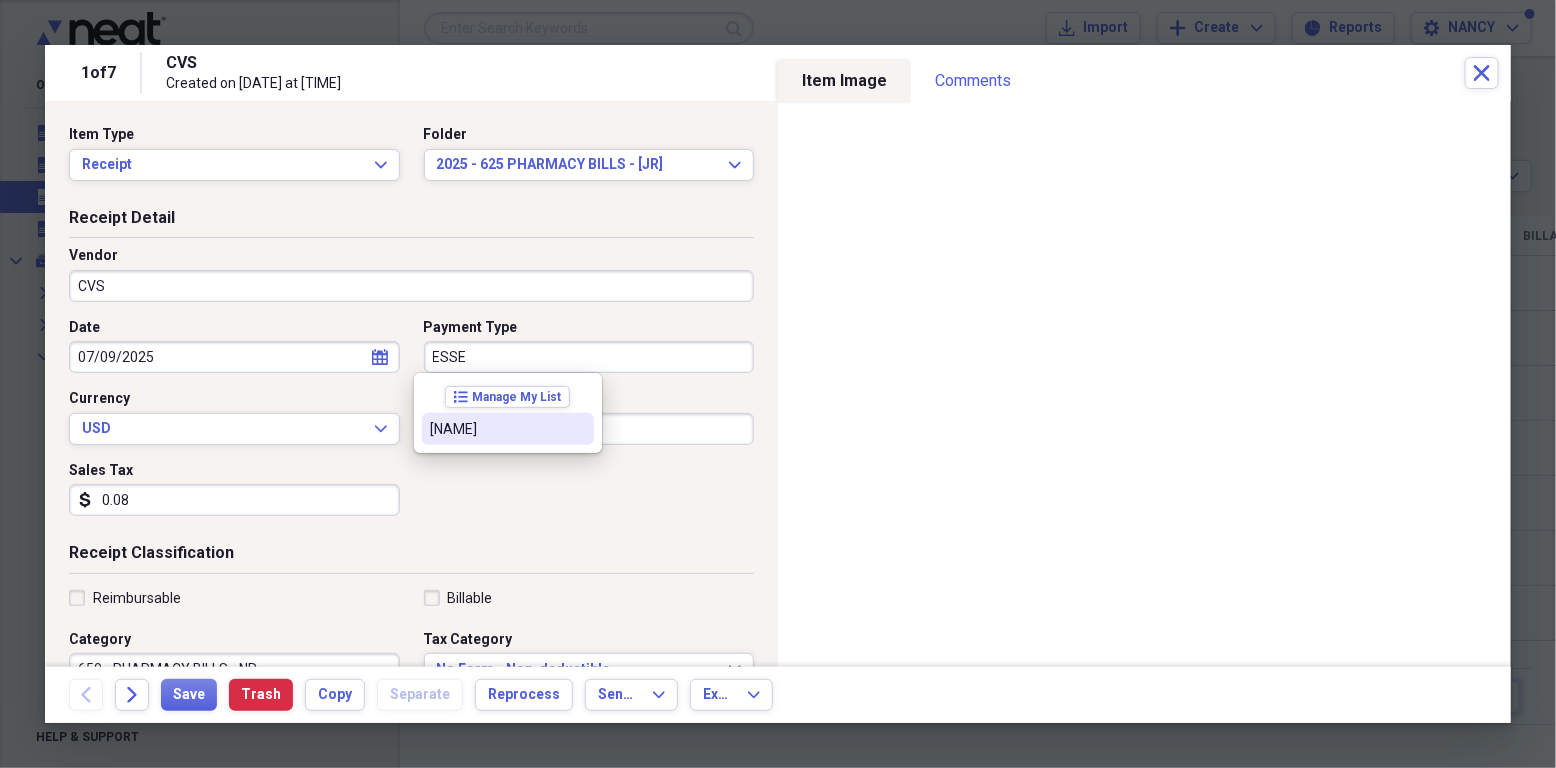 click on "ESSENCE" at bounding box center [496, 429] 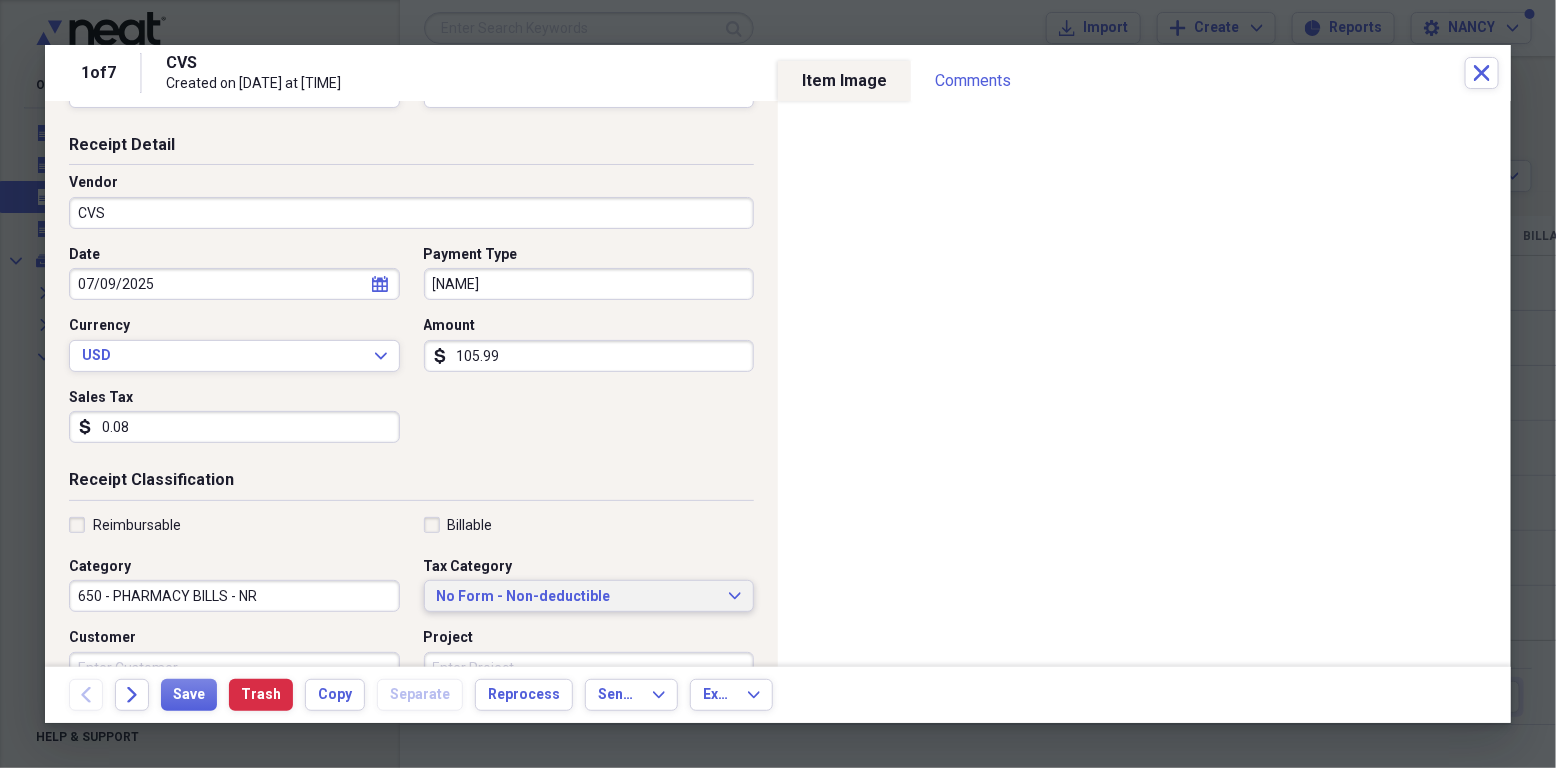 scroll, scrollTop: 133, scrollLeft: 0, axis: vertical 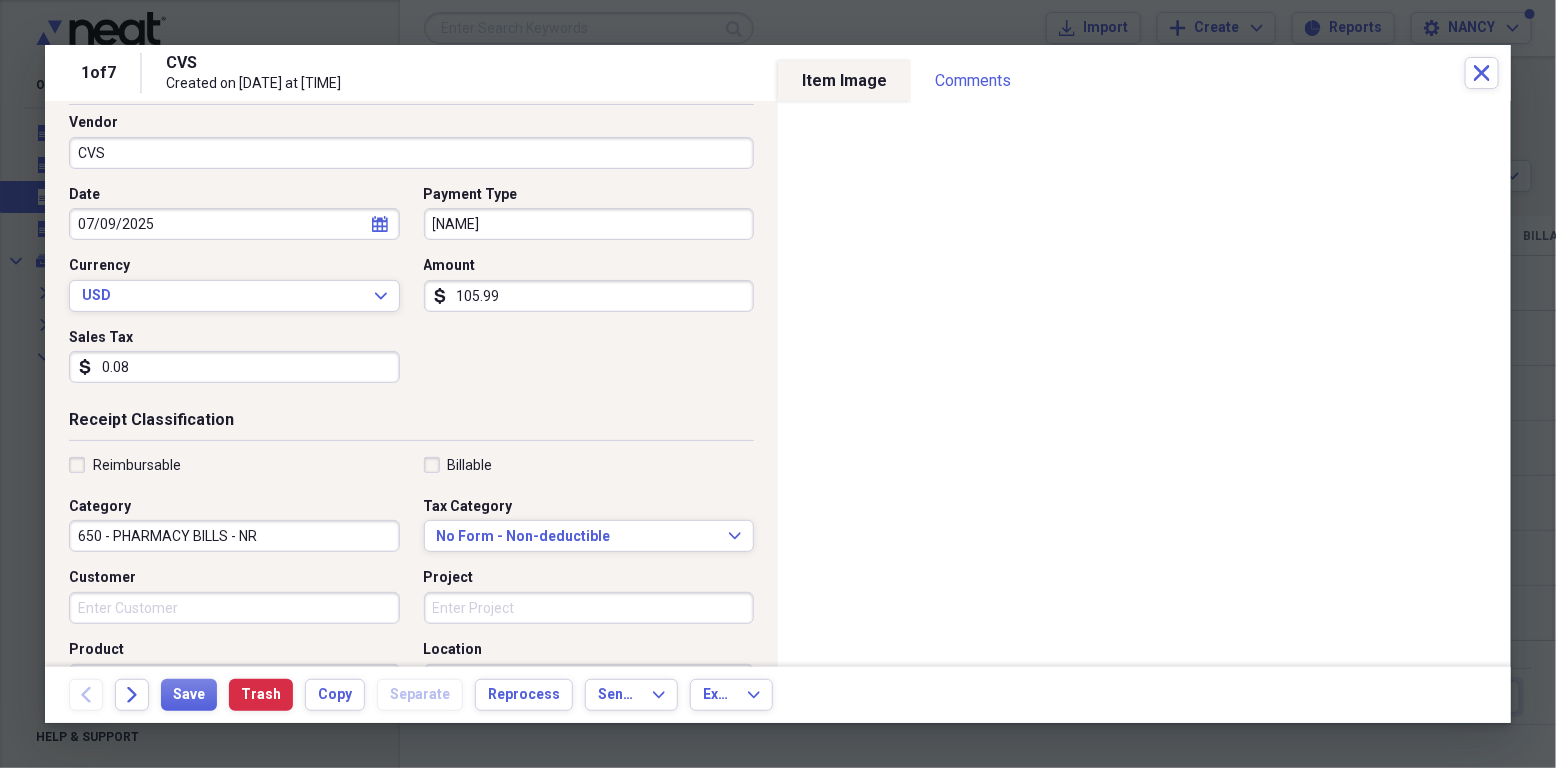 click on "650 - PHARMACY BILLS - NR" at bounding box center (234, 536) 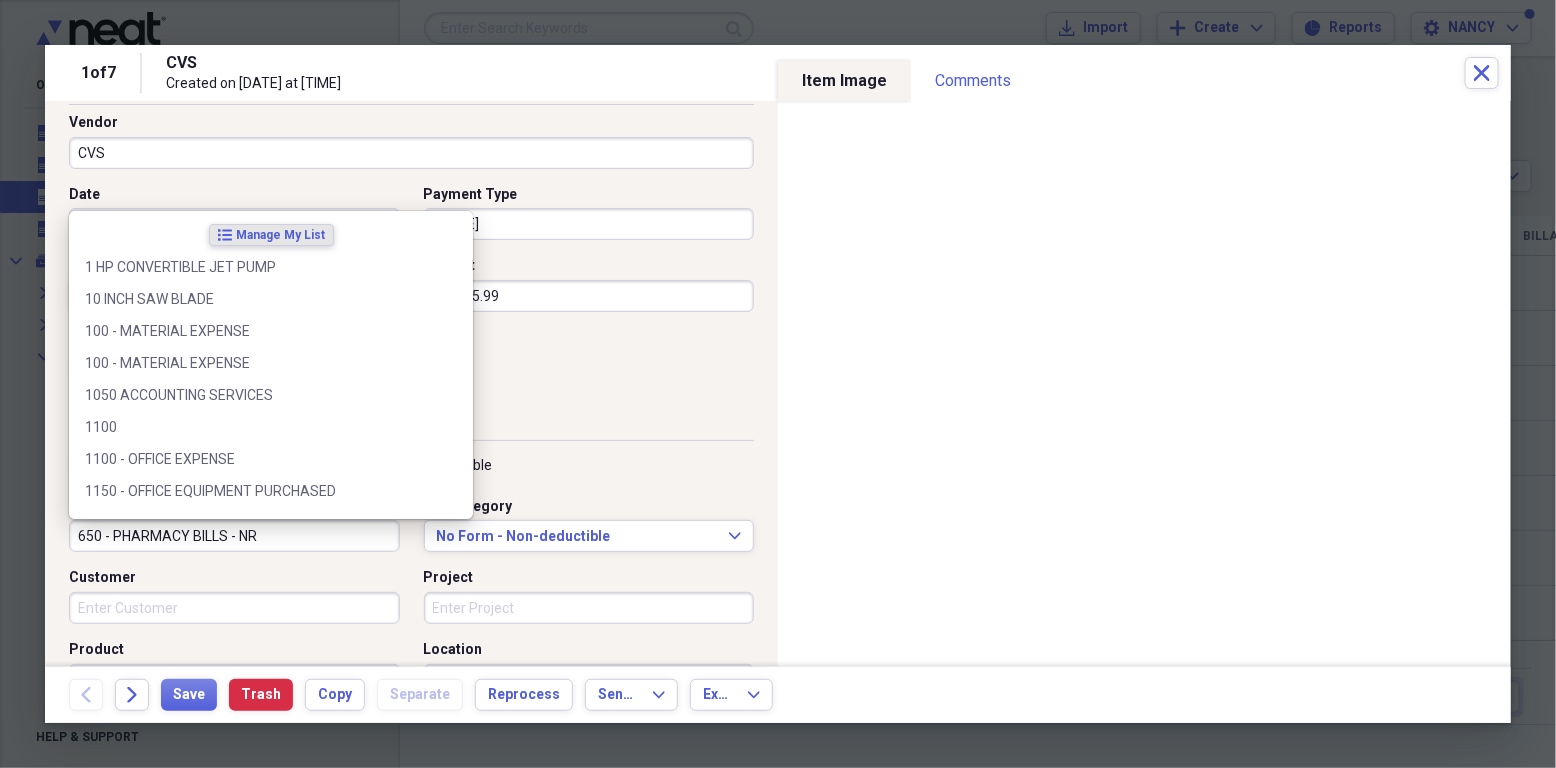 click on "650 - PHARMACY BILLS - NR" at bounding box center (234, 536) 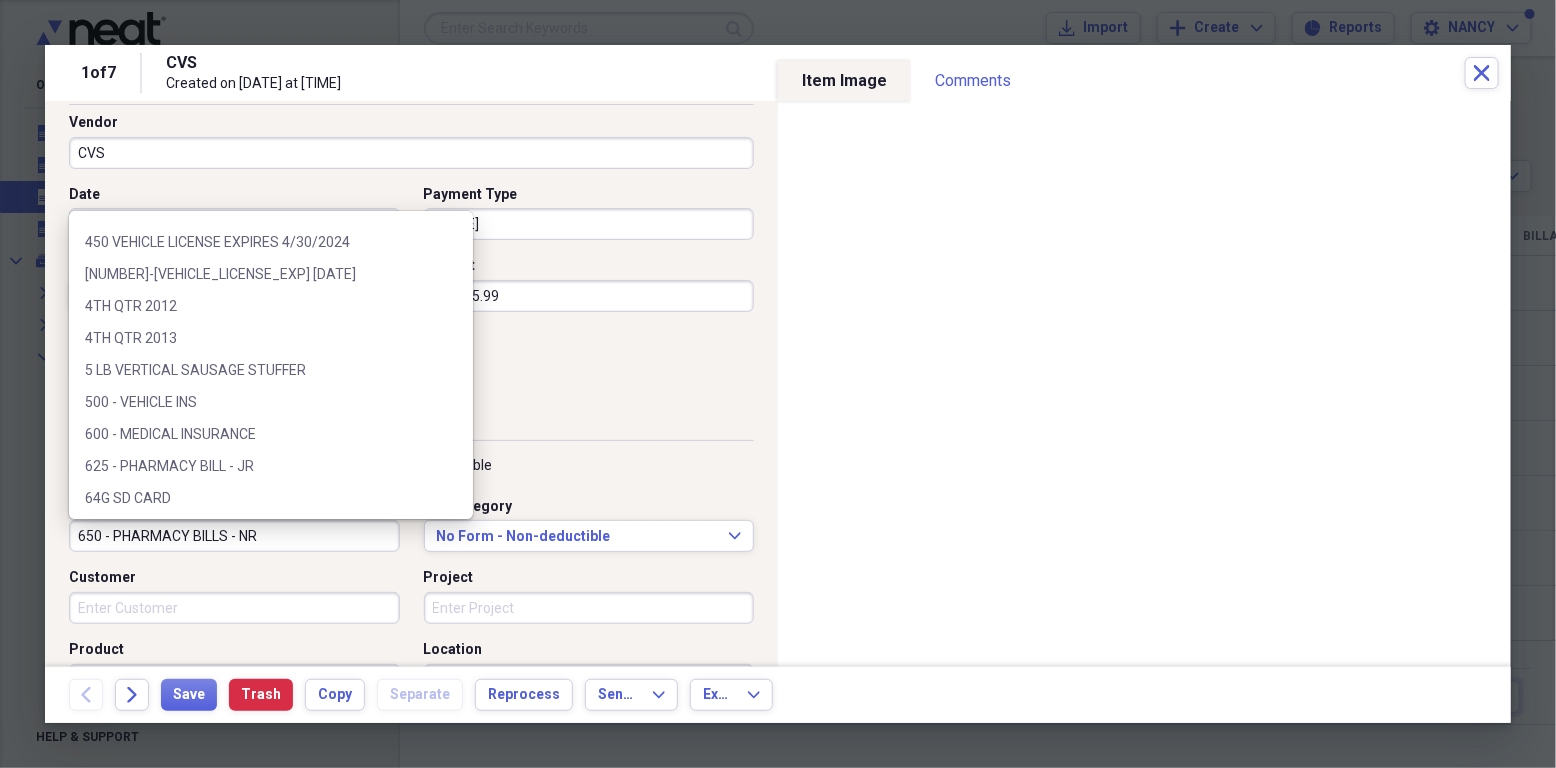 scroll, scrollTop: 3410, scrollLeft: 0, axis: vertical 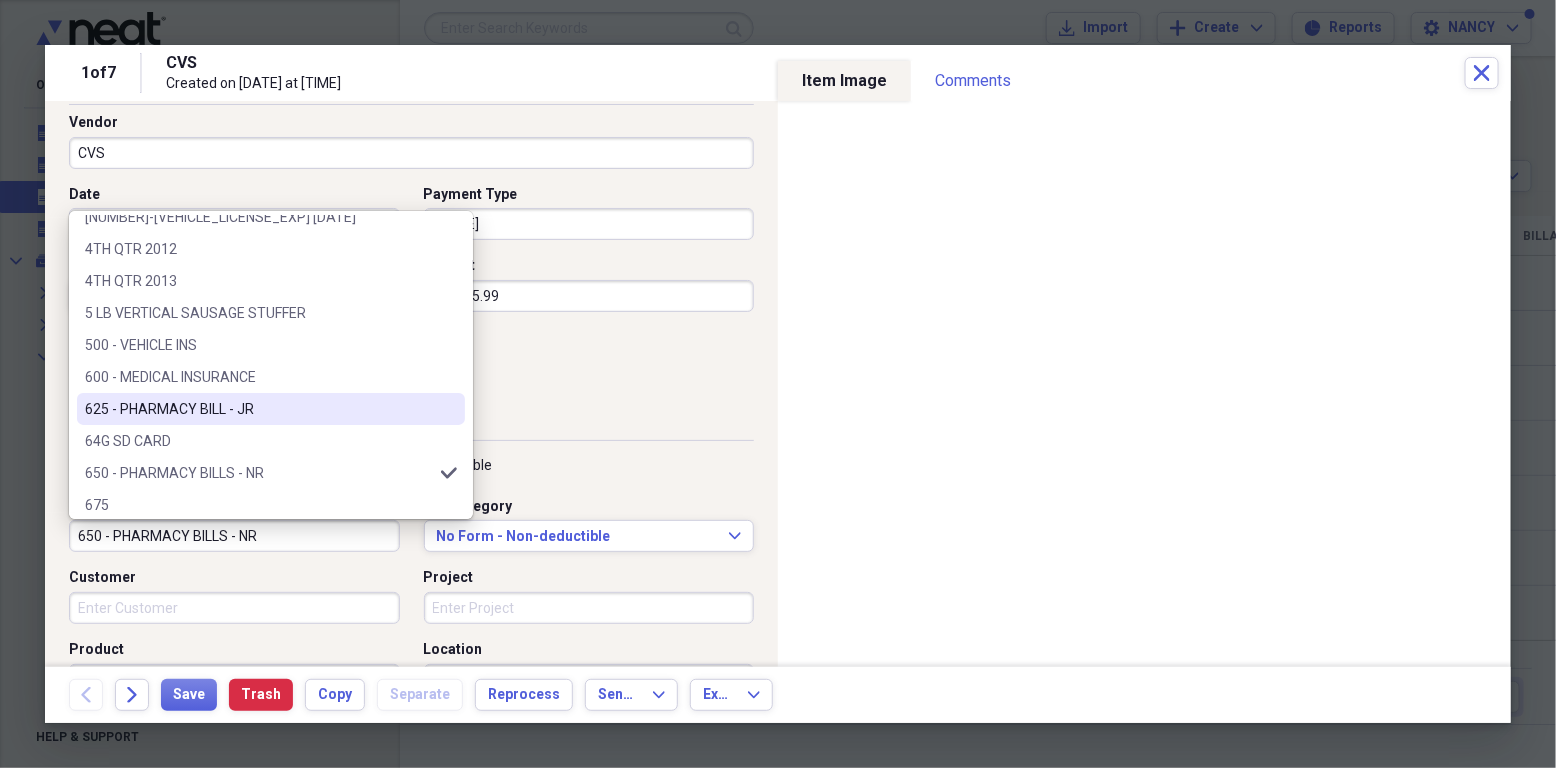drag, startPoint x: 228, startPoint y: 408, endPoint x: 238, endPoint y: 413, distance: 11.18034 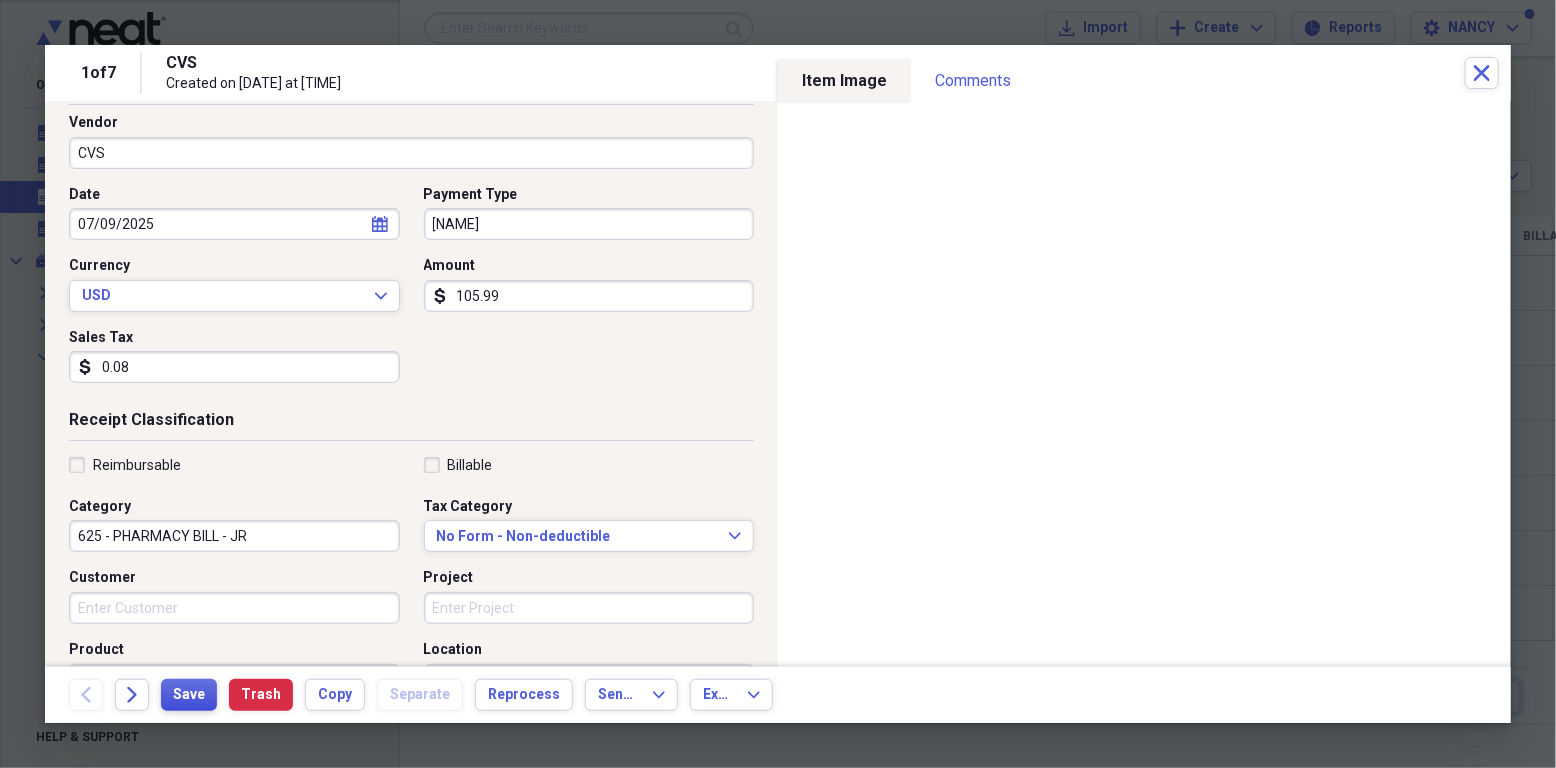 click on "Save" at bounding box center [189, 695] 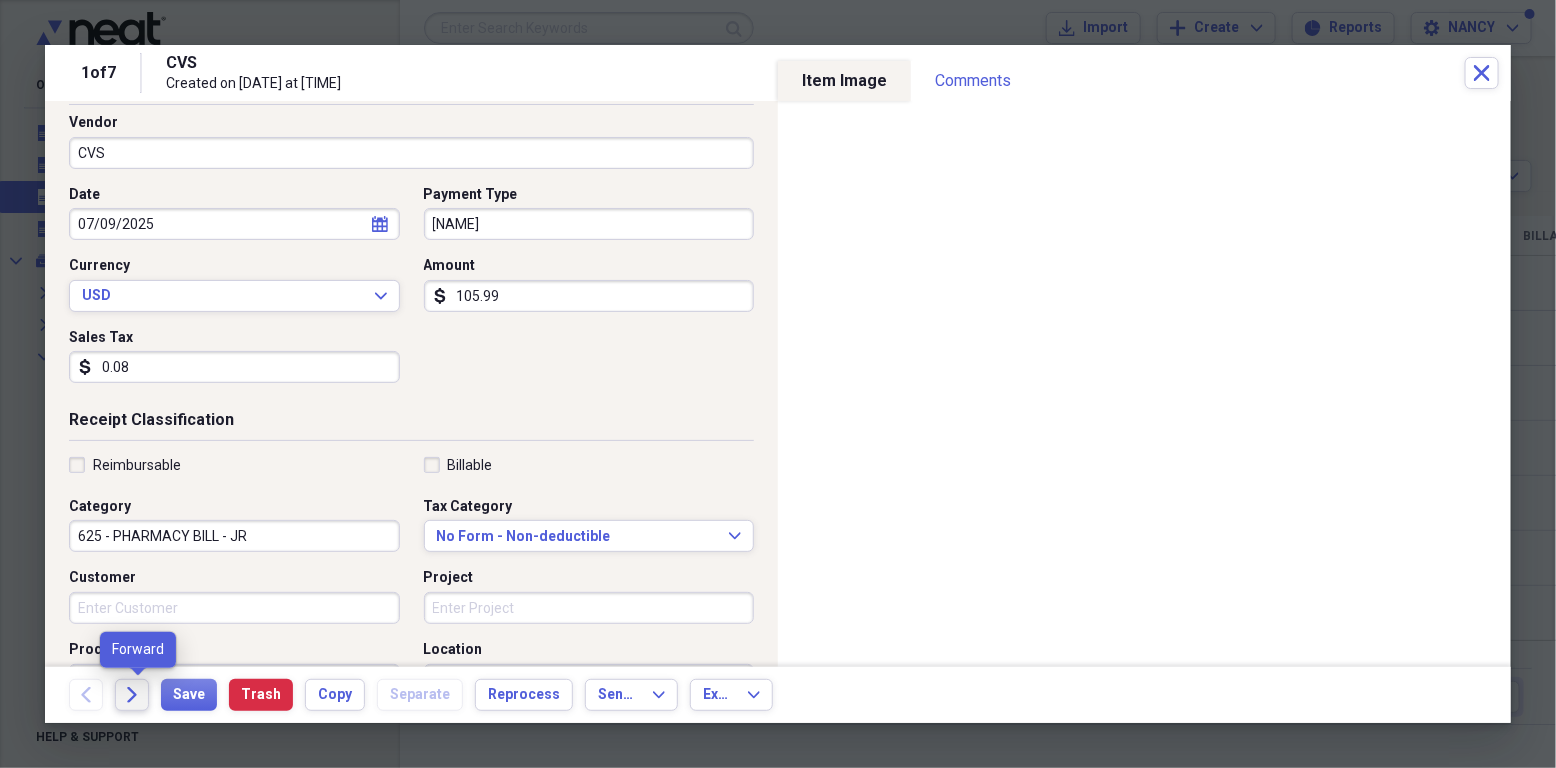 click on "Forward" 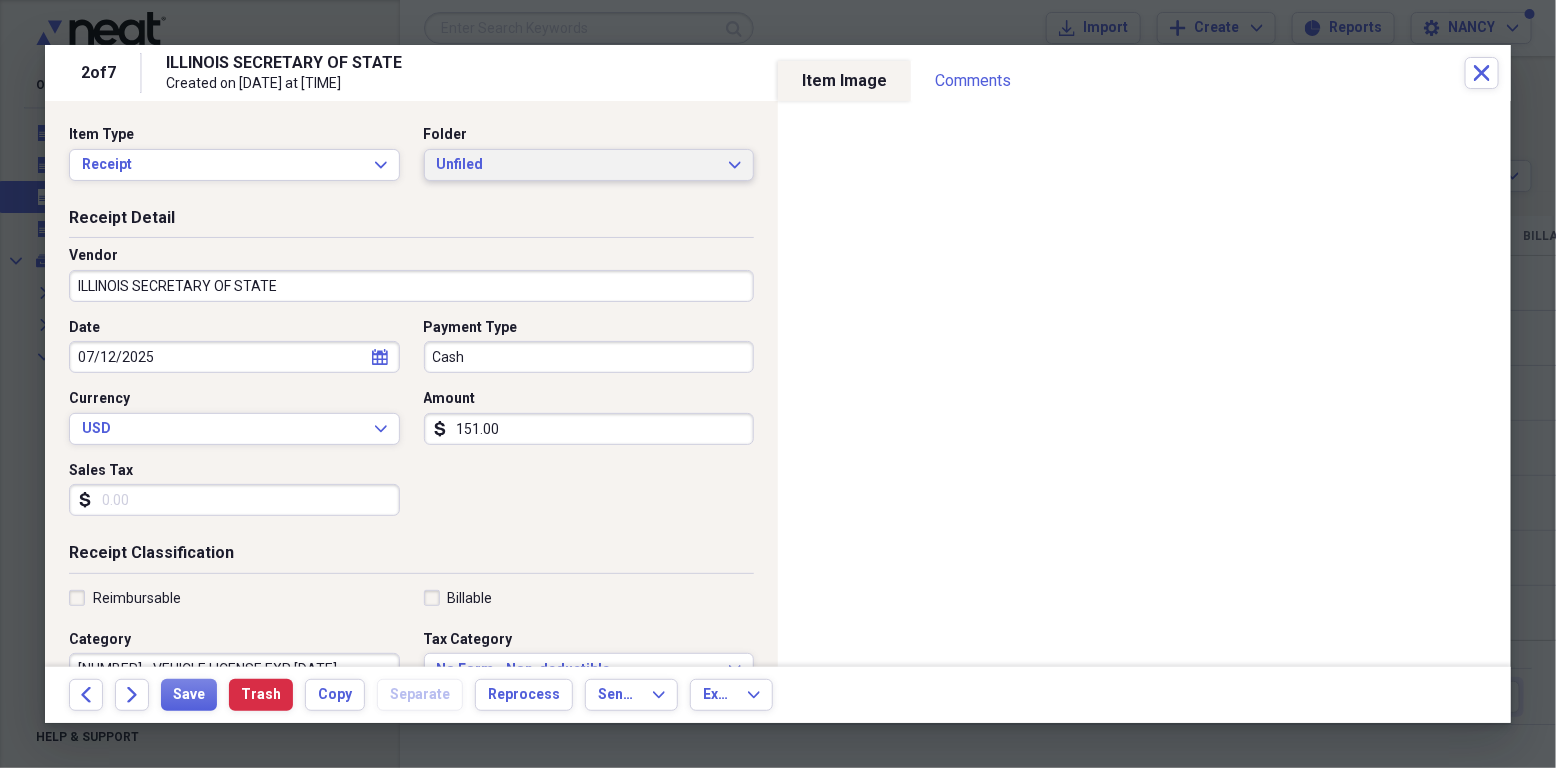 click on "Expand" 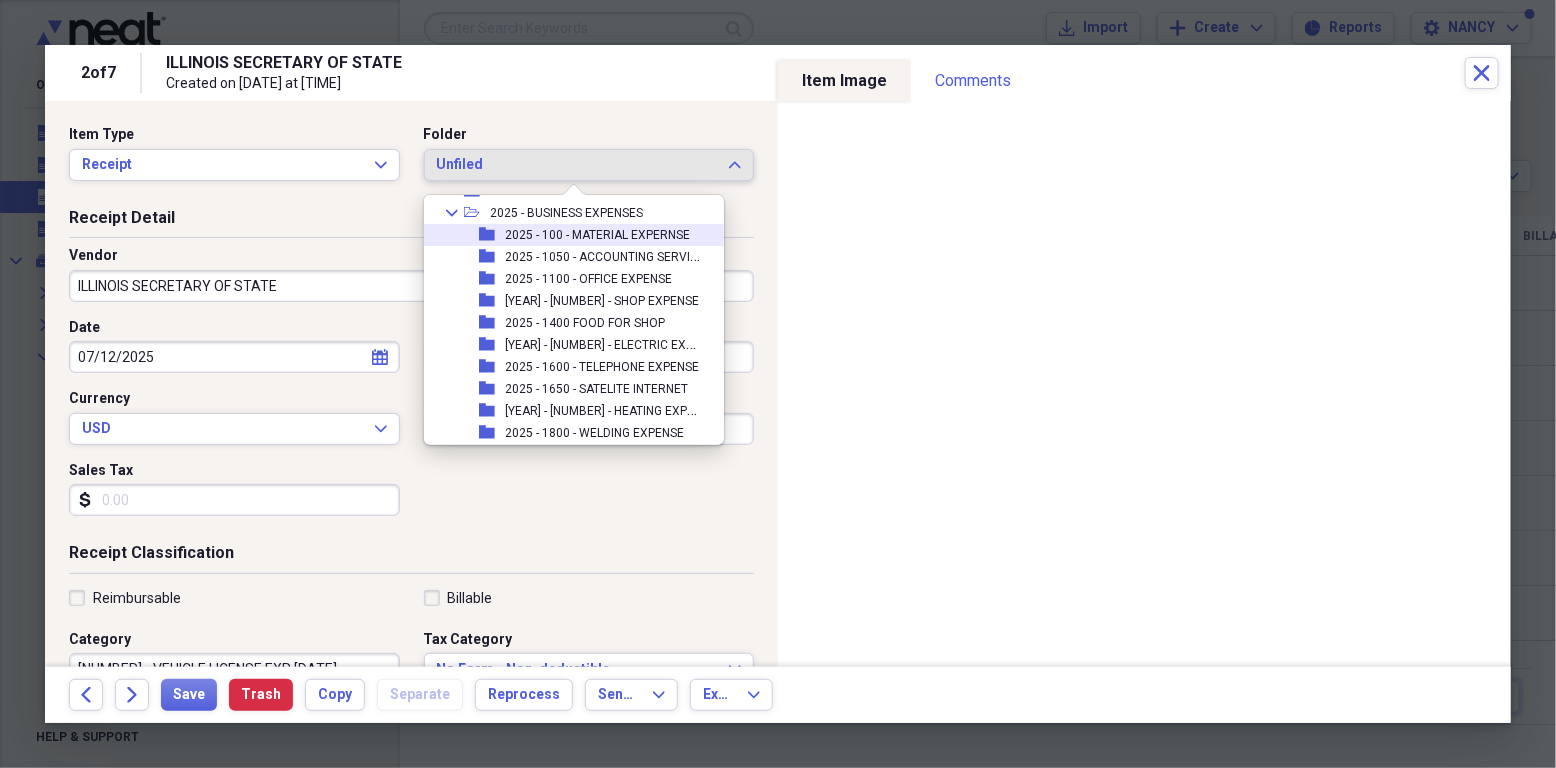 scroll, scrollTop: 13744, scrollLeft: 0, axis: vertical 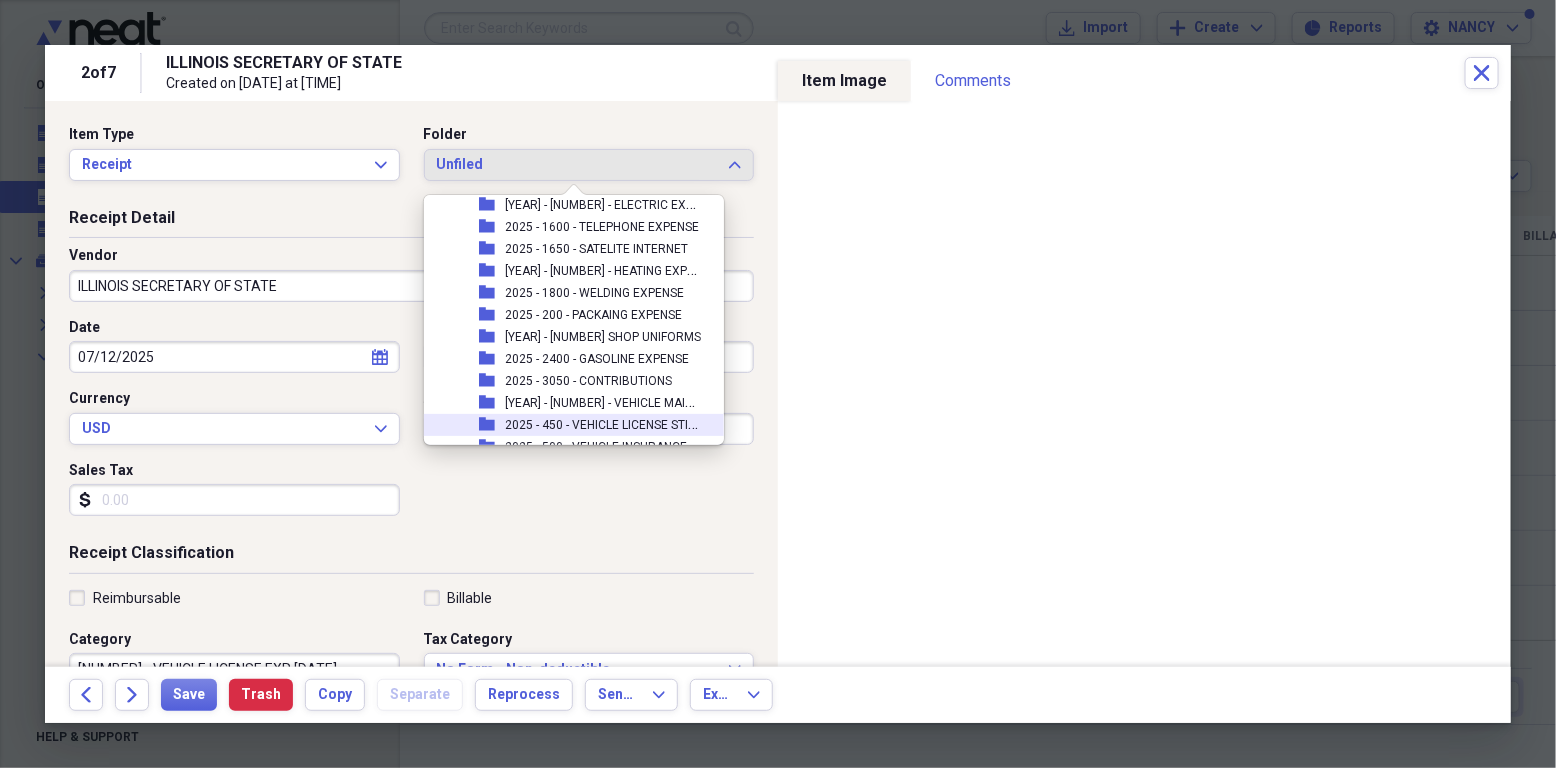 click on "2025 - 450 - VEHICLE LICENSE STICKERS" at bounding box center (603, 425) 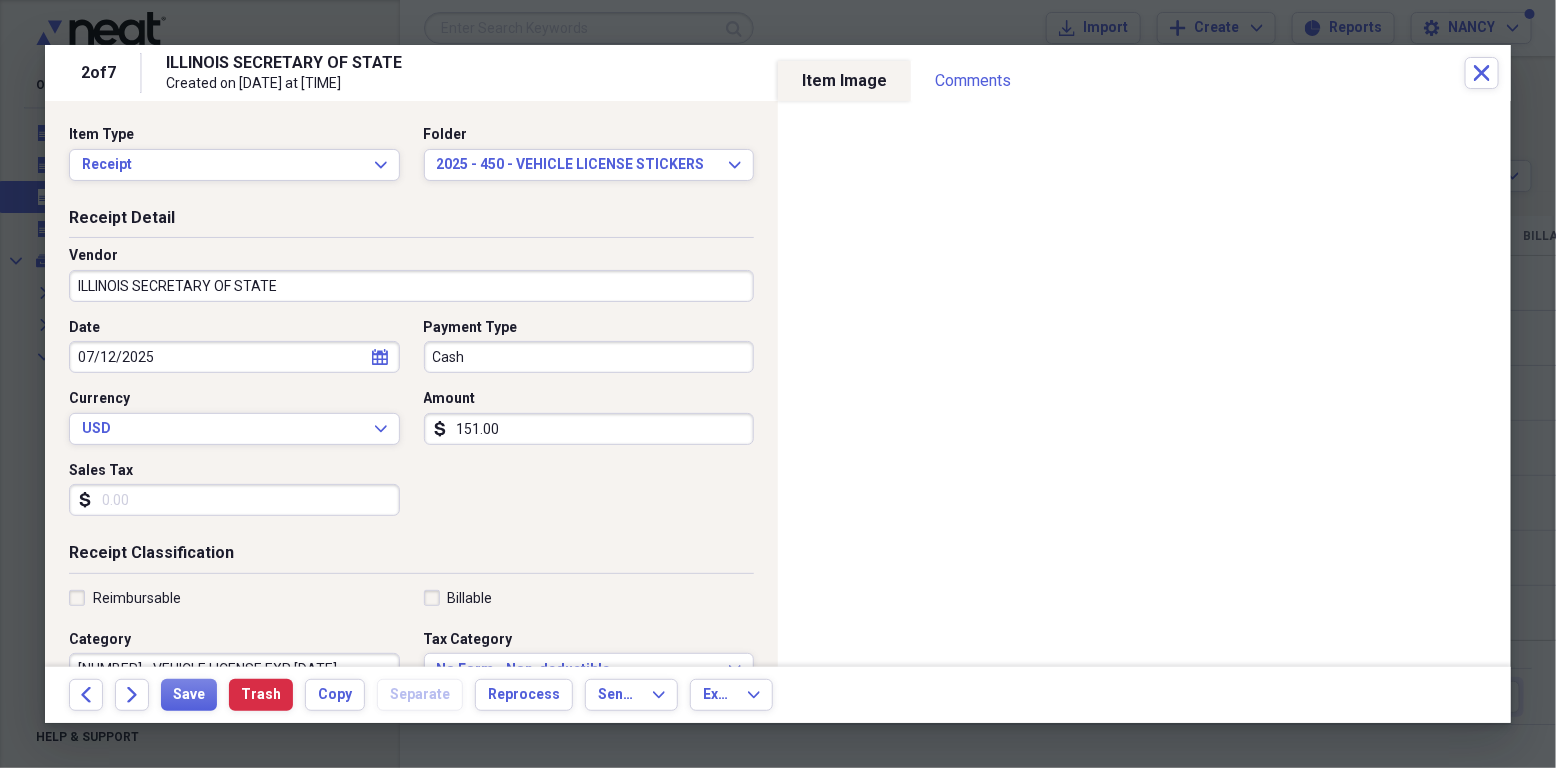 click on "Cash" at bounding box center [589, 357] 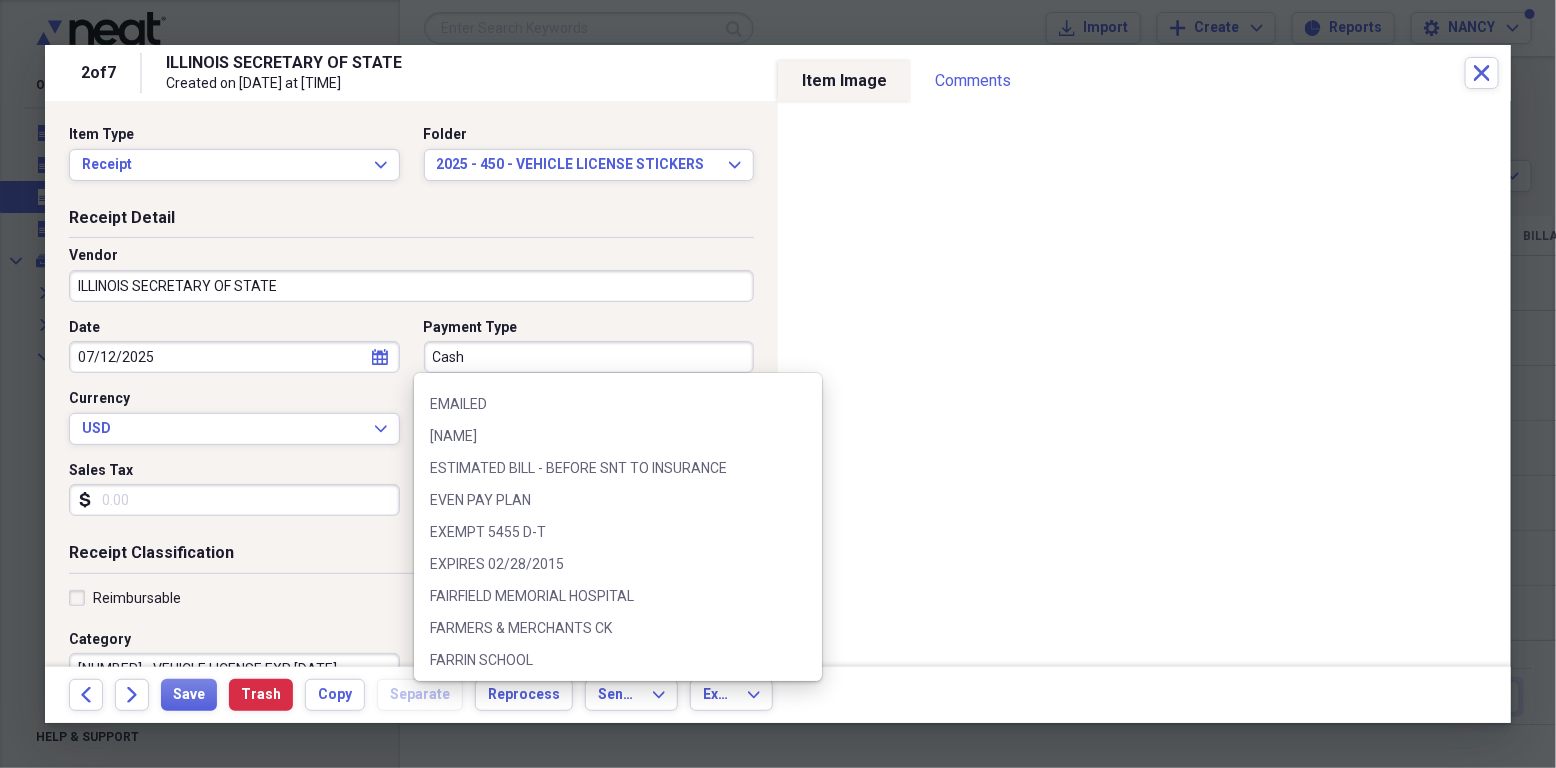 scroll, scrollTop: 5277, scrollLeft: 0, axis: vertical 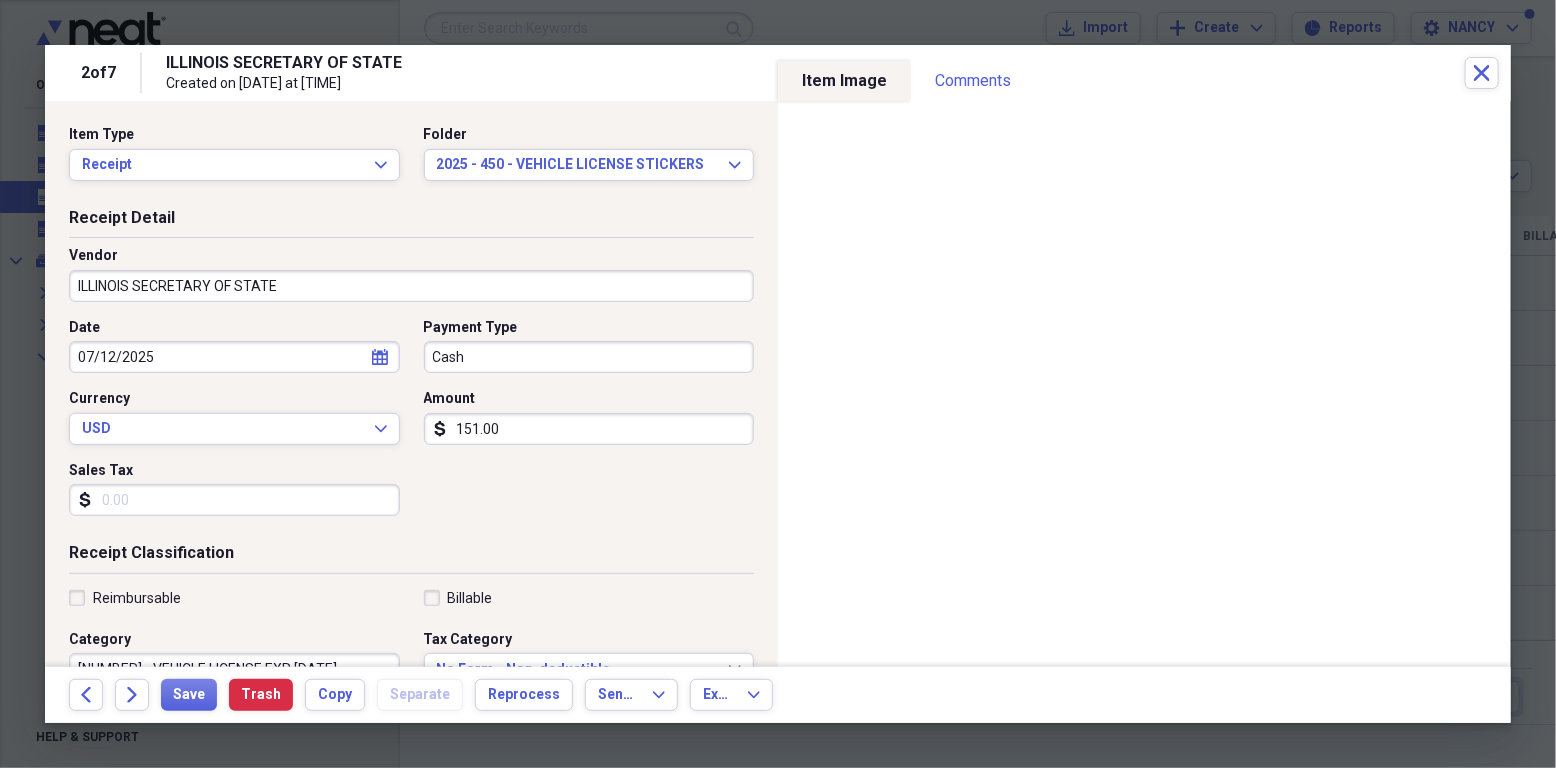 click on "Receipt Classification" at bounding box center [411, 557] 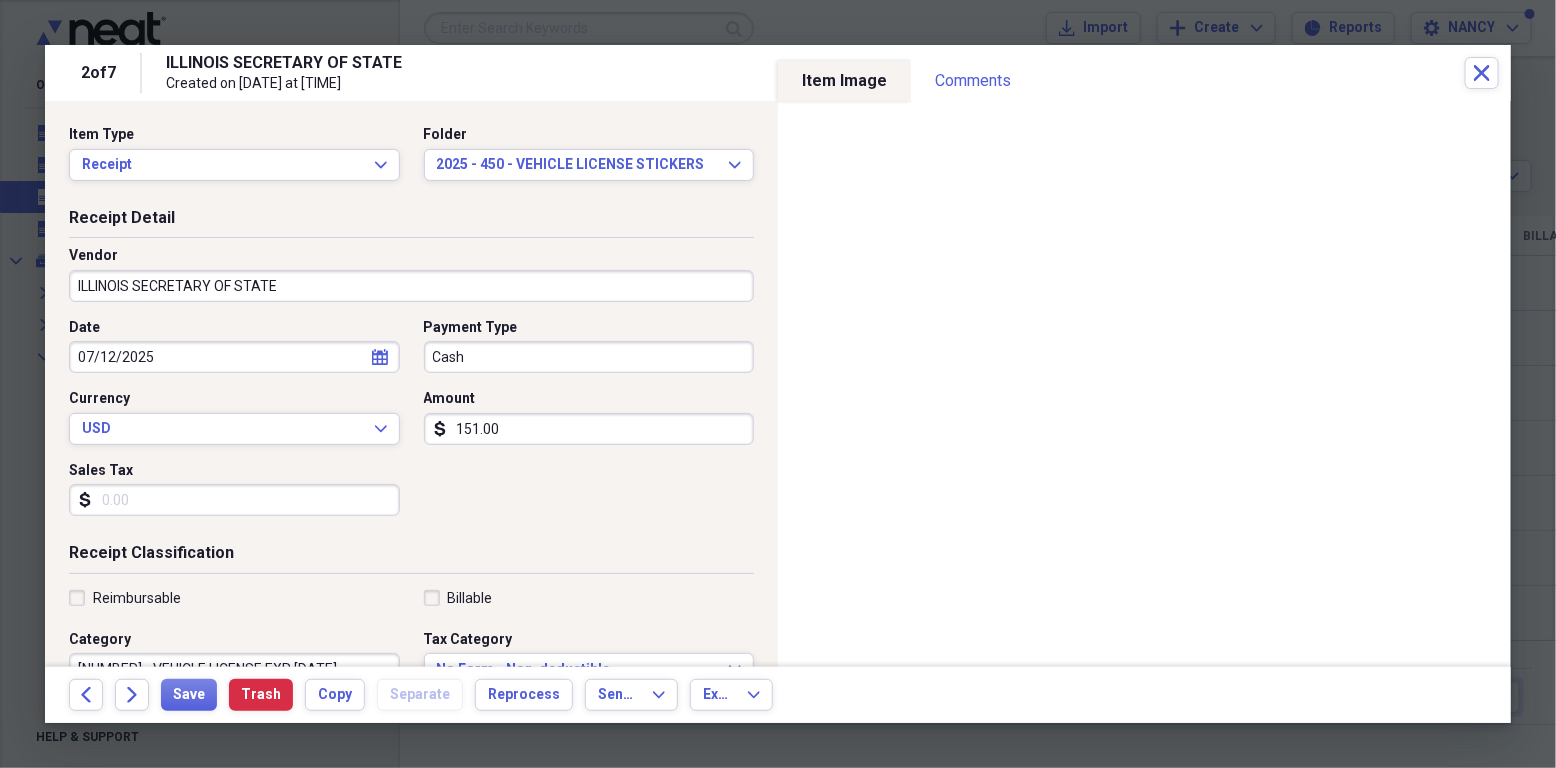 scroll, scrollTop: 133, scrollLeft: 0, axis: vertical 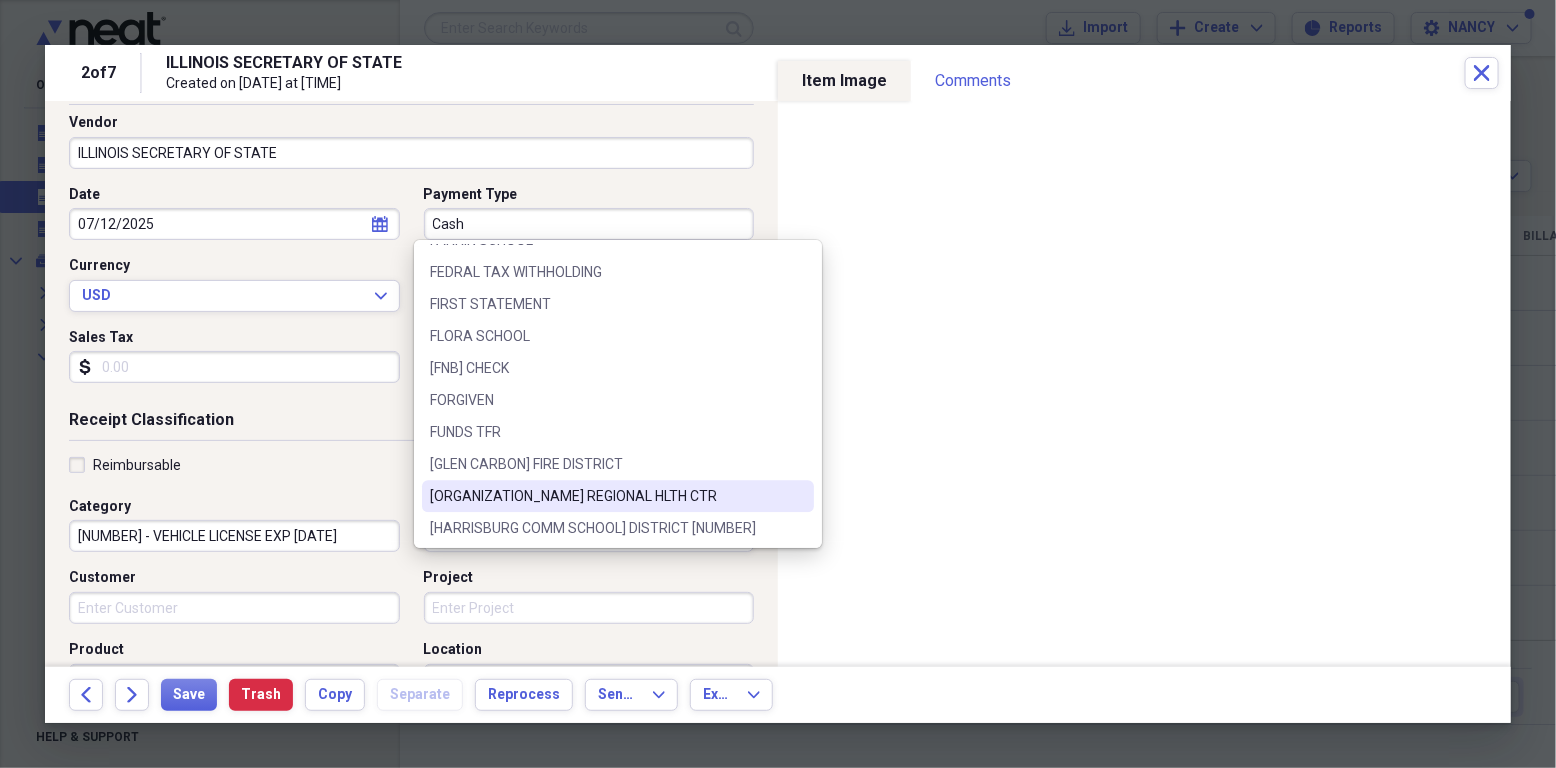 click on "Cash" at bounding box center [589, 224] 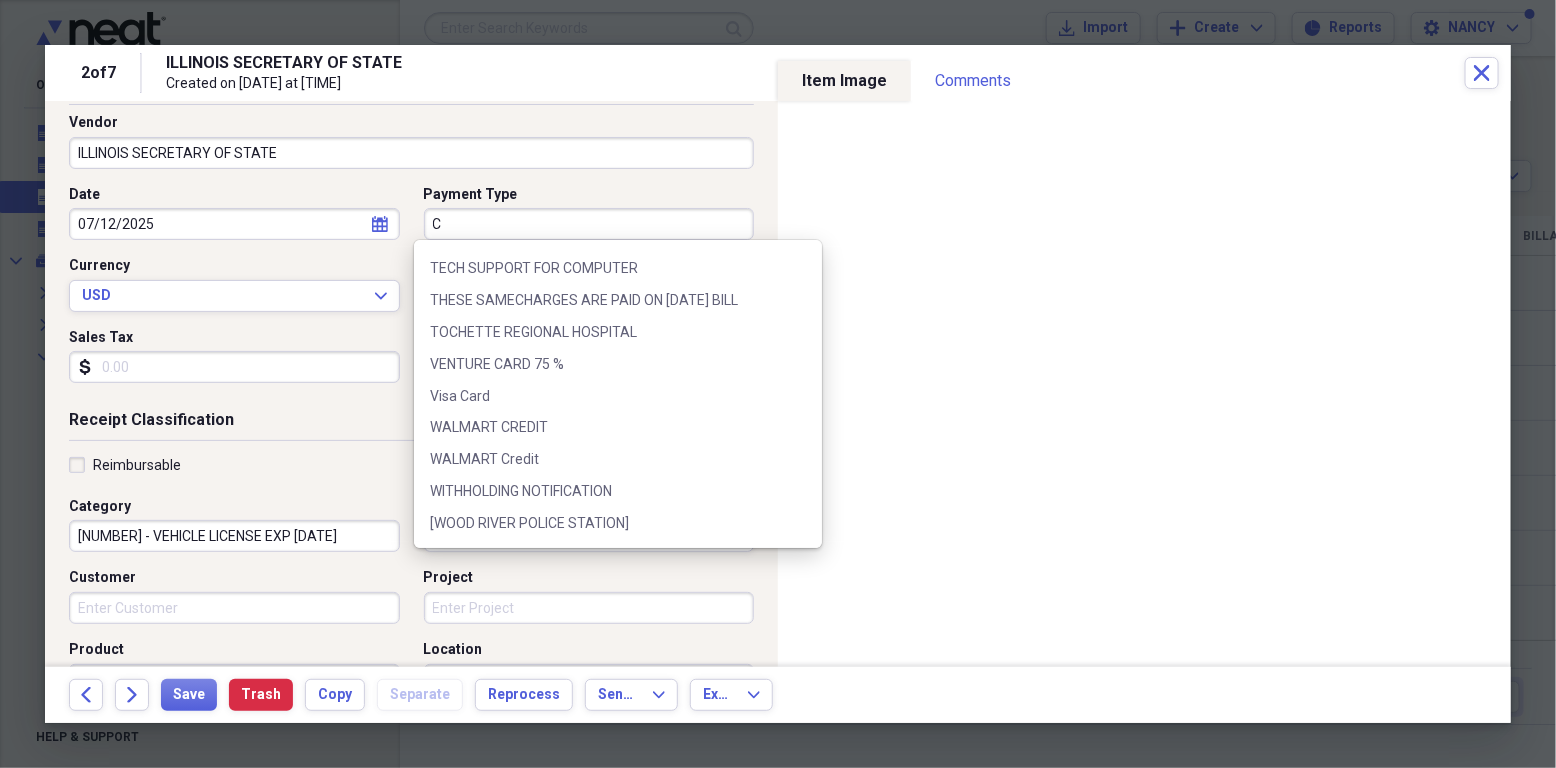 scroll, scrollTop: 0, scrollLeft: 0, axis: both 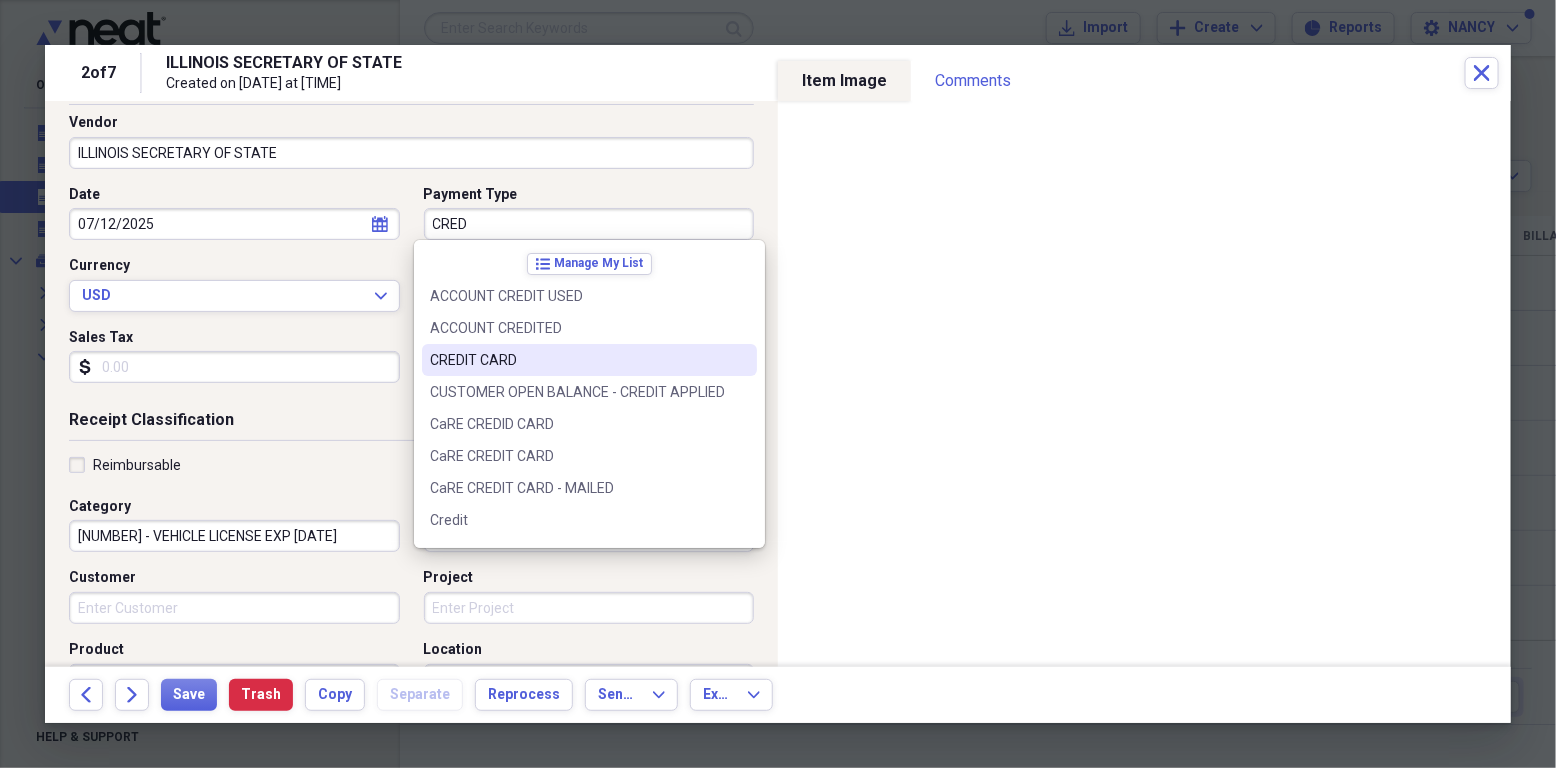 click on "CREDIT CARD" at bounding box center (577, 360) 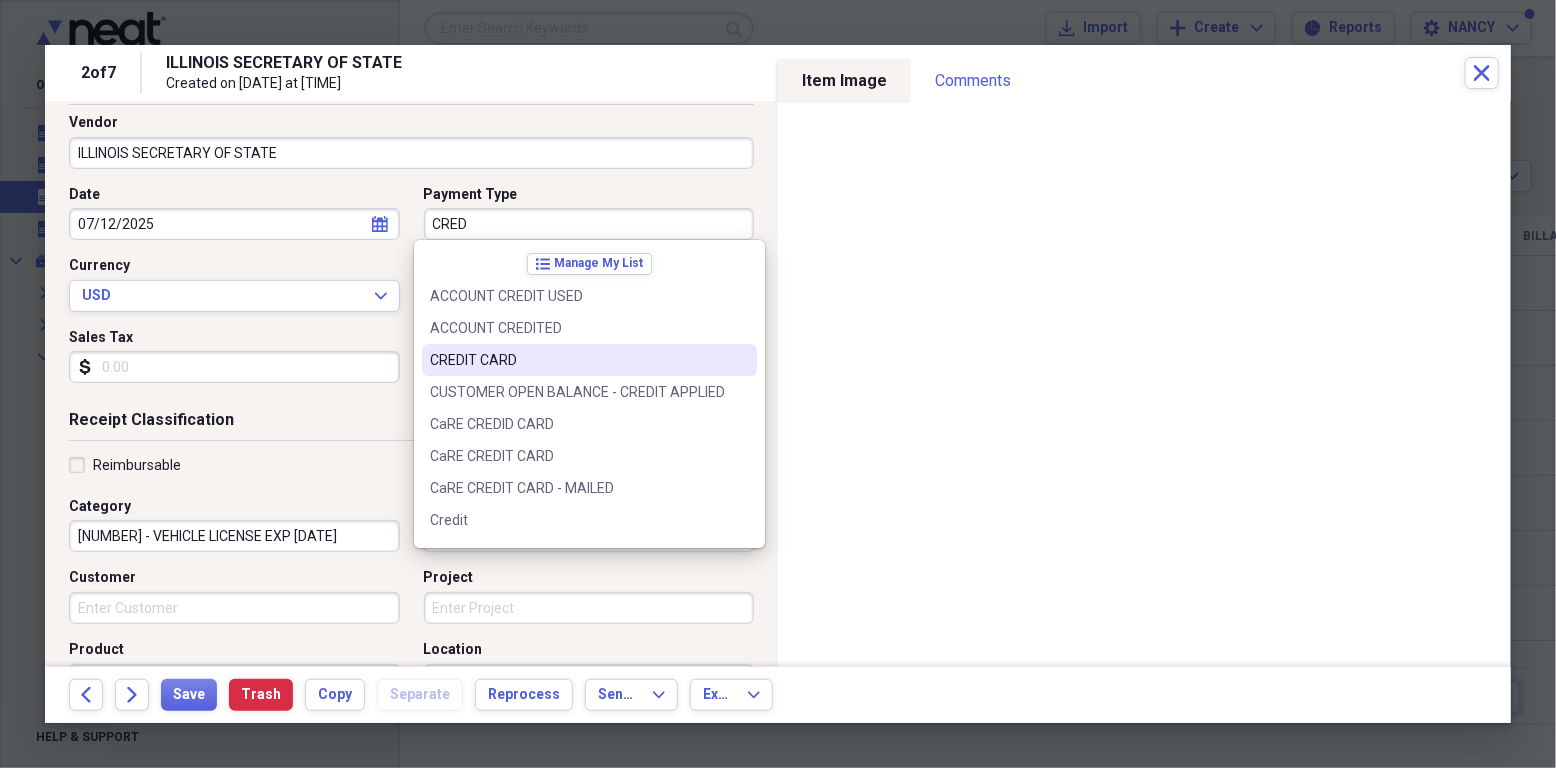 type on "CREDIT CARD" 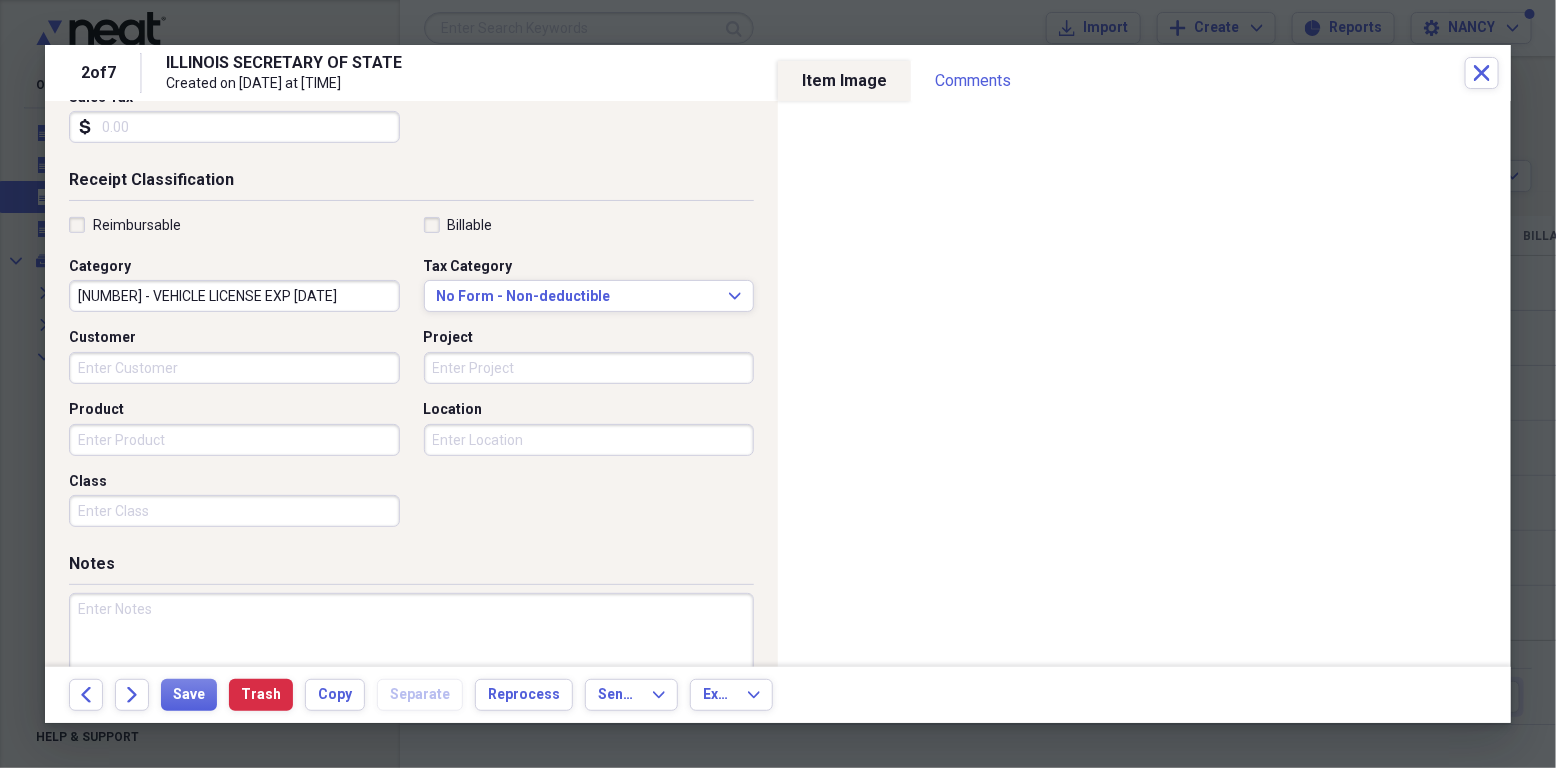 scroll, scrollTop: 399, scrollLeft: 0, axis: vertical 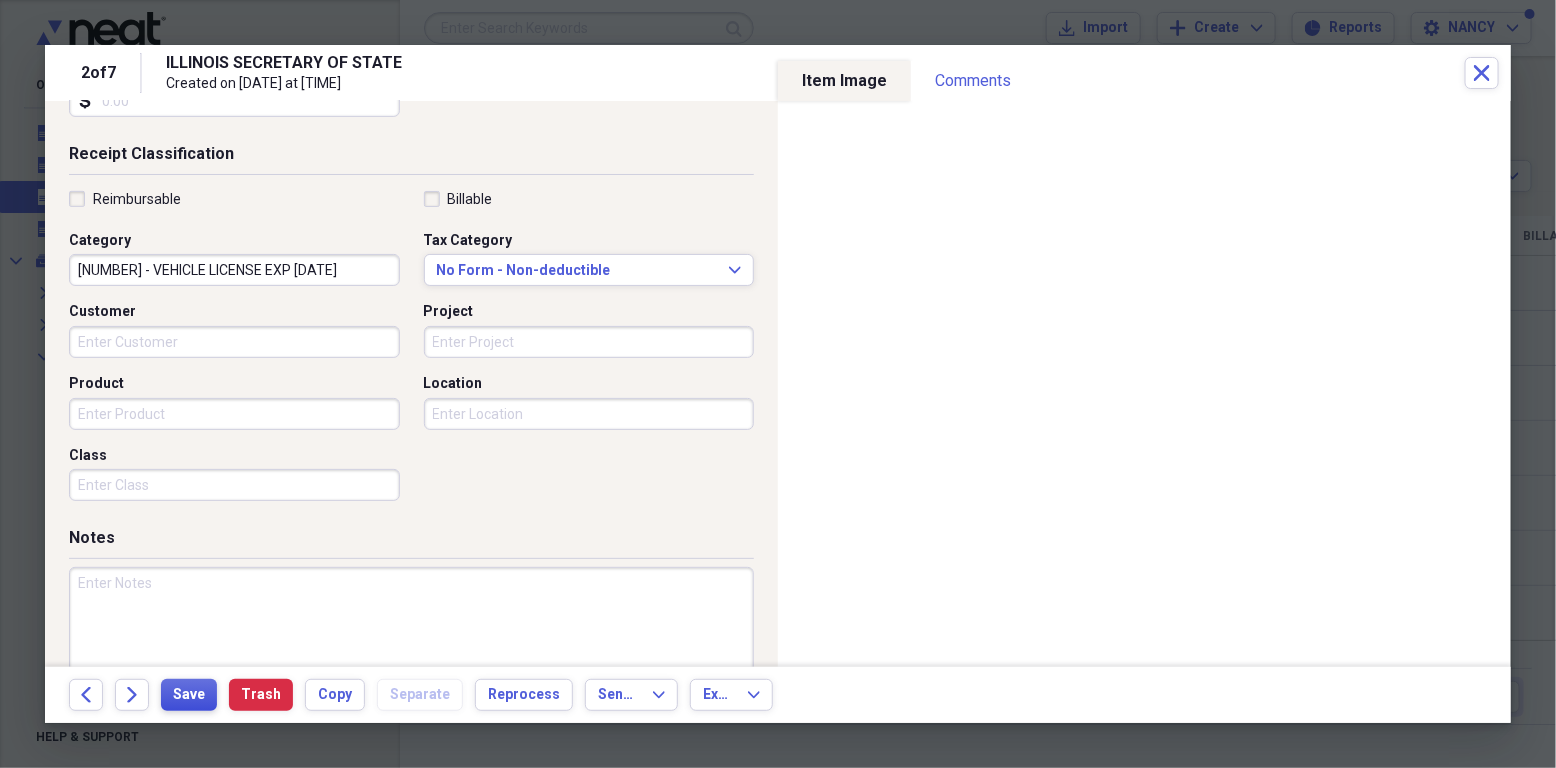 click on "Save" at bounding box center (189, 695) 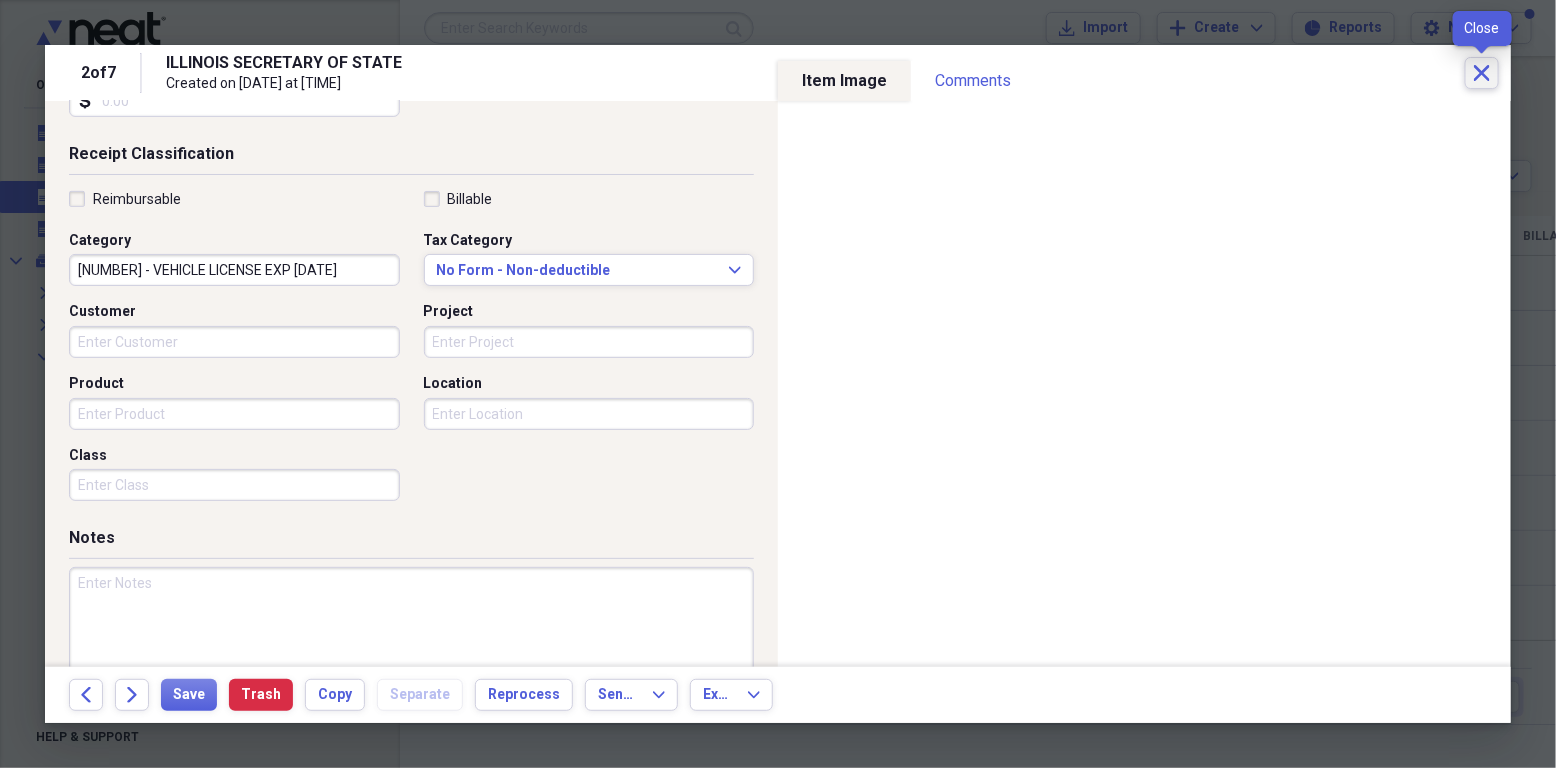 click on "Close" 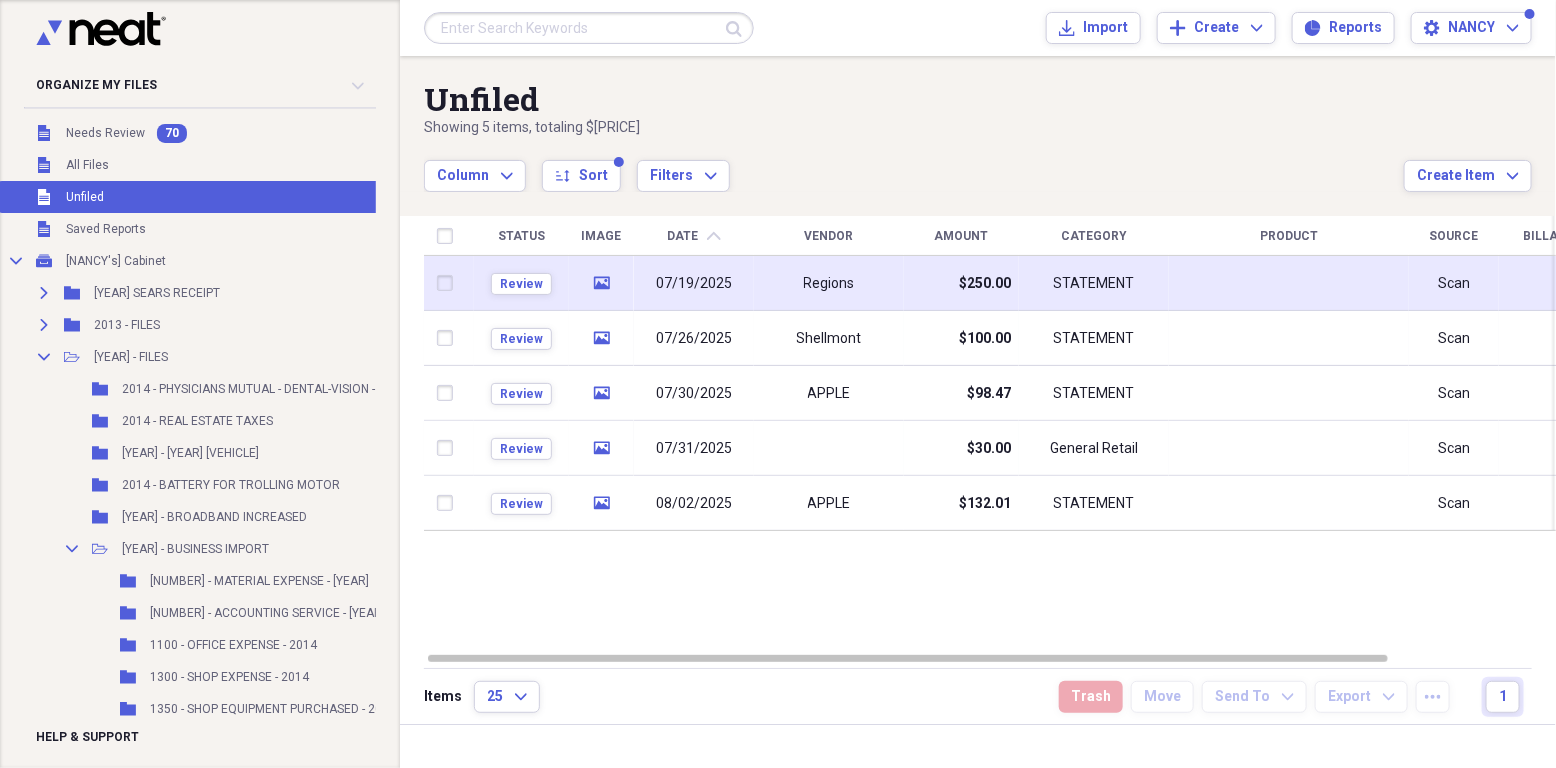 click on "Regions" at bounding box center (829, 284) 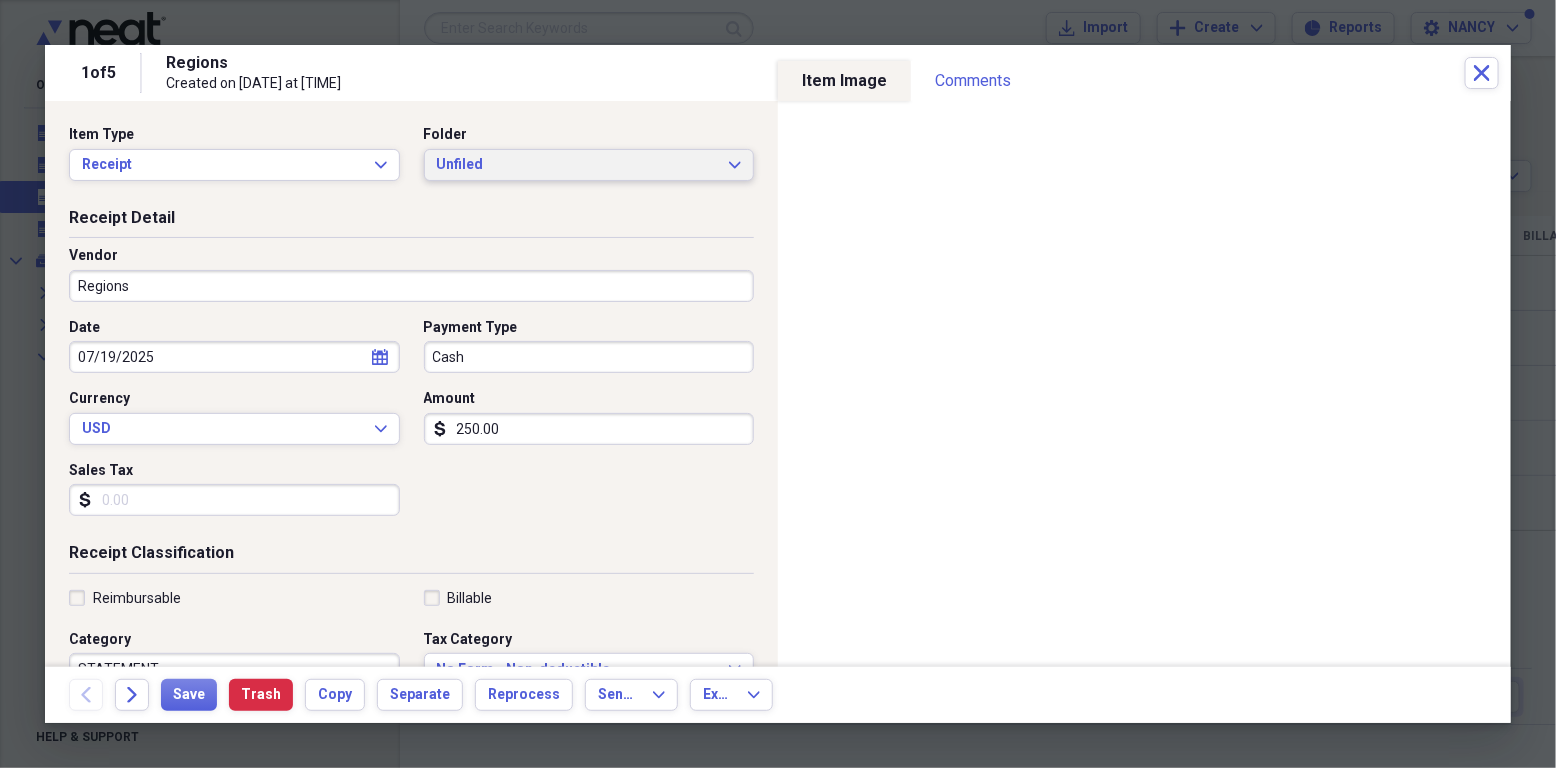 click on "Unfiled Expand" at bounding box center (589, 165) 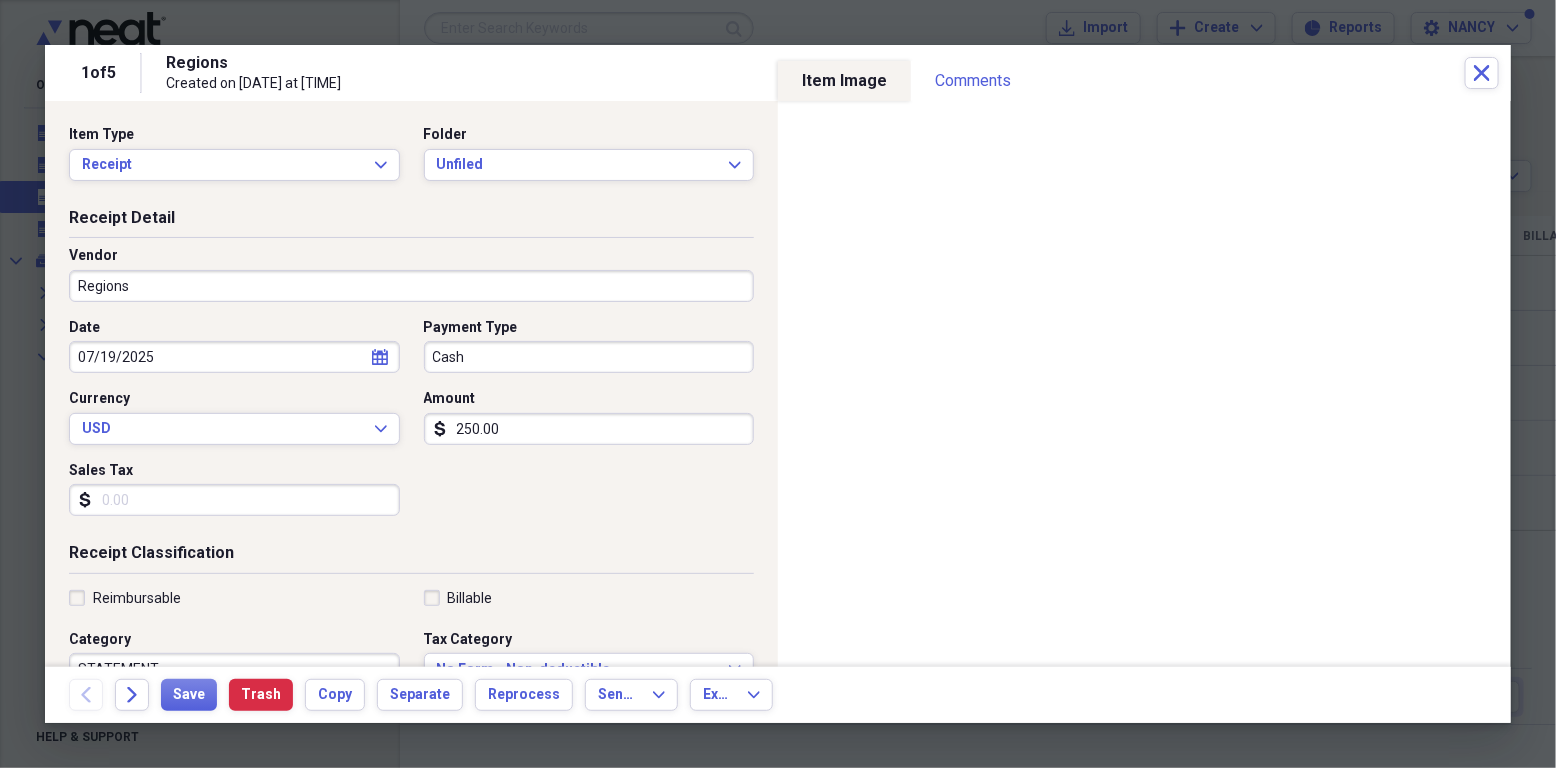 drag, startPoint x: 731, startPoint y: 171, endPoint x: 659, endPoint y: 76, distance: 119.20151 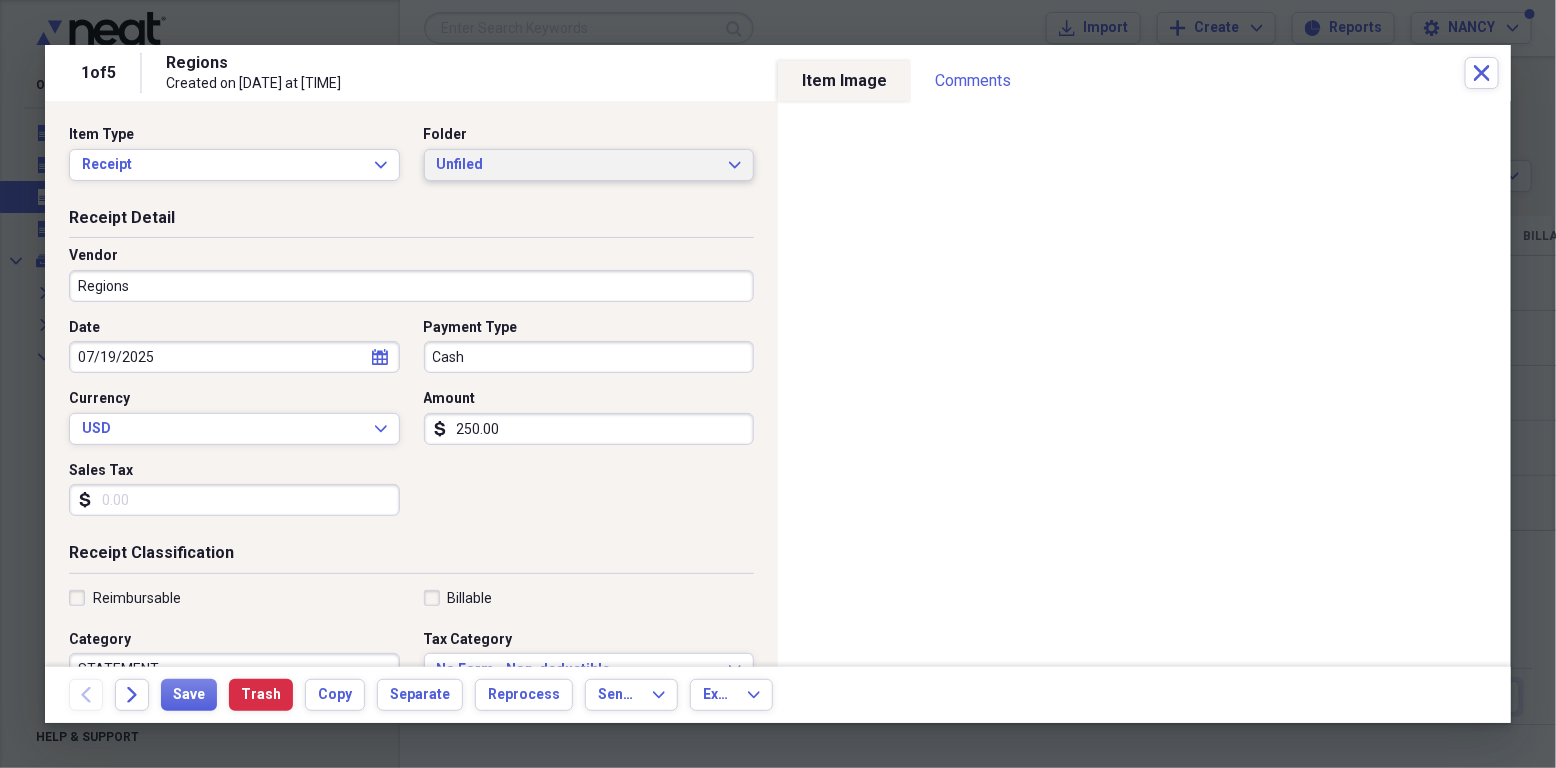 click on "Expand" 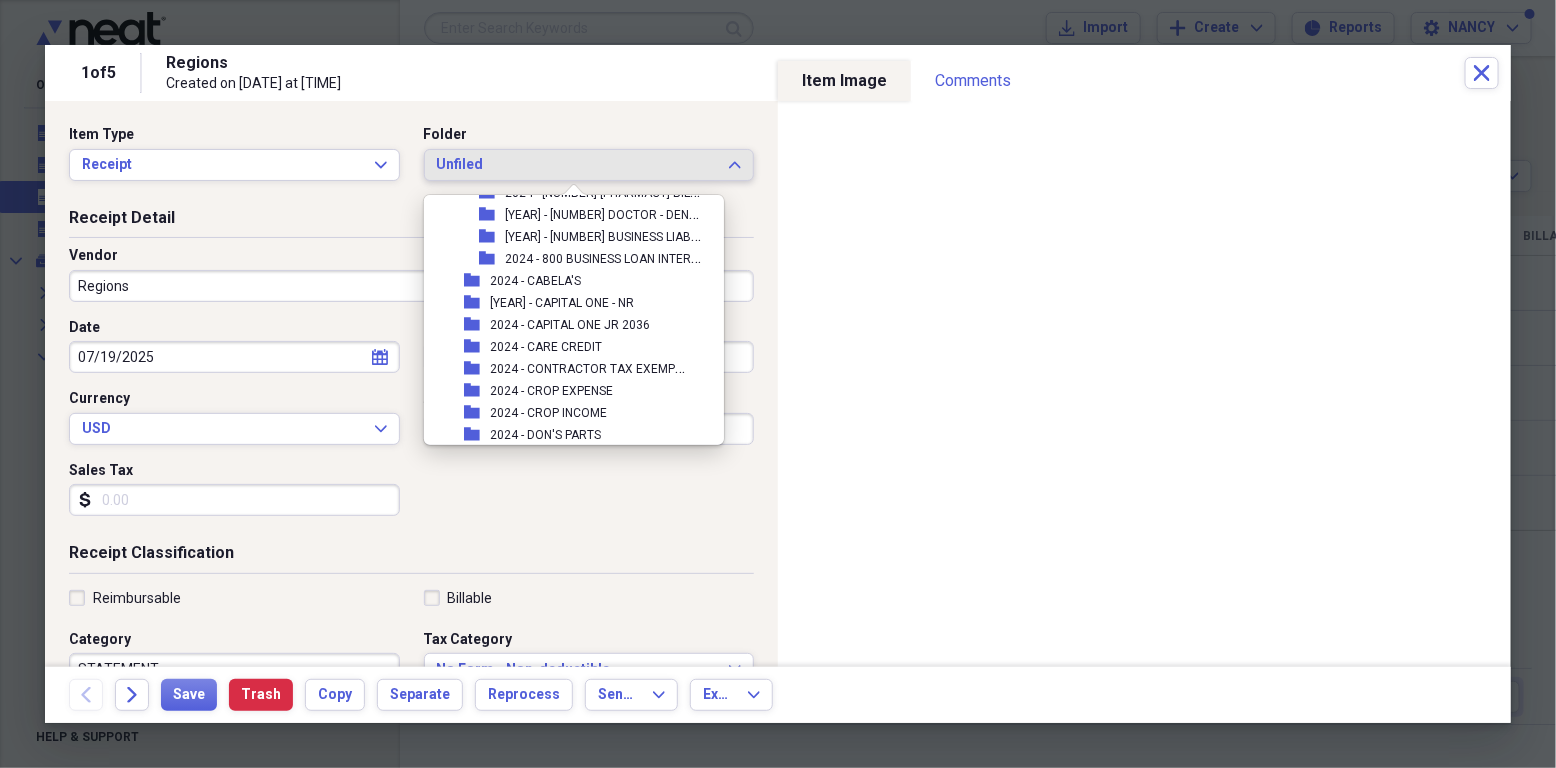 scroll, scrollTop: 13786, scrollLeft: 0, axis: vertical 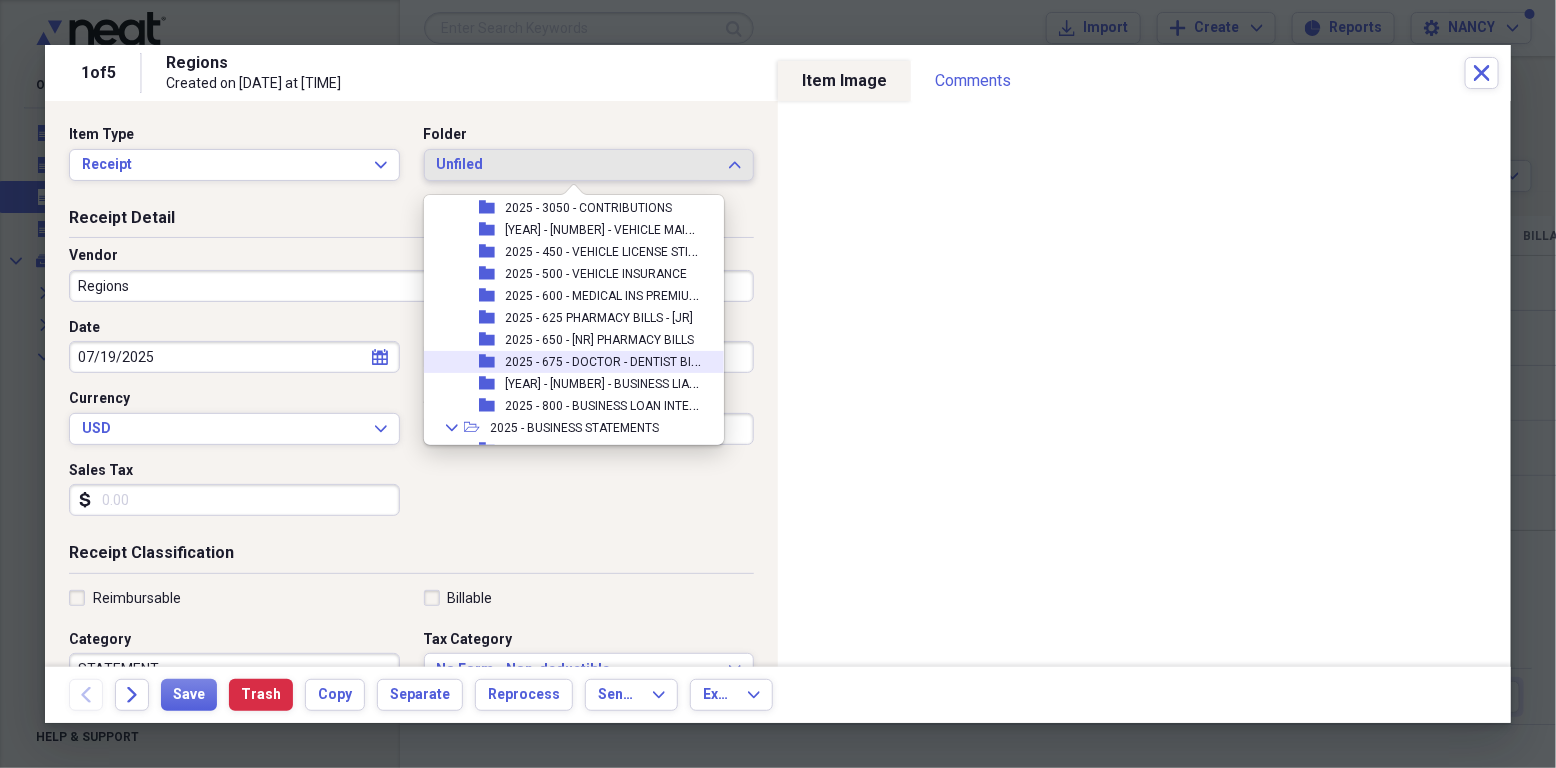 click on "[YEAR] - [NUMBER] - DOCTOR - DENTIST BILLS" at bounding box center (607, 360) 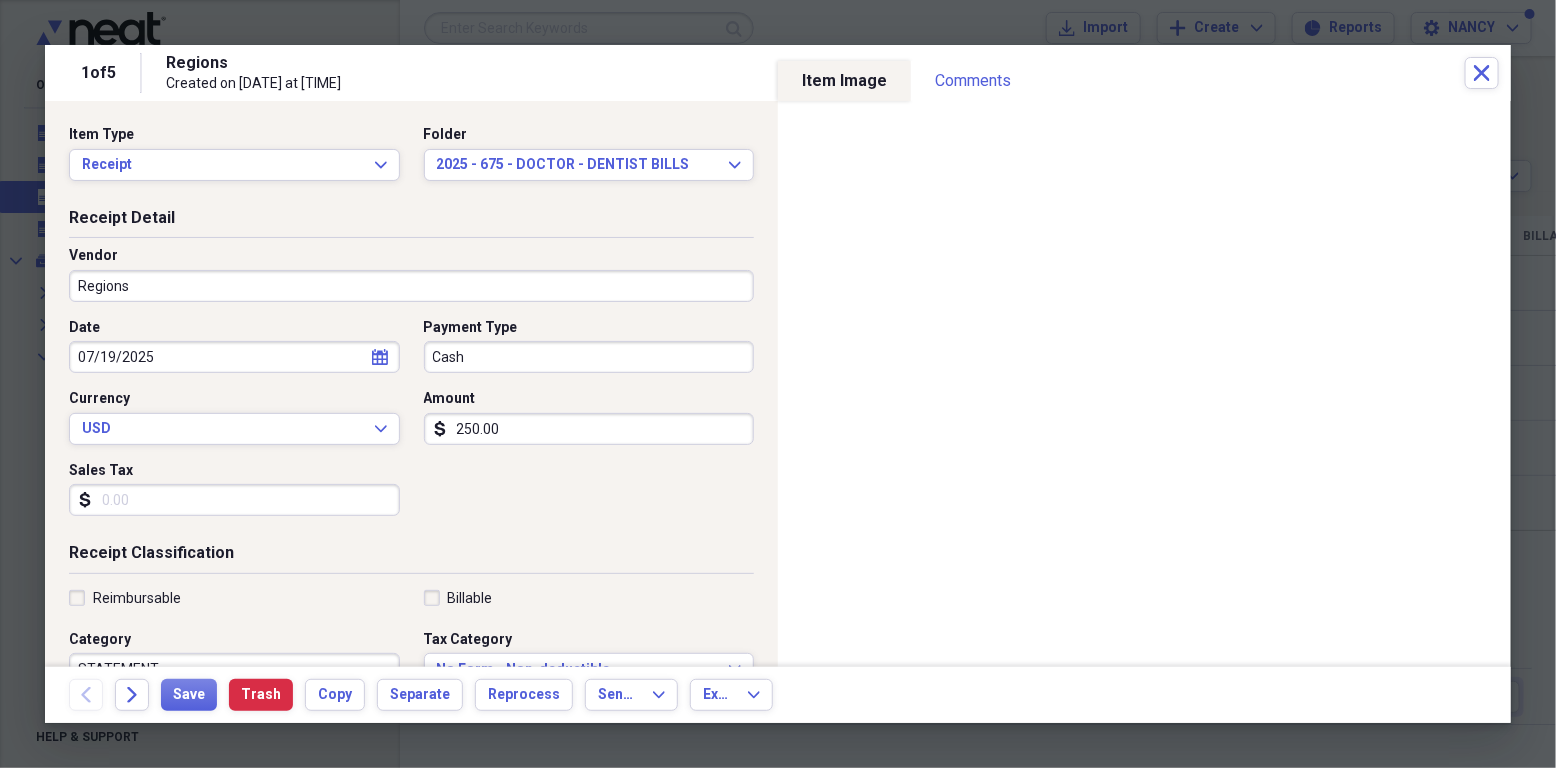 click on "Regions" at bounding box center (411, 286) 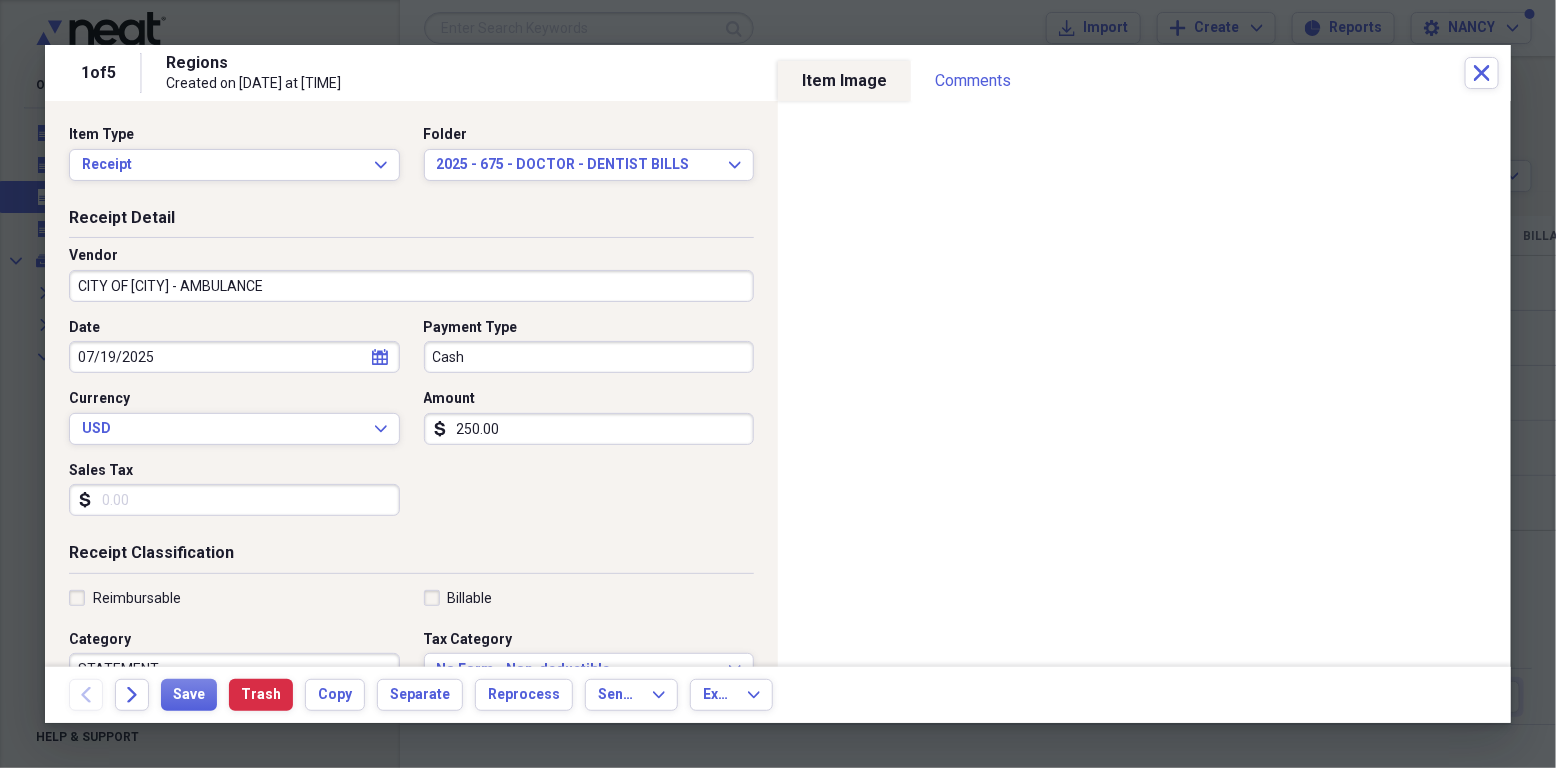 type on "CITY OF MASCOUTAH - AMBULANCE" 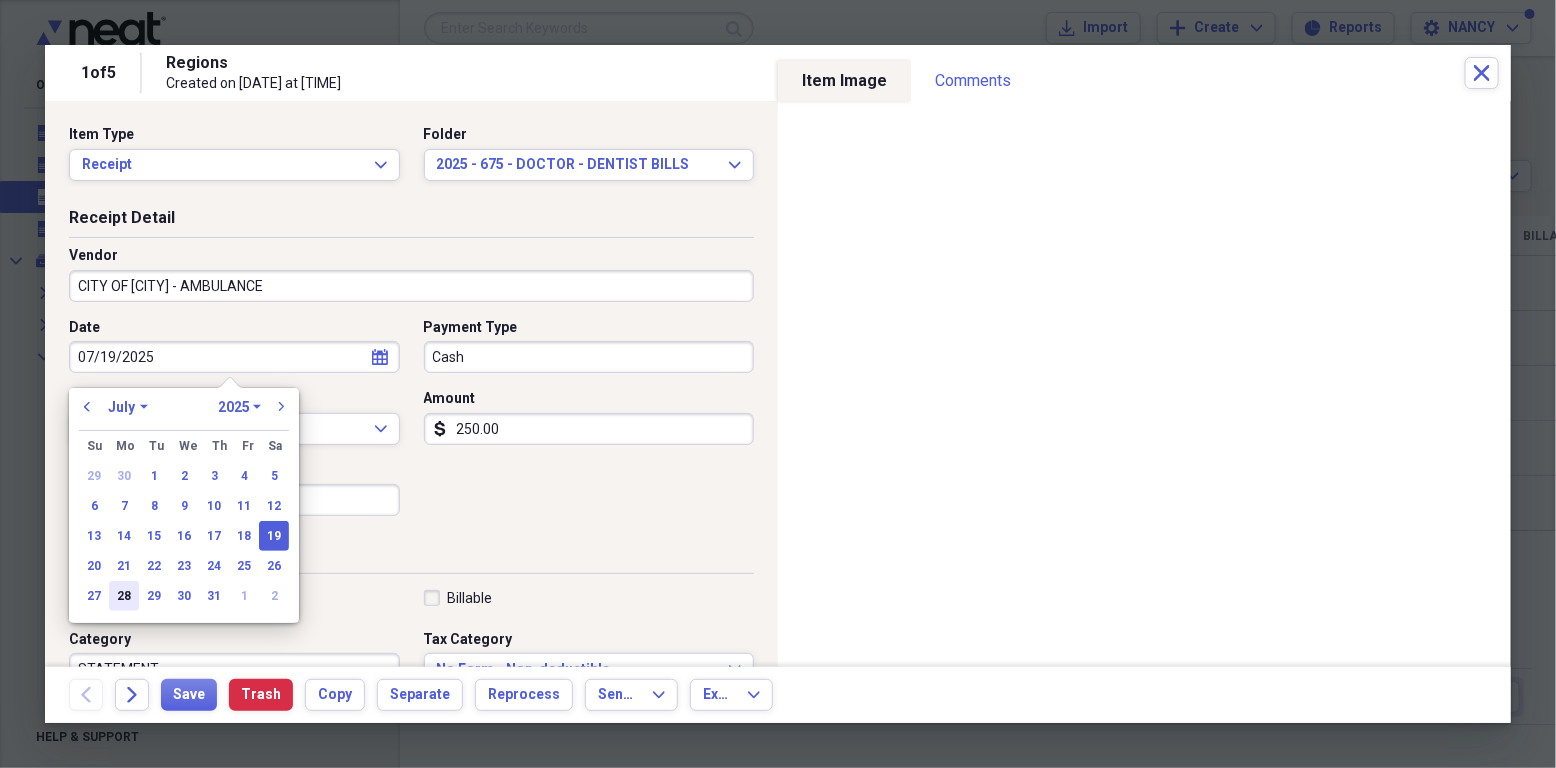 click on "28" at bounding box center [124, 596] 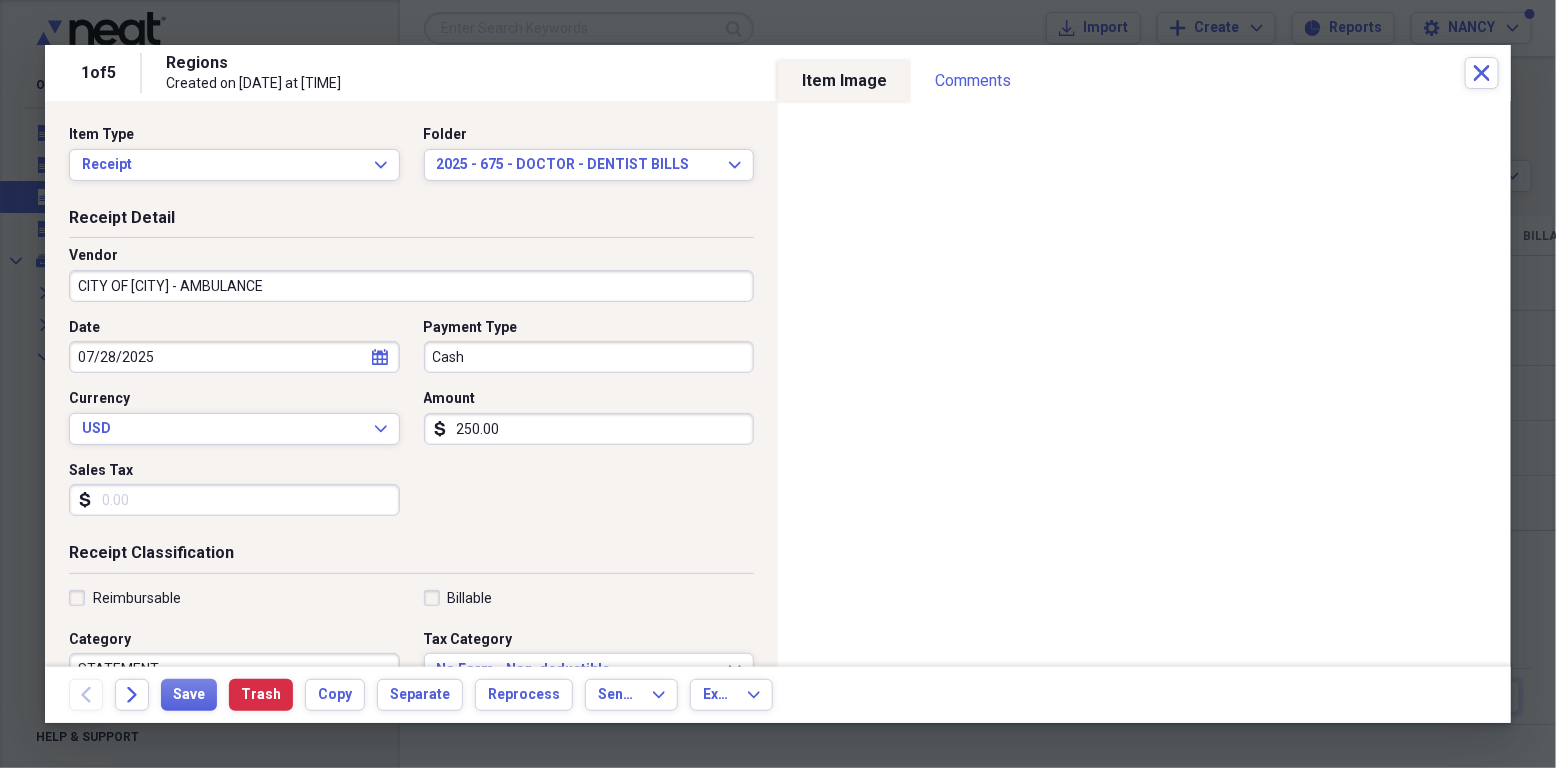 click on "Cash" at bounding box center [589, 357] 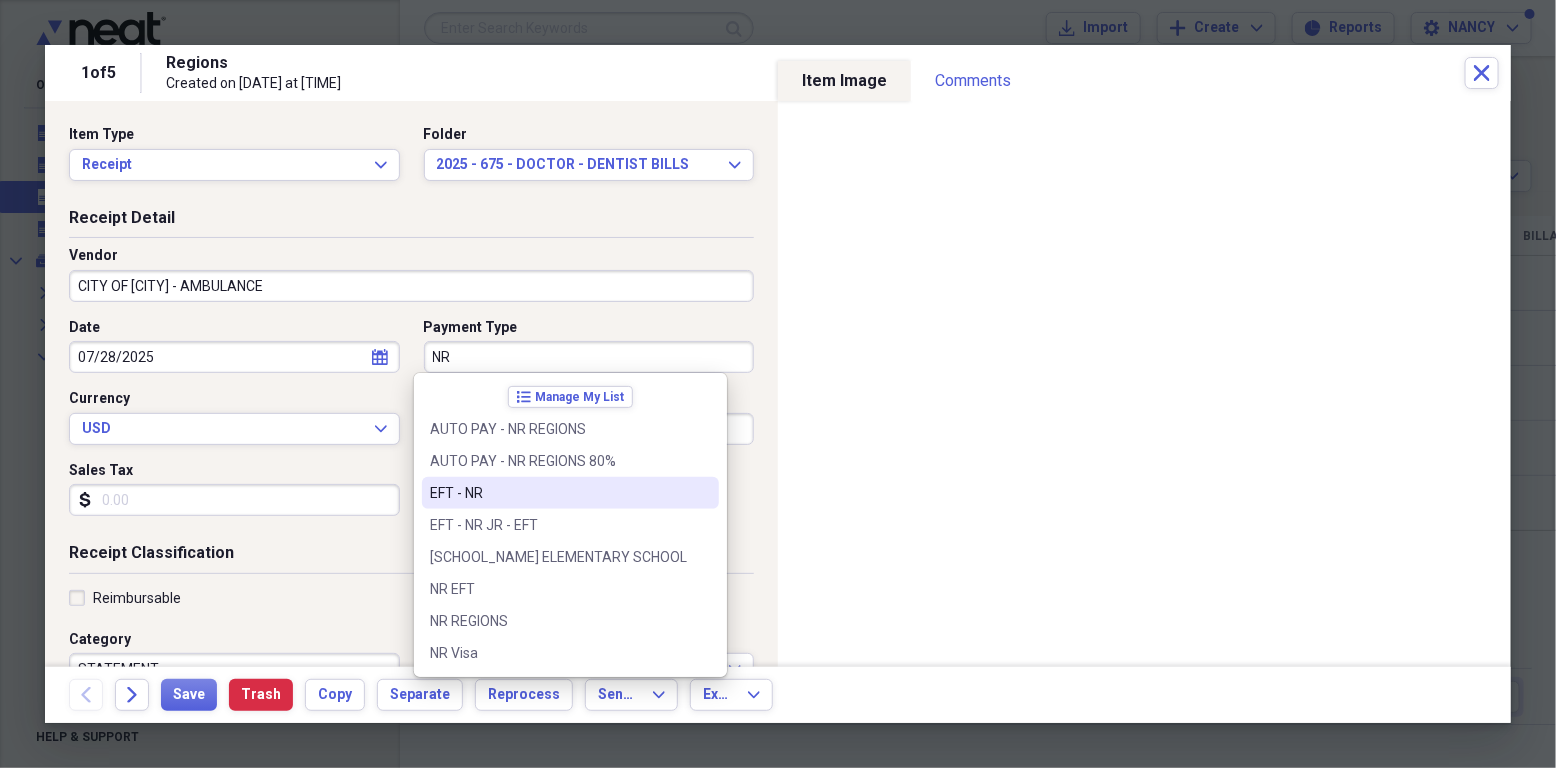 click on "EFT - NR" at bounding box center (558, 493) 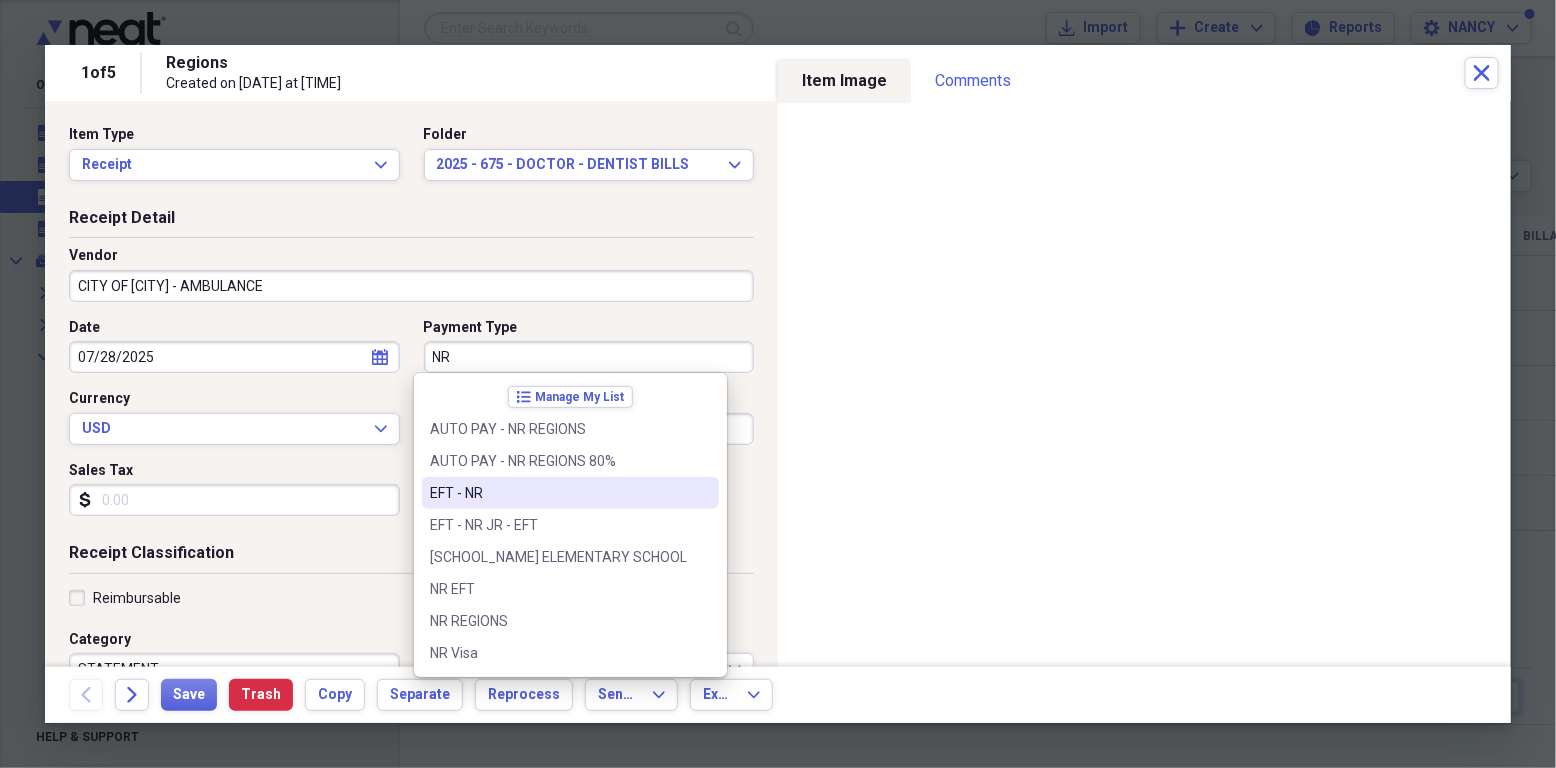 type on "EFT - NR" 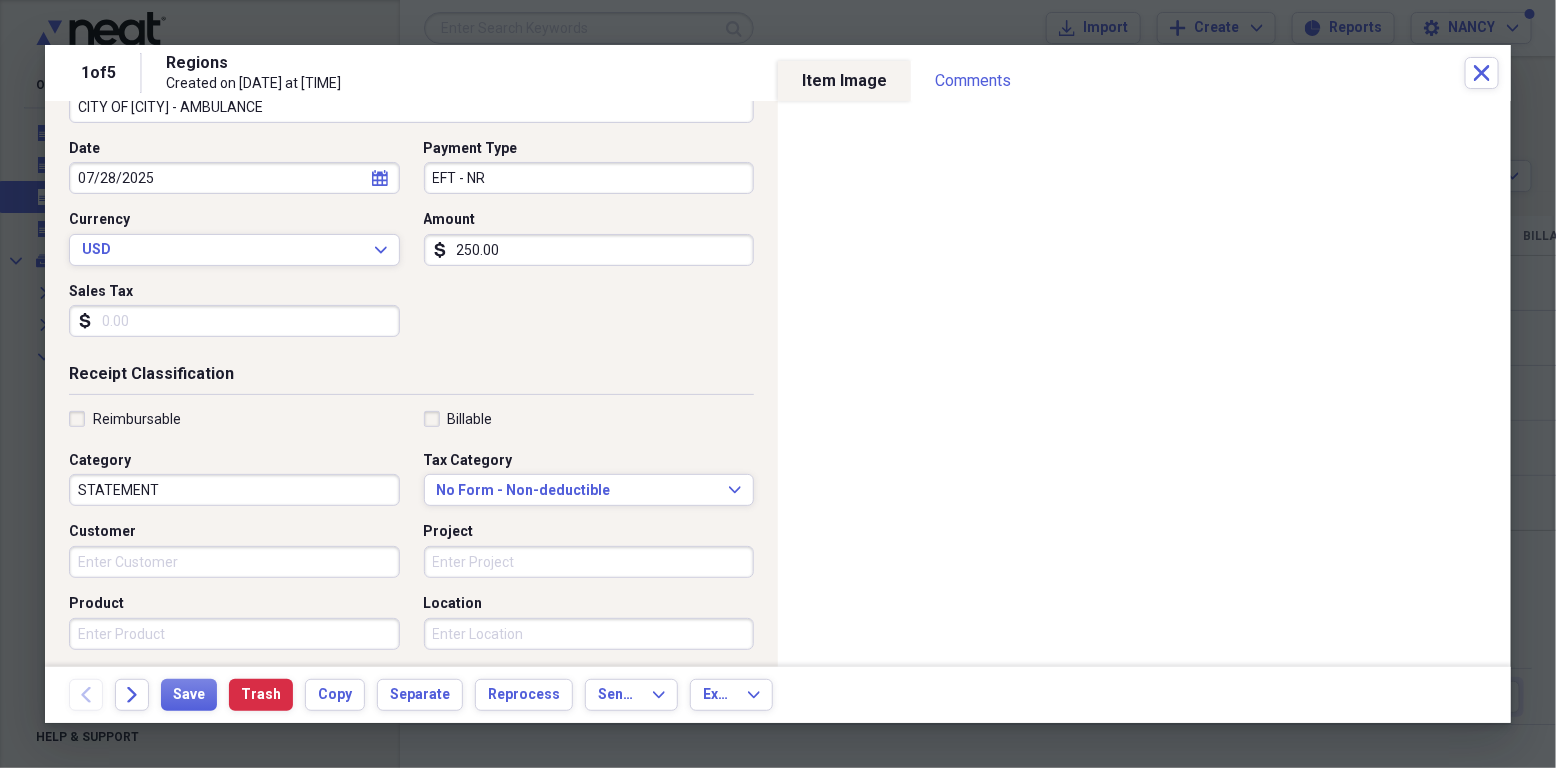 scroll, scrollTop: 399, scrollLeft: 0, axis: vertical 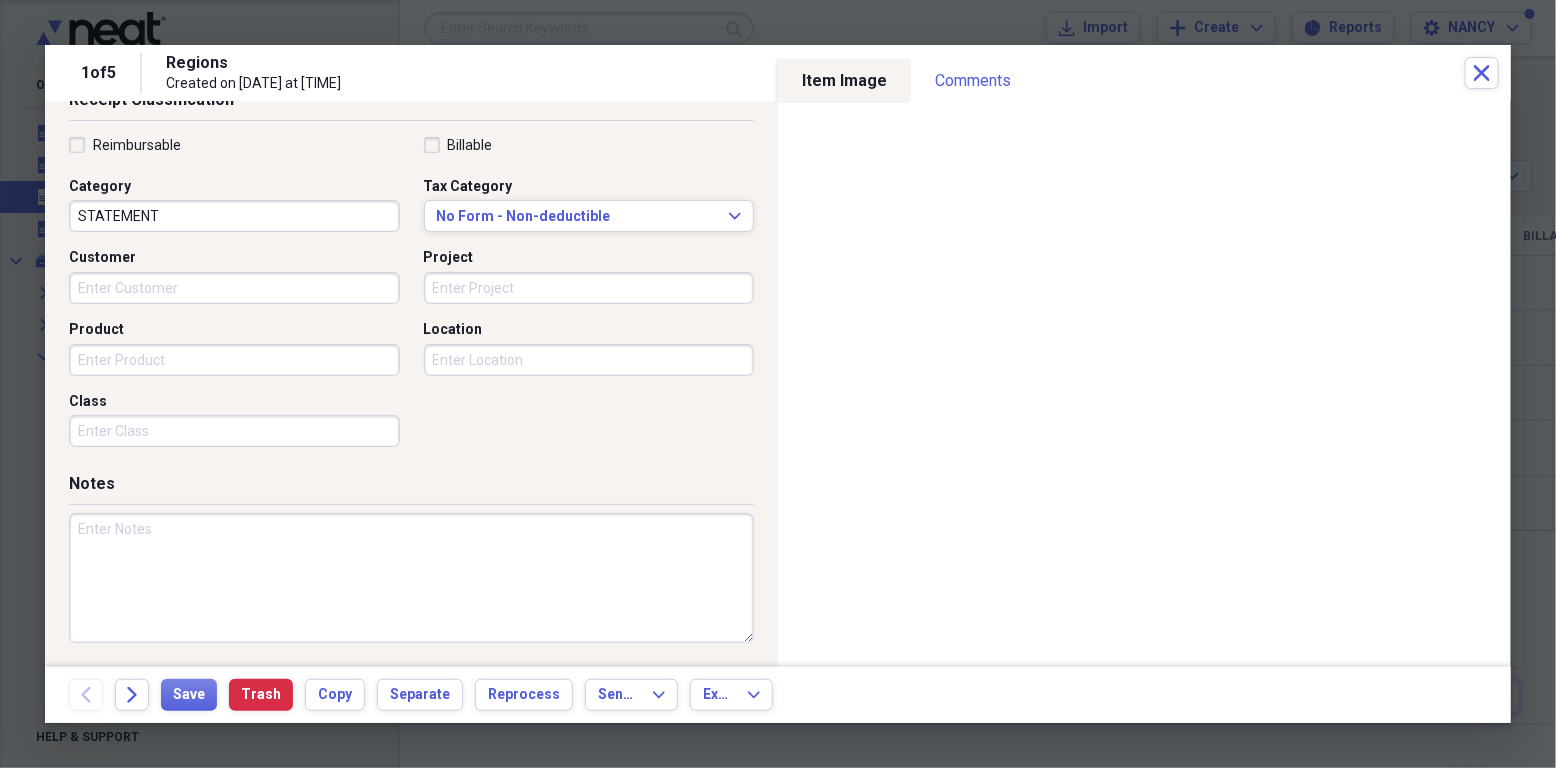 click on "STATEMENT" at bounding box center [234, 216] 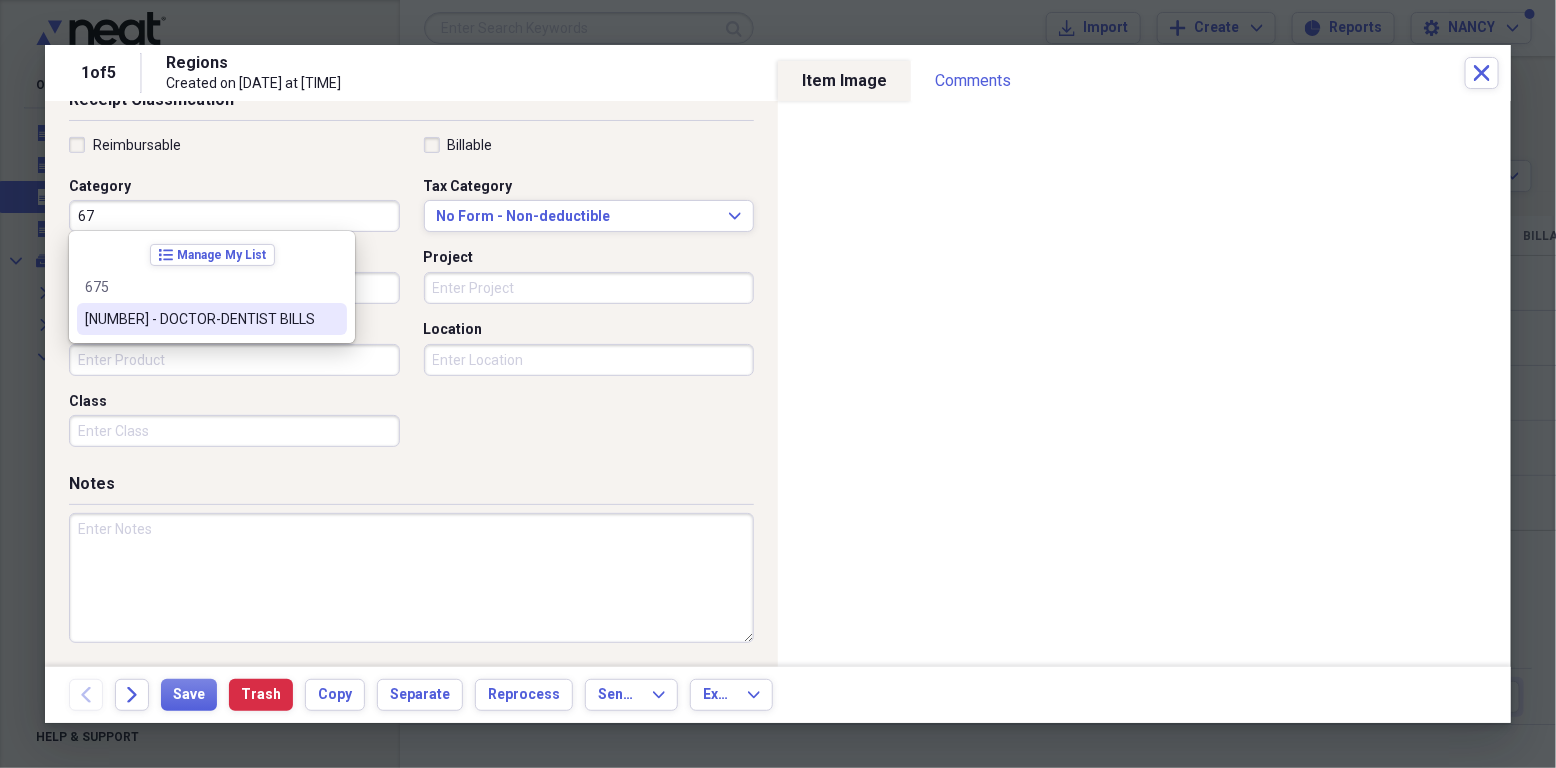 click on "[NUMBER] - DOCTOR-DENTIST BILLS" at bounding box center (200, 319) 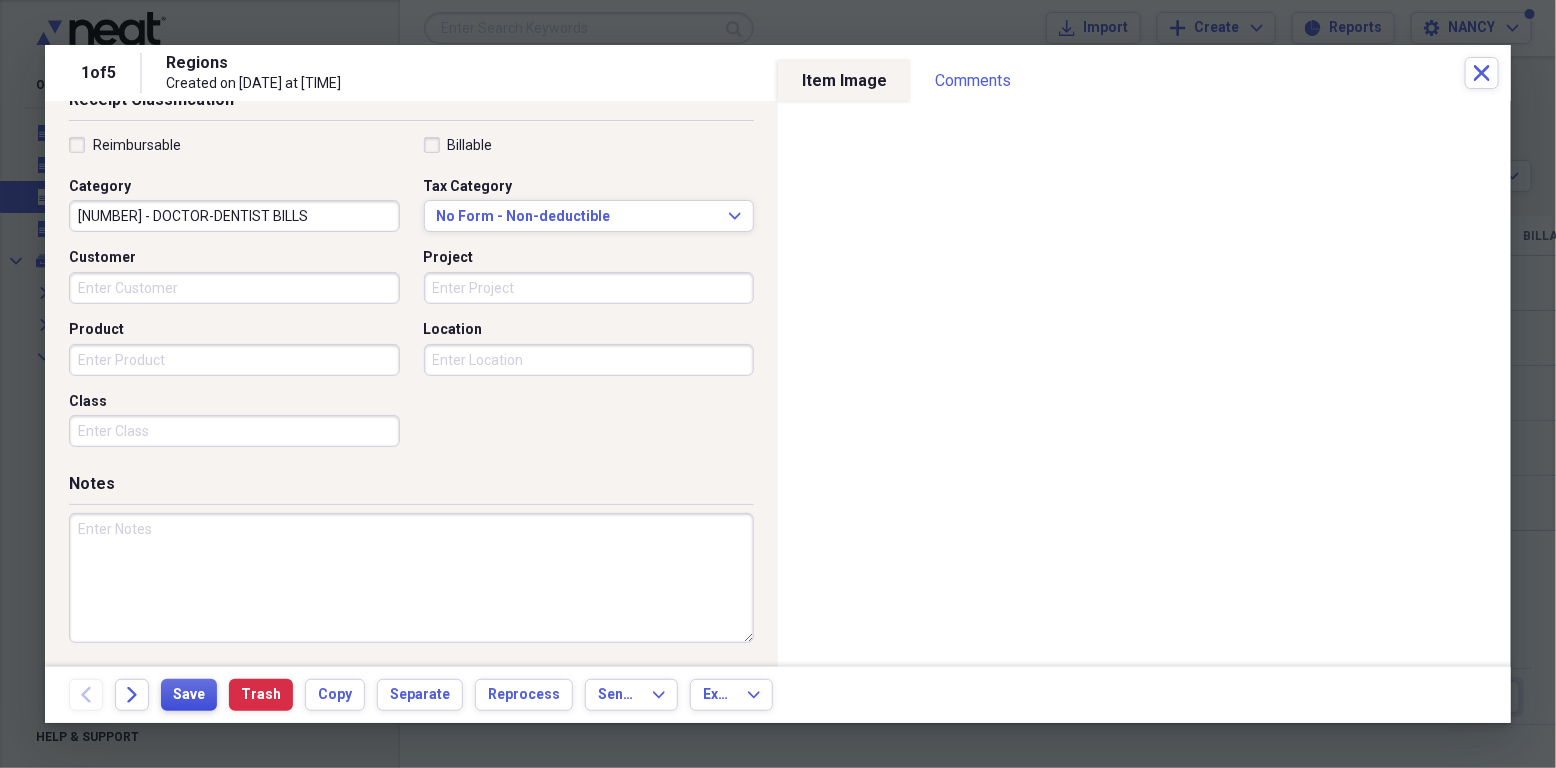 click on "Save" at bounding box center (189, 695) 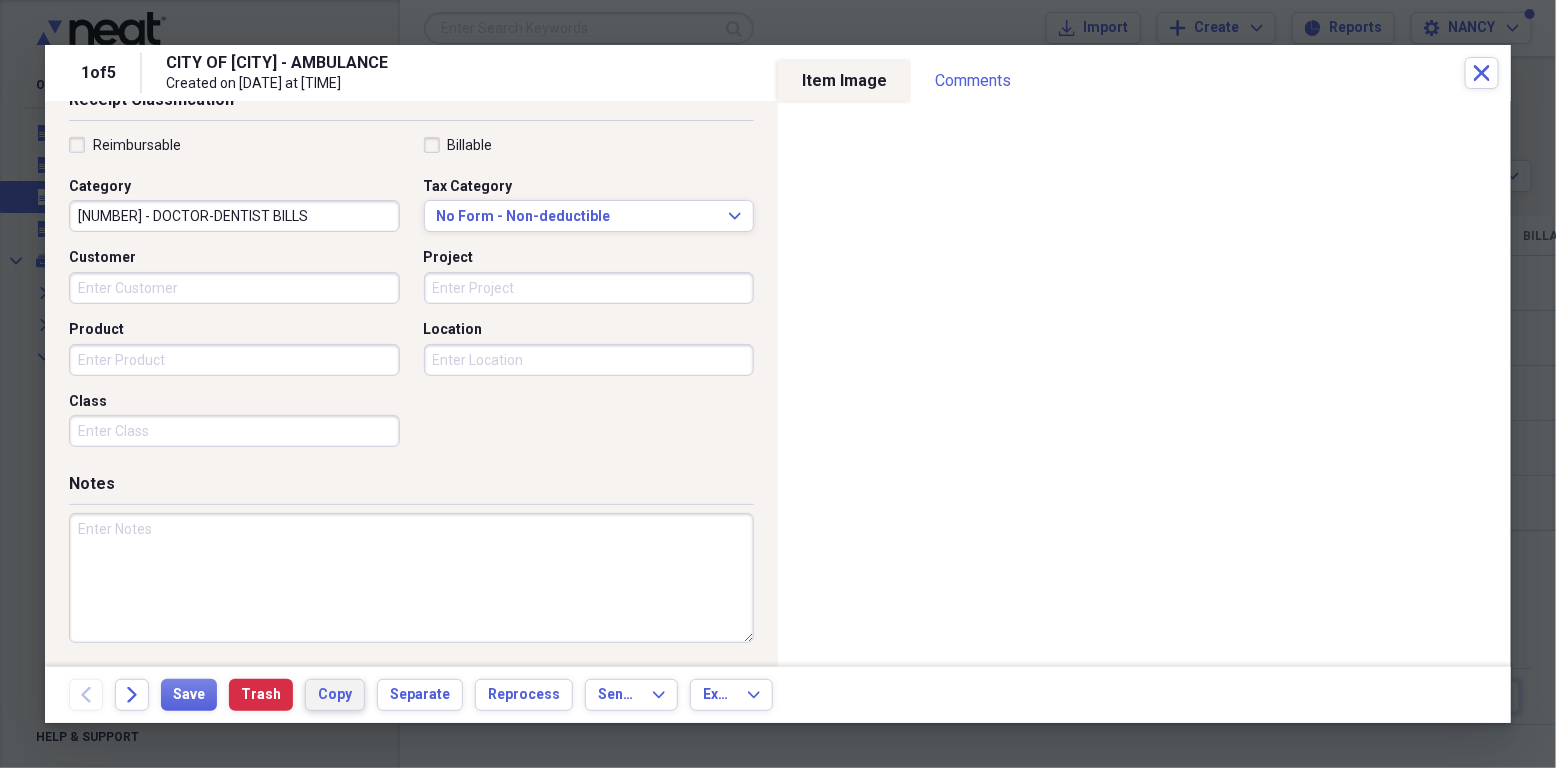 drag, startPoint x: 302, startPoint y: 703, endPoint x: 386, endPoint y: 721, distance: 85.90693 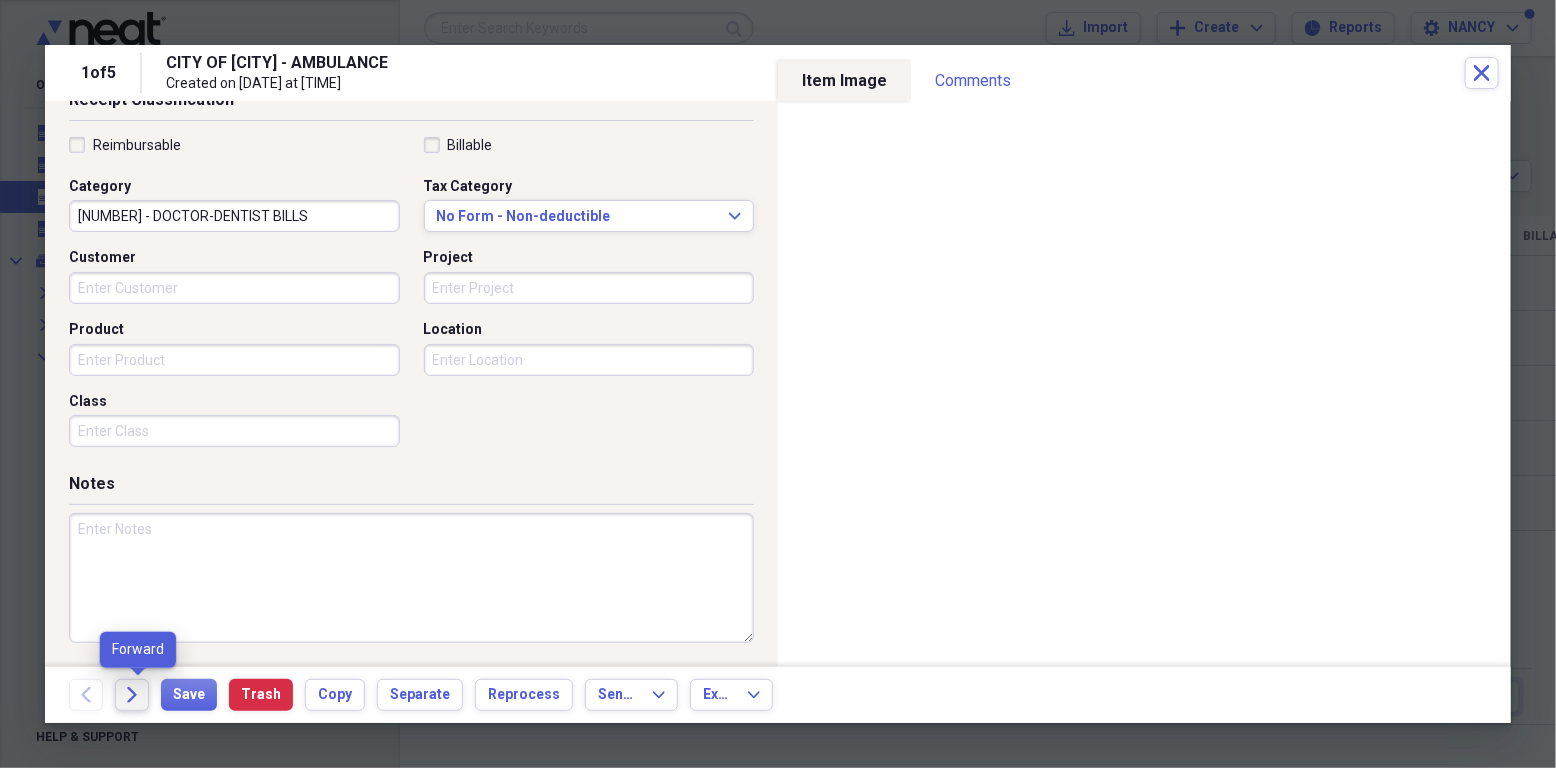 click on "Forward" 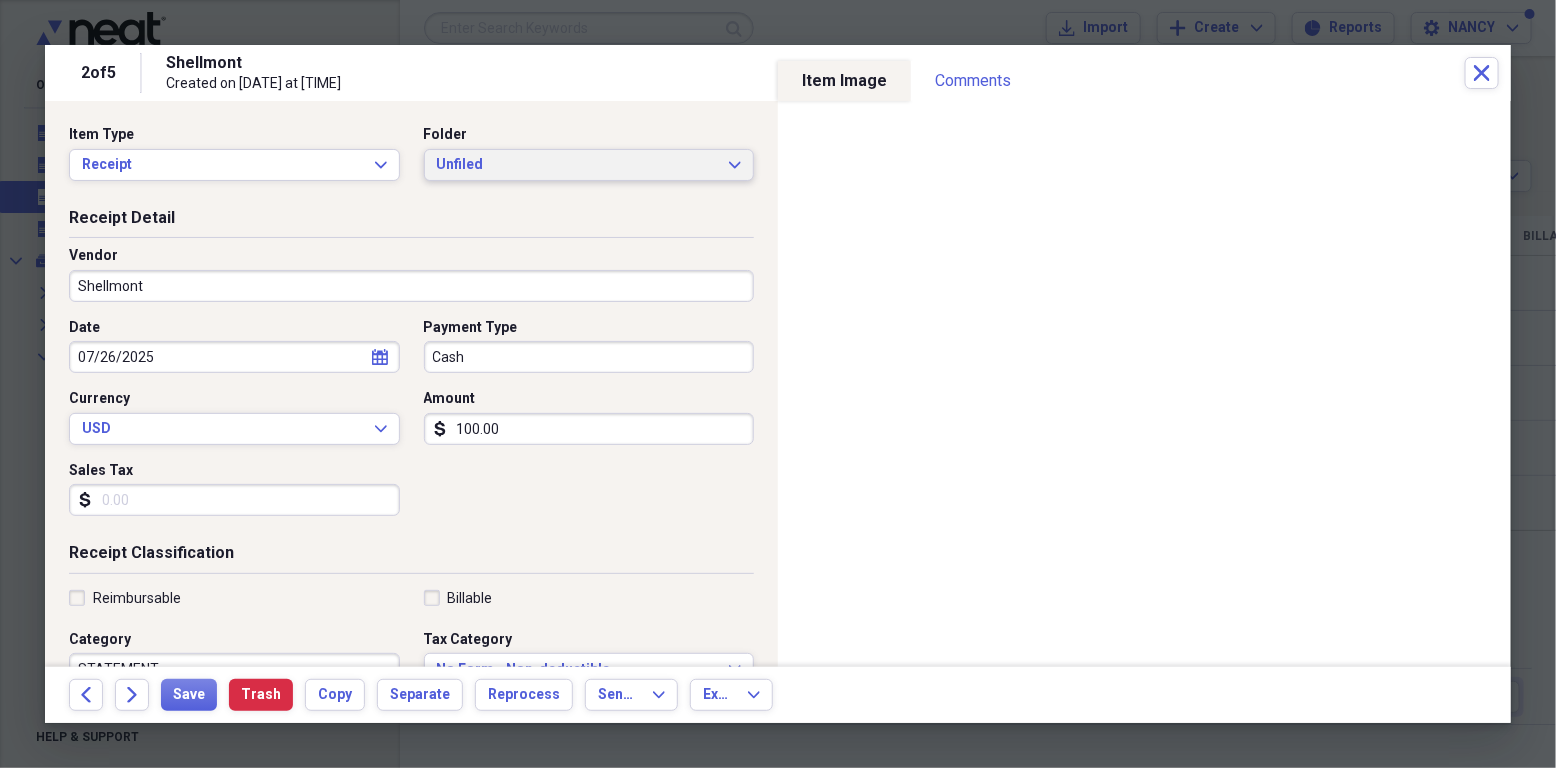 click on "Unfiled Expand" at bounding box center (589, 165) 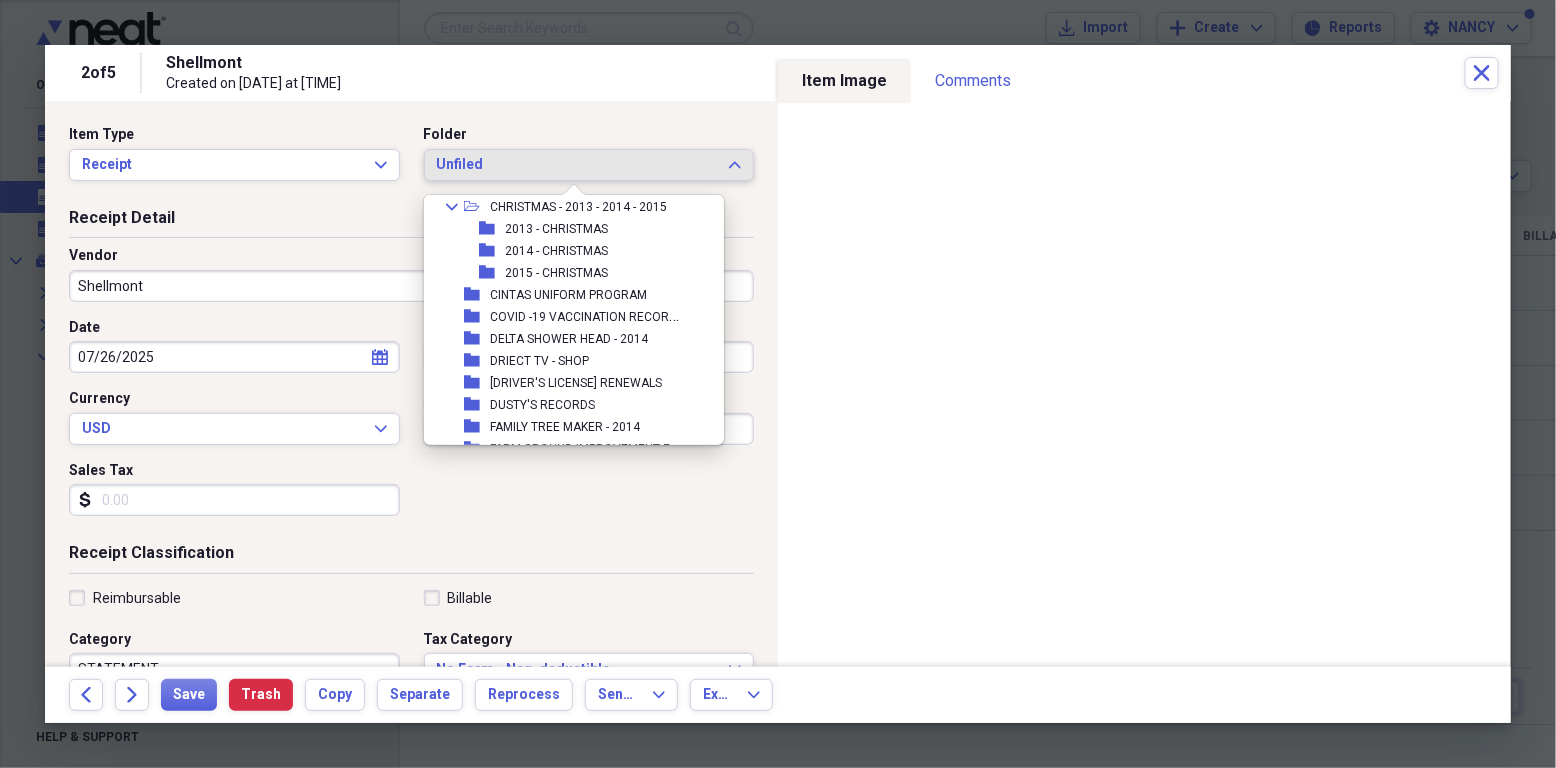 scroll, scrollTop: 12964, scrollLeft: 0, axis: vertical 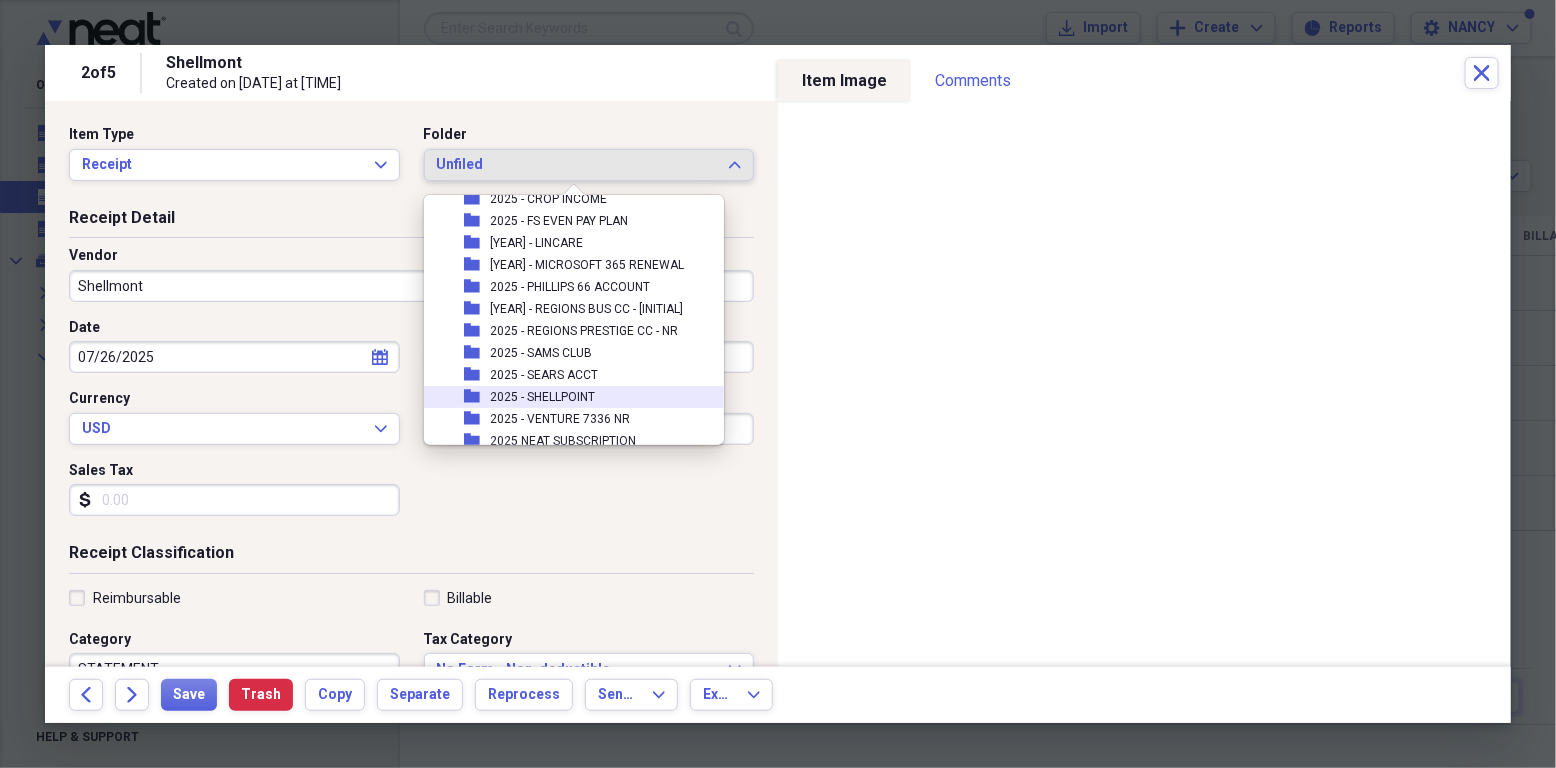 click on "2025 - SHELLPOINT" at bounding box center [542, 397] 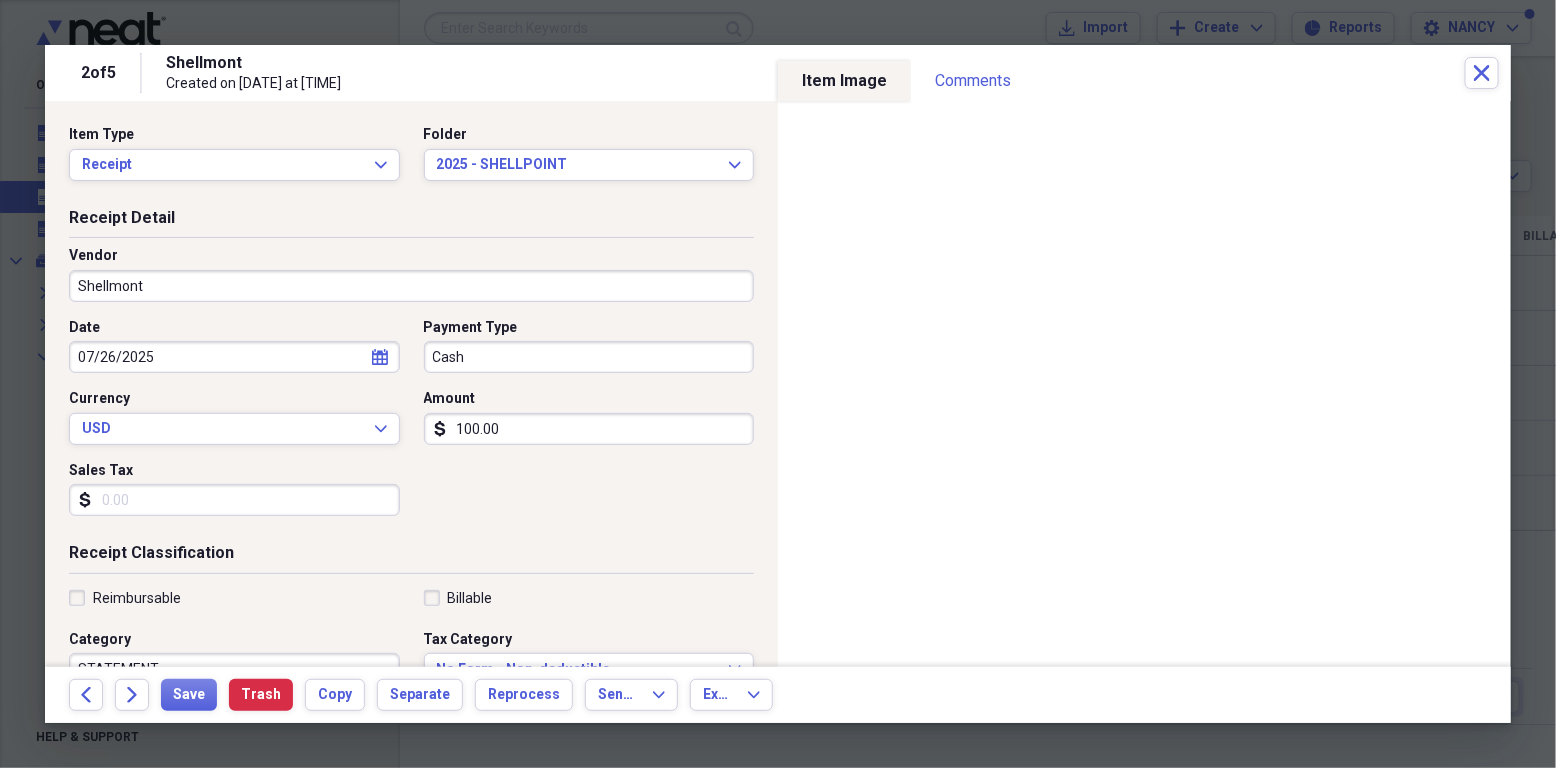 click 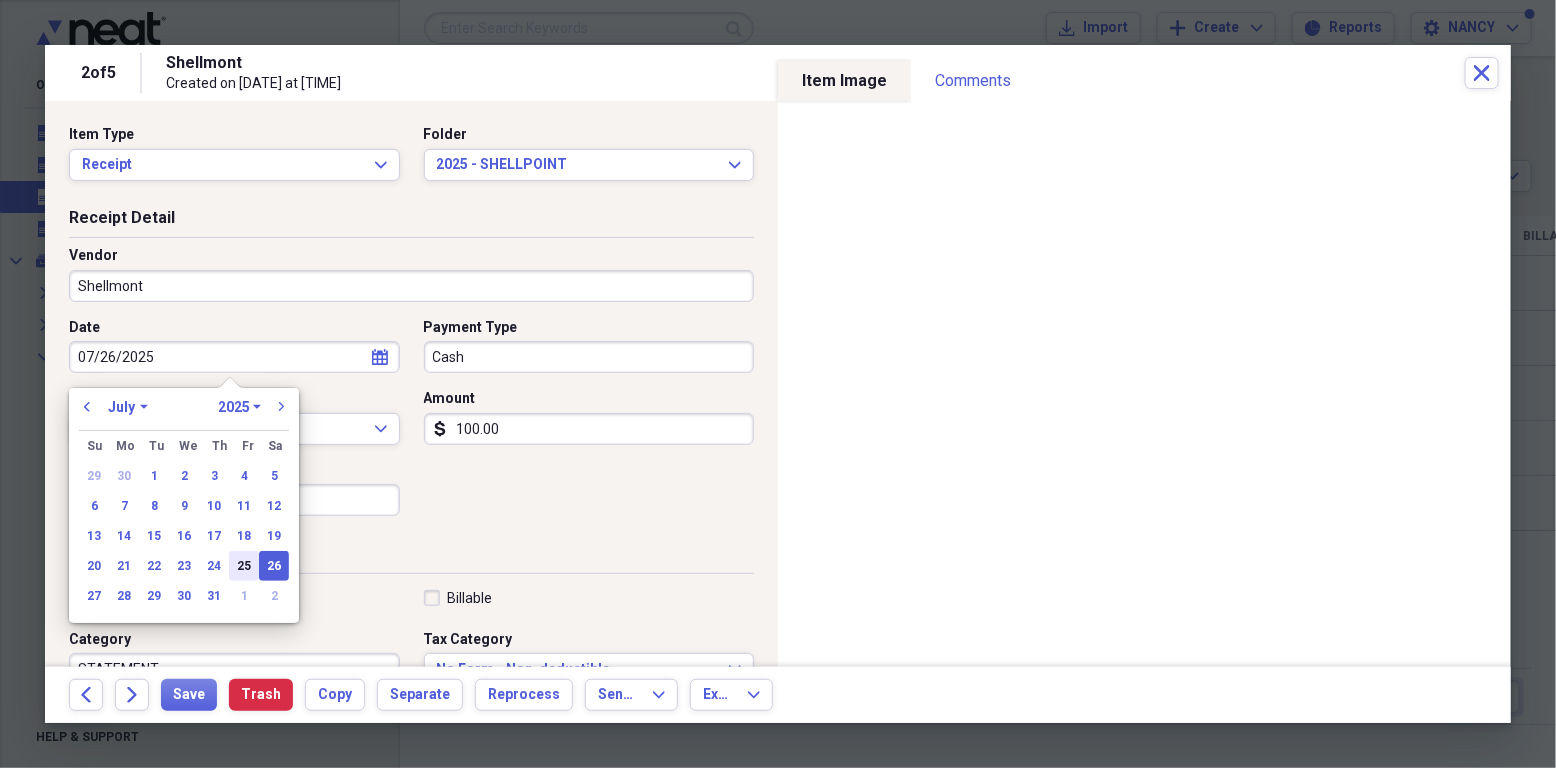 click on "25" at bounding box center (244, 566) 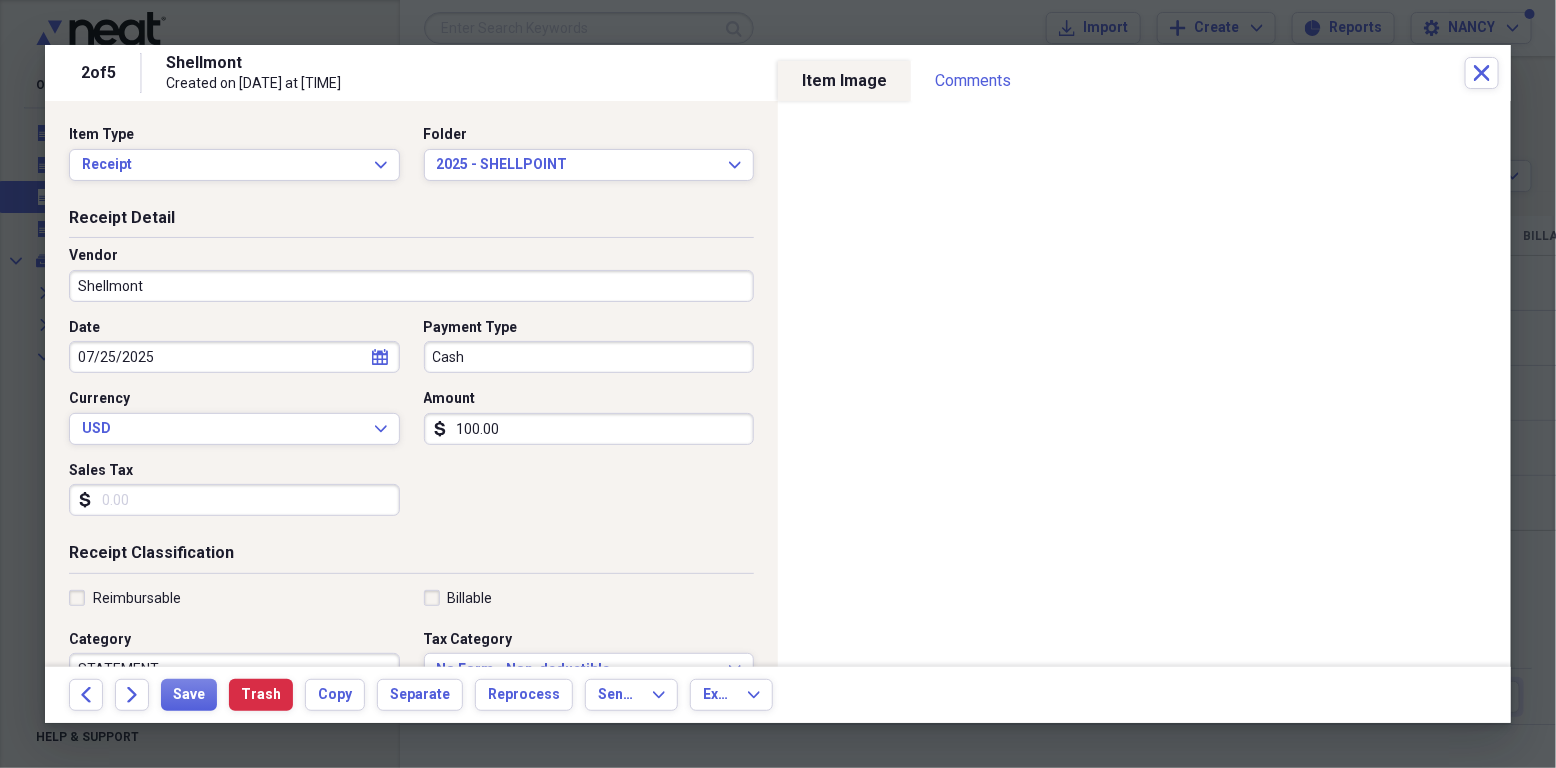click on "Cash" at bounding box center (589, 357) 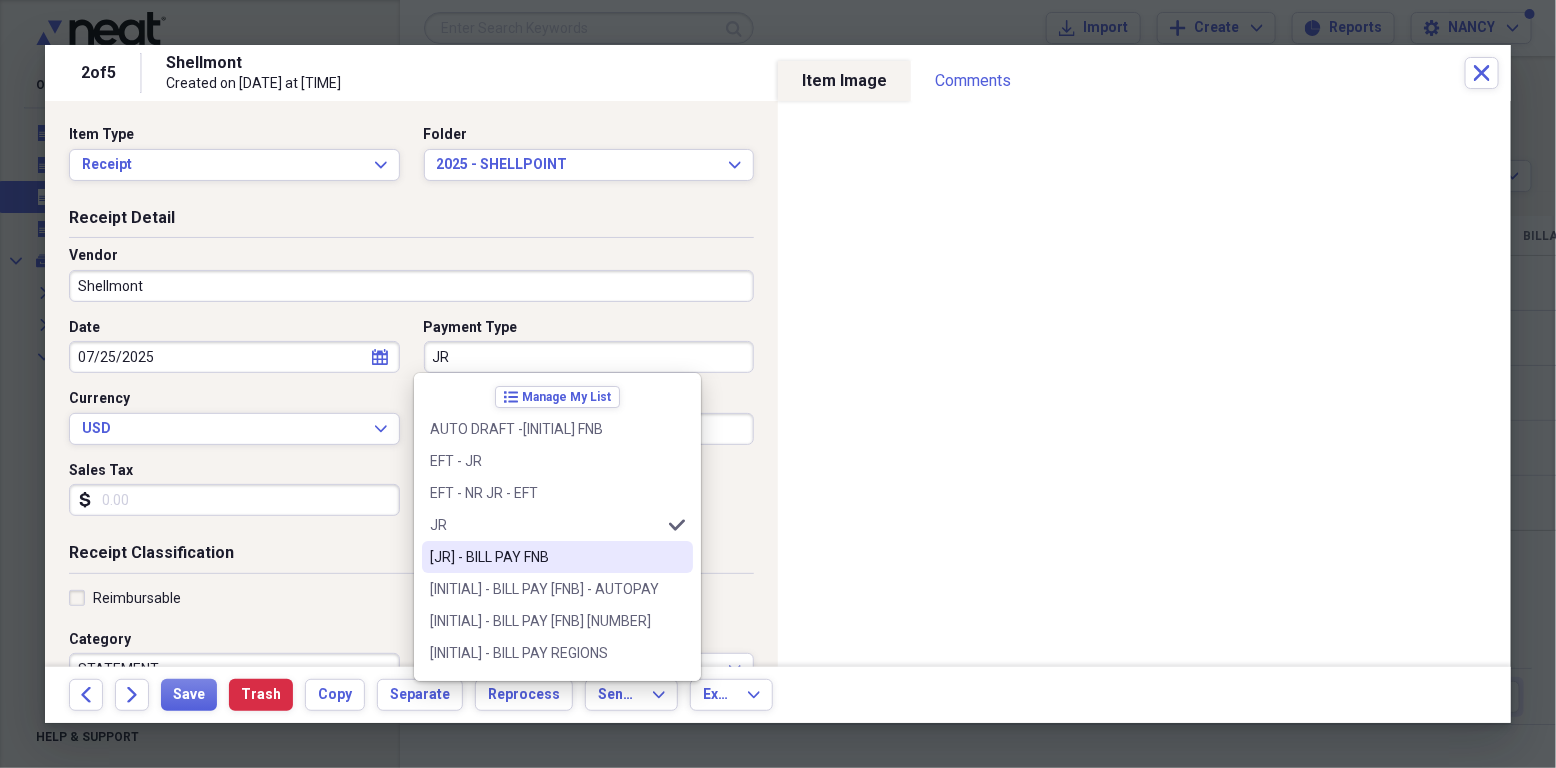 click on "JR - BILL PAY FNB" at bounding box center [557, 557] 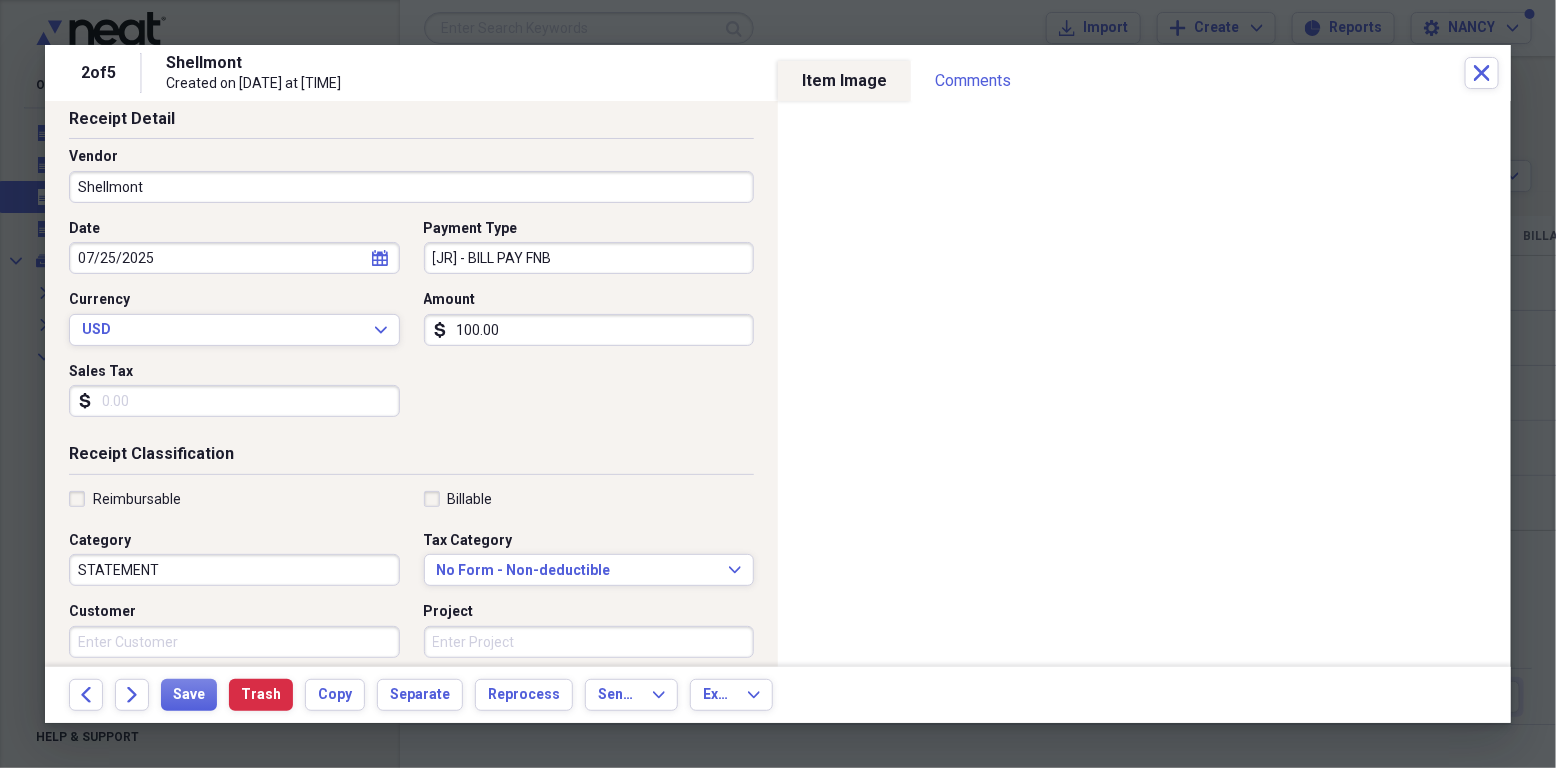 scroll, scrollTop: 133, scrollLeft: 0, axis: vertical 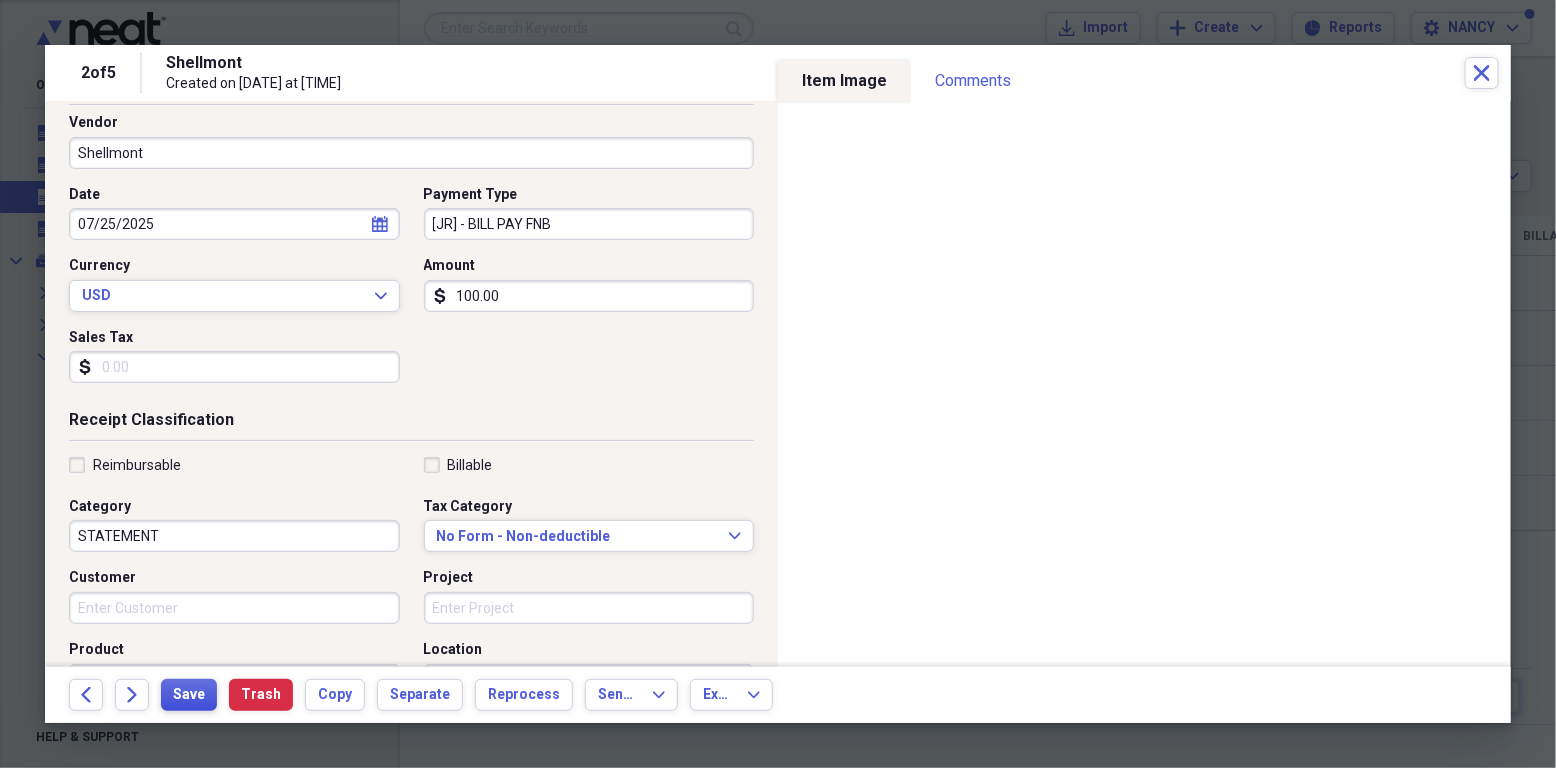 click on "Save" at bounding box center (189, 695) 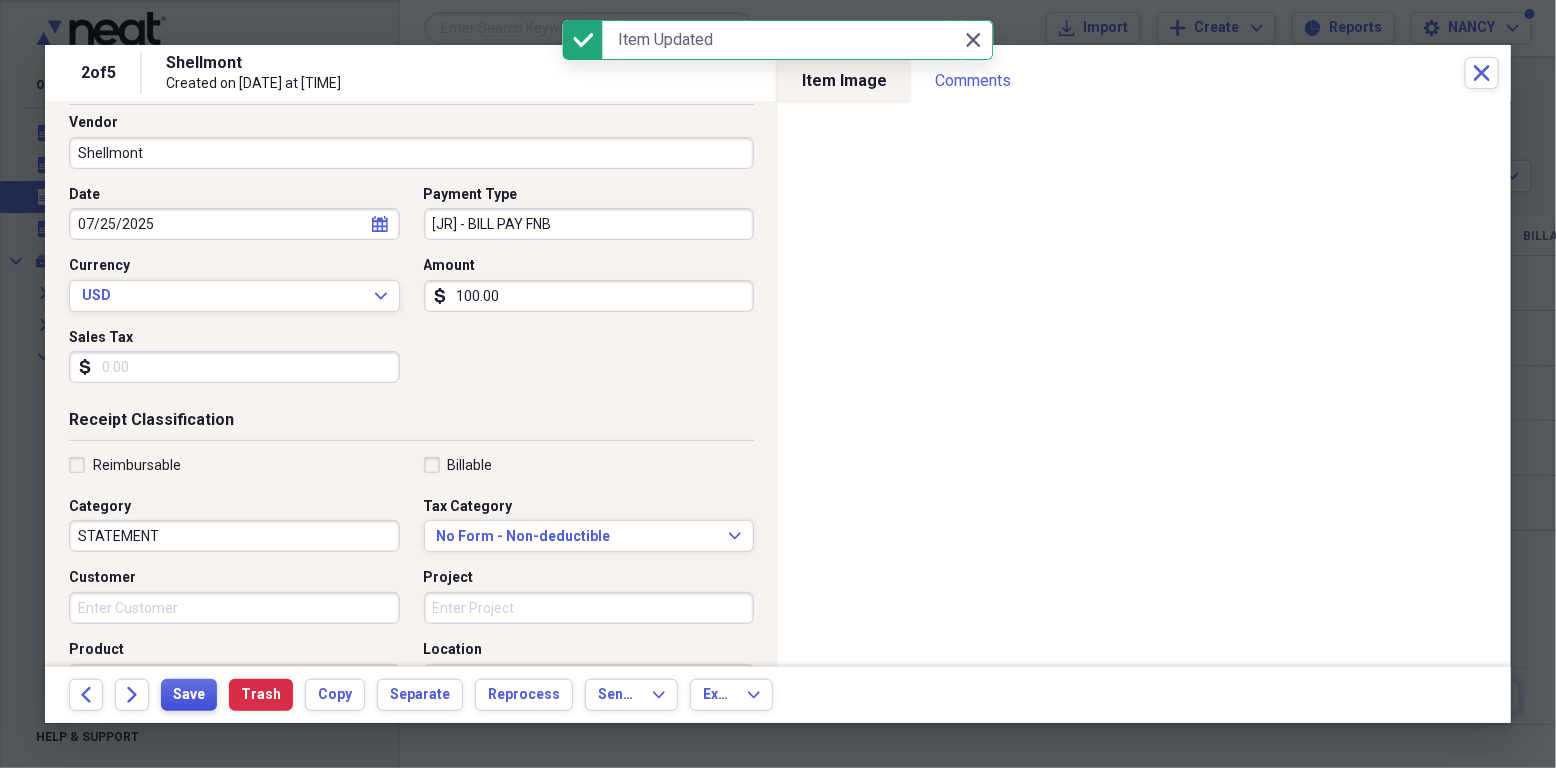 click on "Save" at bounding box center [189, 695] 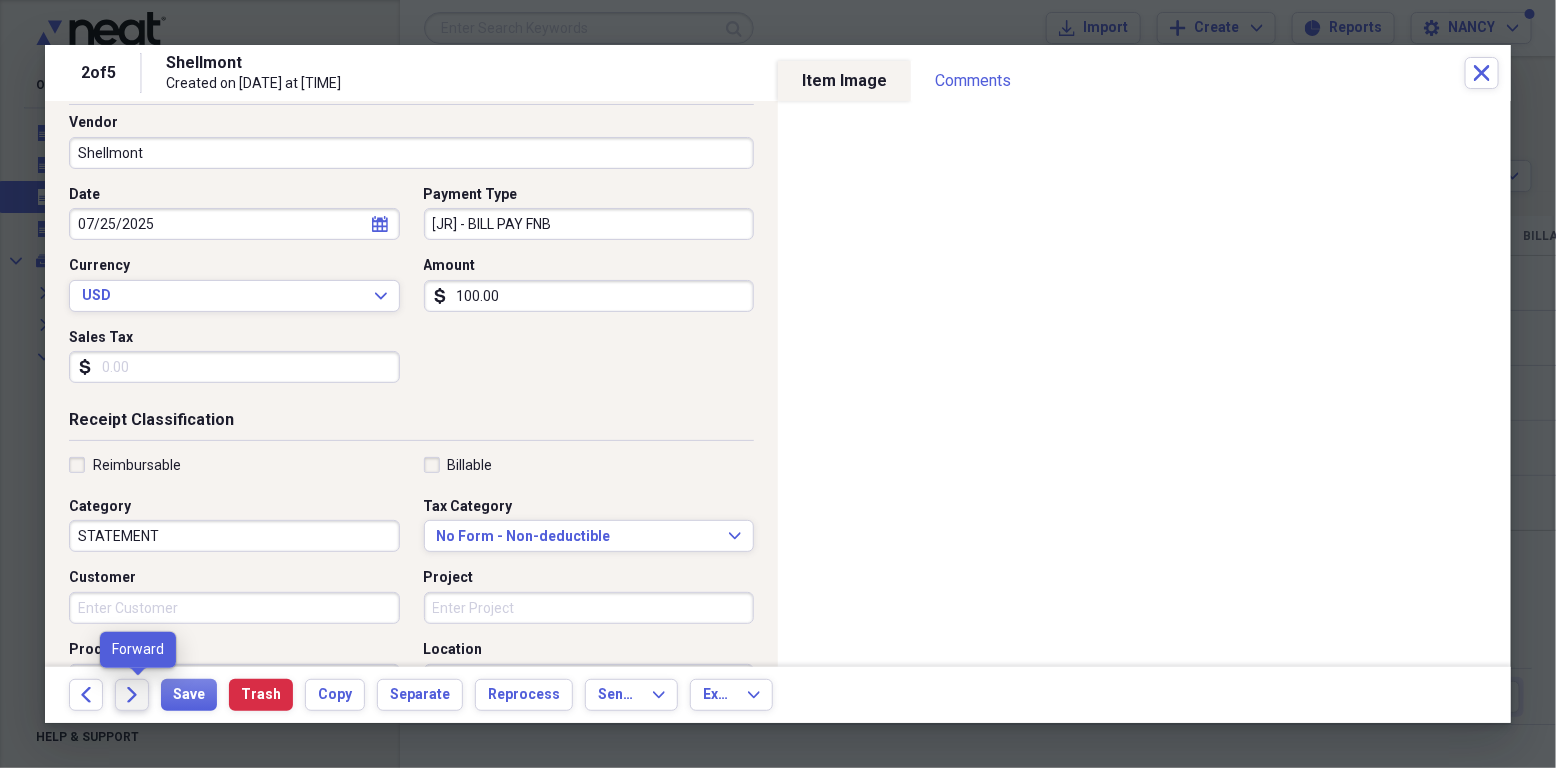 click on "Forward" 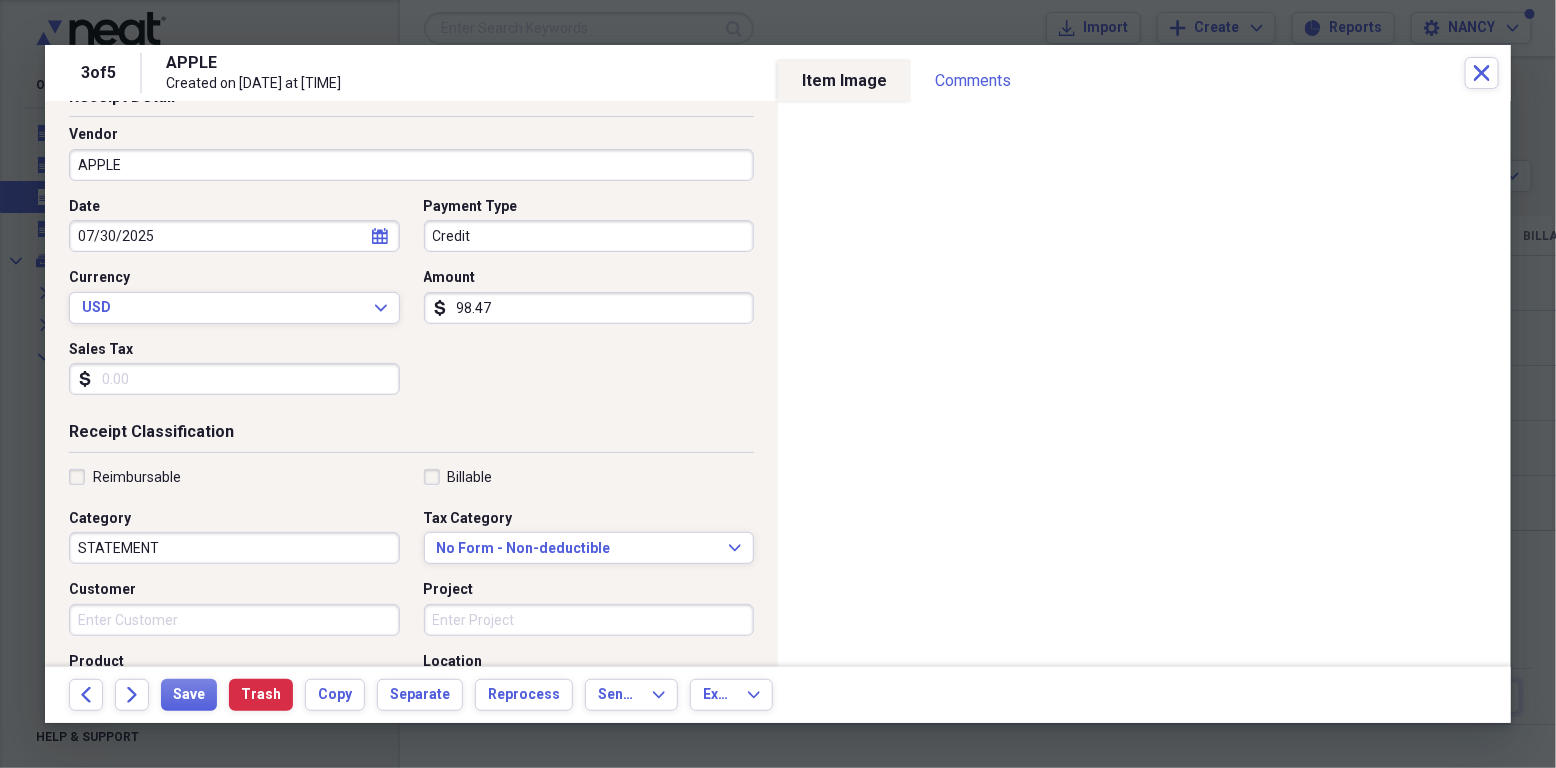 scroll, scrollTop: 266, scrollLeft: 0, axis: vertical 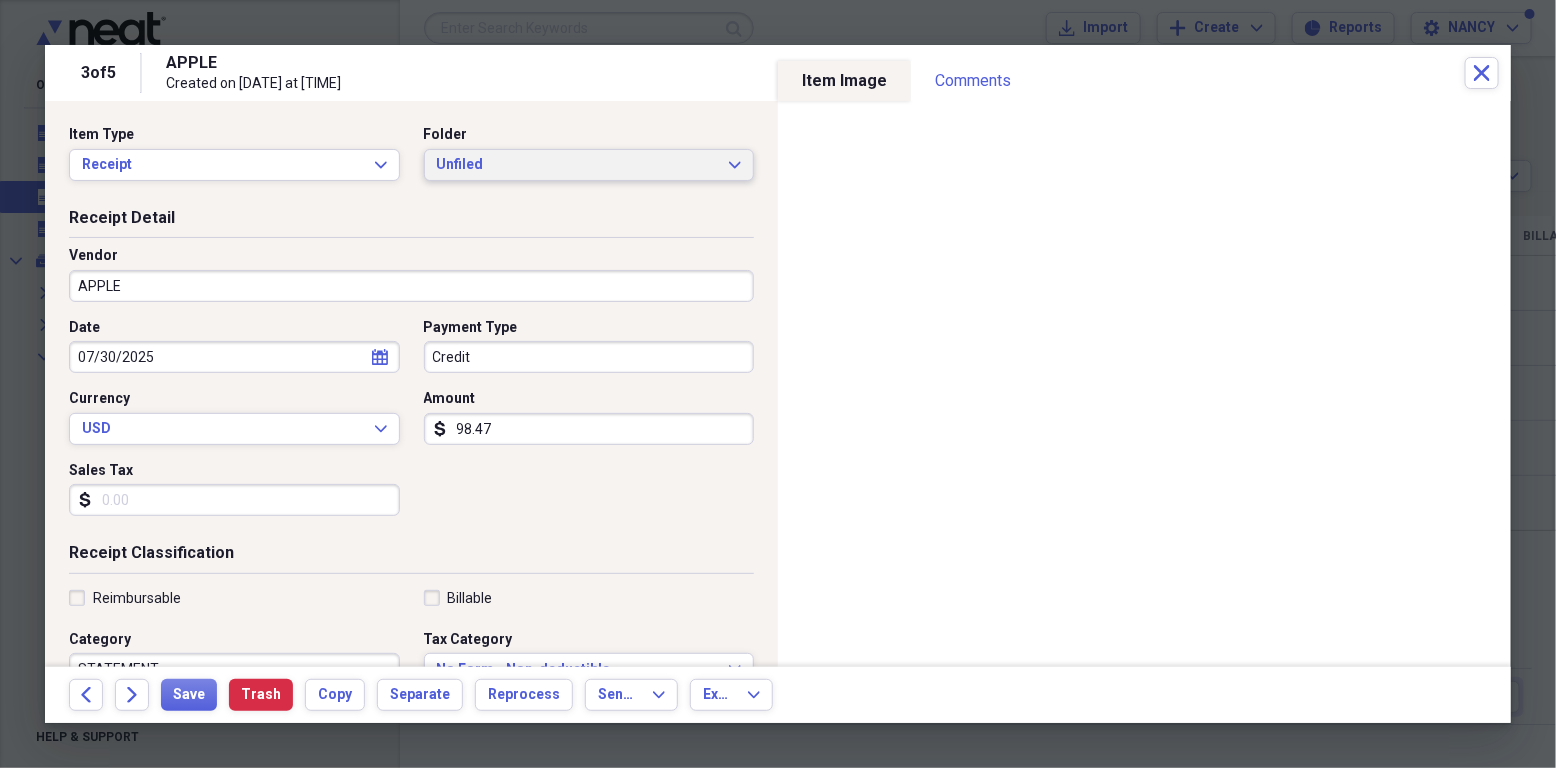 click on "Expand" 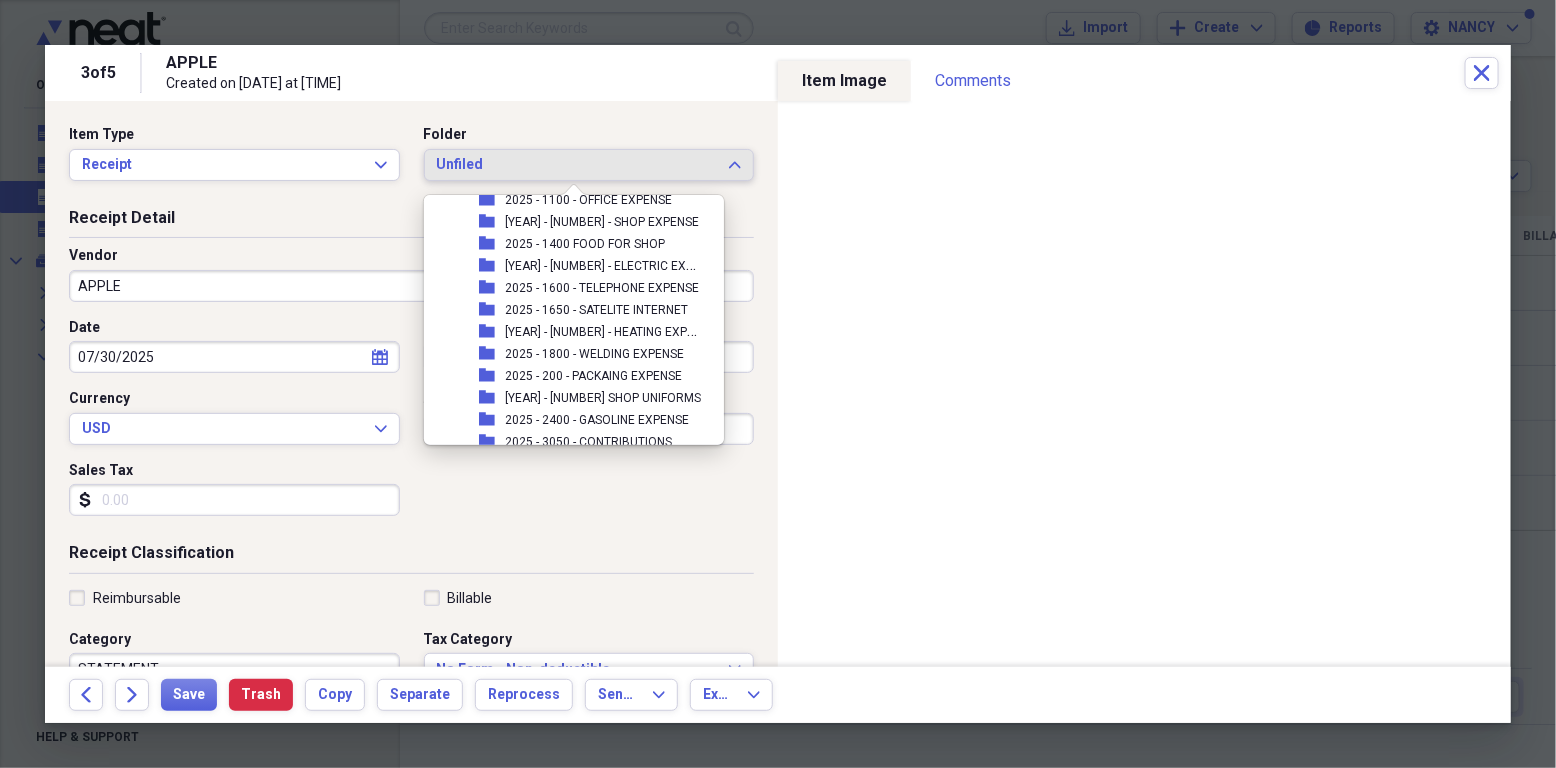 scroll, scrollTop: 13786, scrollLeft: 0, axis: vertical 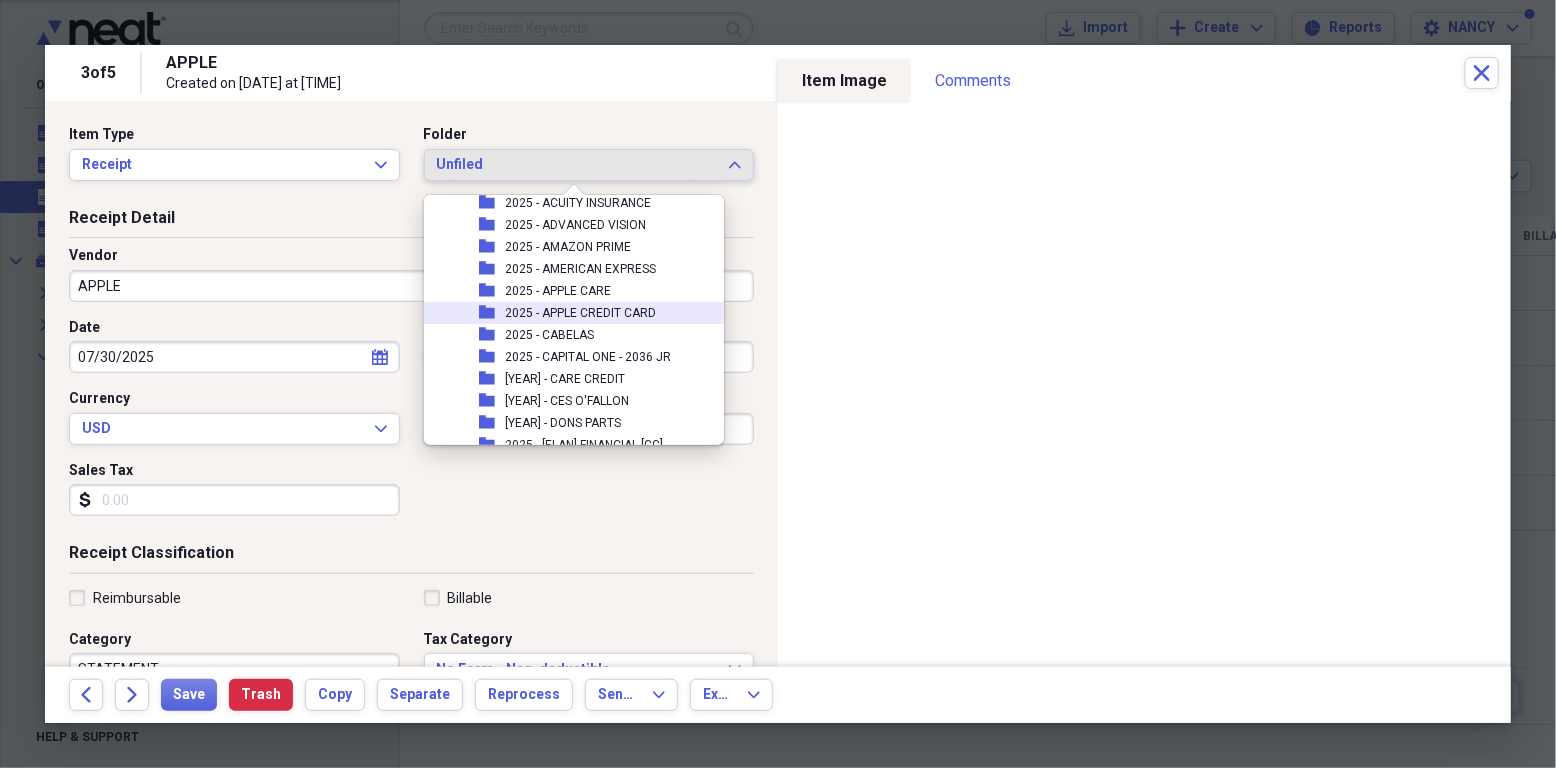 click on "2025 - APPLE CREDIT CARD" at bounding box center (580, 313) 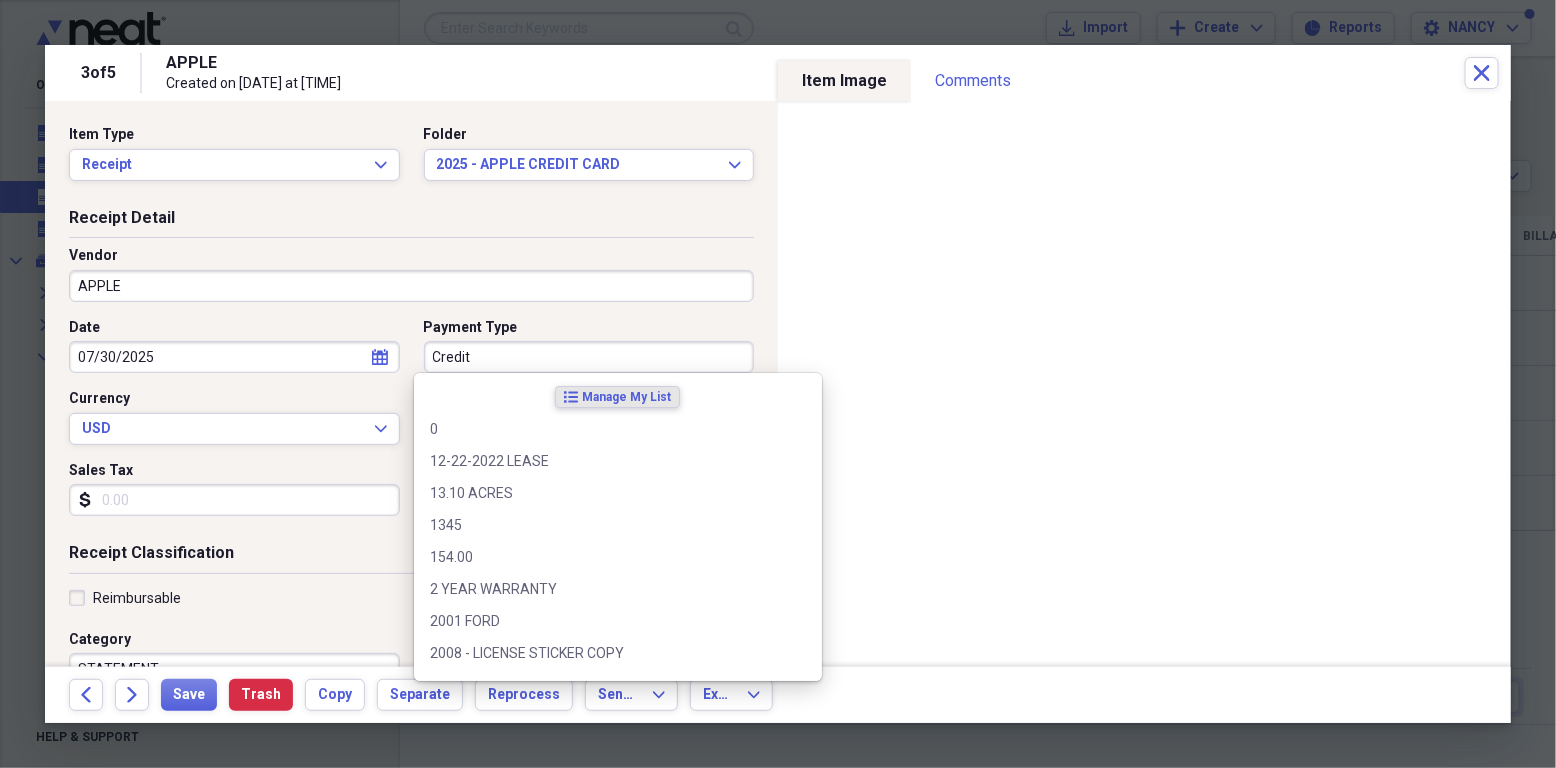 click on "Credit" at bounding box center (589, 357) 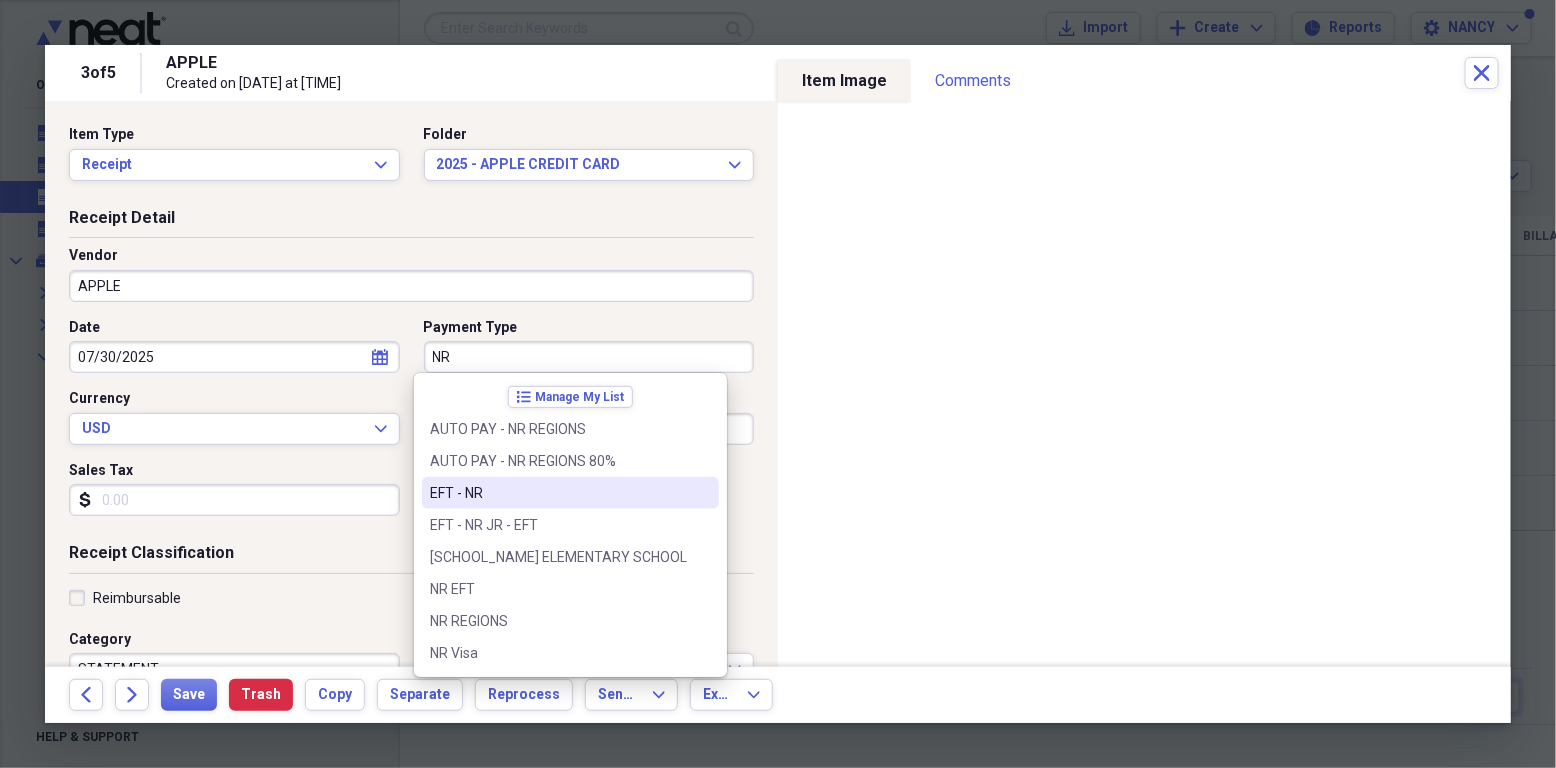 click on "EFT - NR" at bounding box center (558, 493) 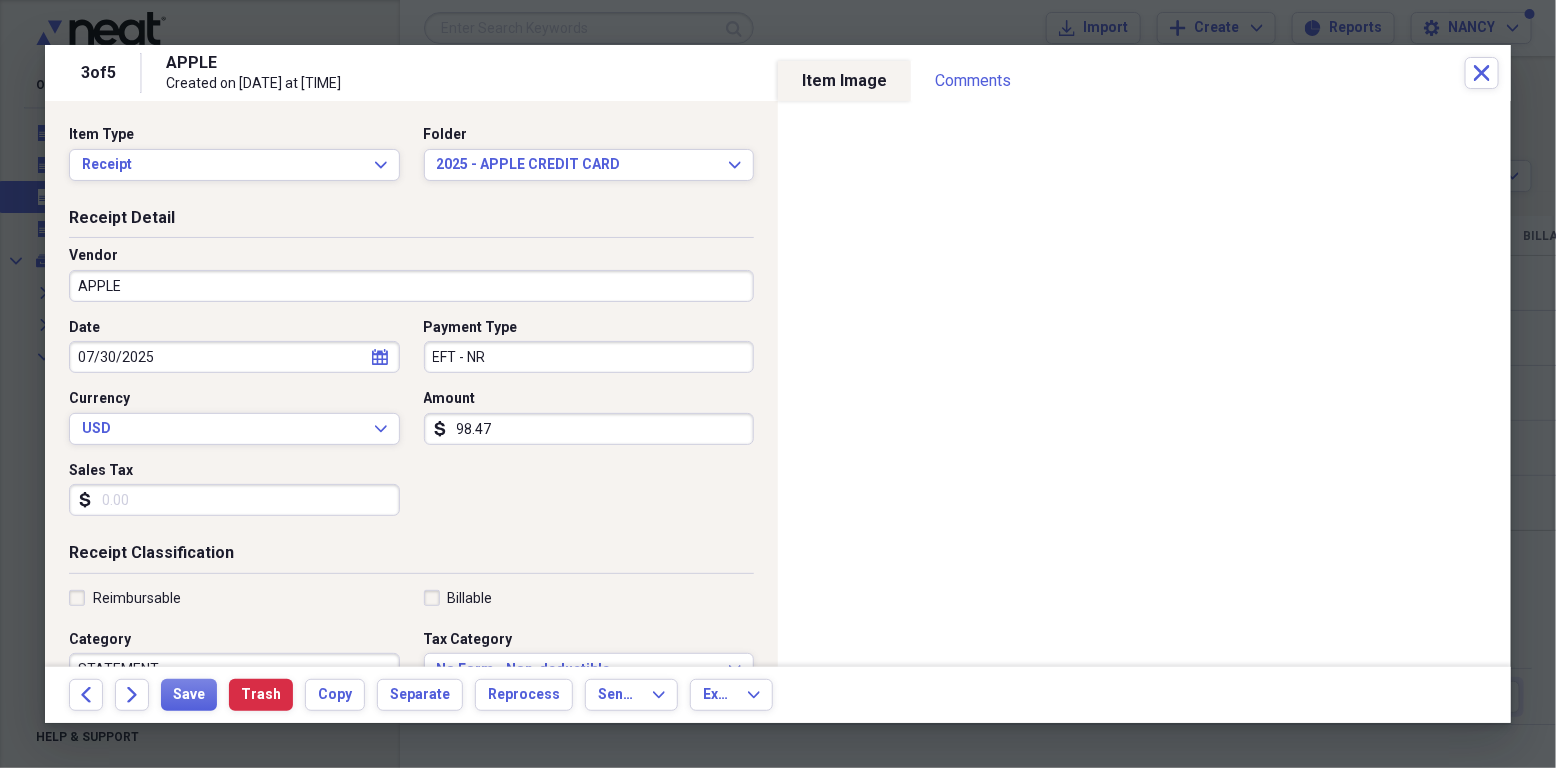 click on "98.47" at bounding box center [589, 429] 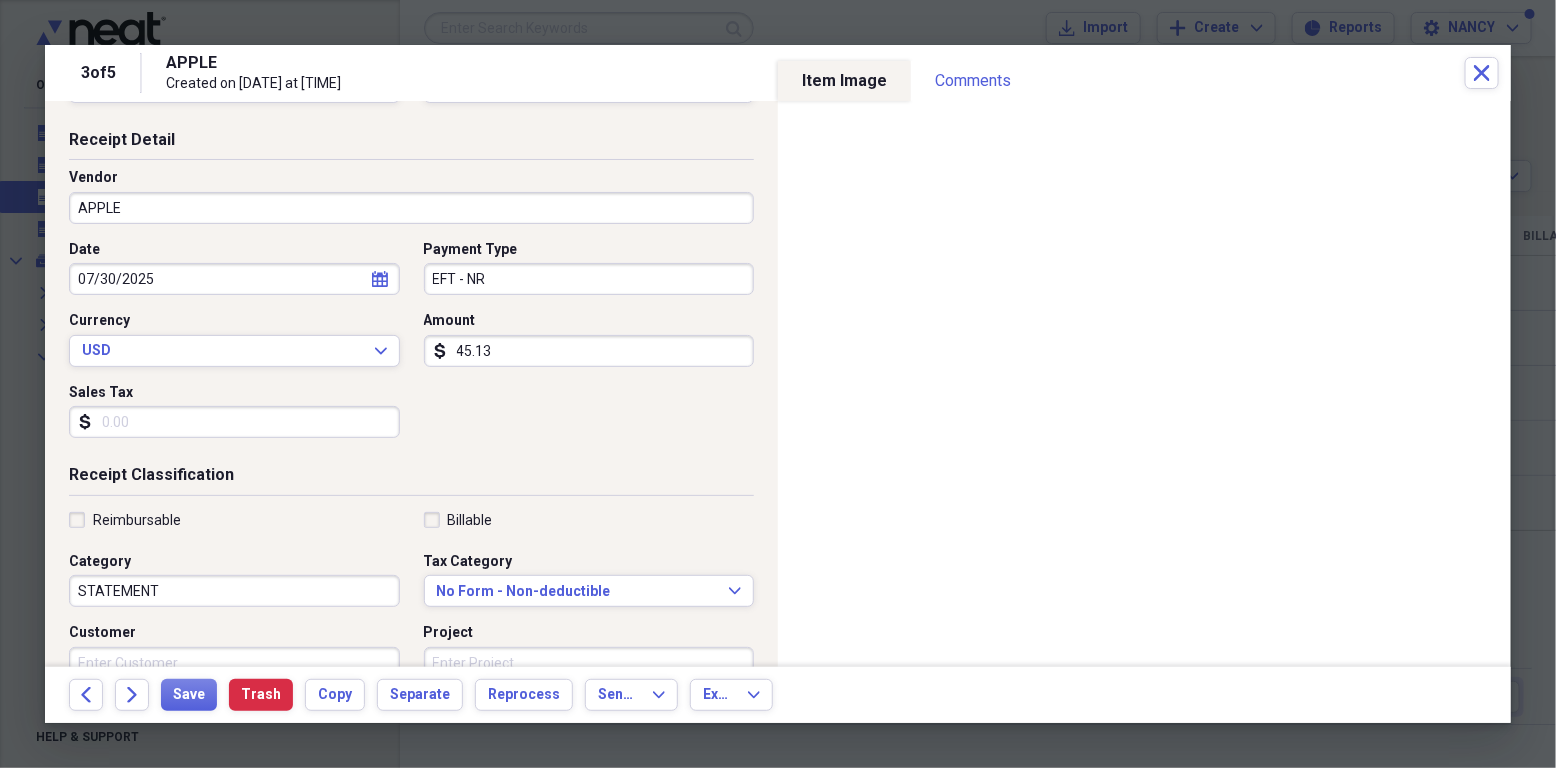 scroll, scrollTop: 133, scrollLeft: 0, axis: vertical 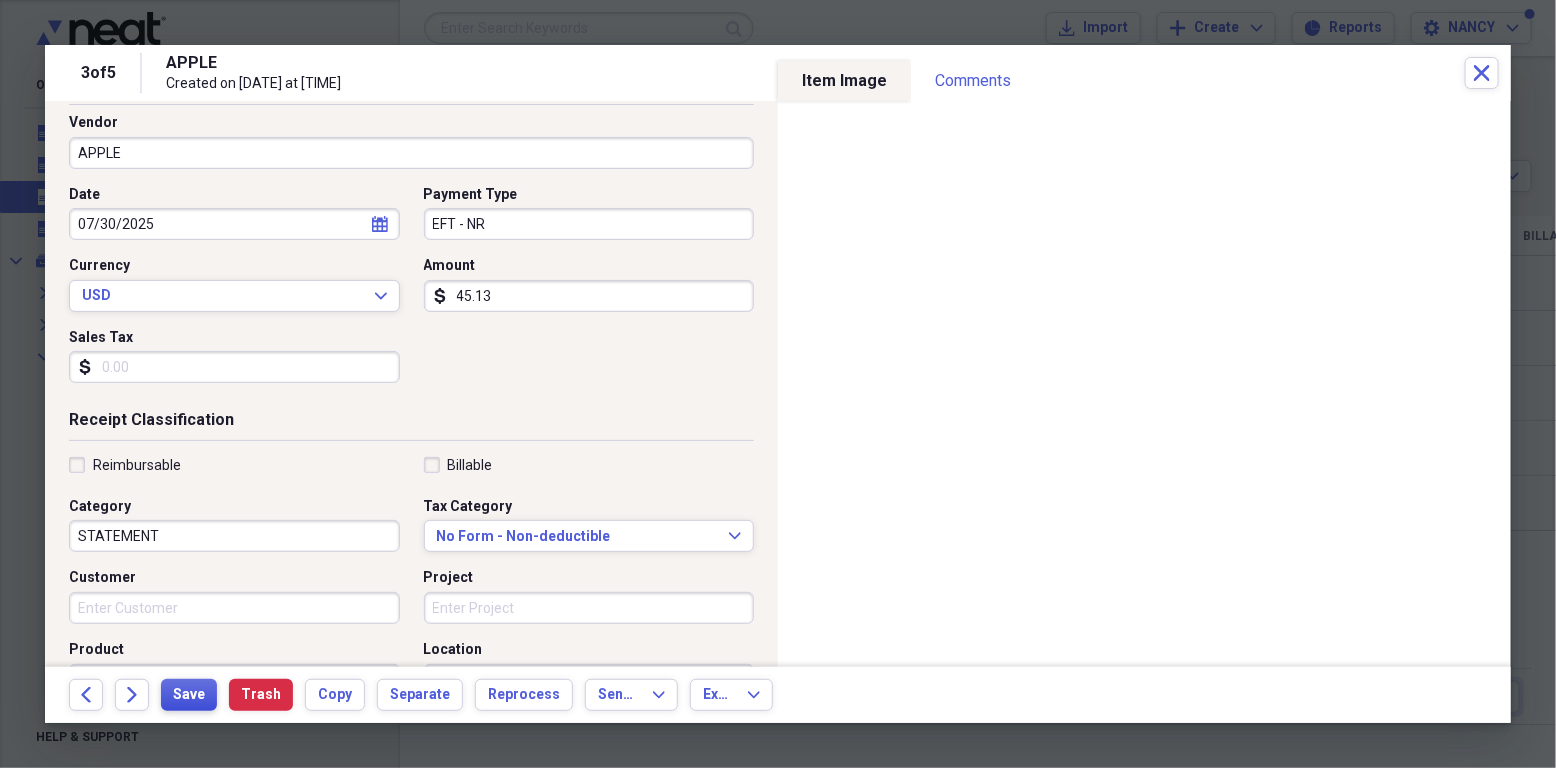 type on "45.13" 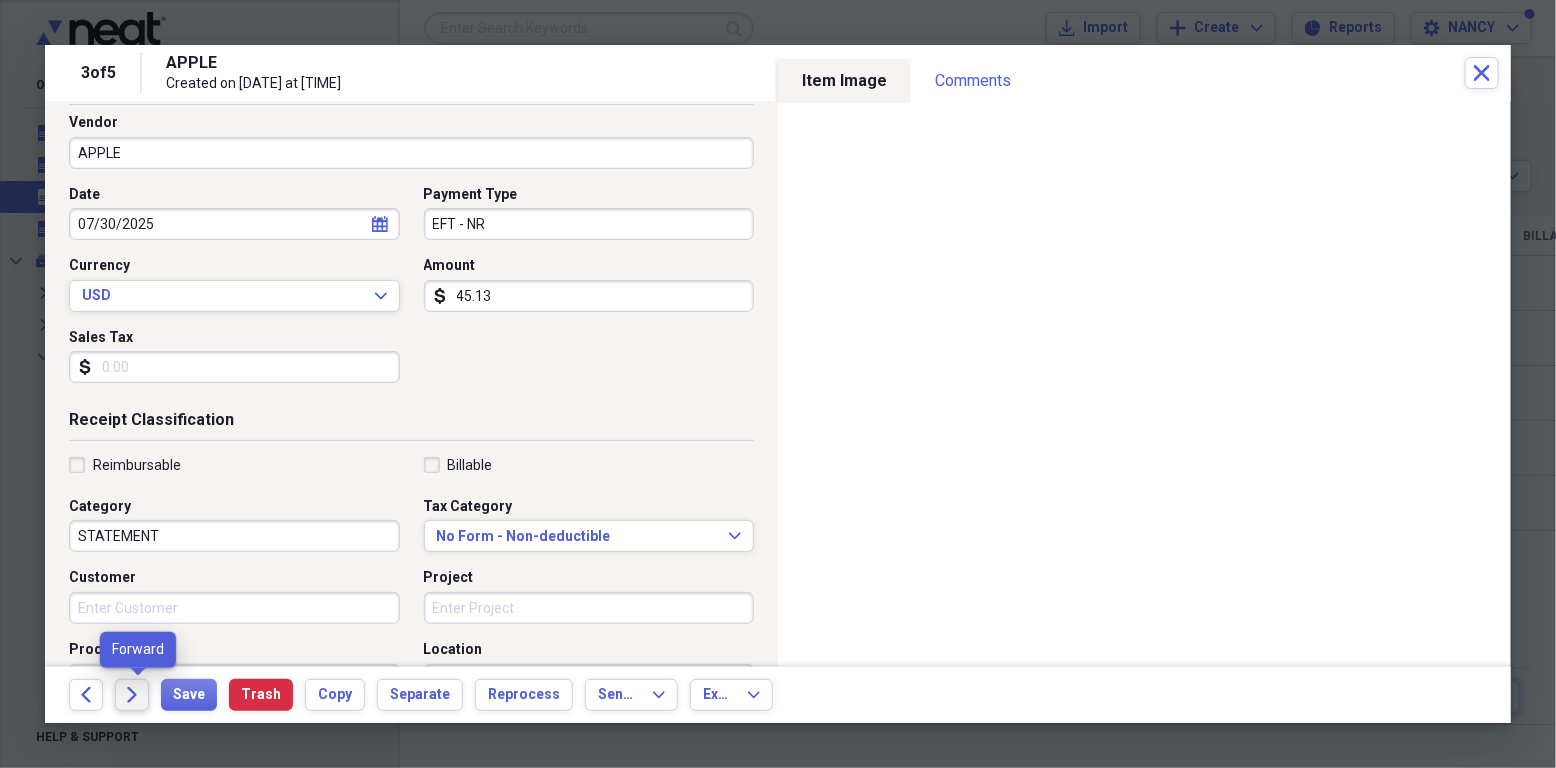 click on "Forward" at bounding box center [132, 695] 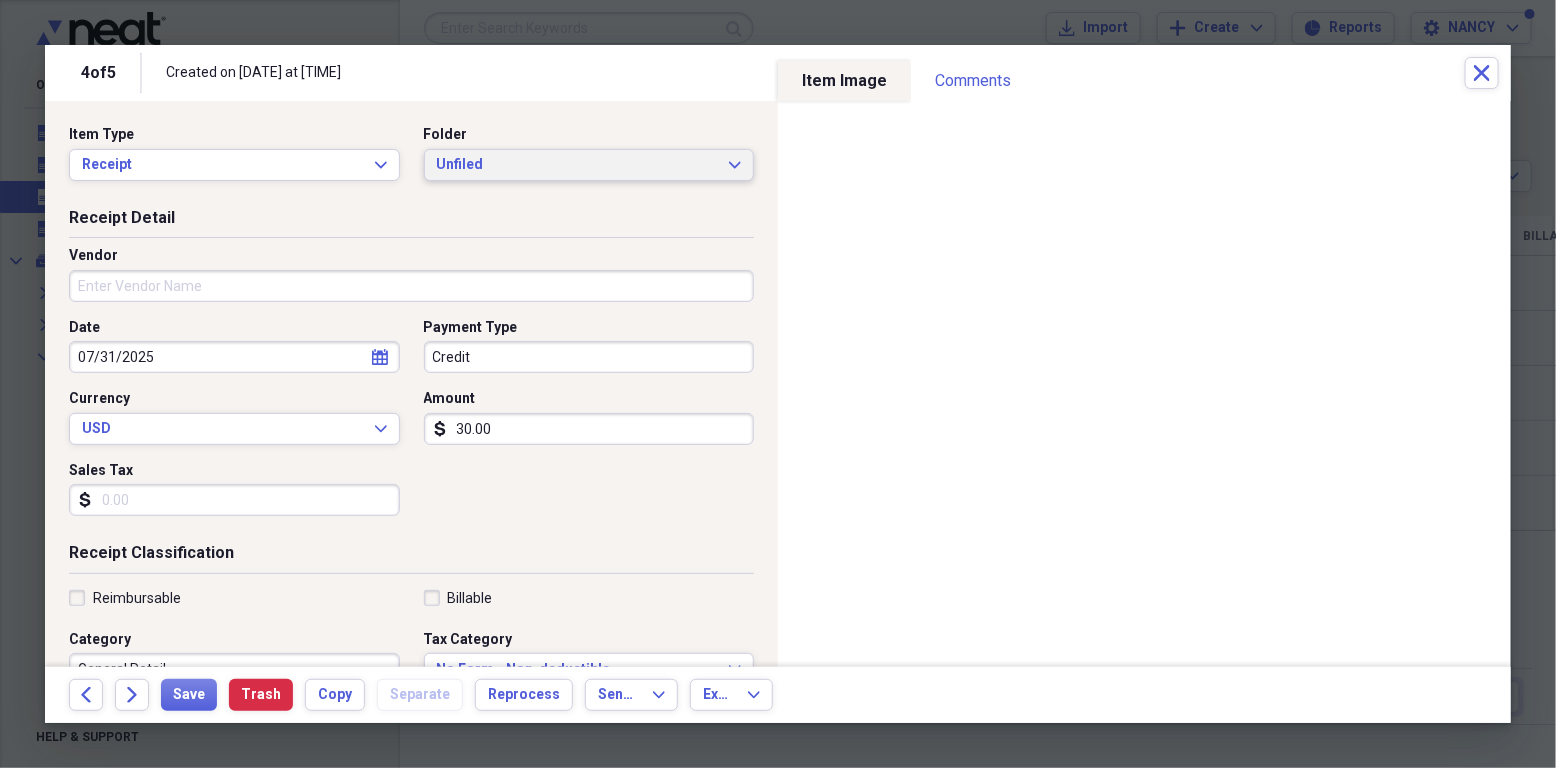 click on "Expand" 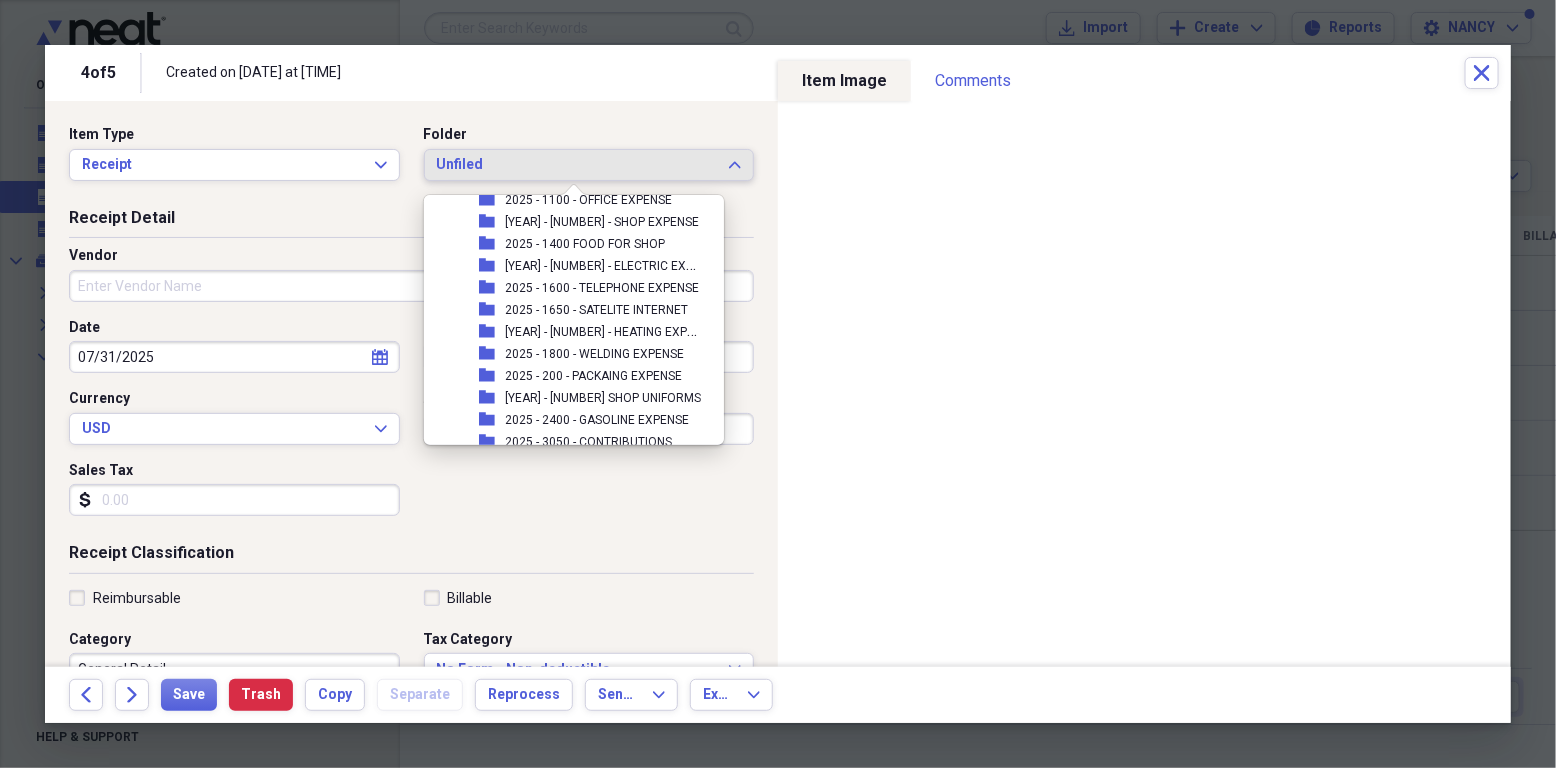 scroll, scrollTop: 13374, scrollLeft: 0, axis: vertical 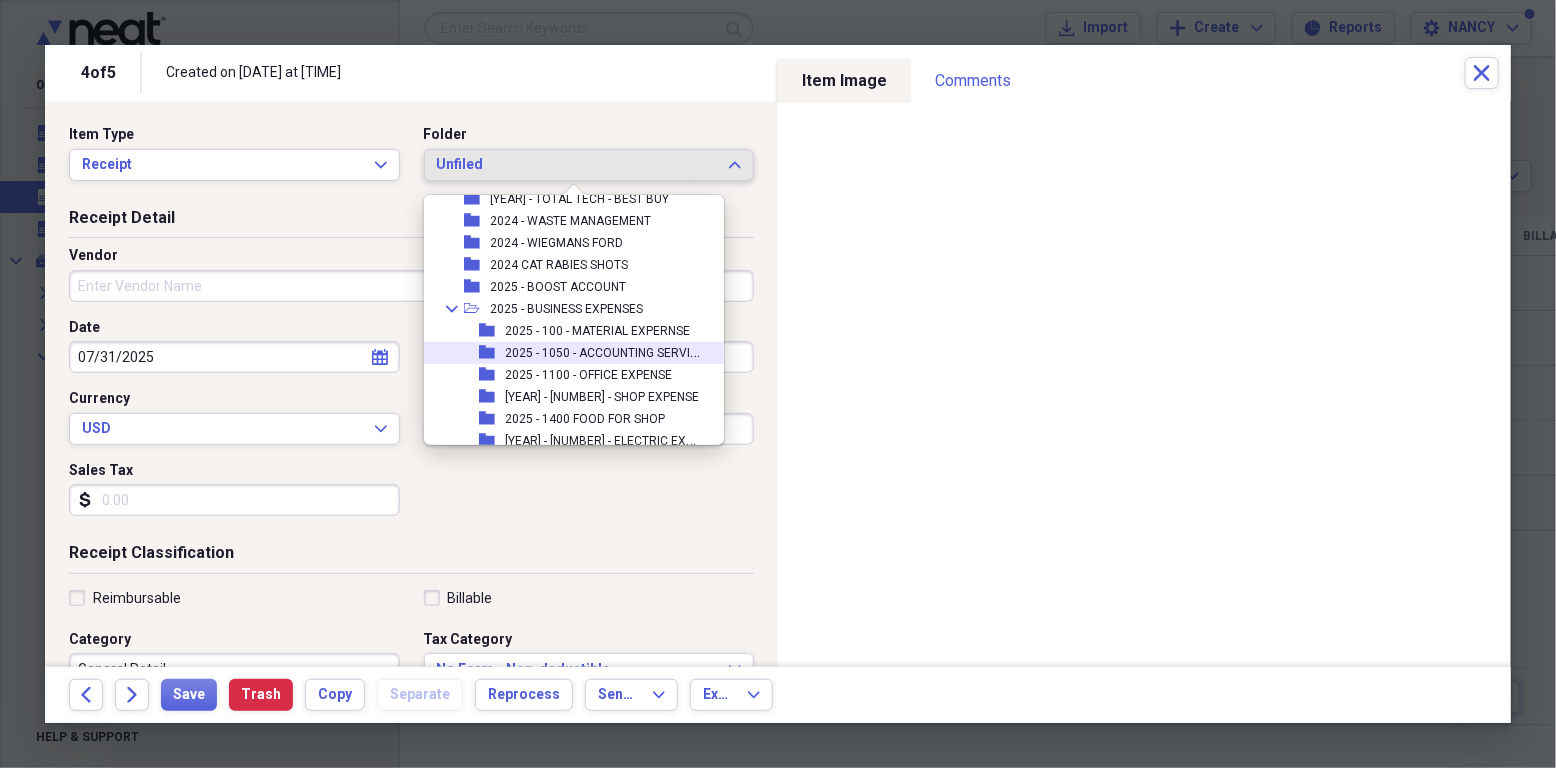 click on "2025 - 1050 - ACCOUNTING SERVICE" at bounding box center (605, 351) 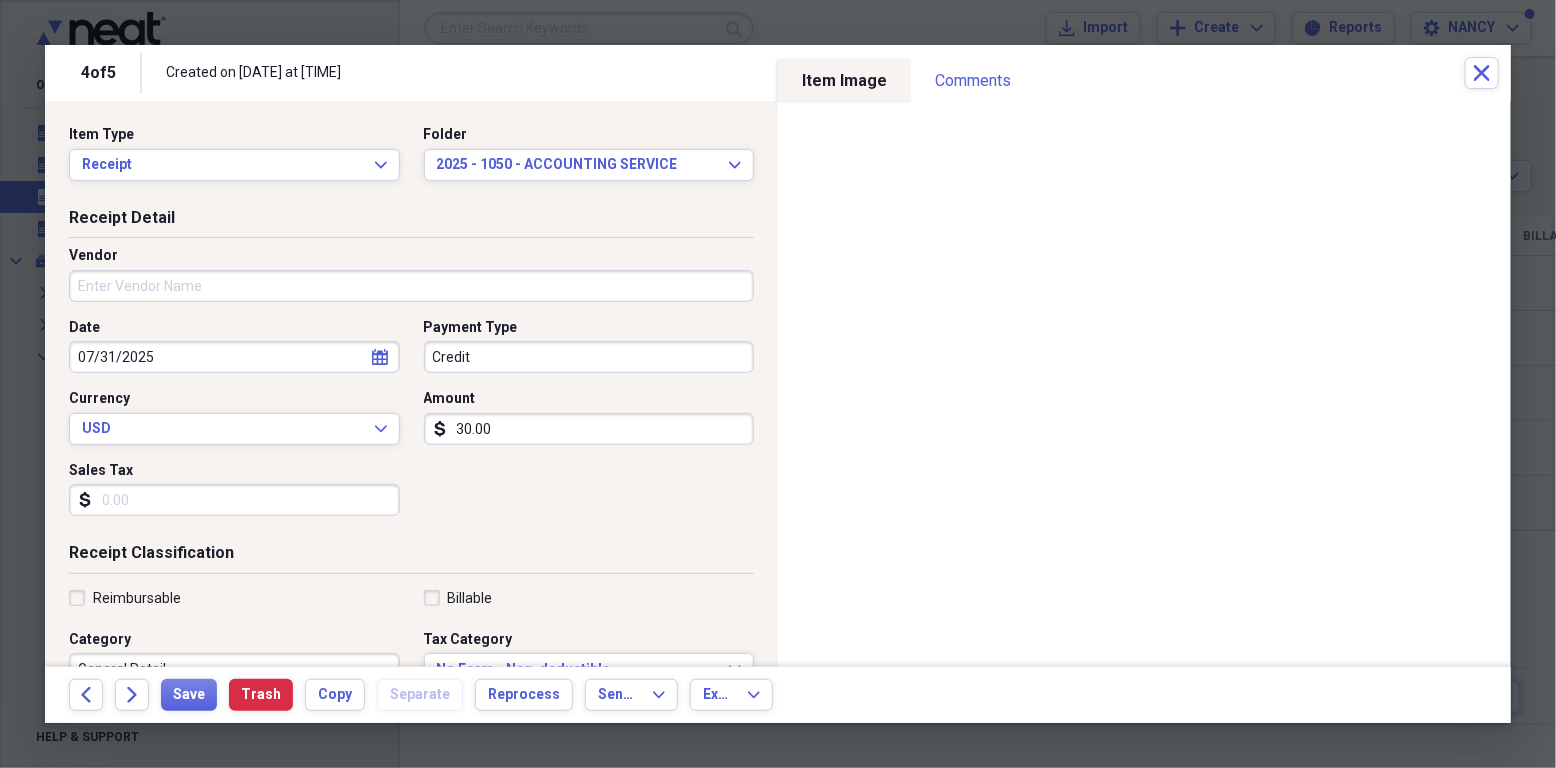 click on "Vendor" at bounding box center [411, 286] 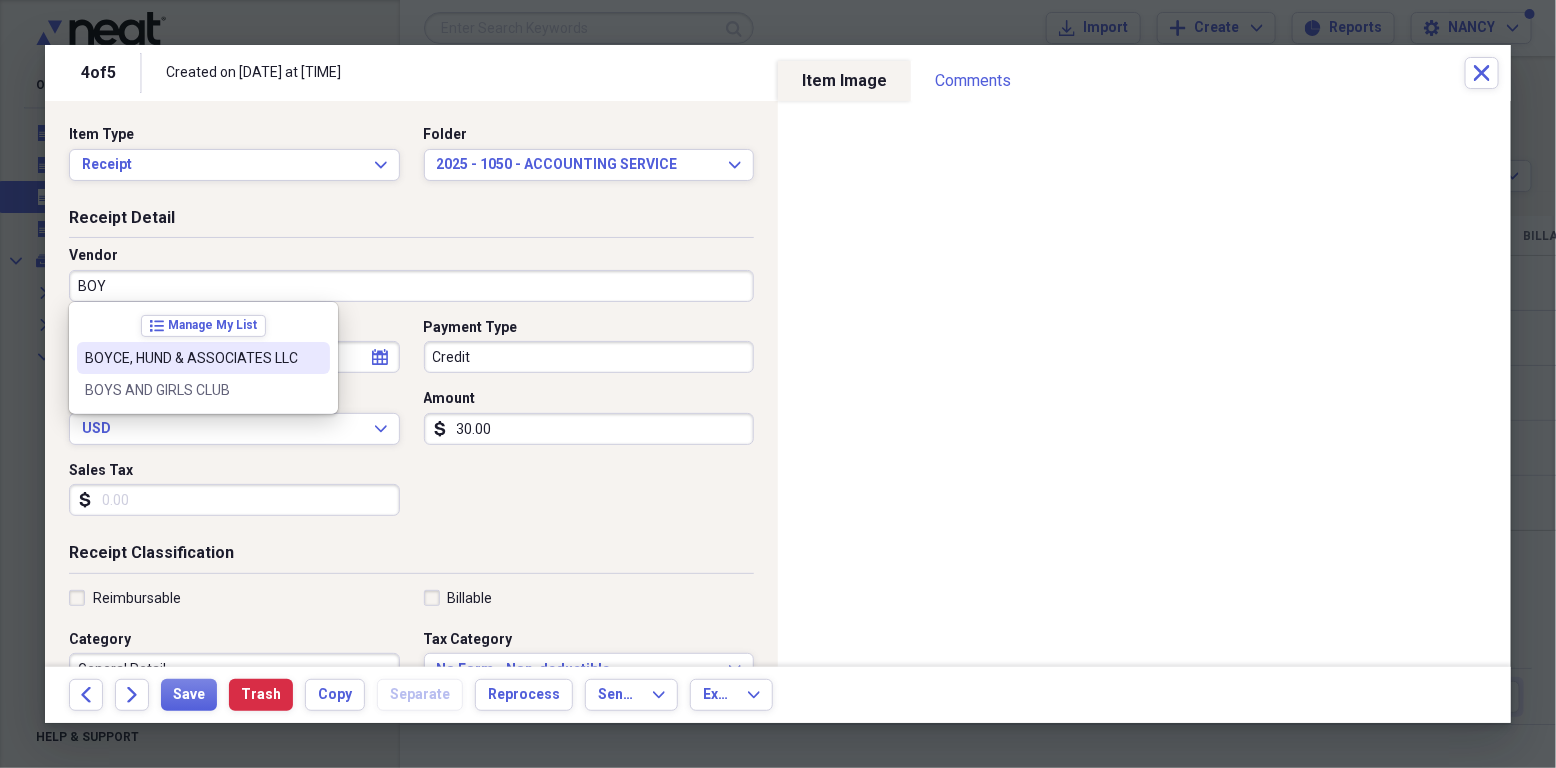 click on "BOYCE, HUND & ASSOCIATES LLC" at bounding box center (191, 358) 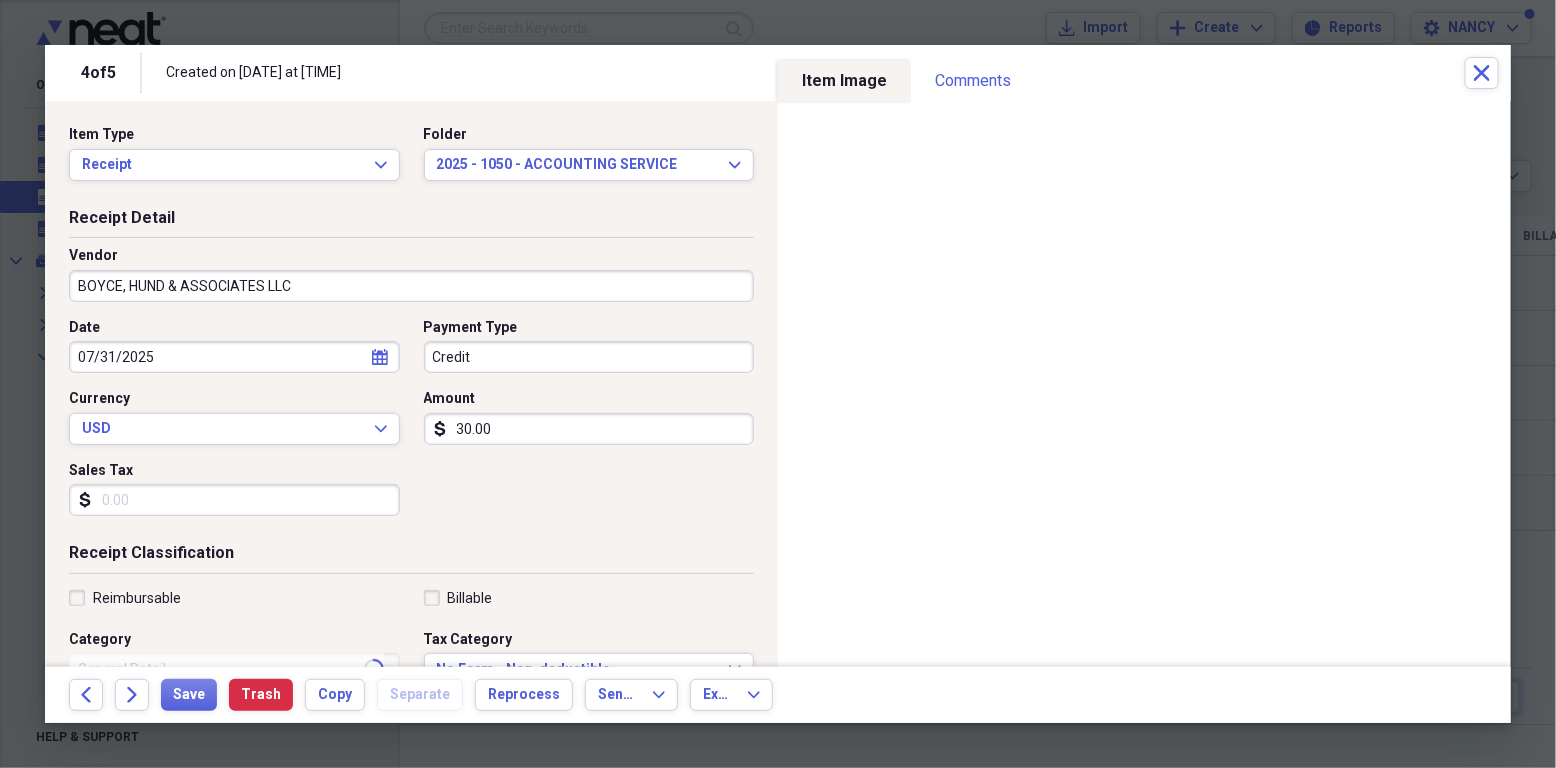 type on "[NUMBER] ACCOUNTING SERVICES" 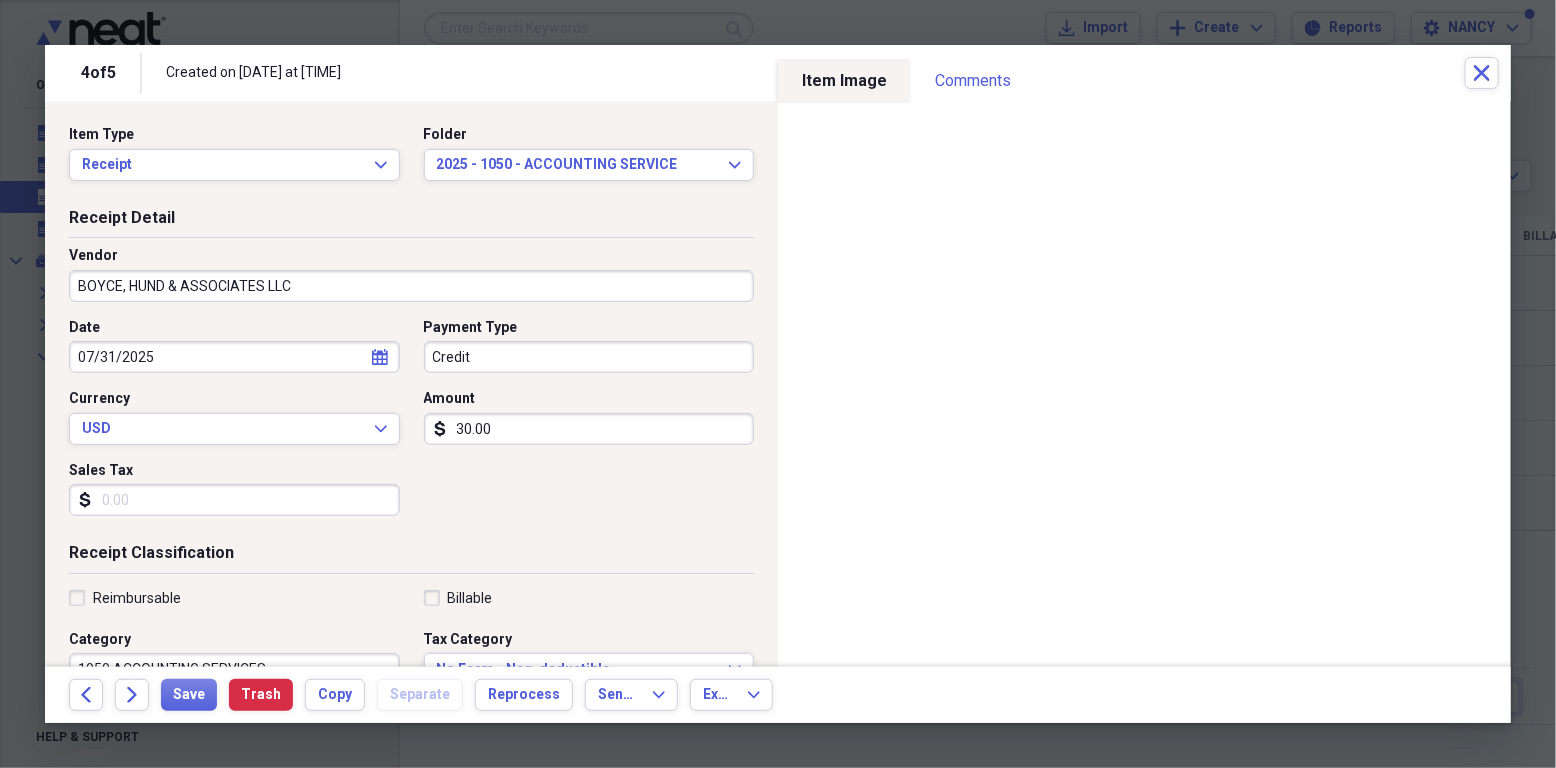 click on "calendar Calendar" at bounding box center (380, 357) 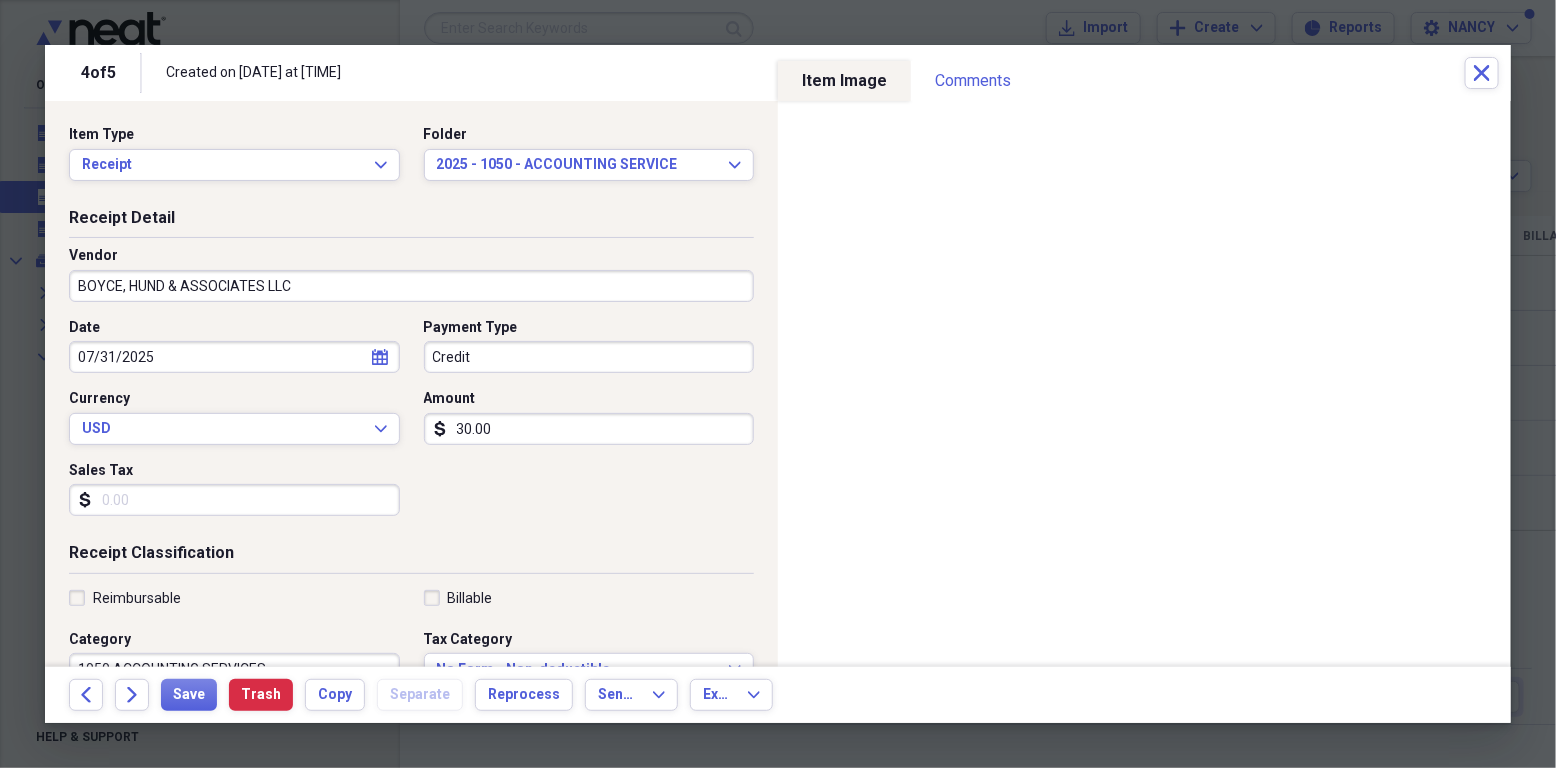 select on "2025" 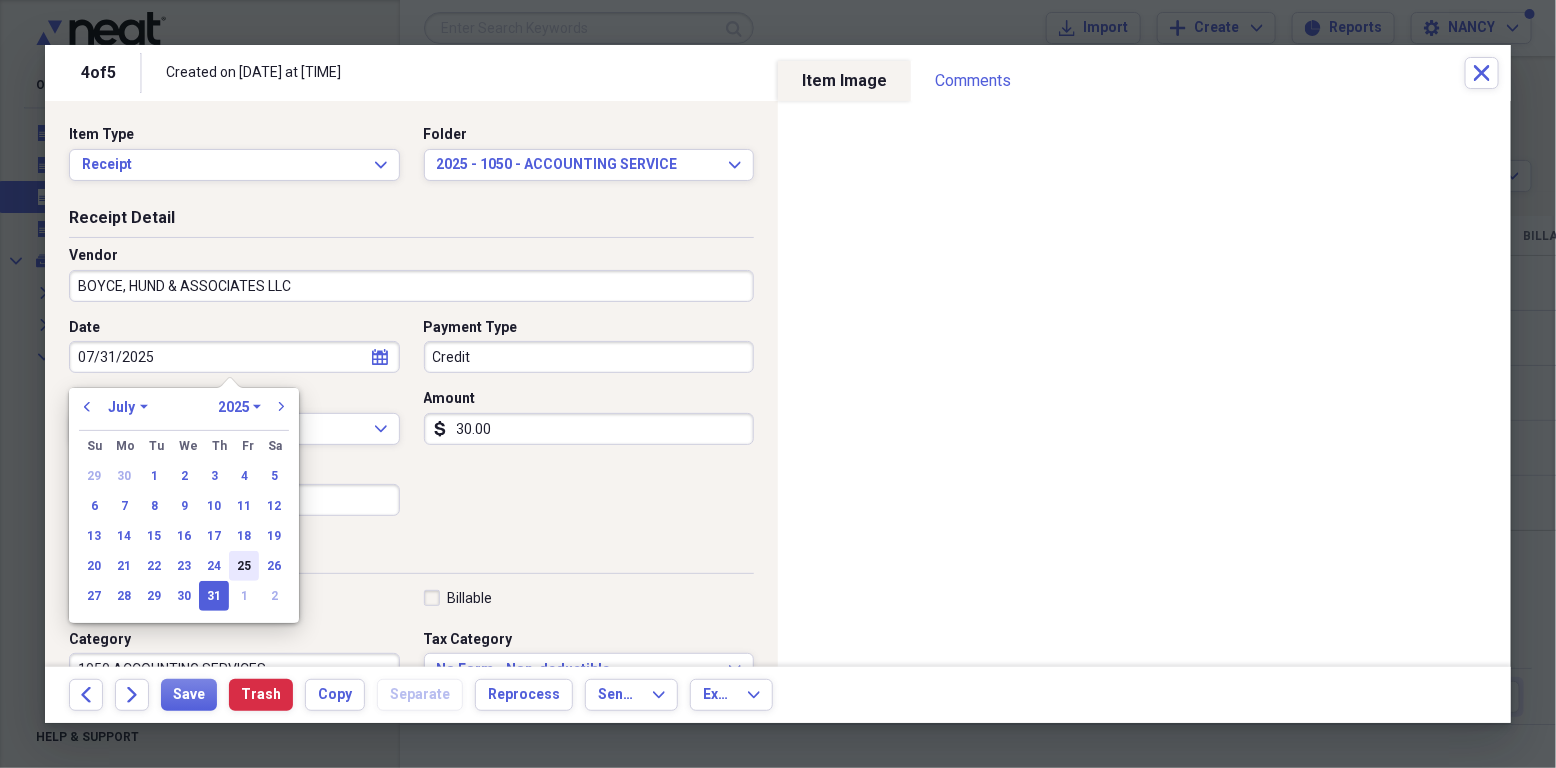 click on "25" at bounding box center [244, 566] 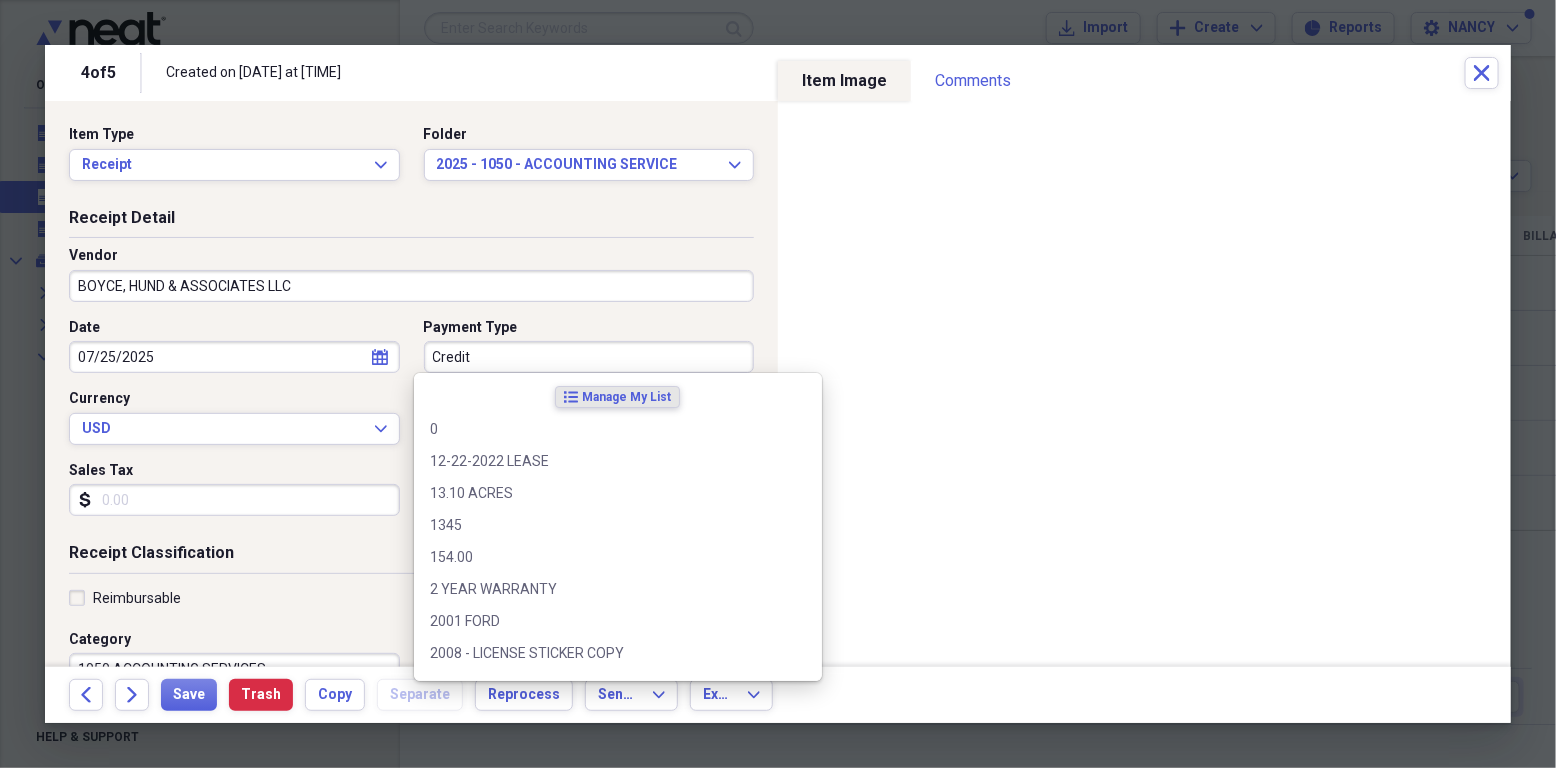 click on "Credit" at bounding box center (589, 357) 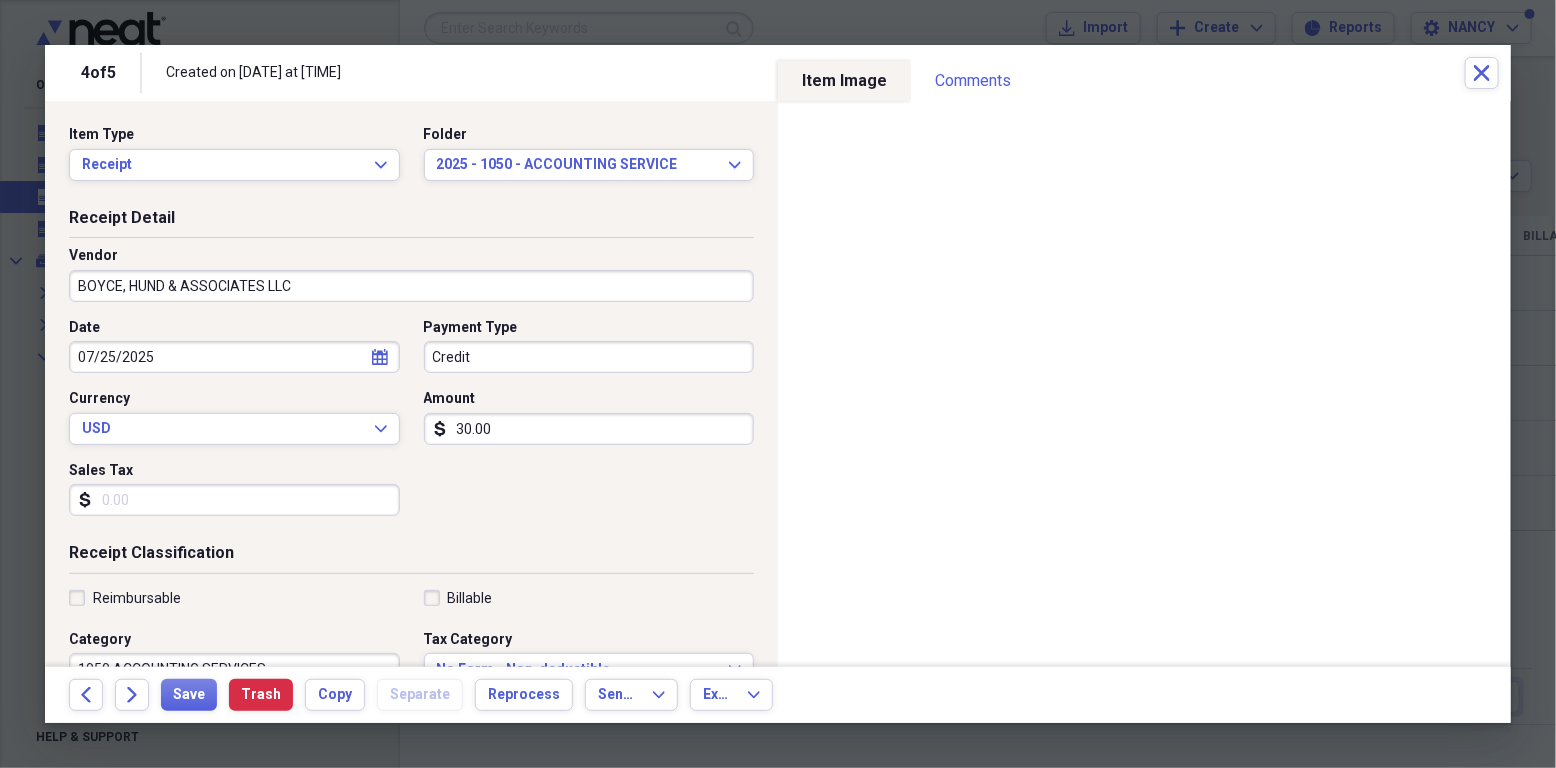 click on "Created on 07/[DAY]/[YEAR] at 4:45 pm" at bounding box center [446, 73] 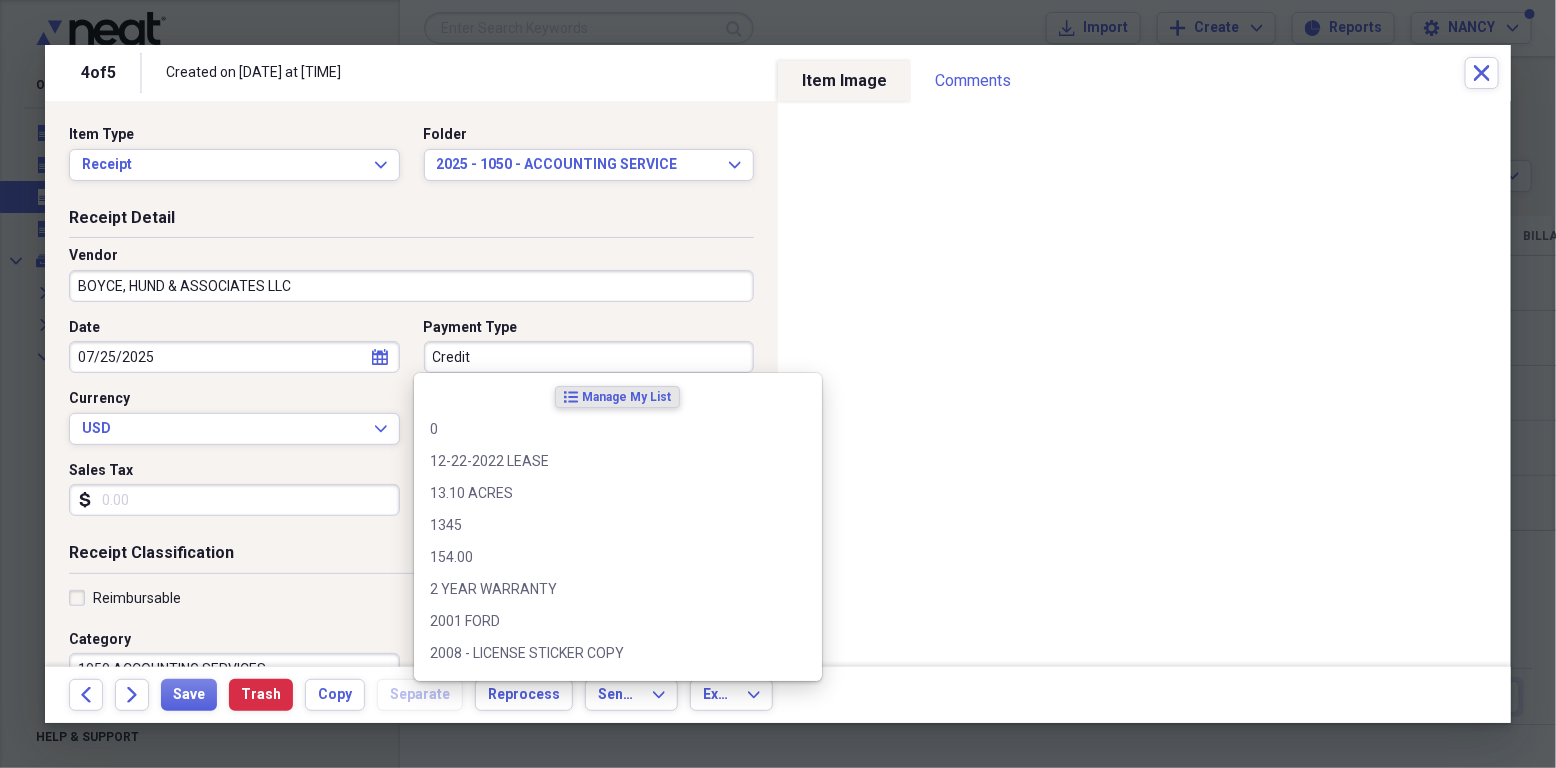 click on "Credit" at bounding box center (589, 357) 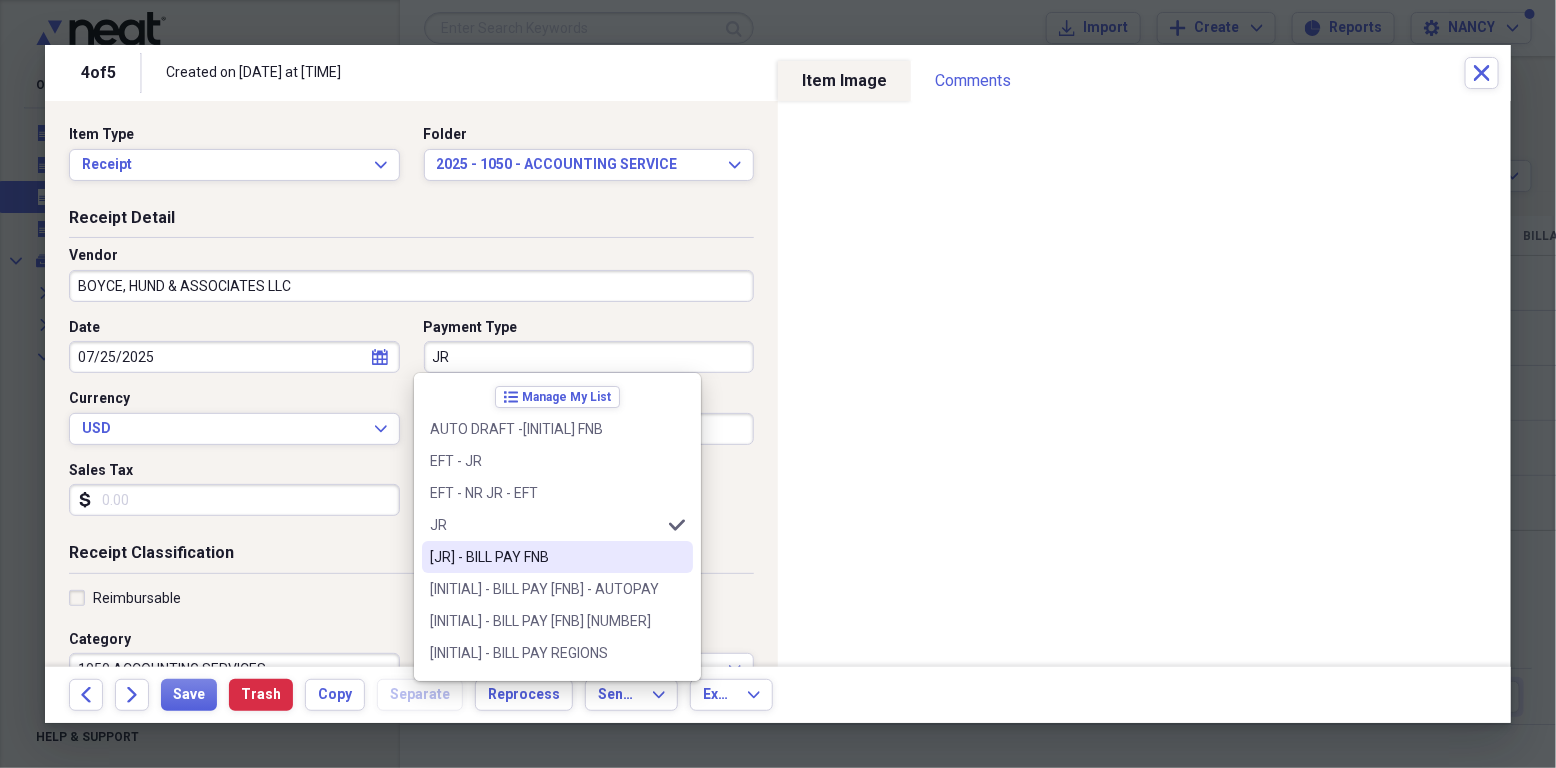 click on "JR - BILL PAY FNB" at bounding box center [545, 557] 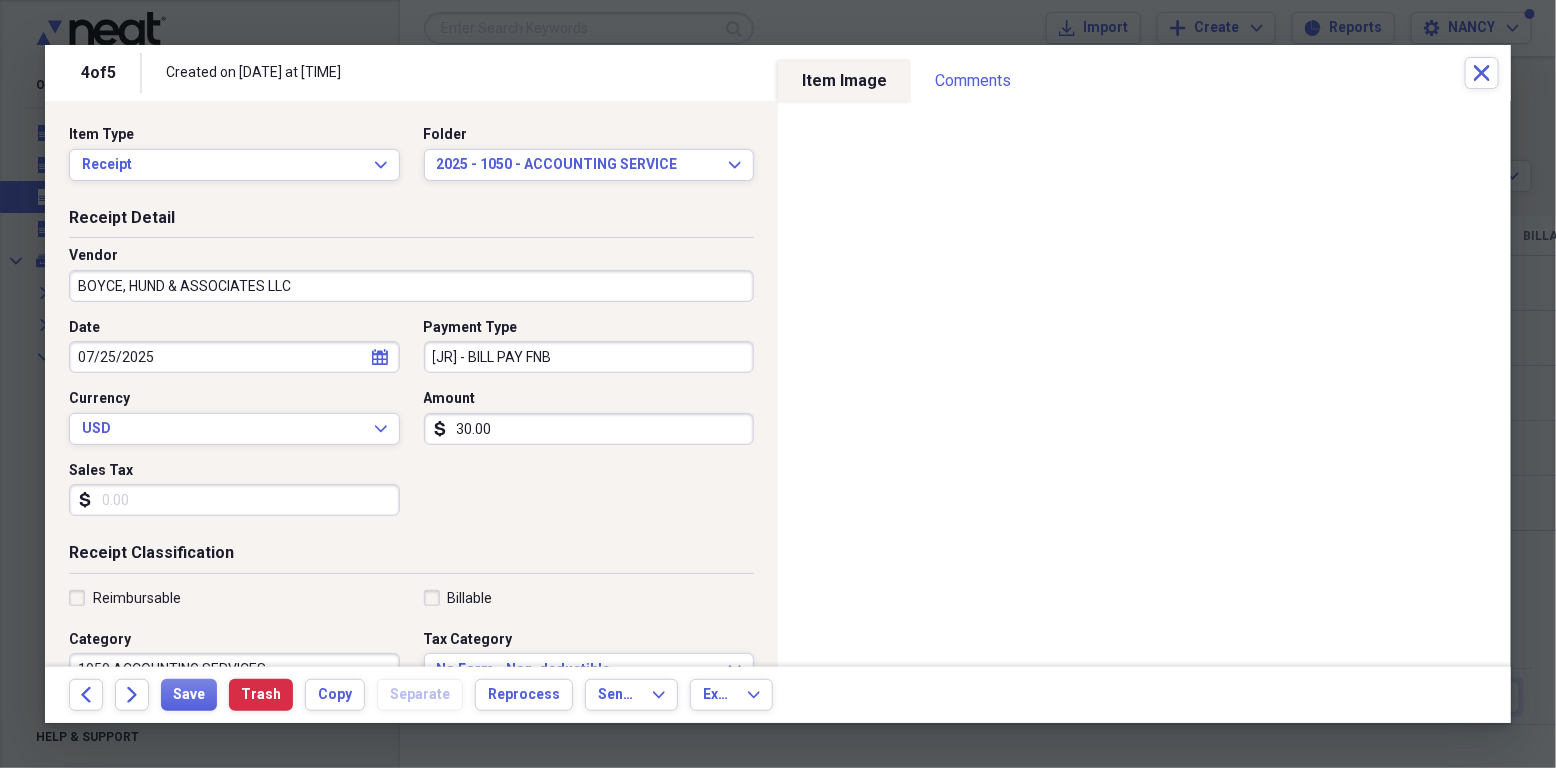 scroll, scrollTop: 133, scrollLeft: 0, axis: vertical 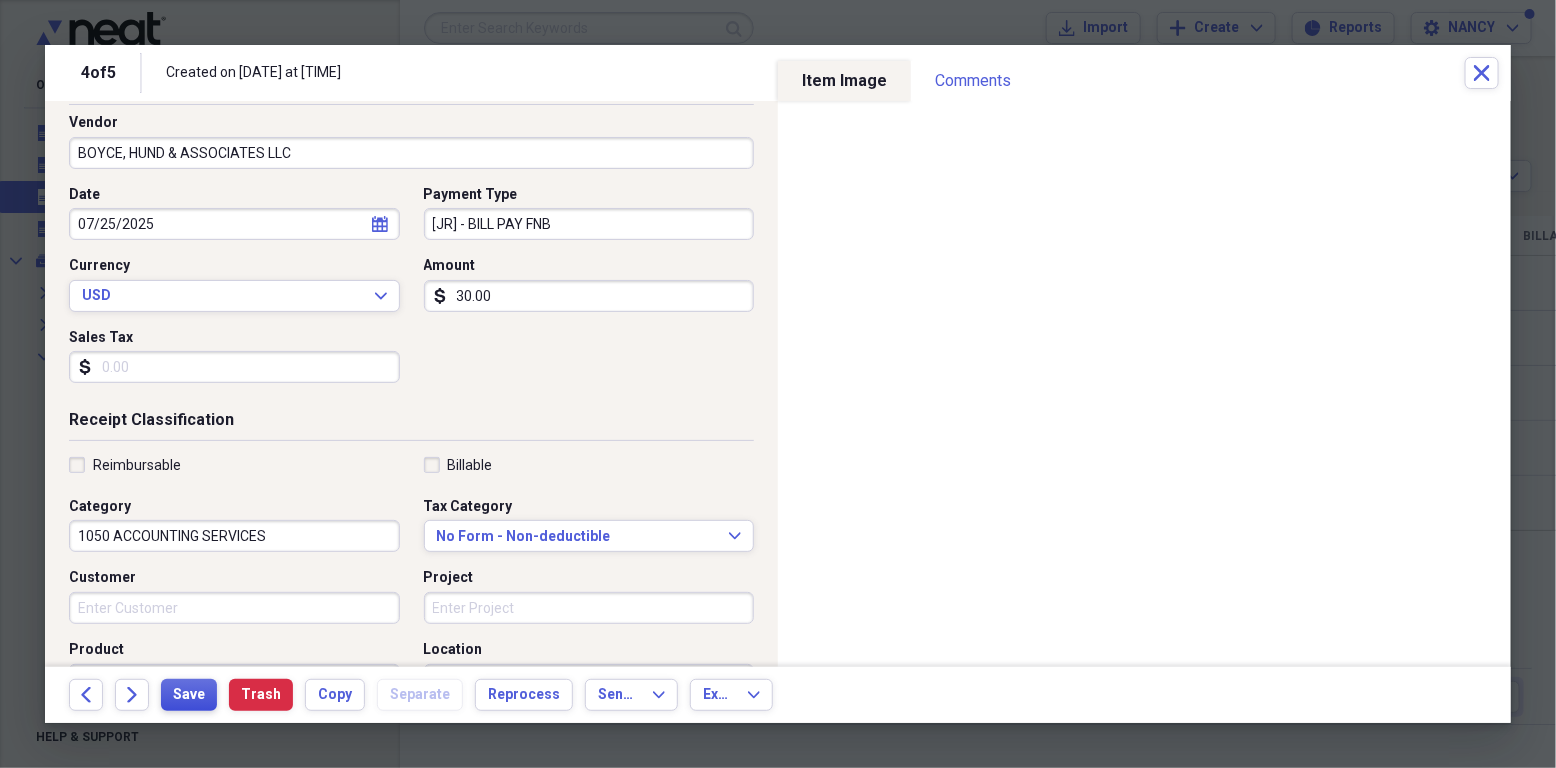 click on "Save" at bounding box center [189, 695] 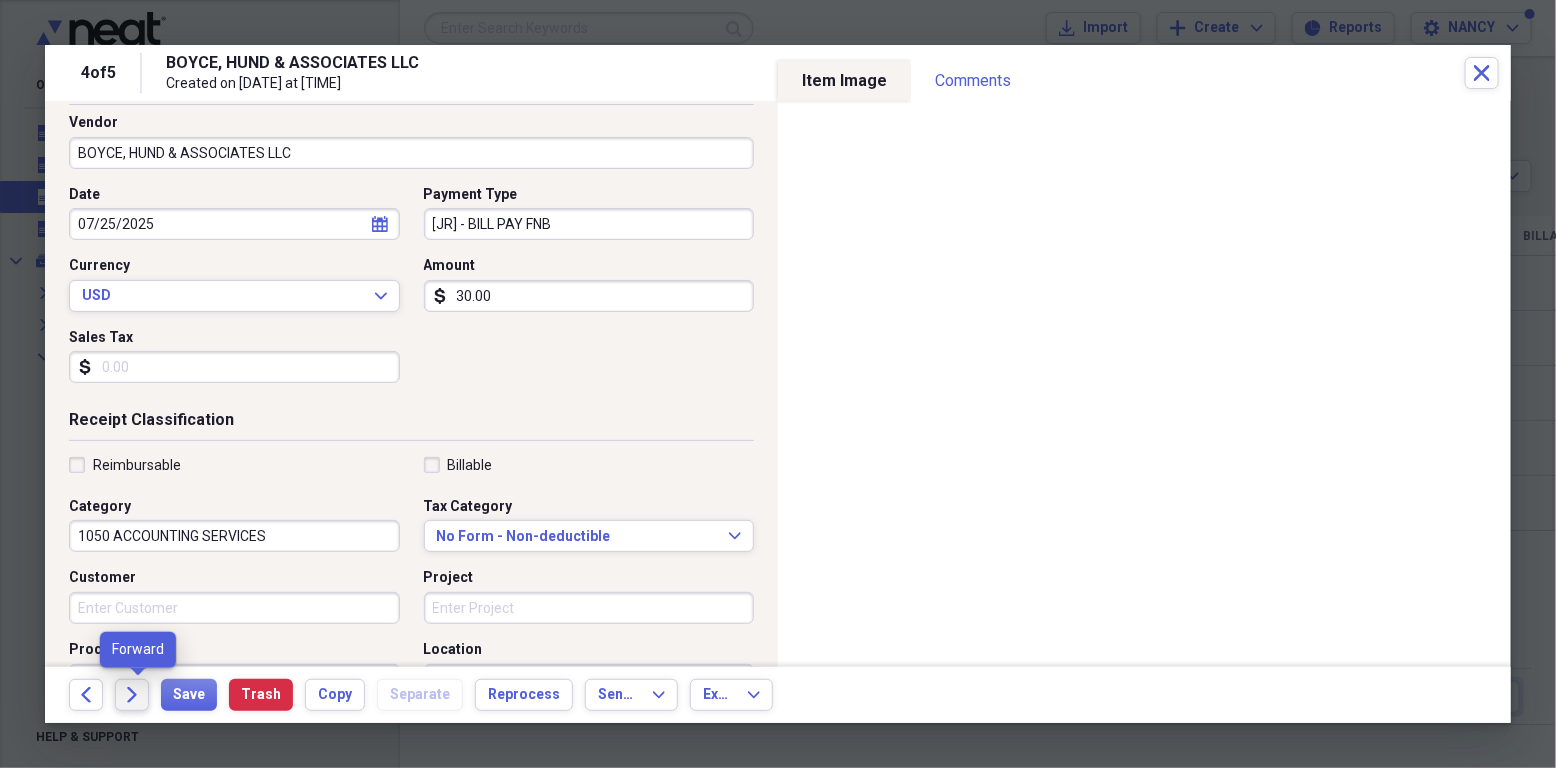 click on "Forward" 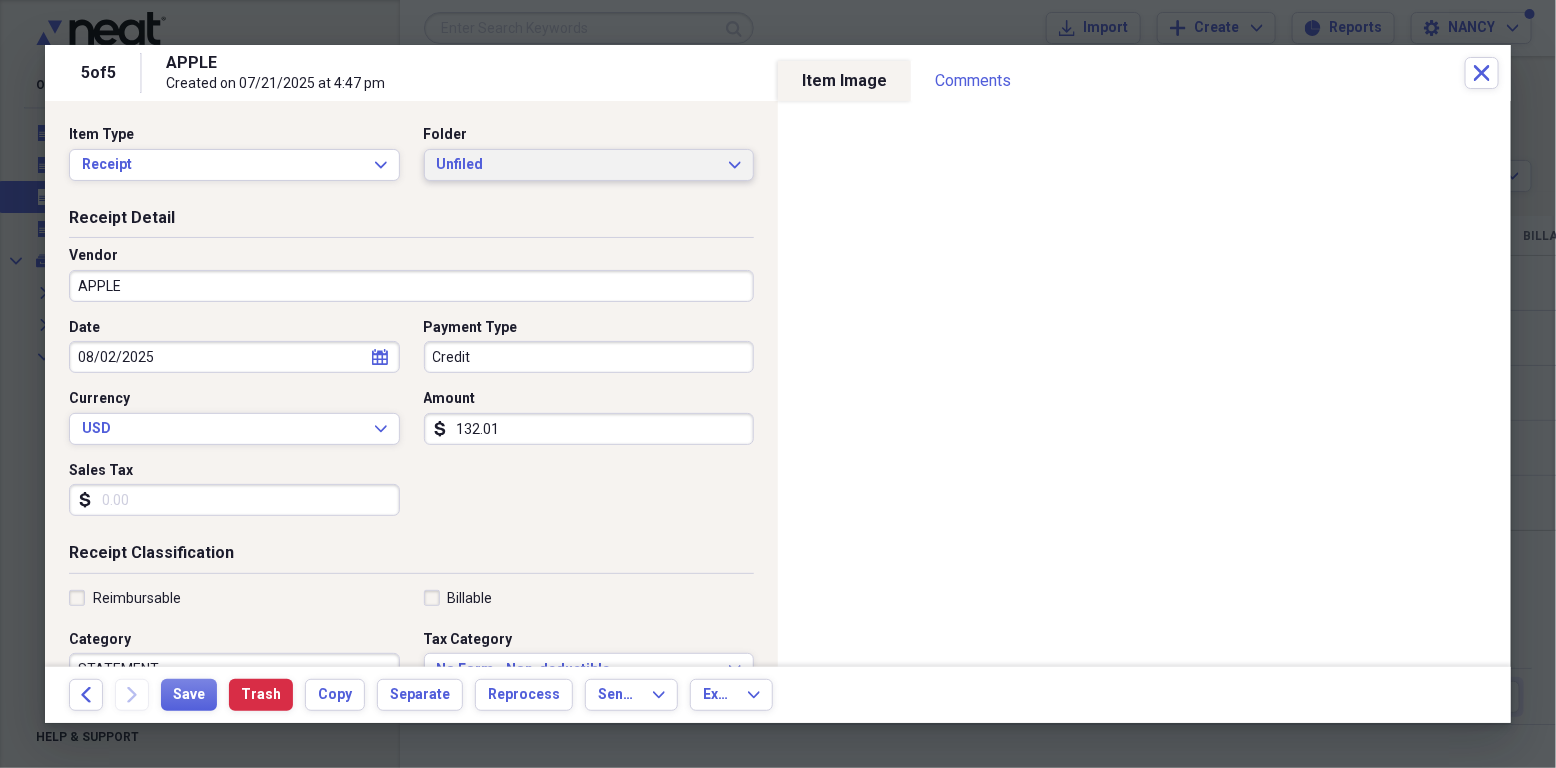 click on "Expand" 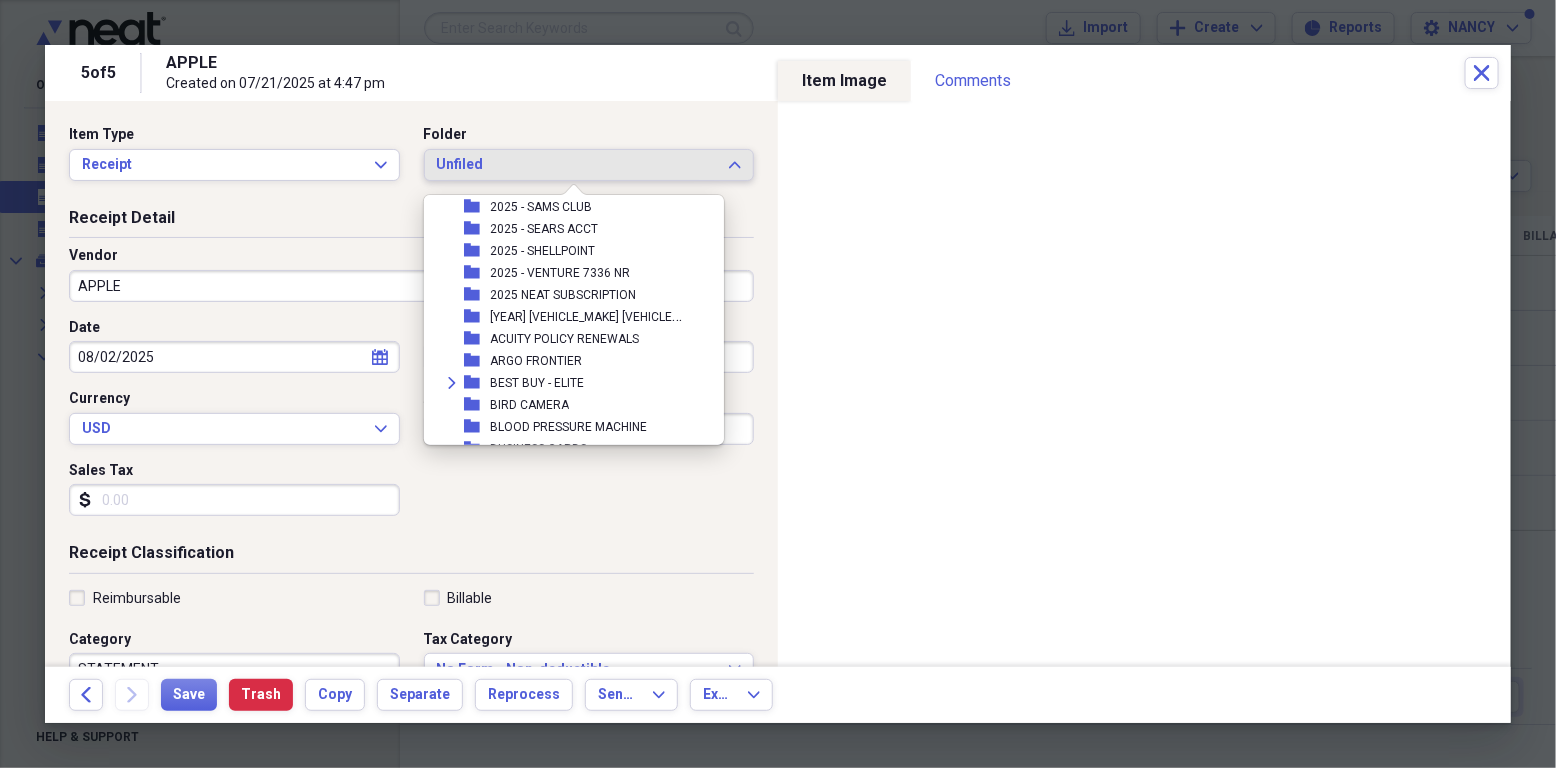 scroll, scrollTop: 14915, scrollLeft: 0, axis: vertical 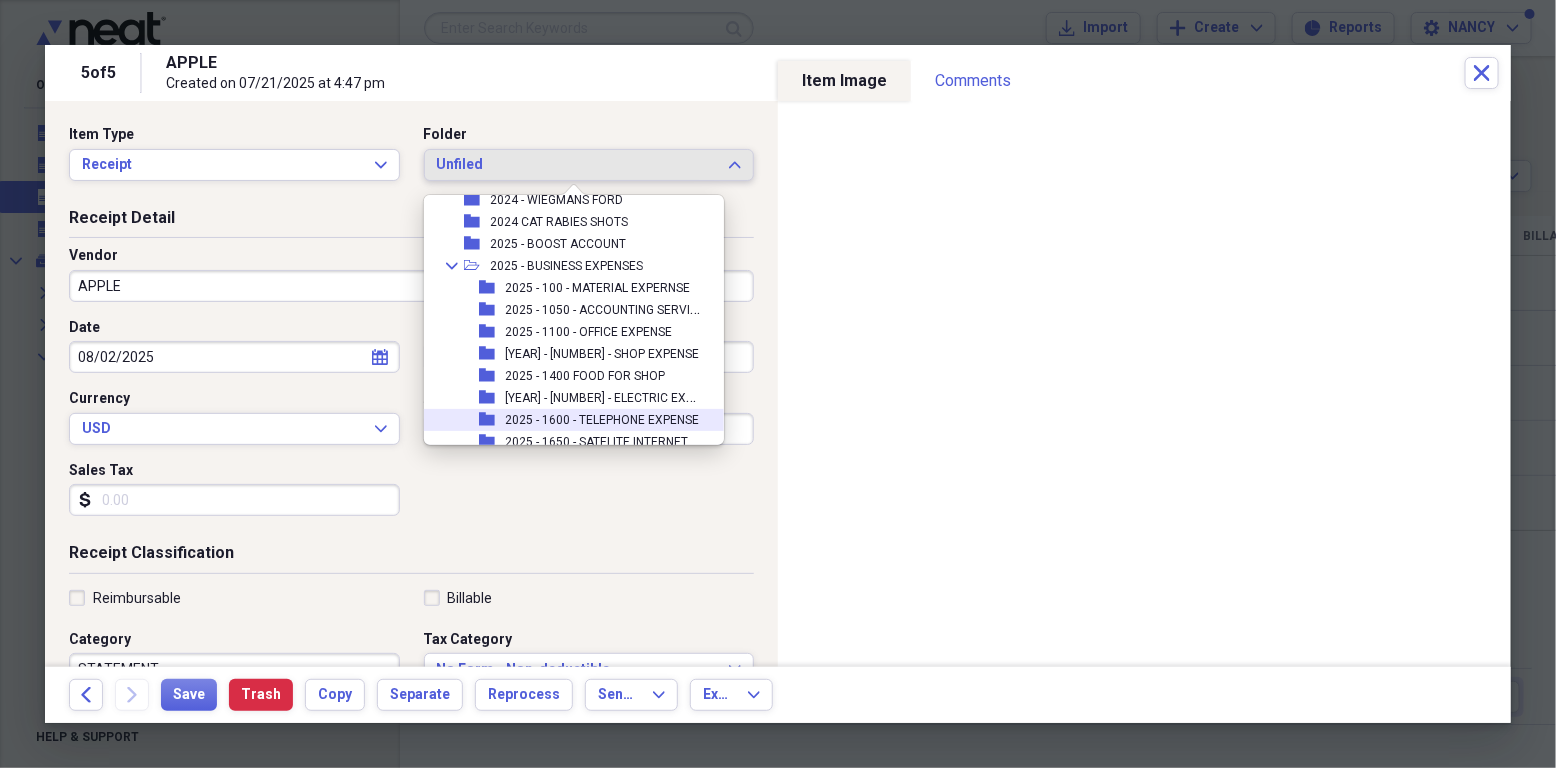 click on "2025 - 1600 - TELEPHONE EXPENSE" at bounding box center [602, 420] 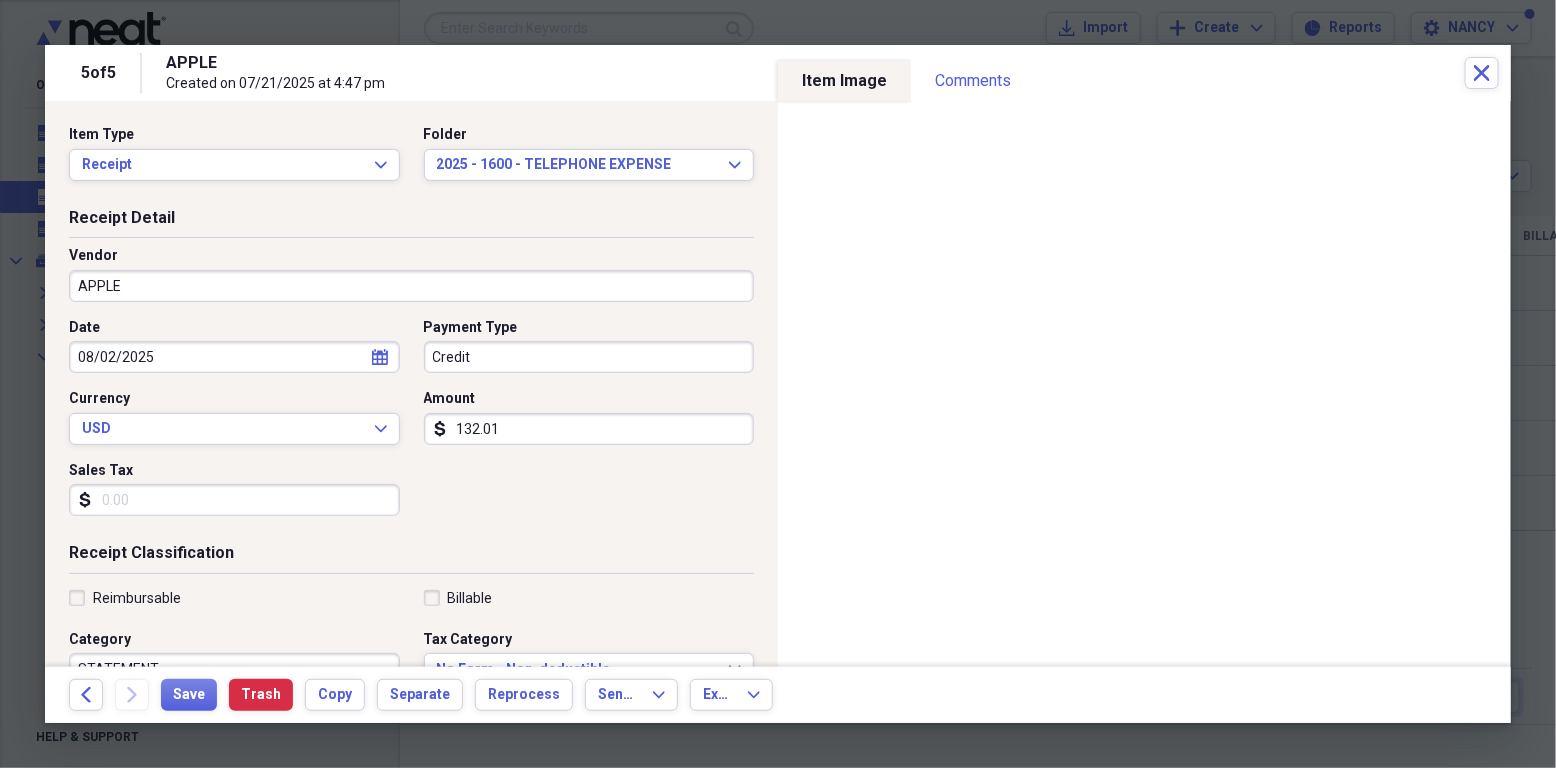 click on "APPLE" at bounding box center [411, 286] 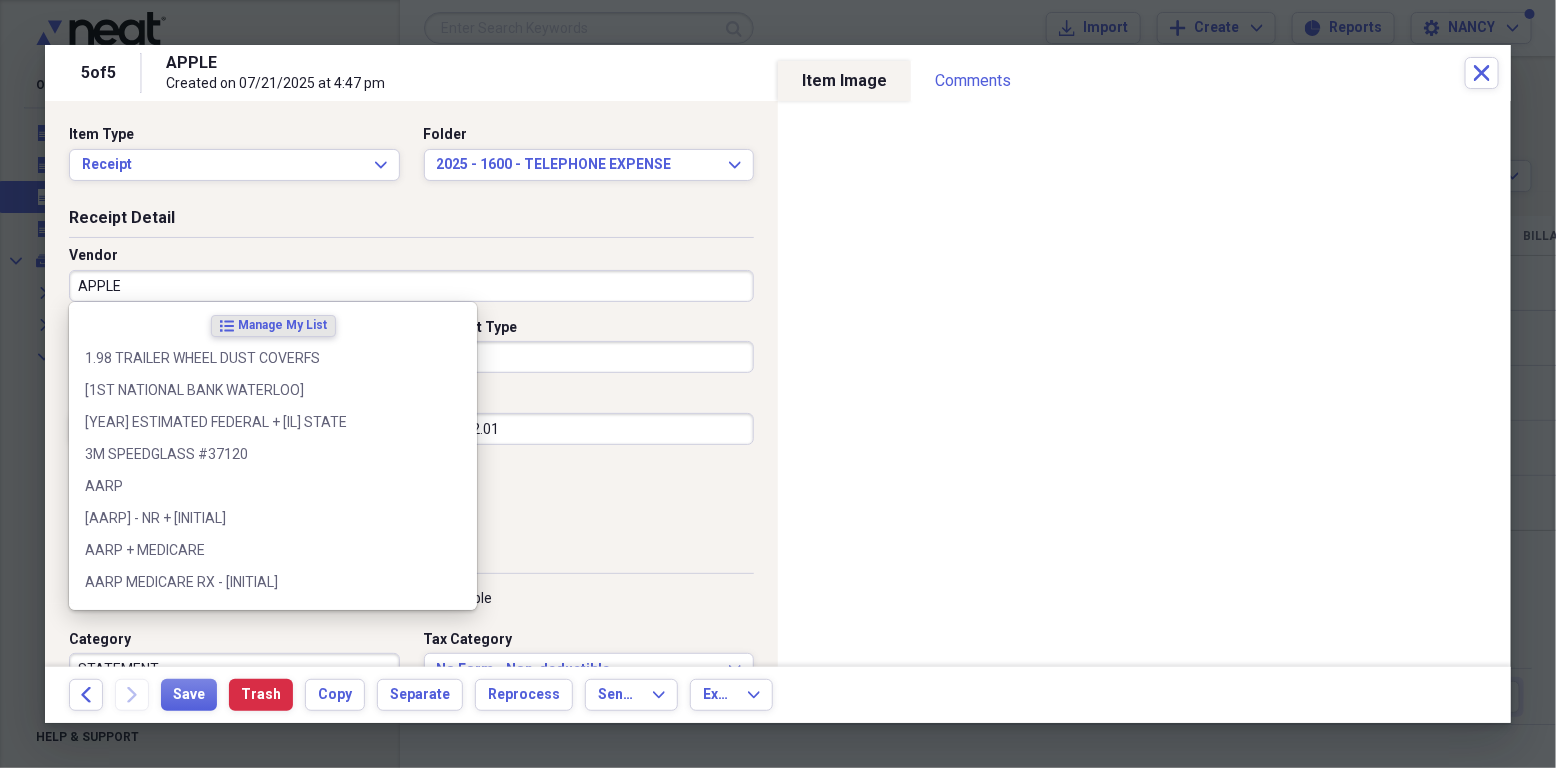 click on "APPLE" at bounding box center (411, 286) 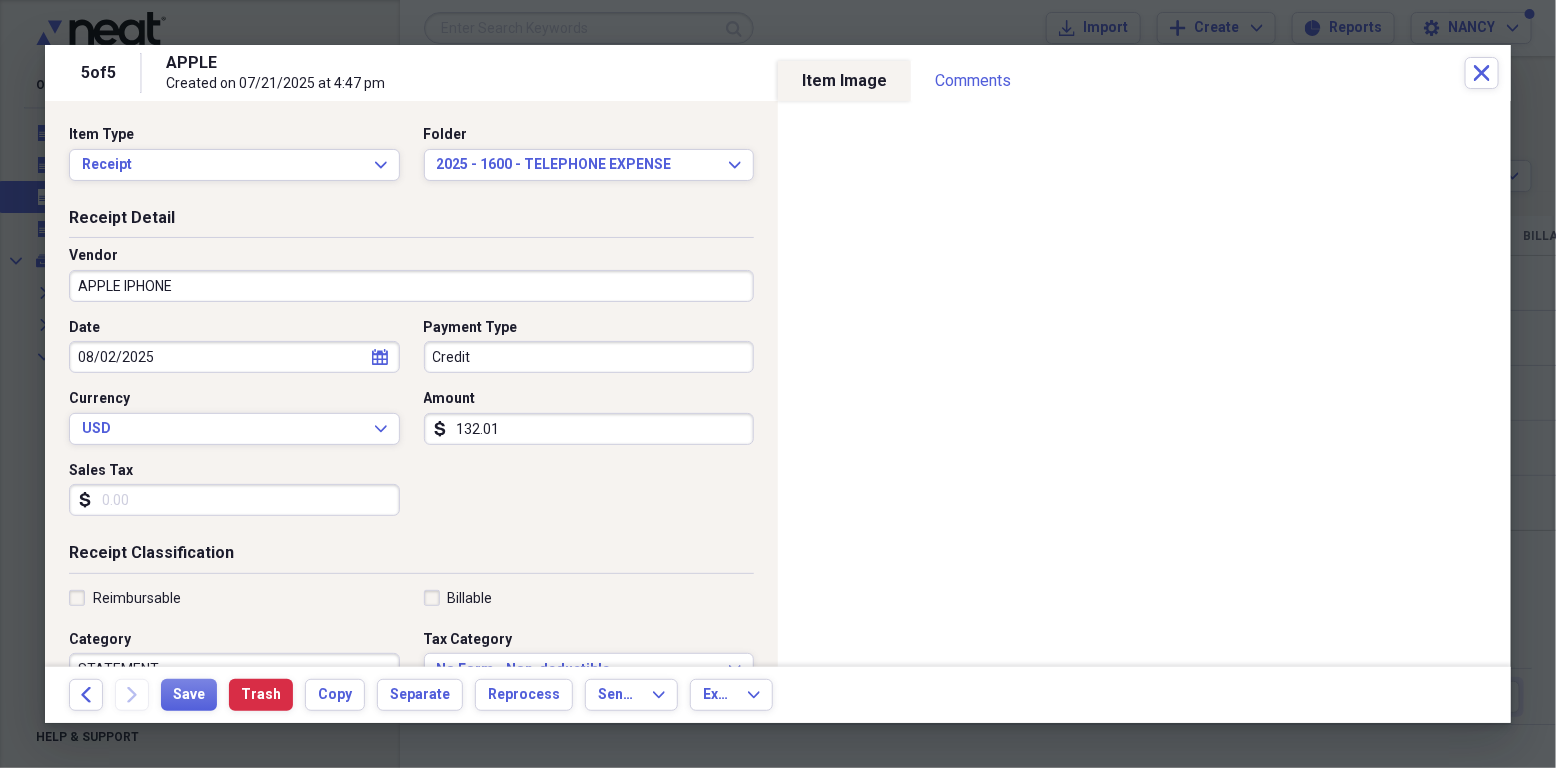 type on "APPLE IPHONE" 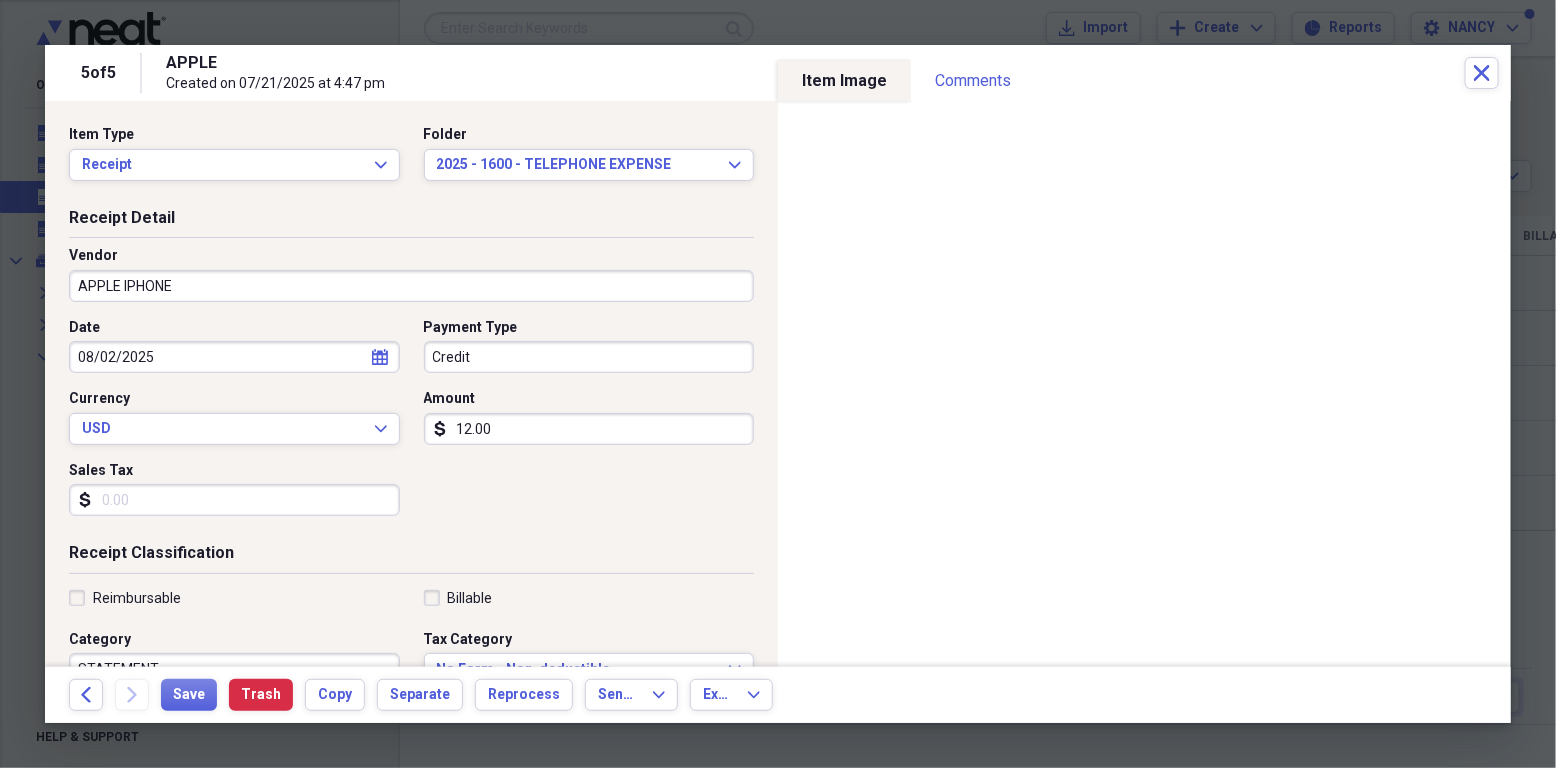 scroll, scrollTop: 133, scrollLeft: 0, axis: vertical 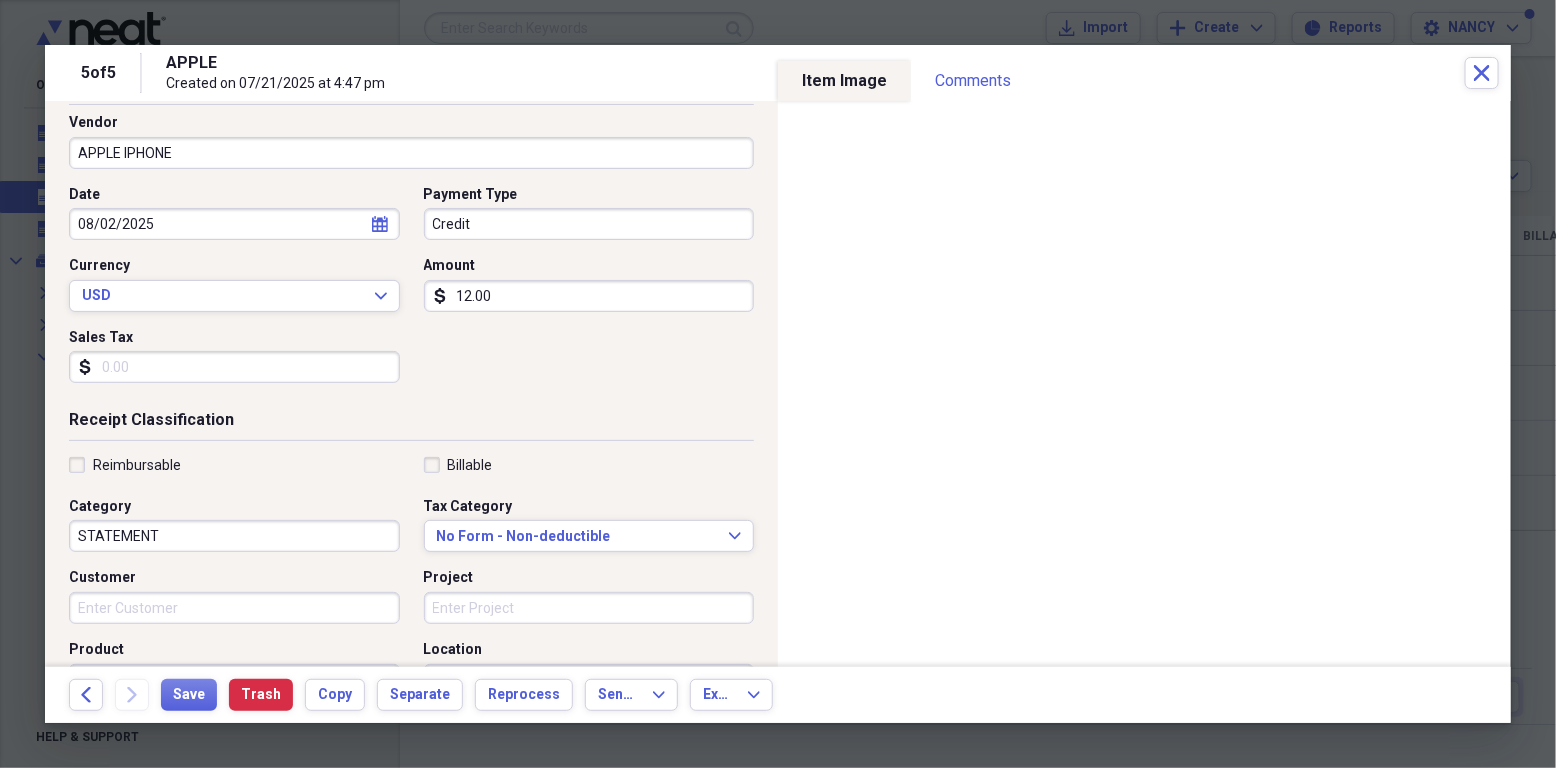 type on "12.00" 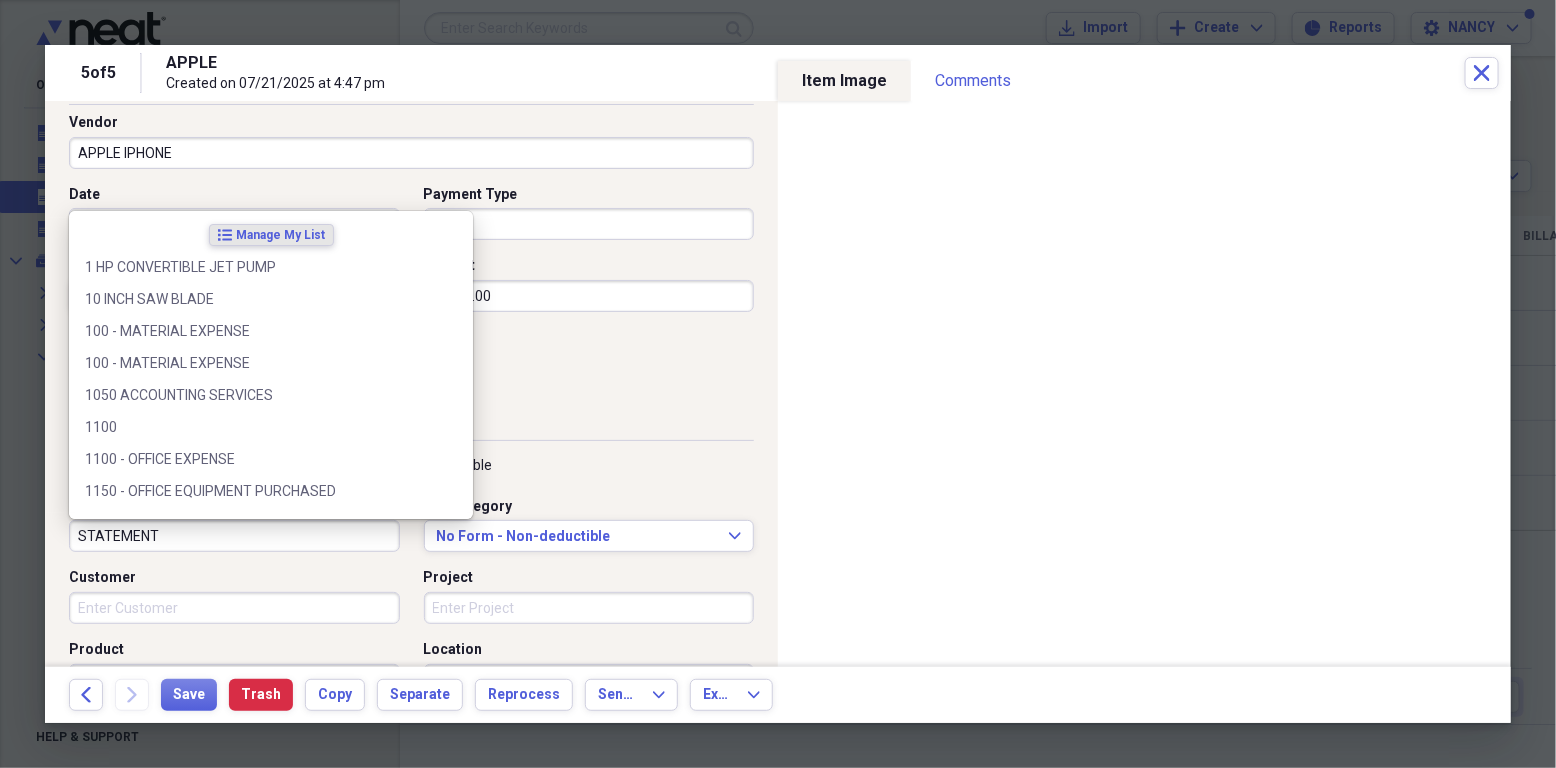 click on "STATEMENT" at bounding box center [234, 536] 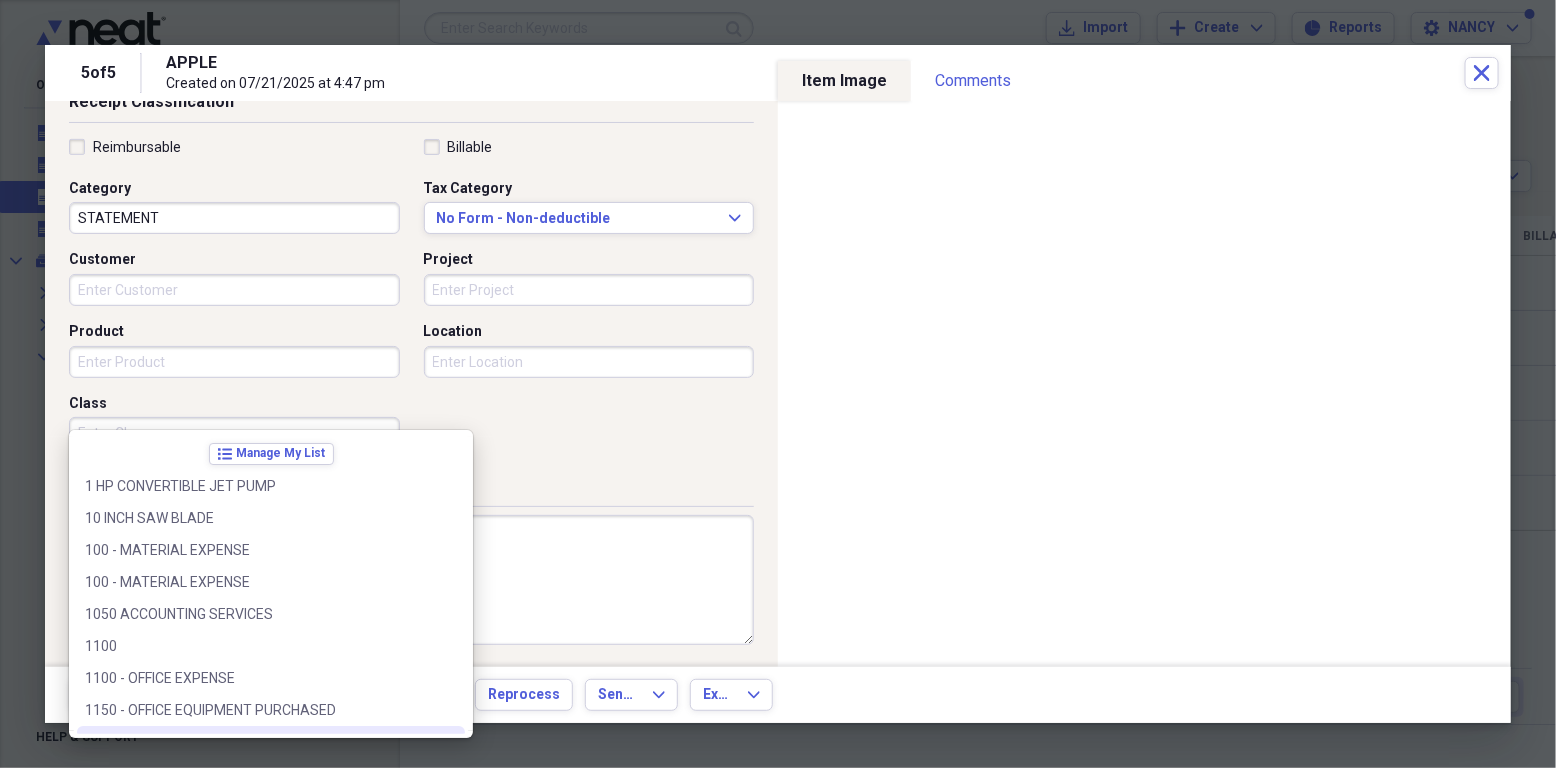 scroll, scrollTop: 453, scrollLeft: 0, axis: vertical 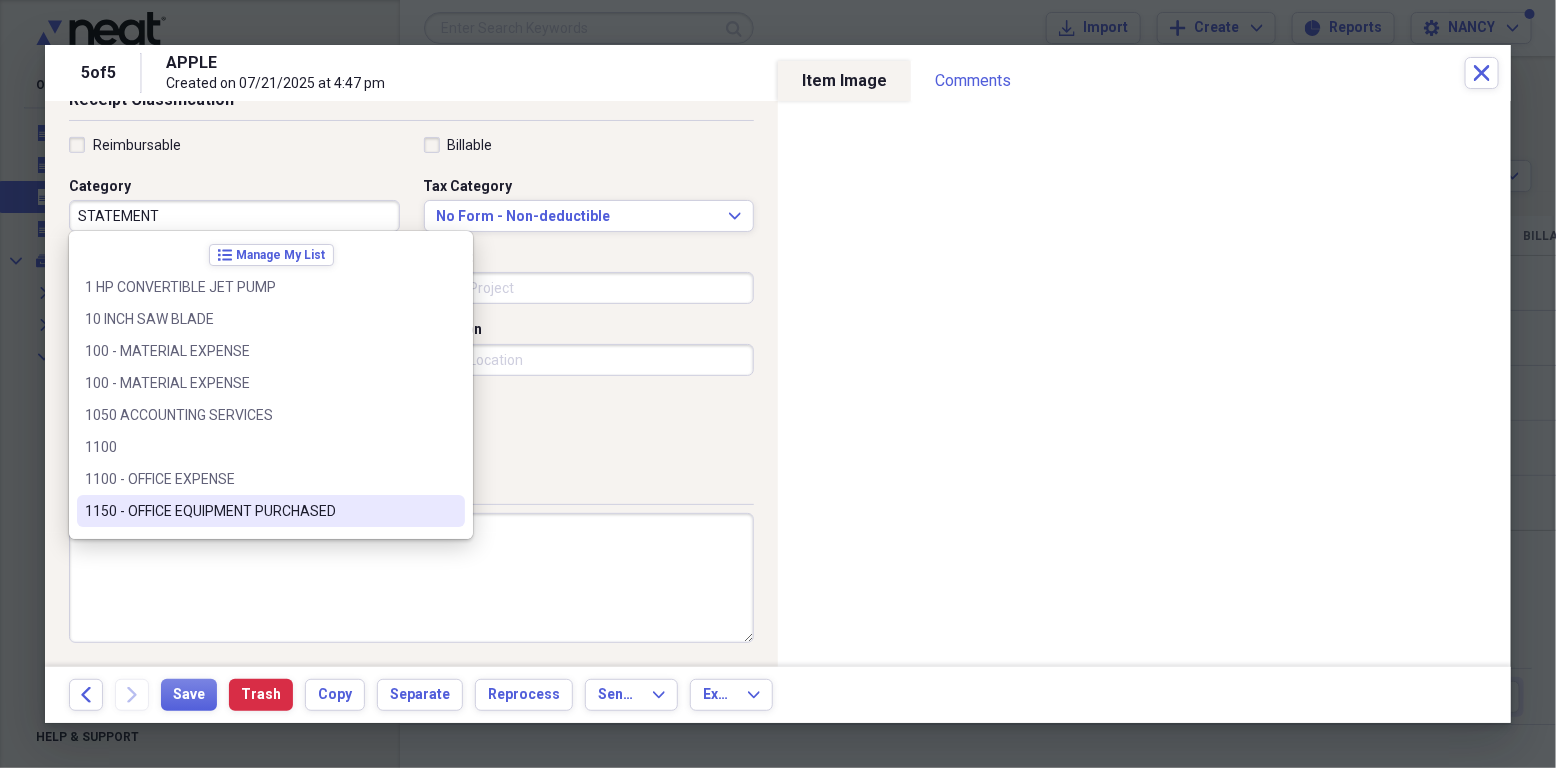 click on "Billable" at bounding box center [589, 145] 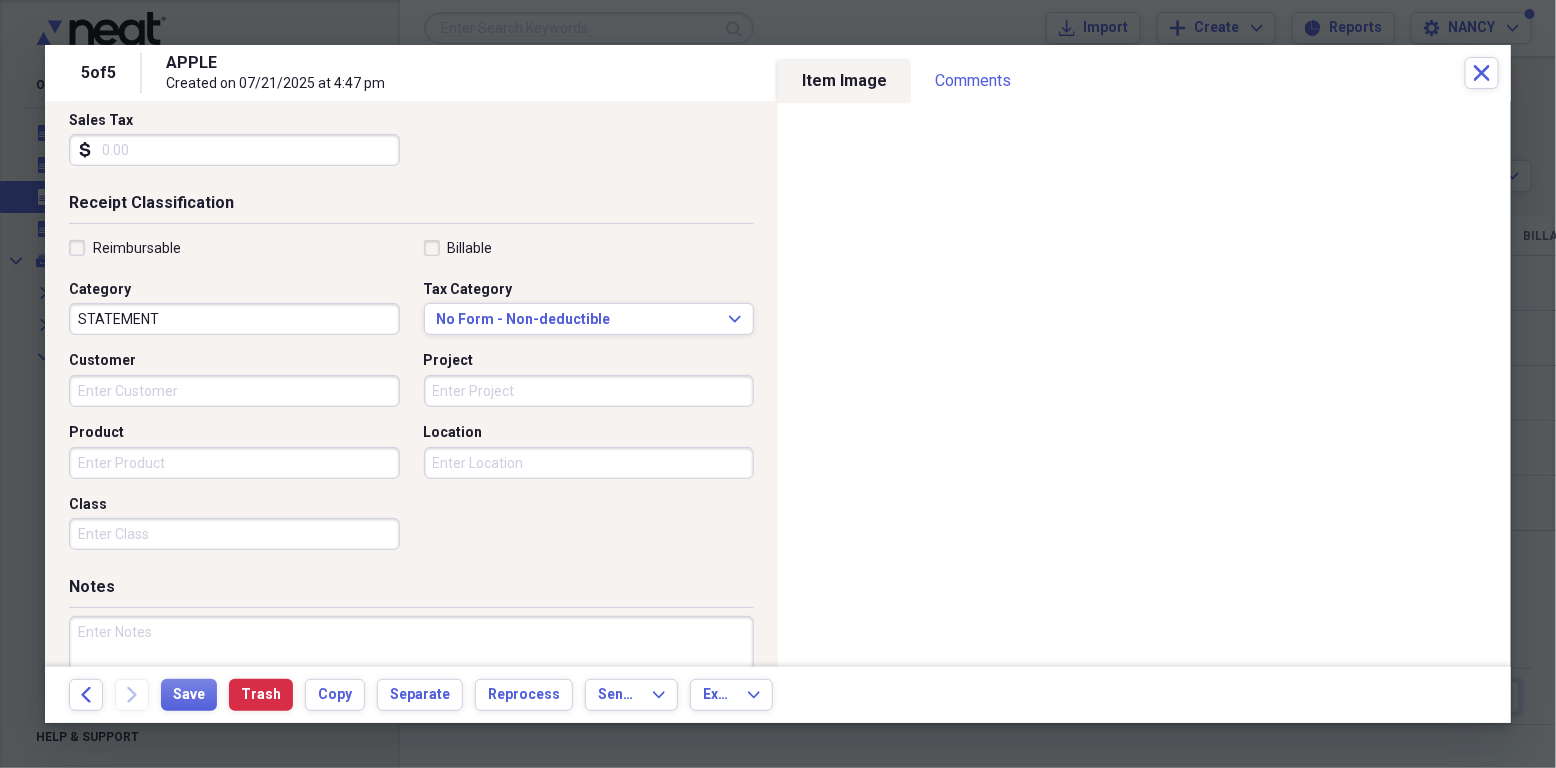 scroll, scrollTop: 53, scrollLeft: 0, axis: vertical 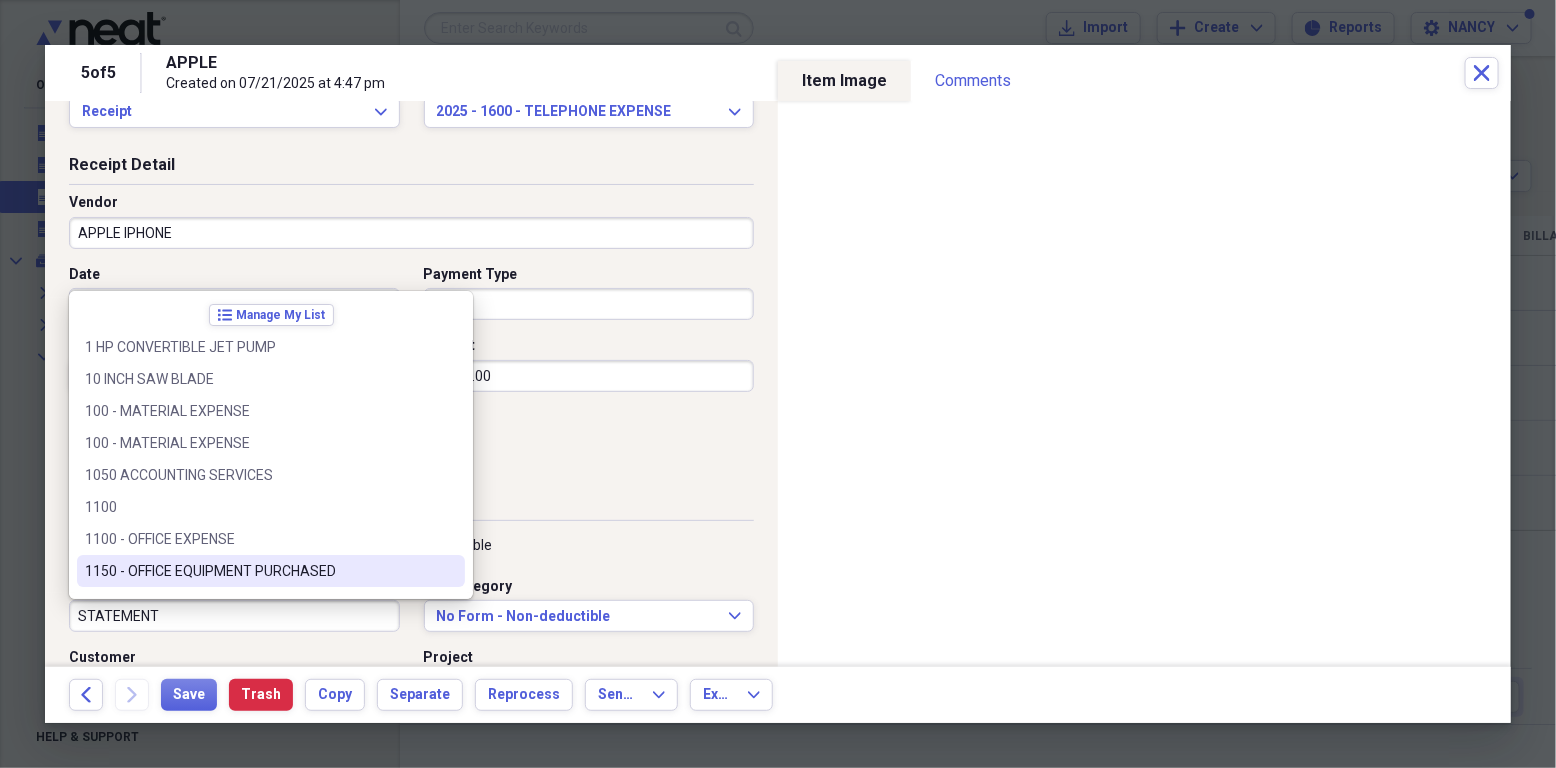 click on "STATEMENT" at bounding box center [234, 616] 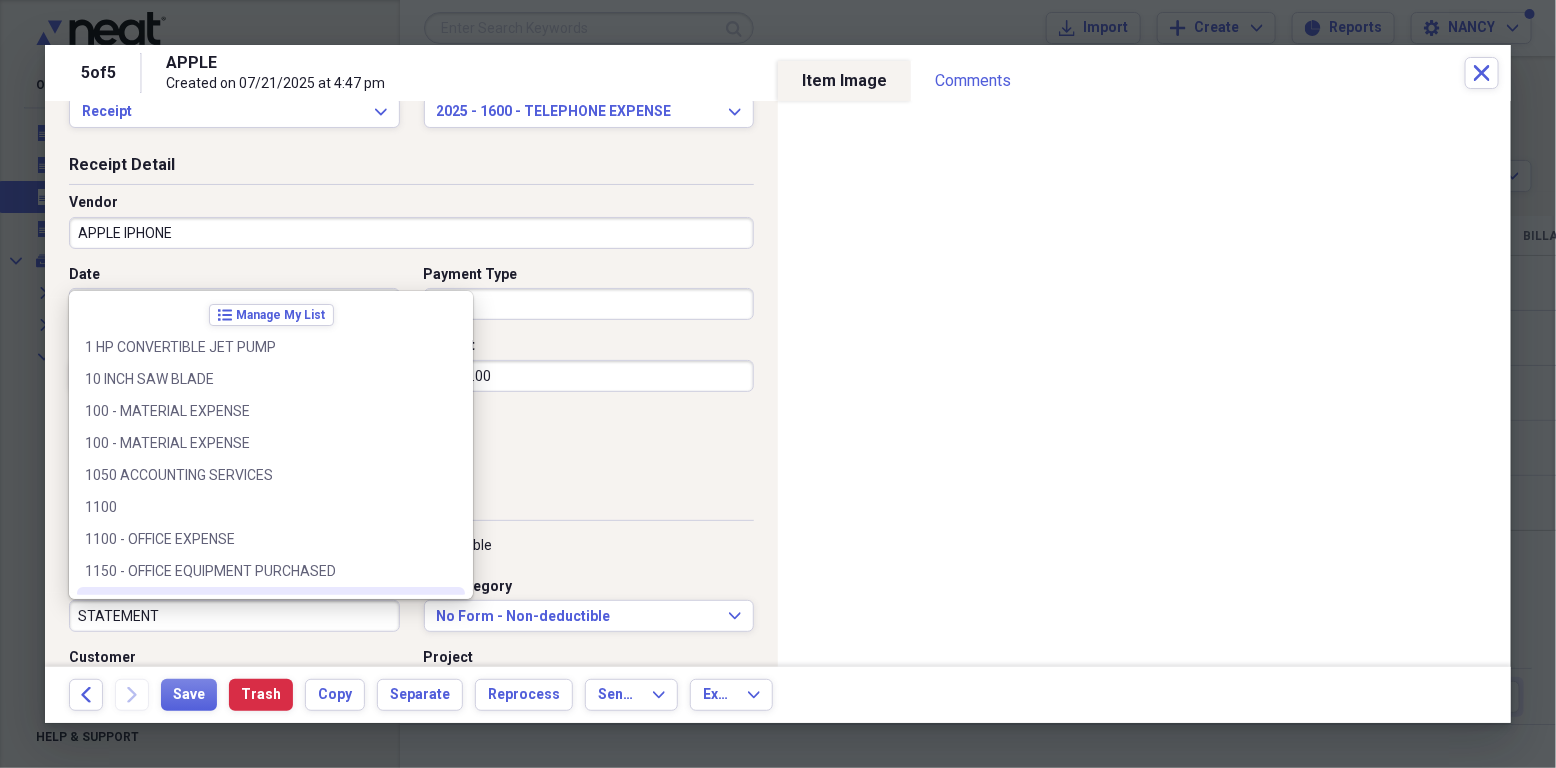 click on "STATEMENT" at bounding box center (234, 616) 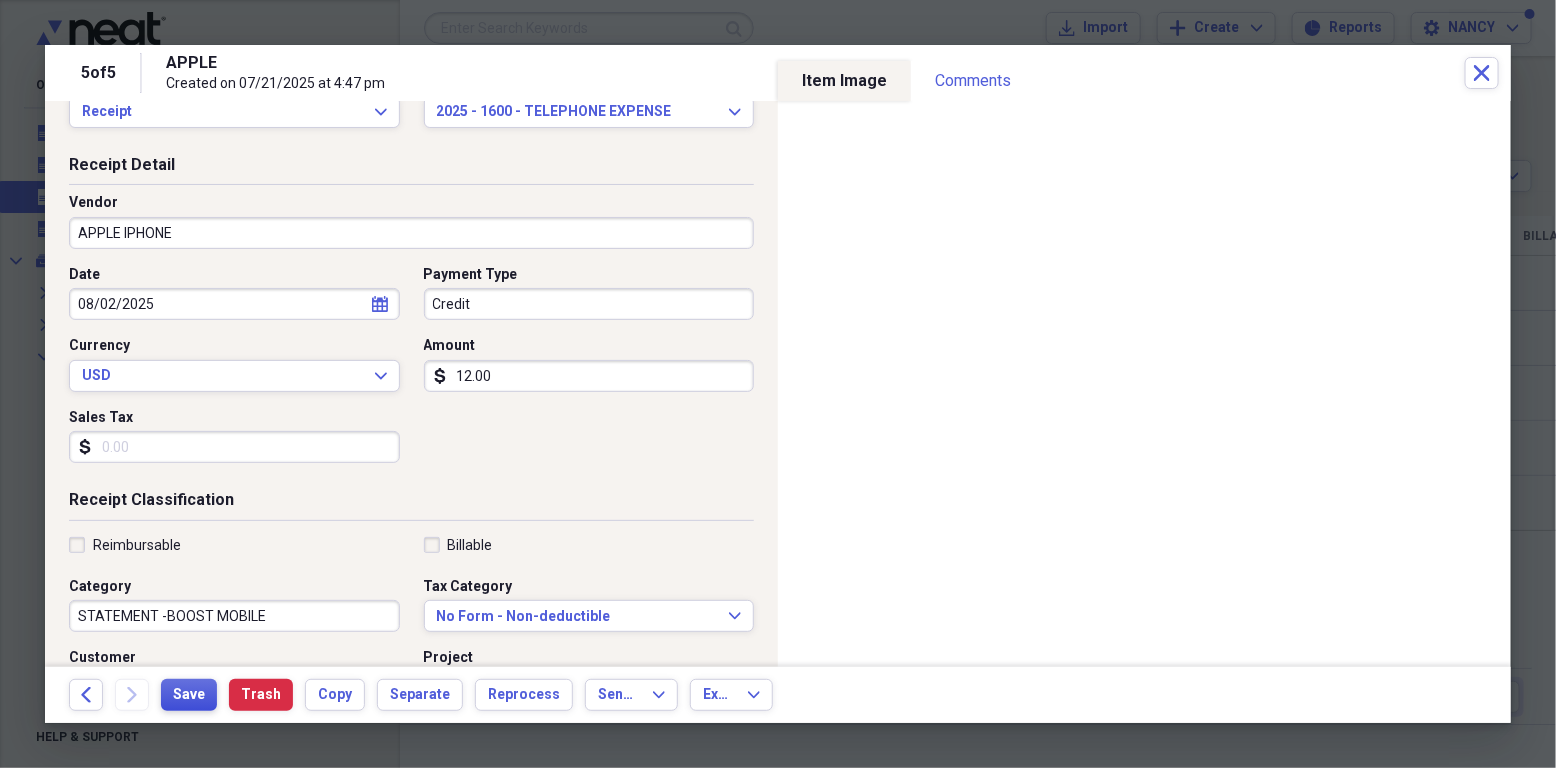 type on "STATEMENT -BOOST MOBILE" 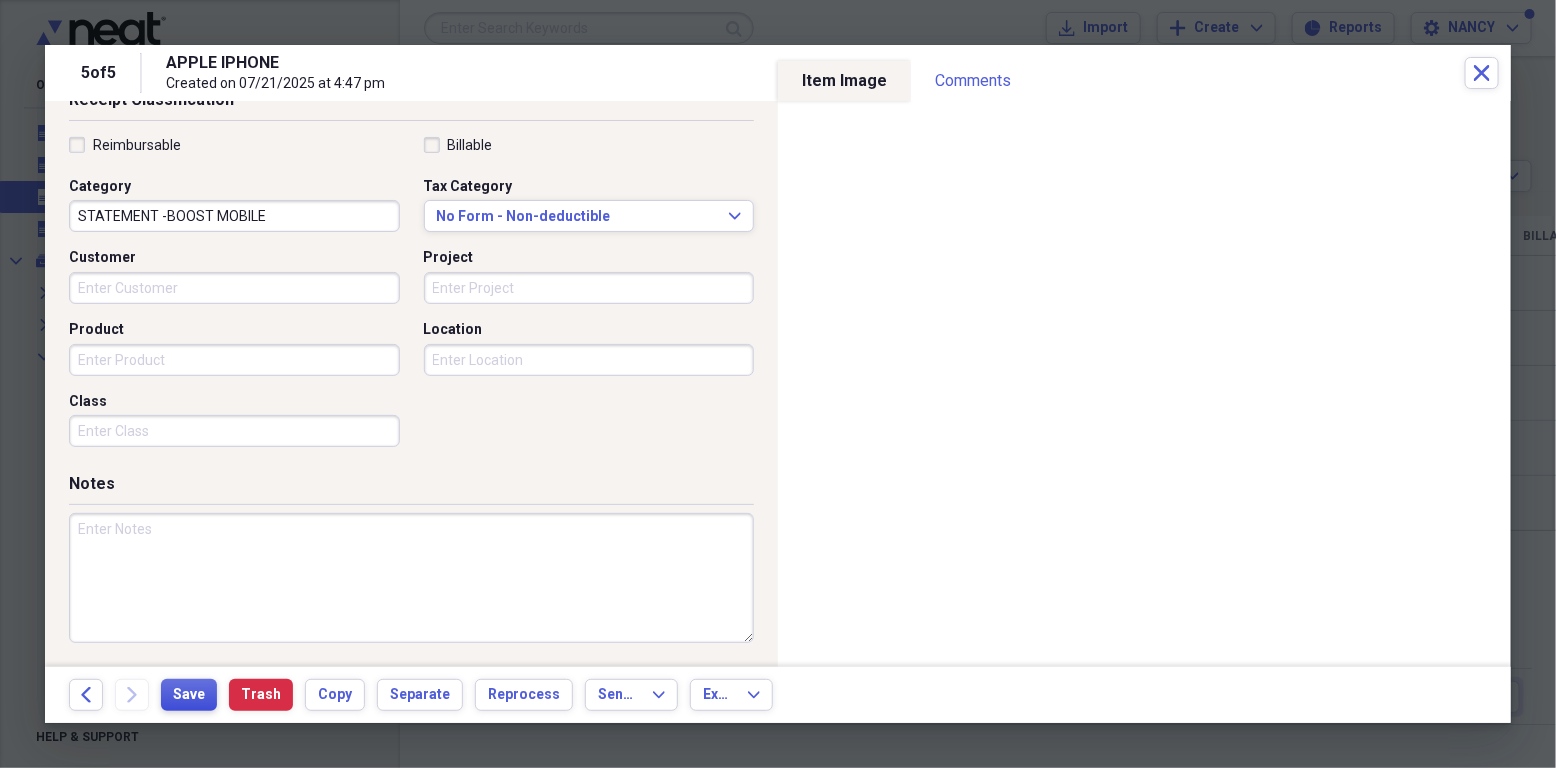 scroll, scrollTop: 0, scrollLeft: 0, axis: both 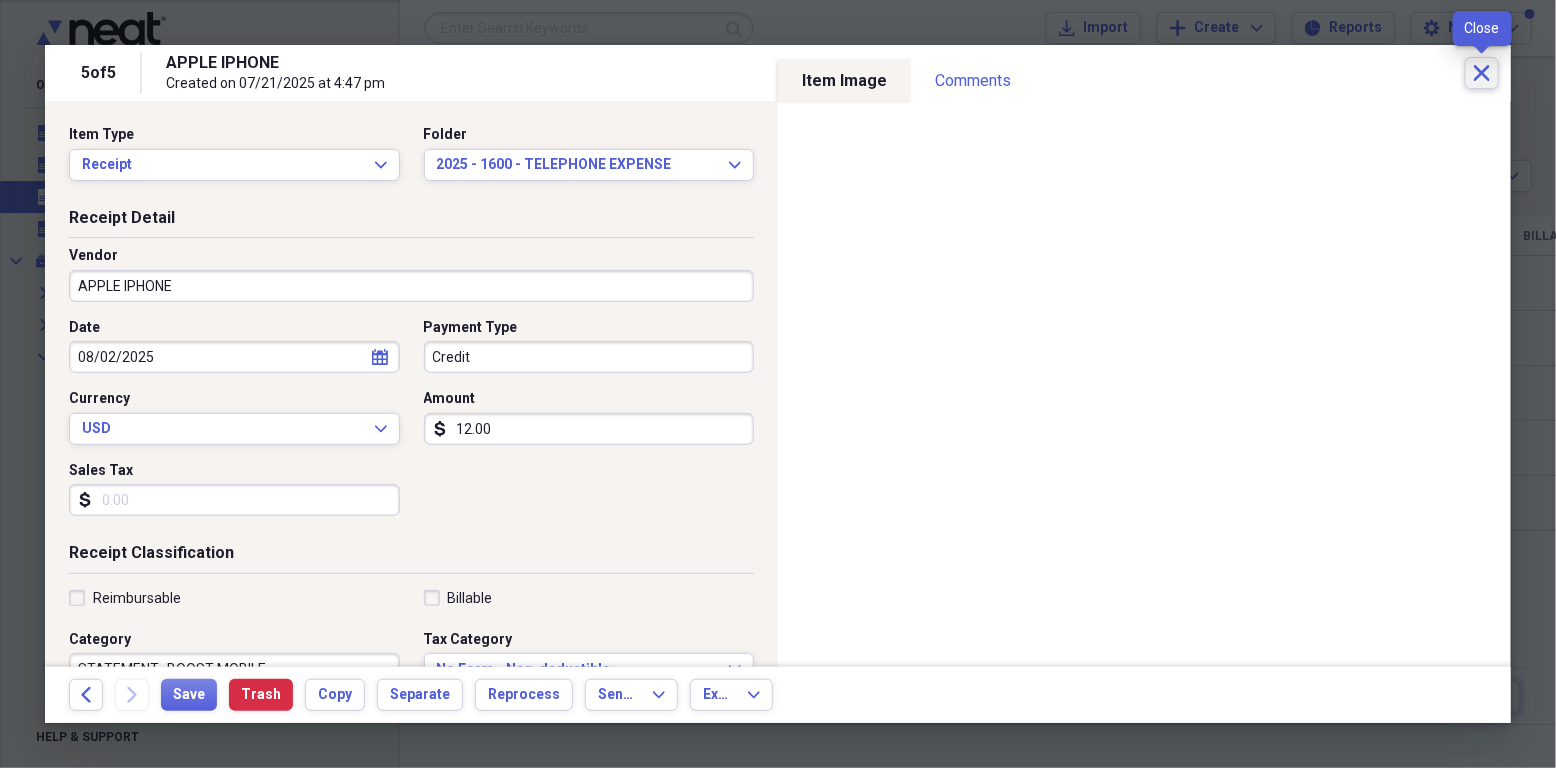 click on "Close" at bounding box center (1482, 73) 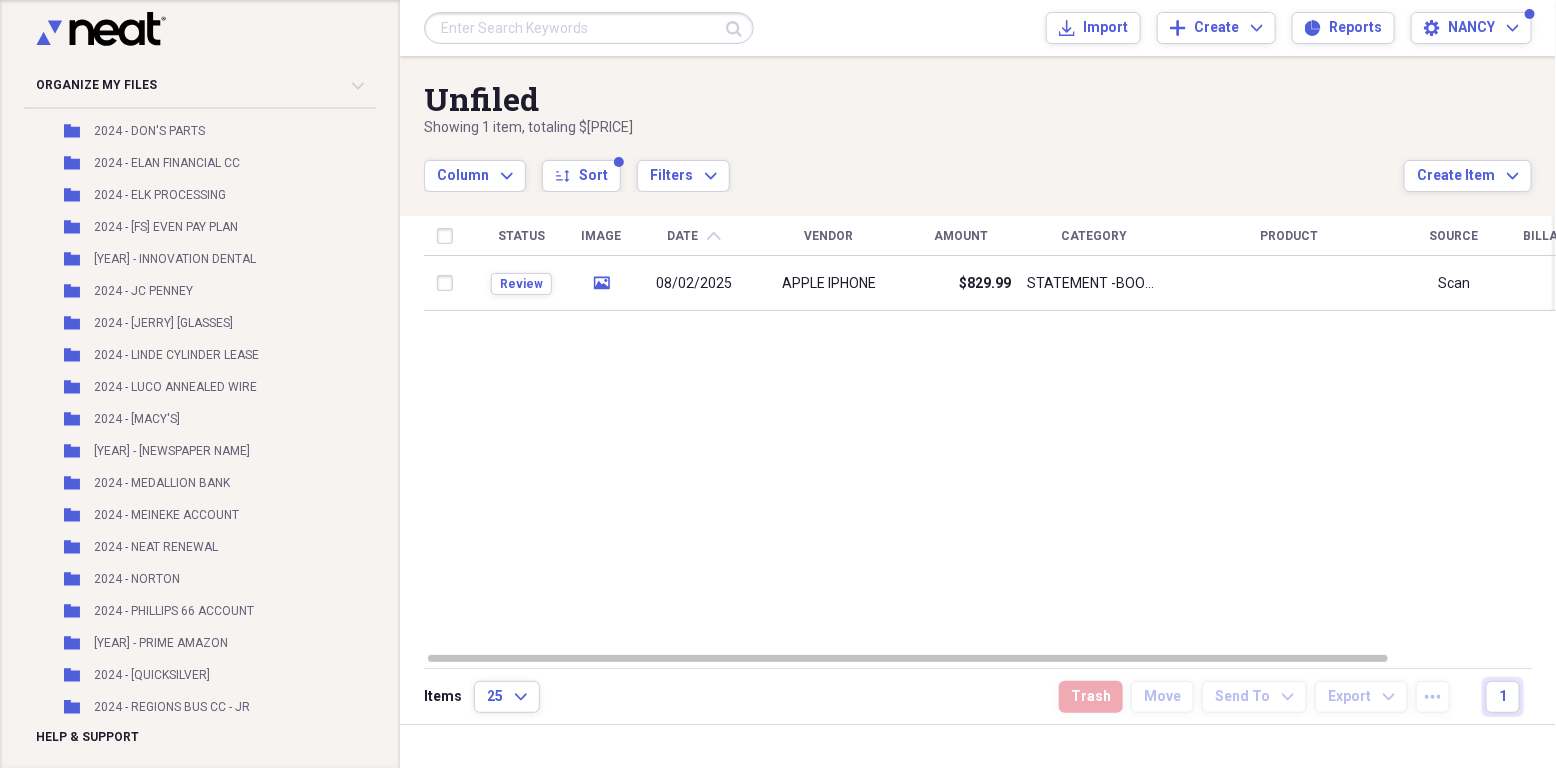 scroll, scrollTop: 20279, scrollLeft: 0, axis: vertical 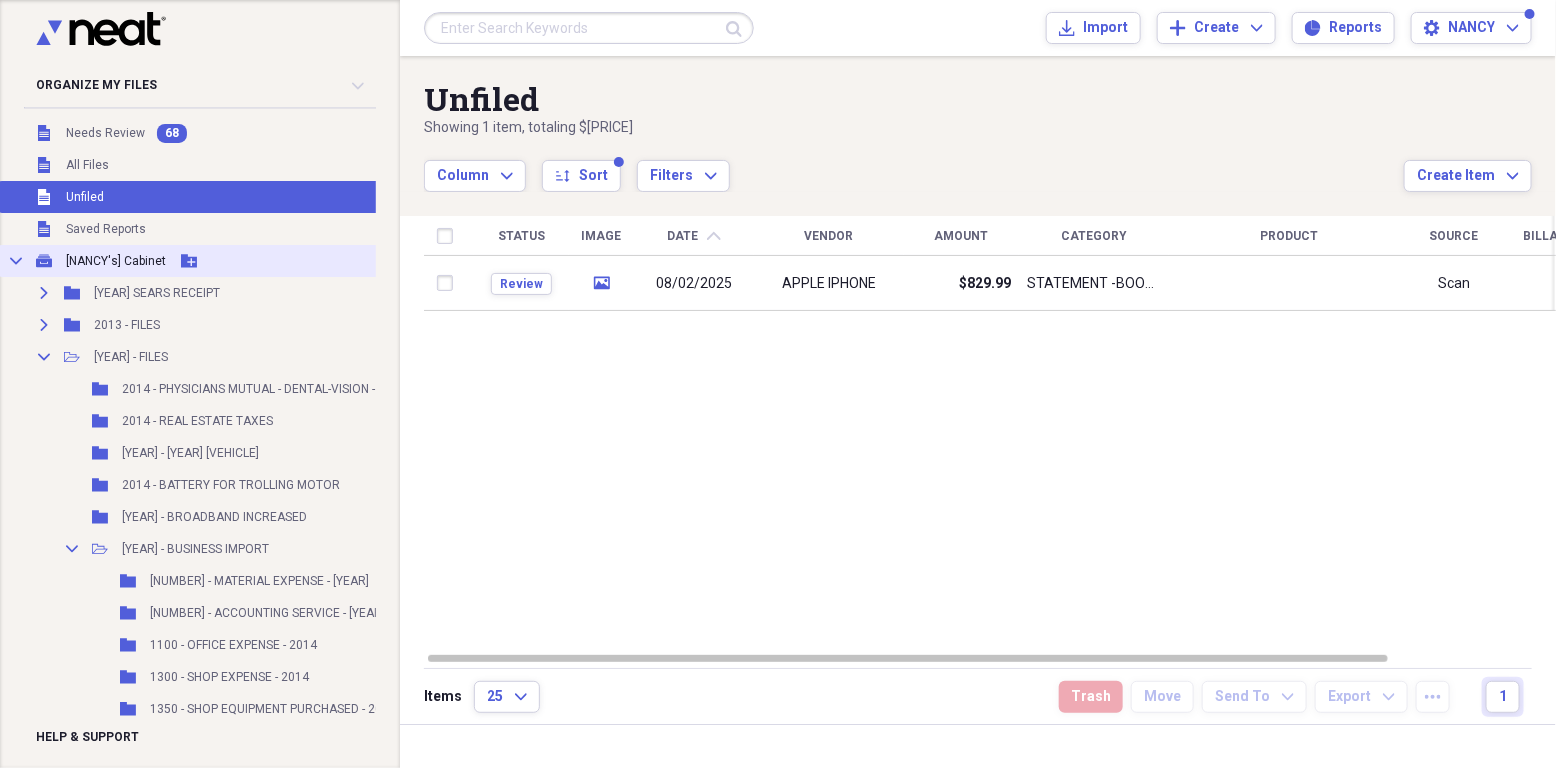 click 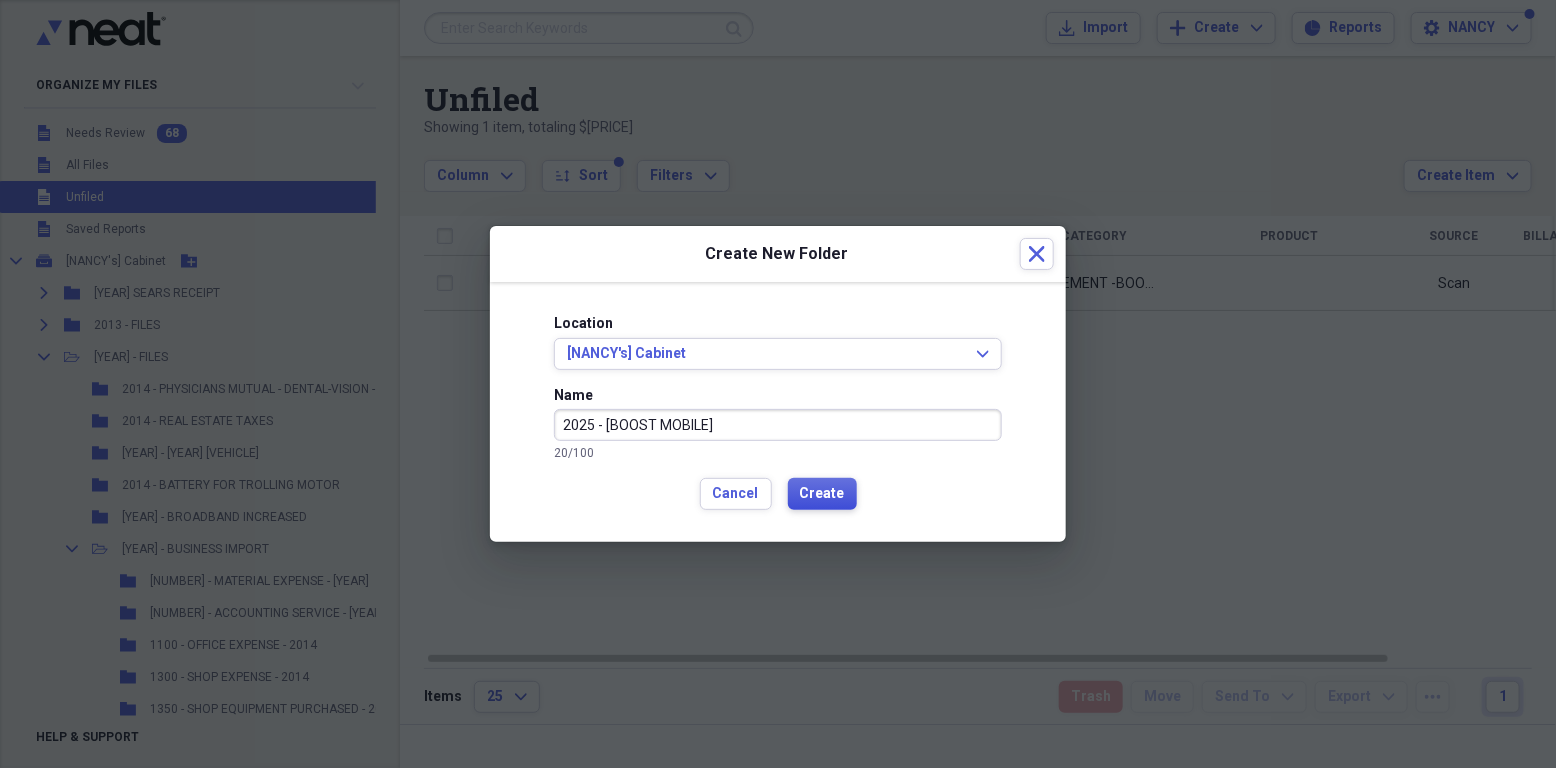type on "2025  - BOOST MOBILE" 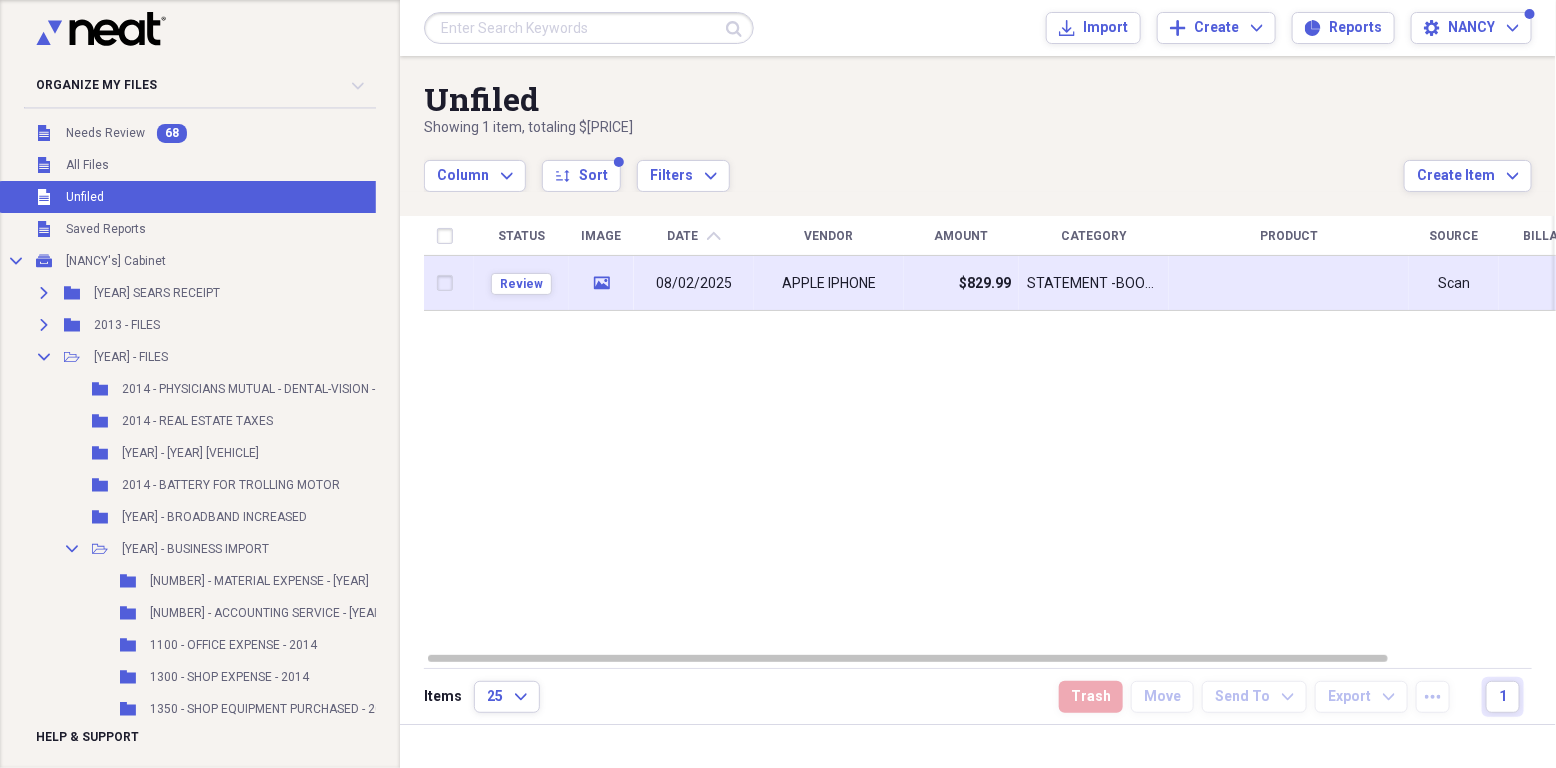 click on "08/02/2025" at bounding box center [694, 284] 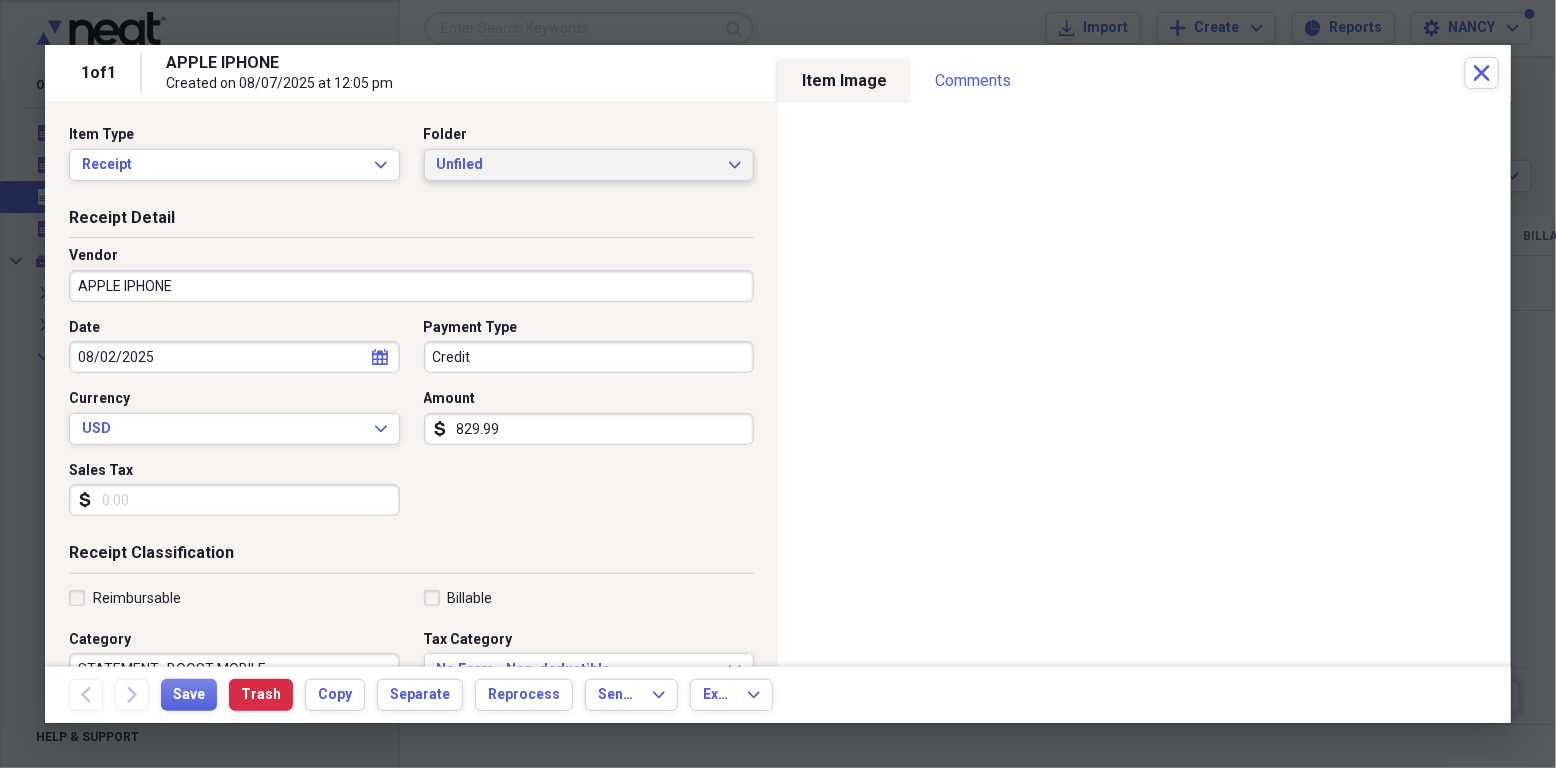 click on "Expand" 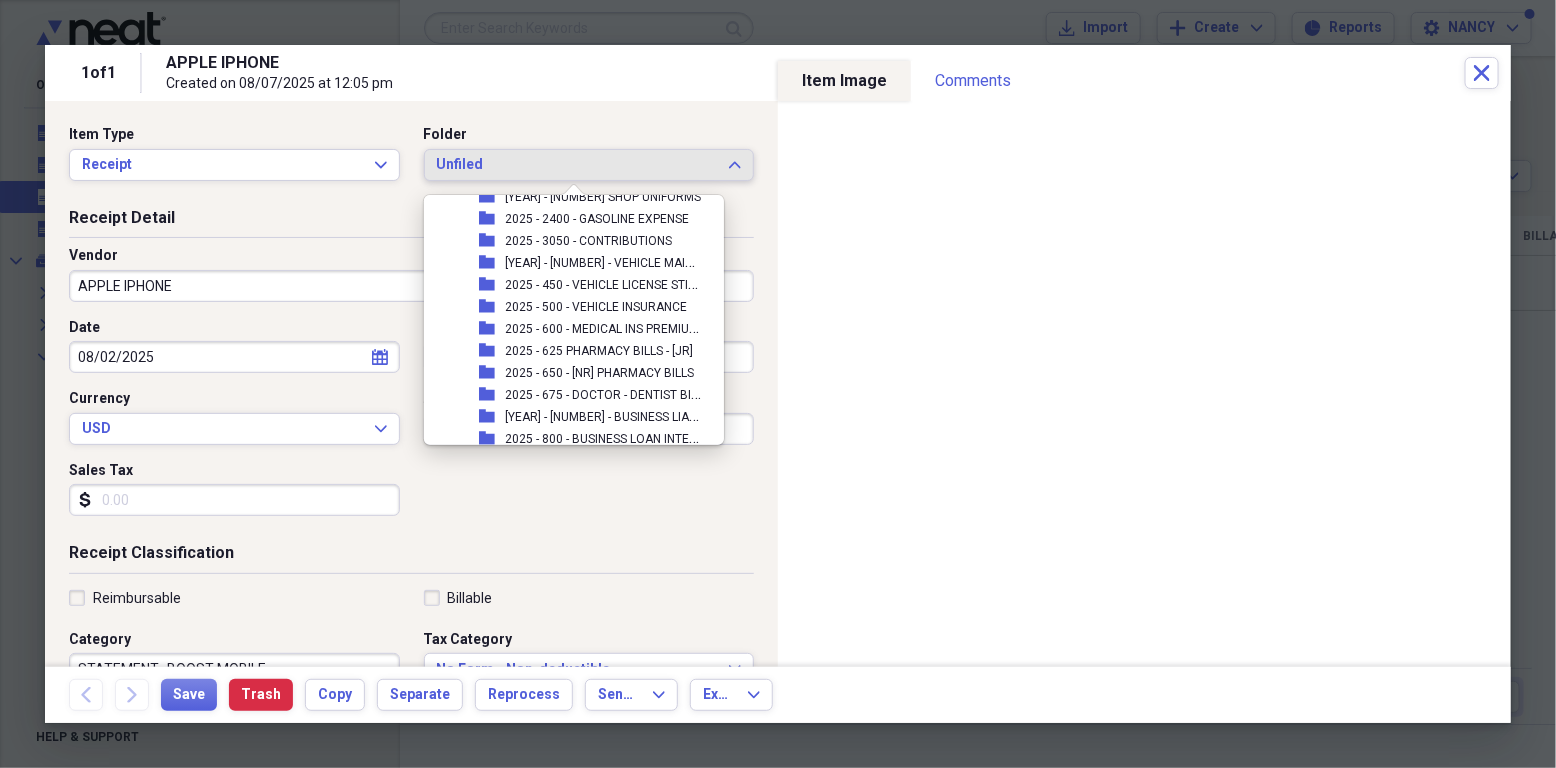 scroll, scrollTop: 14523, scrollLeft: 0, axis: vertical 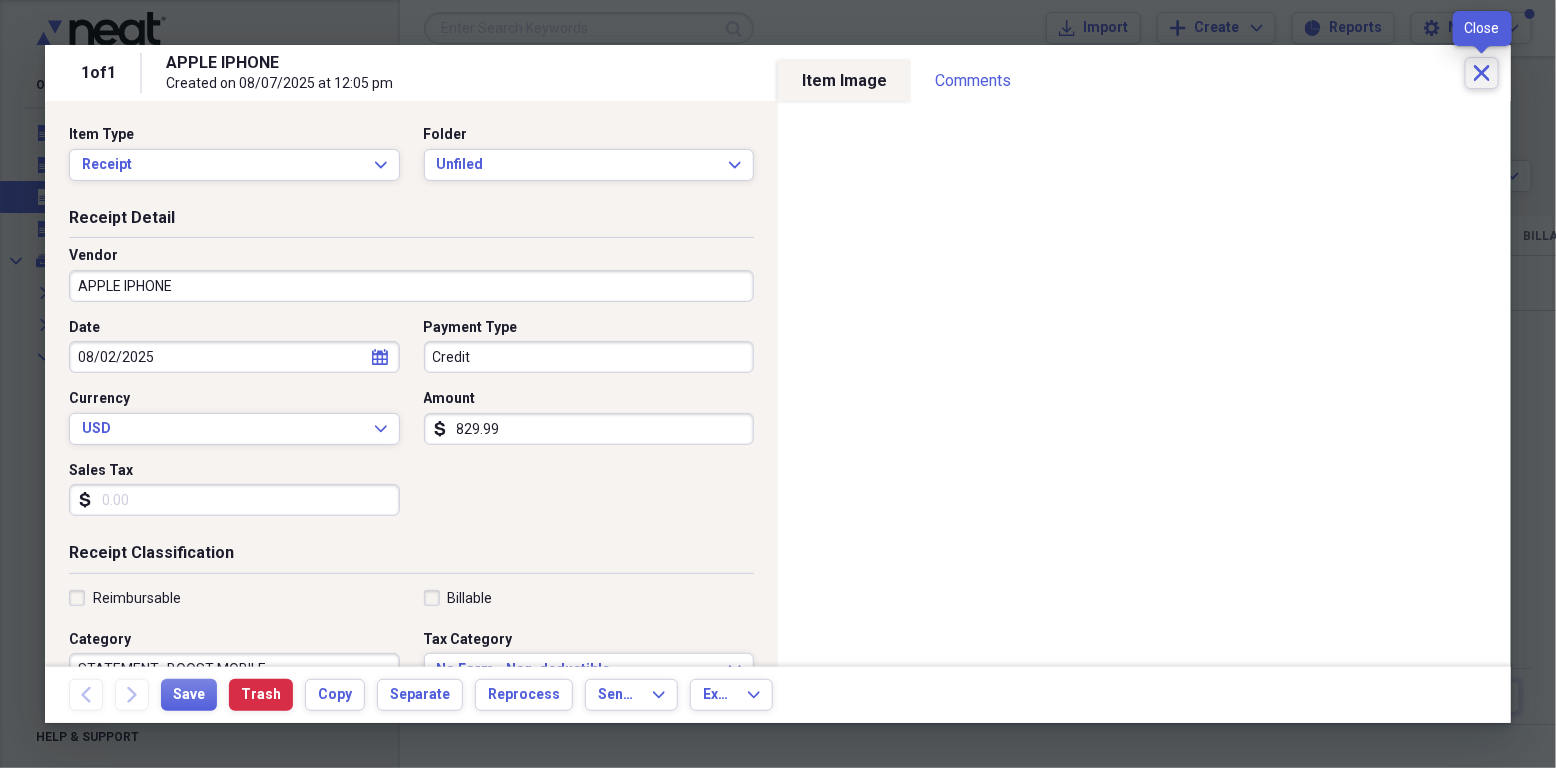 click 